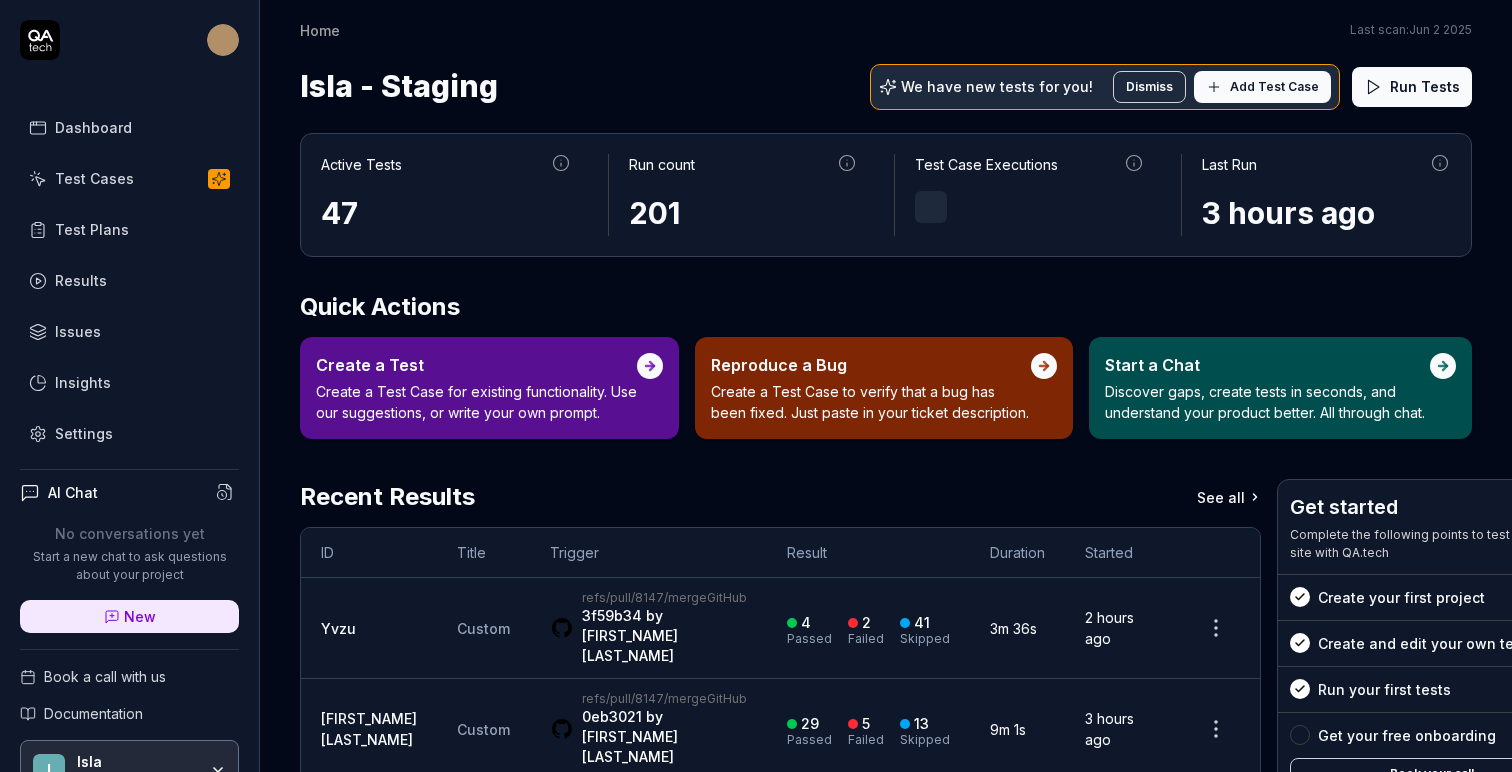 scroll, scrollTop: 0, scrollLeft: 0, axis: both 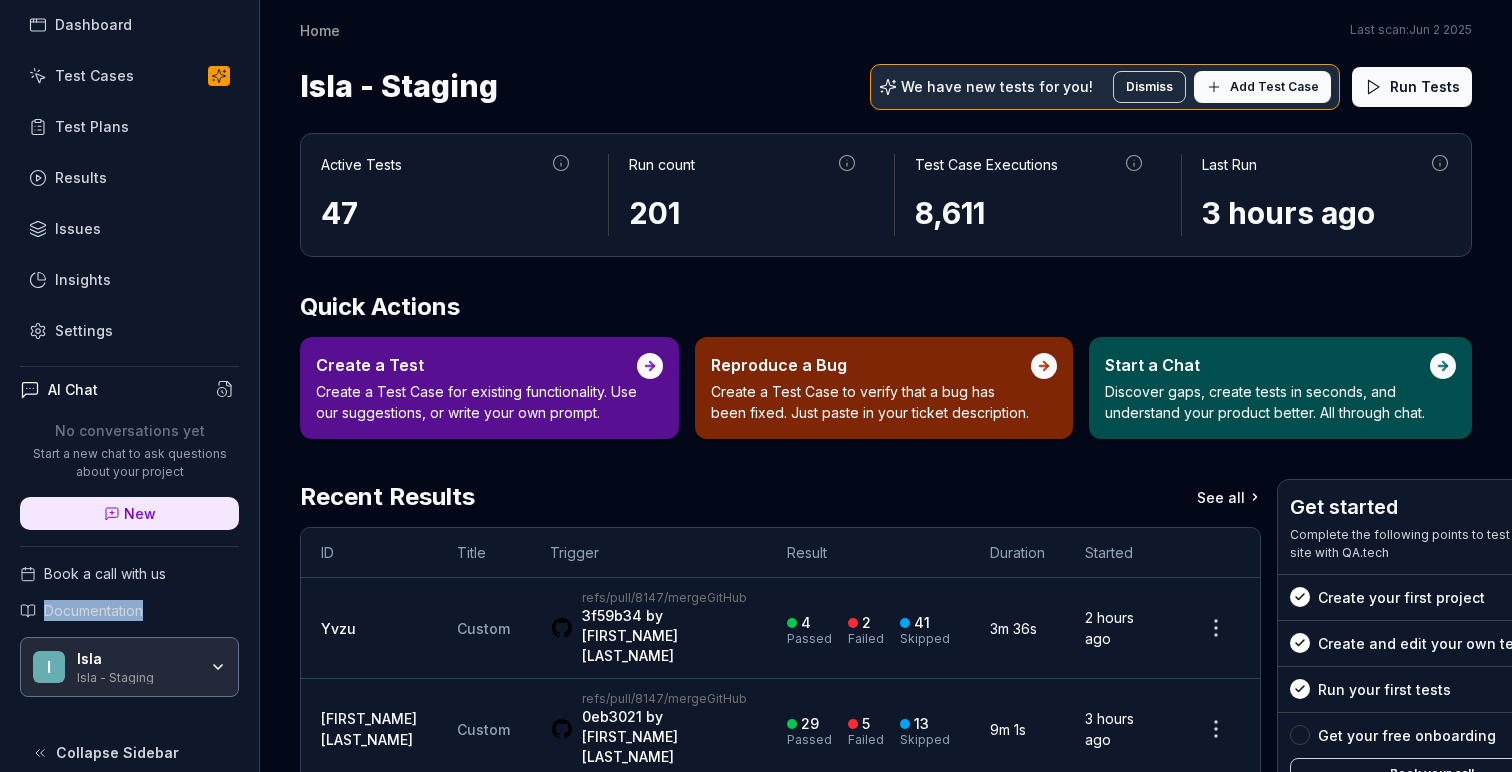 click on "Test Plans" at bounding box center [129, 126] 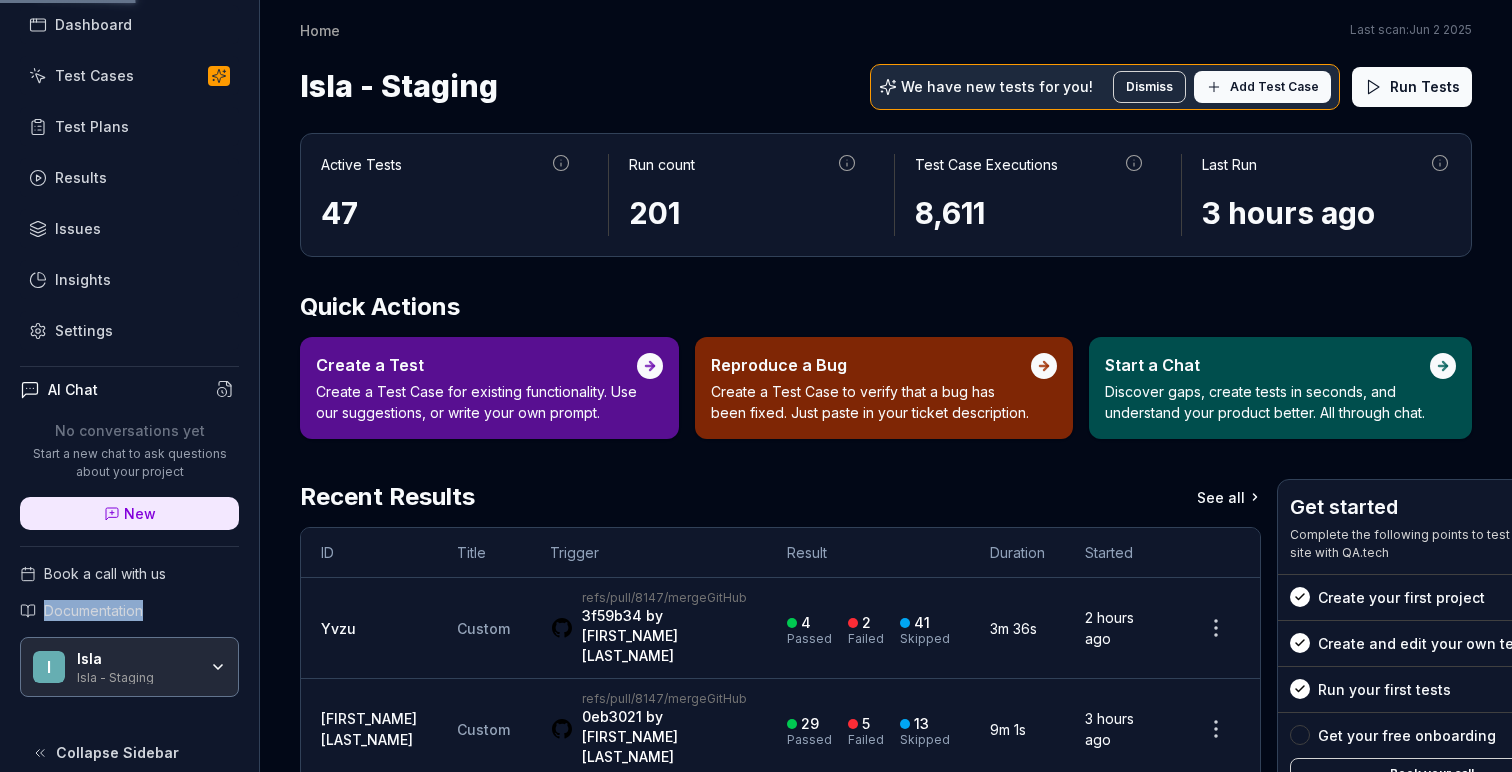 click on "Test Cases" at bounding box center [129, 75] 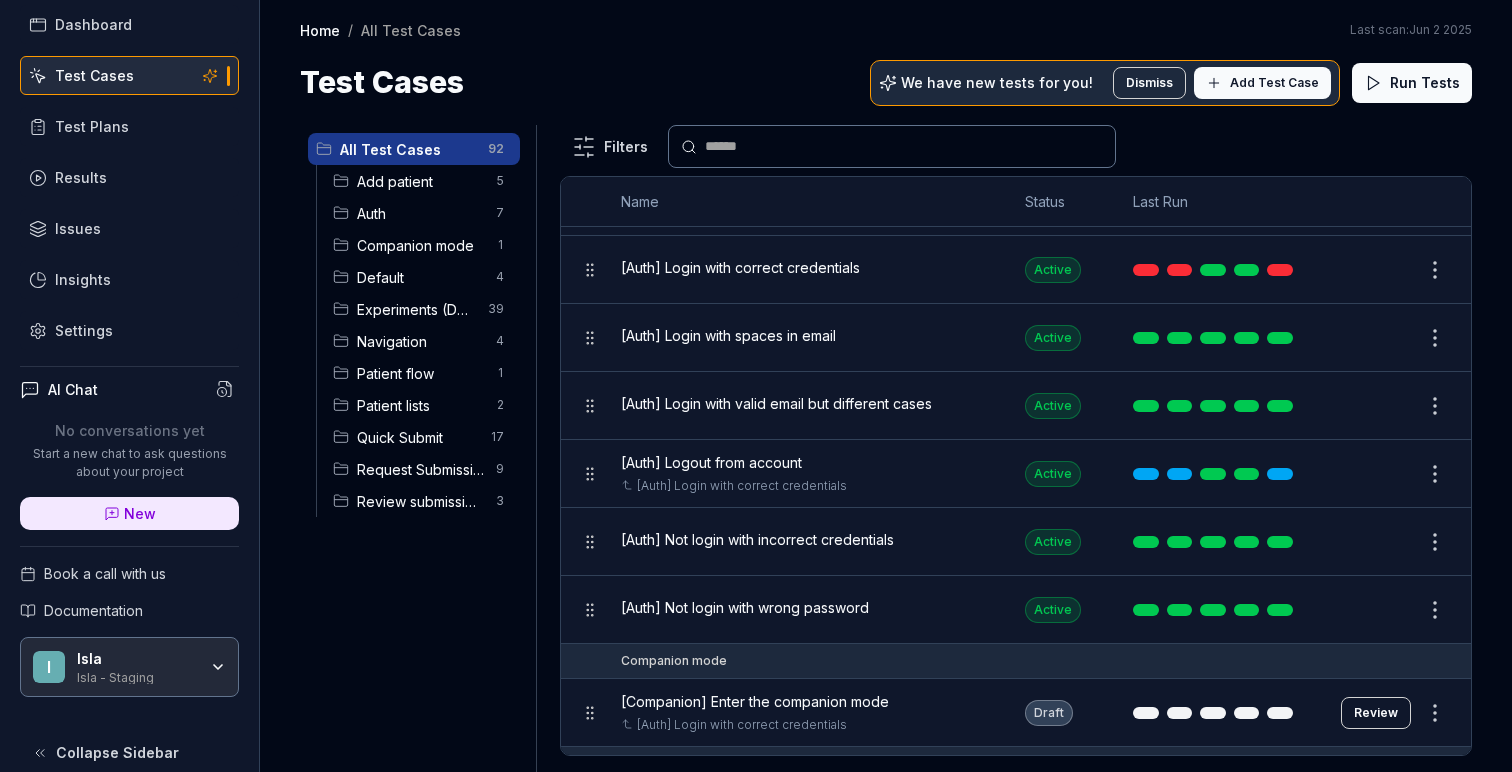 scroll, scrollTop: 0, scrollLeft: 0, axis: both 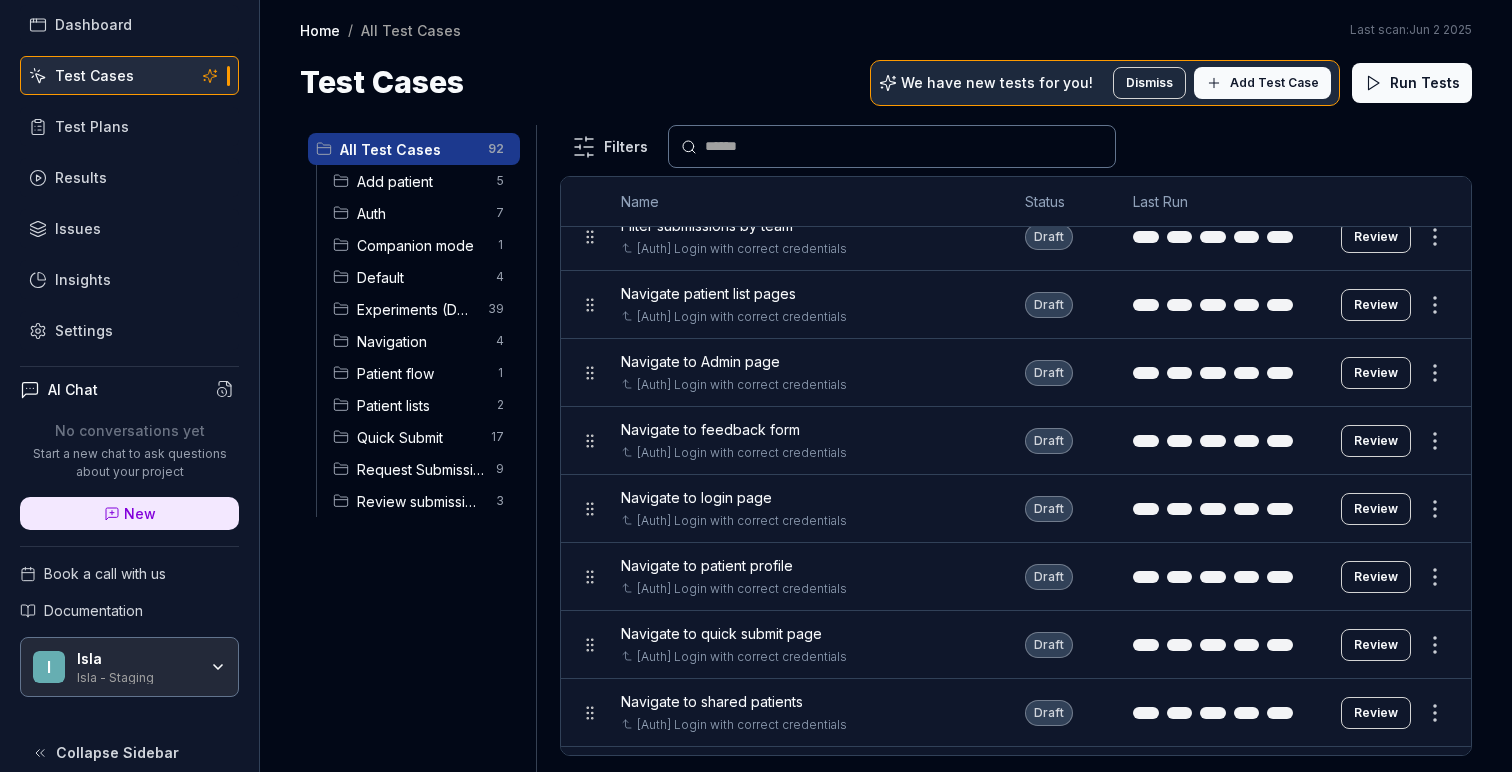 click on "Add patient" at bounding box center (420, 181) 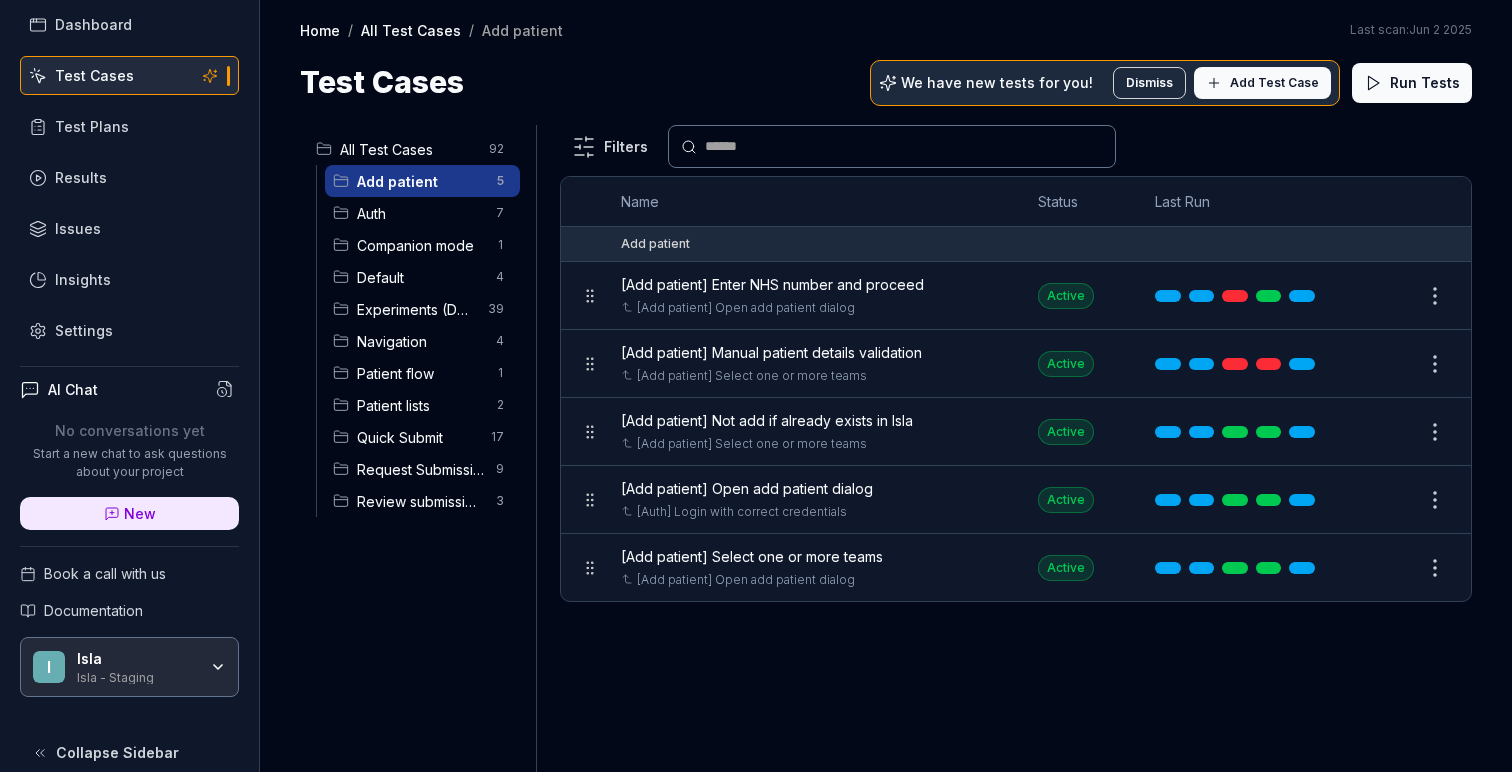 click on "Auth" at bounding box center [420, 213] 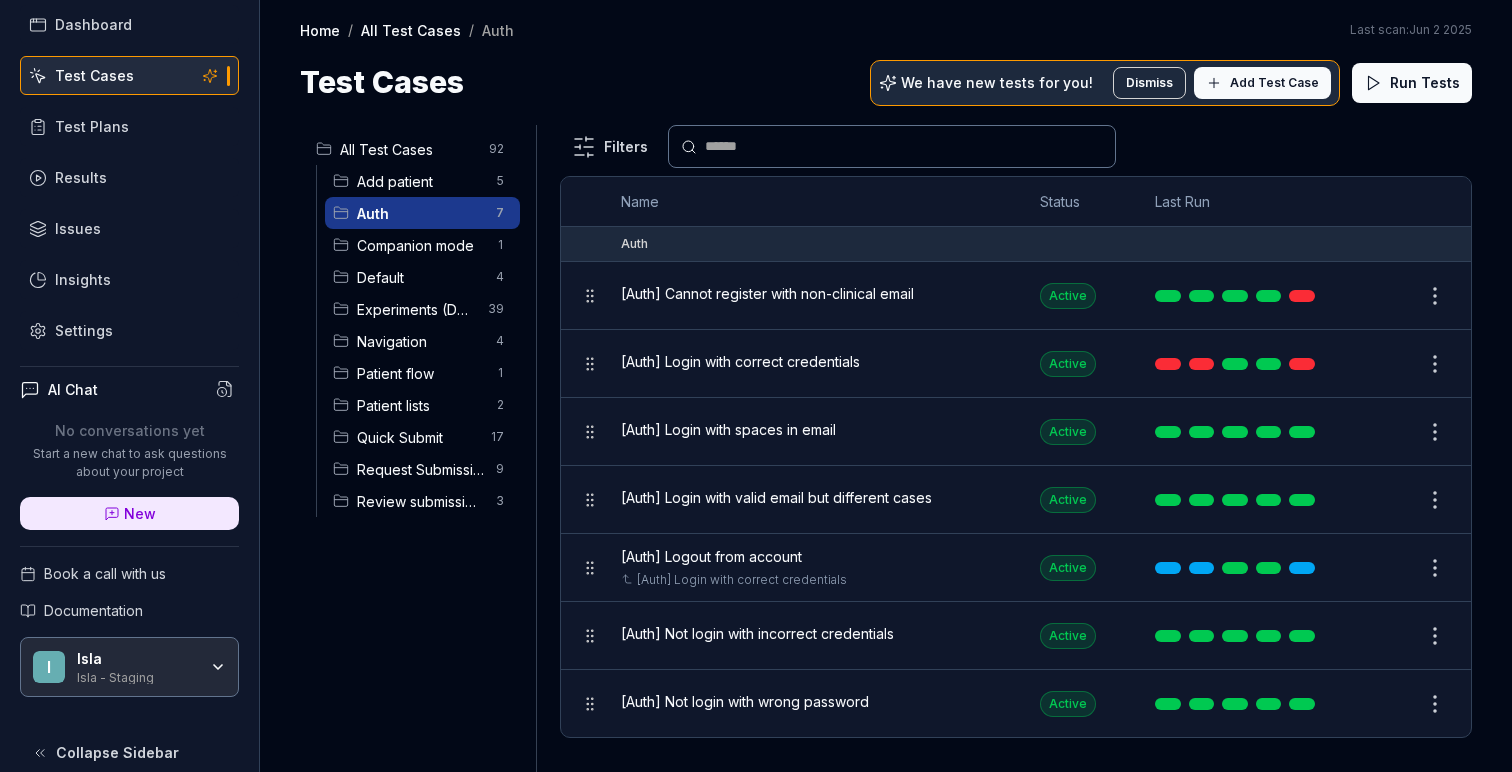 click on "Auth 7" at bounding box center (422, 213) 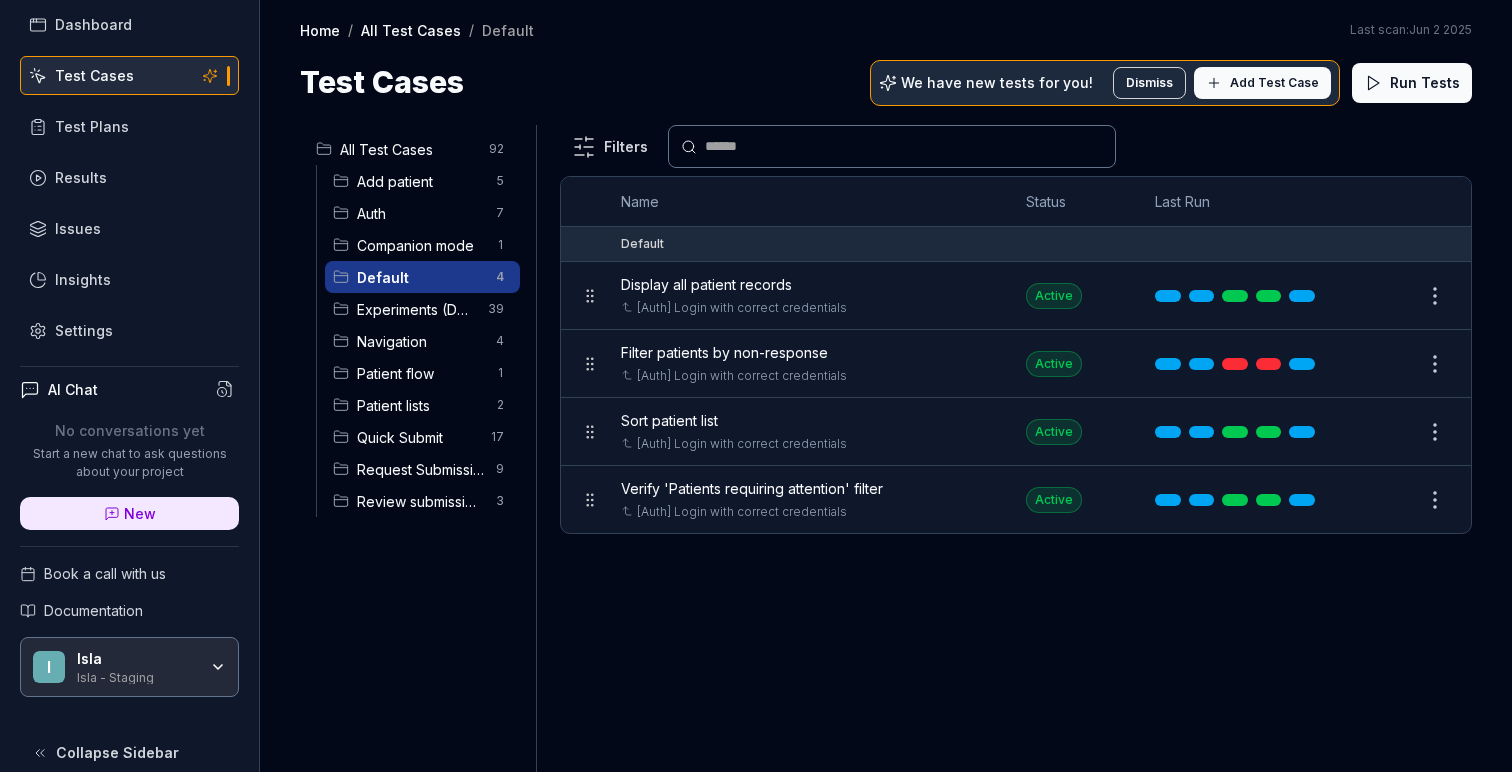 click on "Experiments (DO NOT ACTIVATE FROM HERE)" at bounding box center [416, 309] 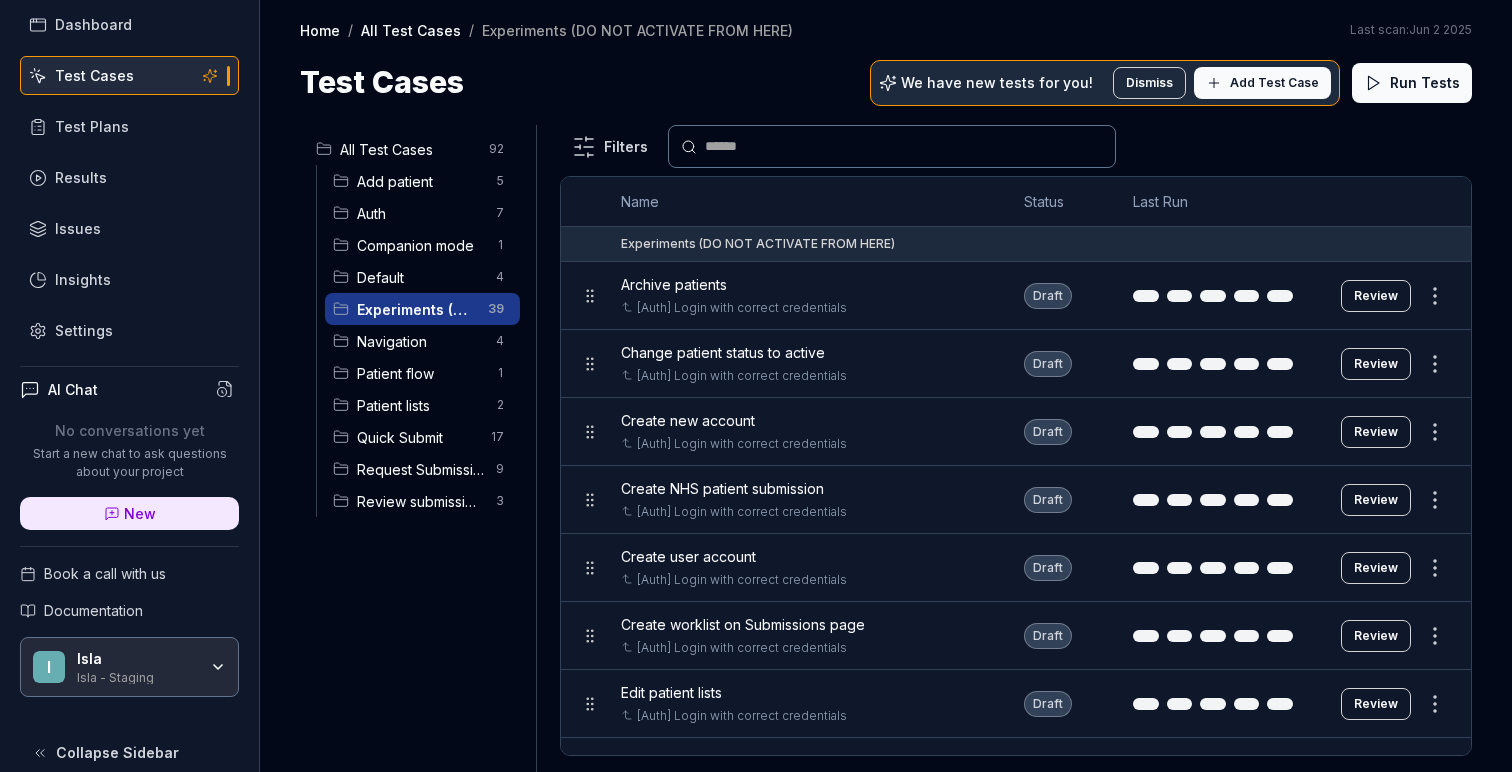 click on "Run Tests" at bounding box center (1412, 83) 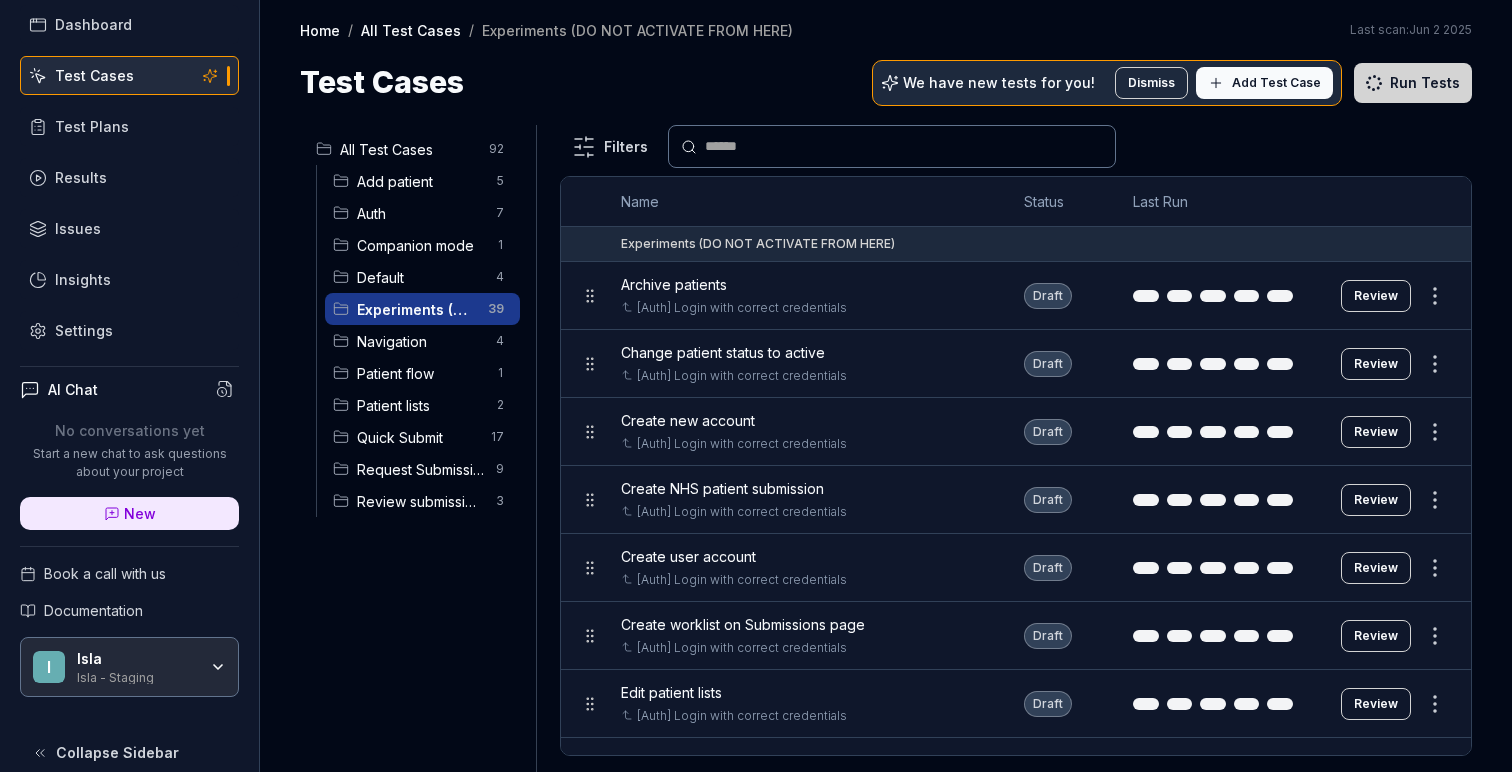 click on "Add Test Case" at bounding box center [1276, 83] 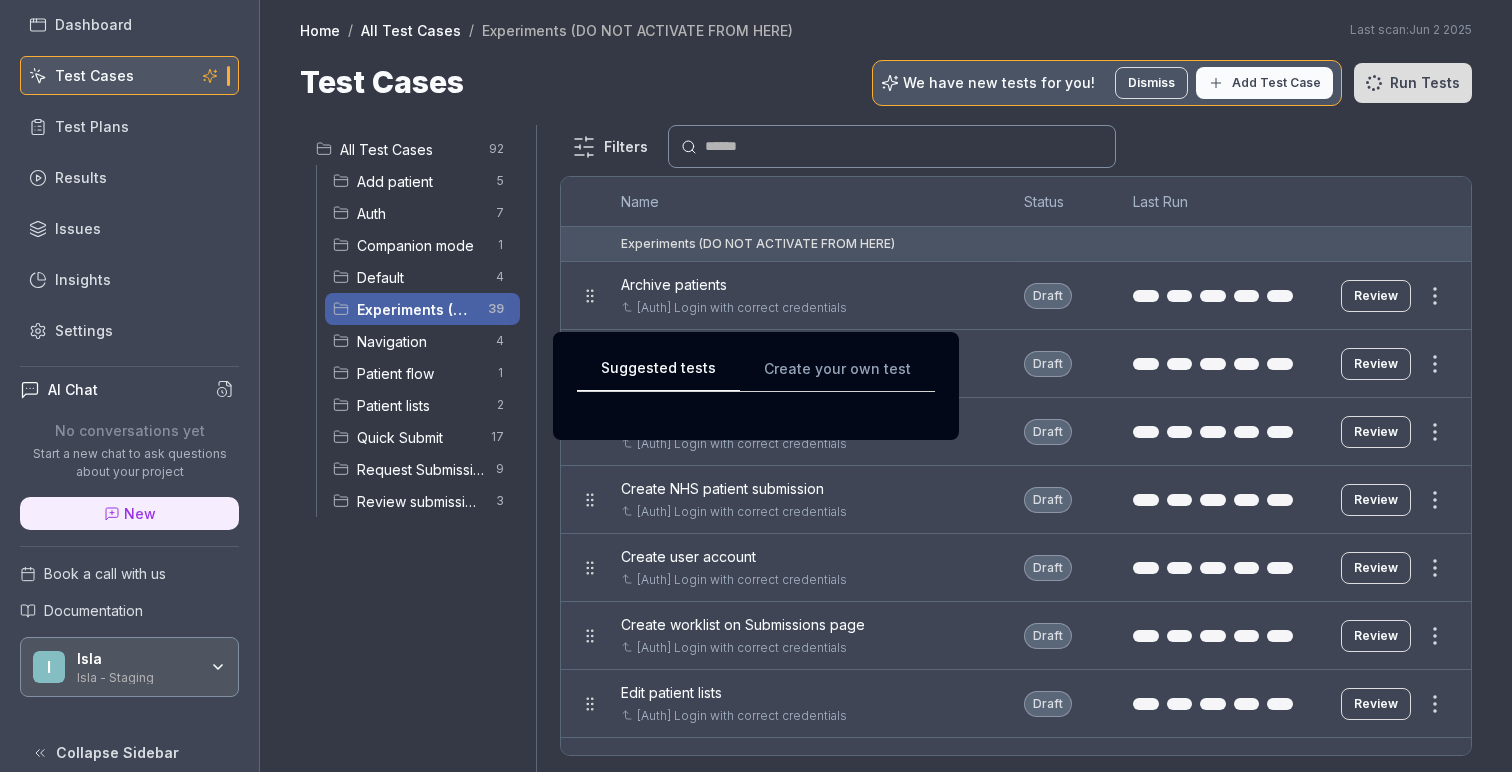 scroll, scrollTop: 0, scrollLeft: 0, axis: both 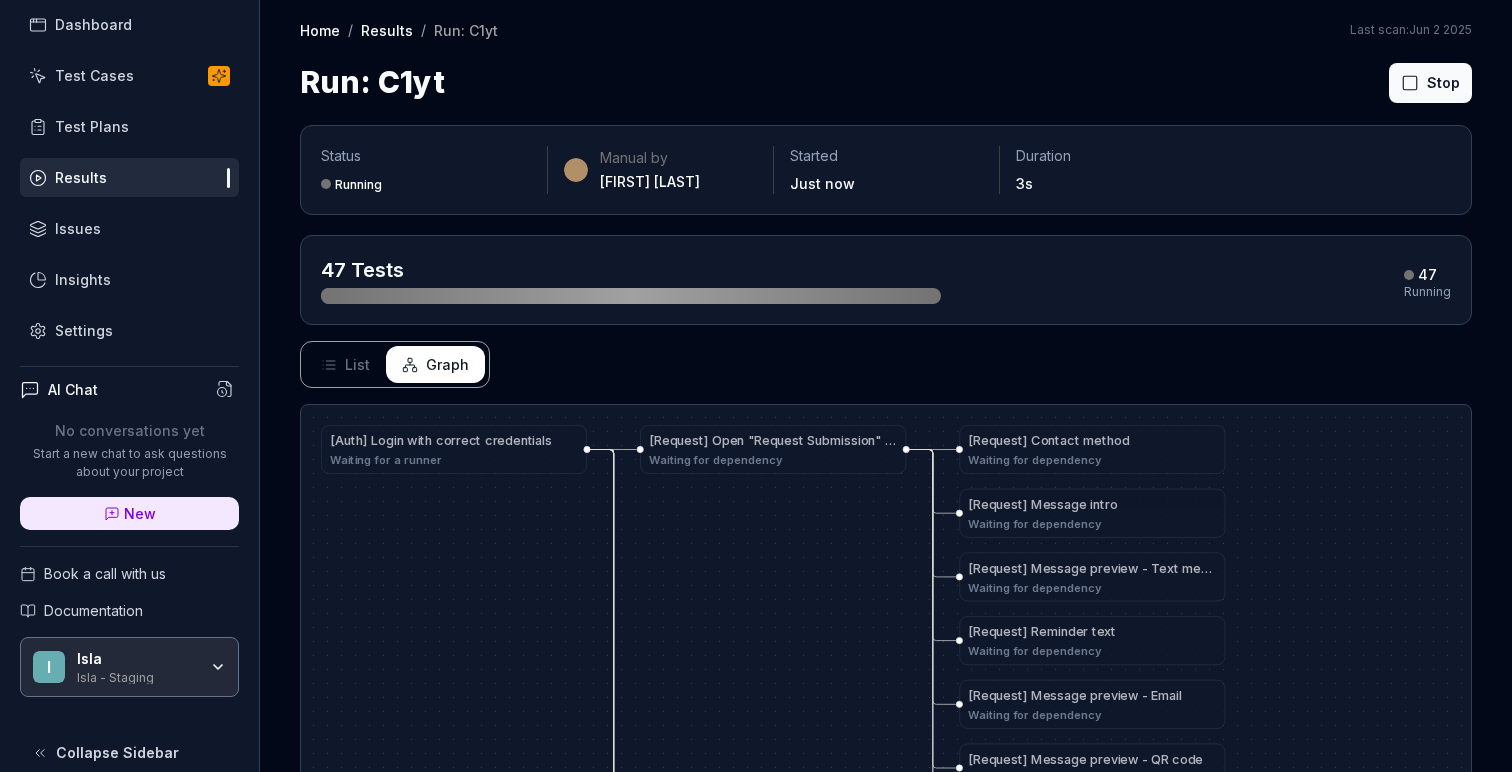 click on "Test Plans" at bounding box center (92, 126) 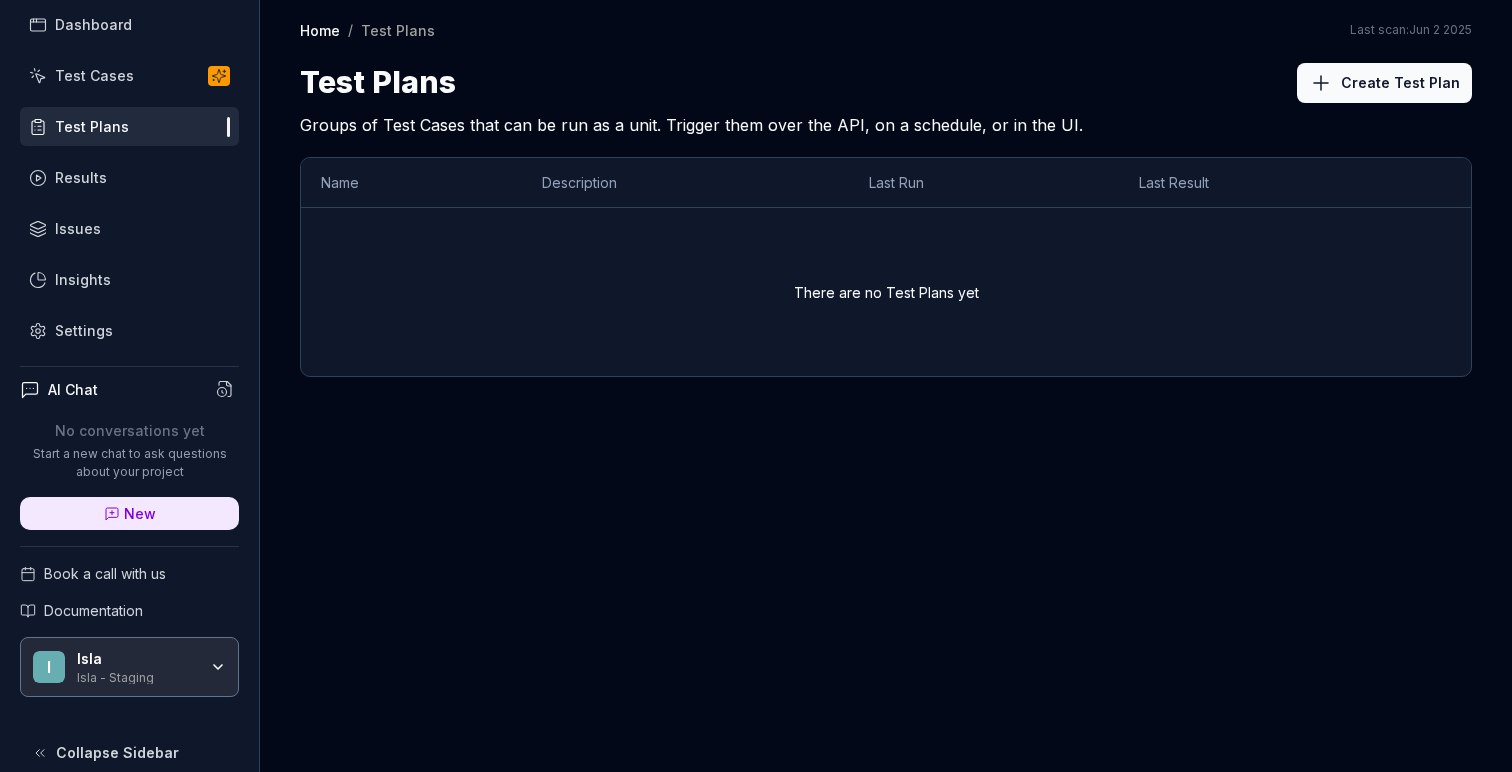 click on "Test Cases" at bounding box center (129, 75) 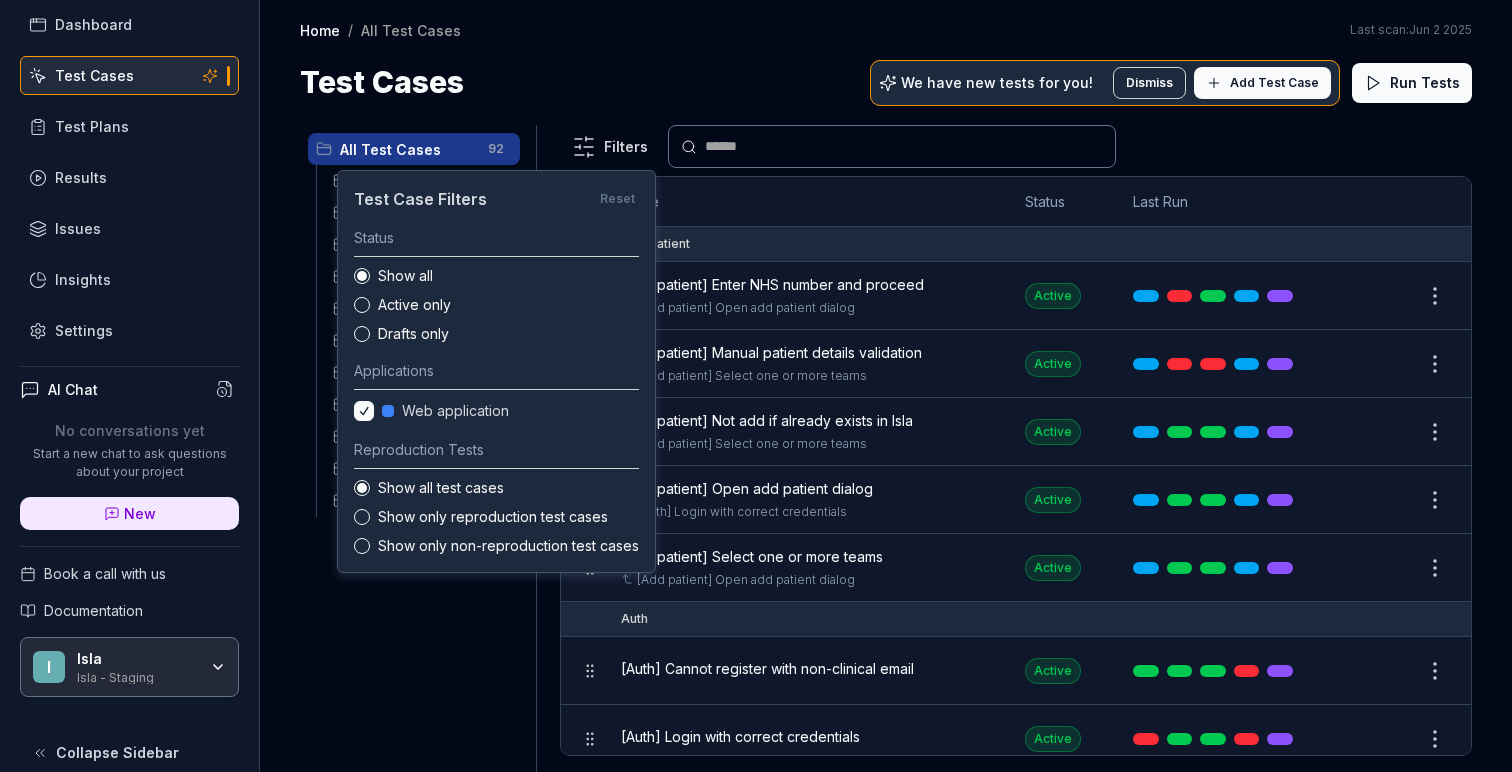 click on "Dashboard Test Cases Test Plans Results Issues Insights Settings AI Chat No conversations yet Start a new chat to ask questions about your project New Book a call with us Documentation I Isla Isla - Staging Collapse Sidebar Home / All Test Cases Home / All Test Cases Last scan:  Jun 2 2025 Test Cases We have new tests for you! Dismiss Add Test Case Run Tests All Test Cases 92 Add patient 5 Auth 7 Companion mode 1 Default 4 Experiments (DO NOT ACTIVATE FROM HERE) 39 Navigation 4 Patient flow 1 Patient lists 2 Quick Submit 17 Request Submission 9 Review submissions 3 Filters Name Status Last Run Add patient [Add patient] Enter NHS number and proceed [Add patient] Open add patient dialog Active Edit [Add patient] Manual patient details validation [Add patient] Select one or more teams Active Edit [Add patient] Not add if already exists in Isla [Add patient] Select one or more teams Active Edit [Add patient] Open add patient dialog [Auth] Login with correct credentials Active Edit Active Edit Auth Active Edit" at bounding box center [756, 386] 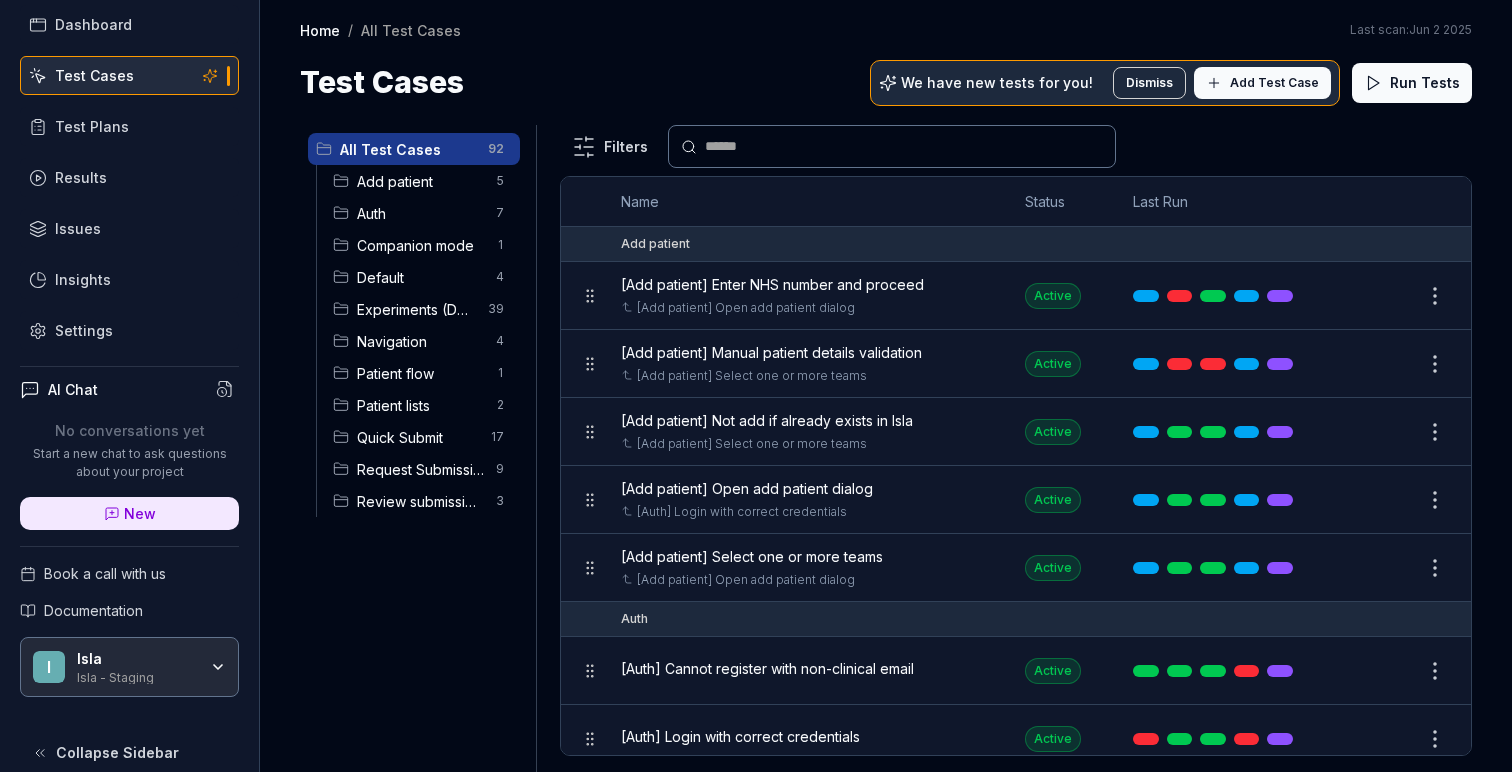 click on "Dashboard Test Cases Test Plans Results Issues Insights Settings AI Chat No conversations yet Start a new chat to ask questions about your project New Book a call with us Documentation I Isla Isla - Staging Collapse Sidebar Home / All Test Cases Home / All Test Cases Last scan:  Jun 2 2025 Test Cases We have new tests for you! Dismiss Add Test Case Run Tests All Test Cases 92 Add patient 5 Auth 7 Companion mode 1 Default 4 Experiments (DO NOT ACTIVATE FROM HERE) 39 Navigation 4 Patient flow 1 Patient lists 2 Quick Submit 17 Request Submission 9 Review submissions 3 Filters Name Status Last Run Add patient [Add patient] Enter NHS number and proceed [Add patient] Open add patient dialog Active Edit [Add patient] Manual patient details validation [Add patient] Select one or more teams Active Edit [Add patient] Not add if already exists in Isla [Add patient] Select one or more teams Active Edit [Add patient] Open add patient dialog [Auth] Login with correct credentials Active Edit Active Edit Auth Active Edit" at bounding box center [756, 386] 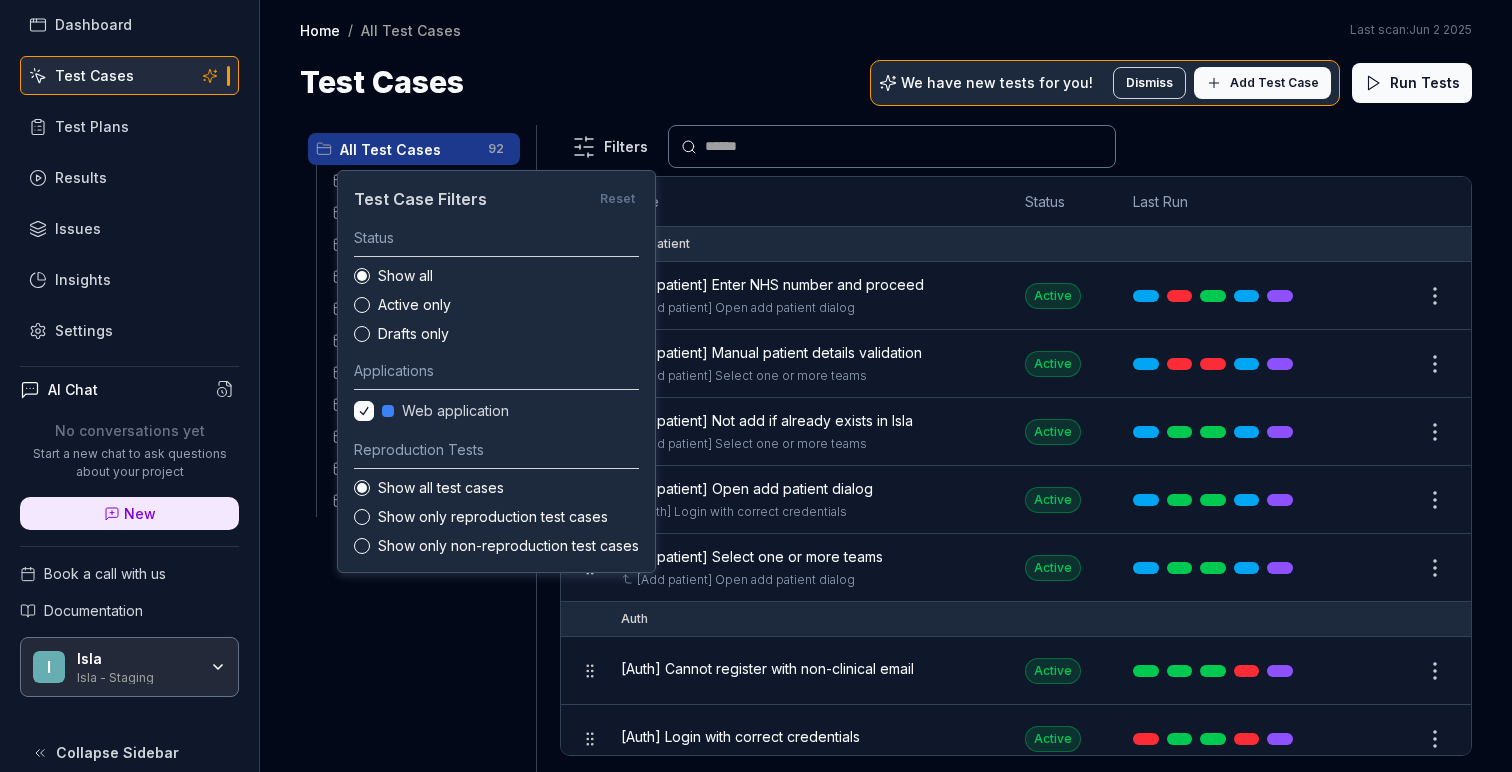 click on "Dashboard Test Cases Test Plans Results Issues Insights Settings AI Chat No conversations yet Start a new chat to ask questions about your project New Book a call with us Documentation I Isla Isla - Staging Collapse Sidebar Home / All Test Cases Home / All Test Cases Last scan:  Jun 2 2025 Test Cases We have new tests for you! Dismiss Add Test Case Run Tests All Test Cases 92 Add patient 5 Auth 7 Companion mode 1 Default 4 Experiments (DO NOT ACTIVATE FROM HERE) 39 Navigation 4 Patient flow 1 Patient lists 2 Quick Submit 17 Request Submission 9 Review submissions 3 Filters Name Status Last Run Add patient [Add patient] Enter NHS number and proceed [Add patient] Open add patient dialog Active Edit [Add patient] Manual patient details validation [Add patient] Select one or more teams Active Edit [Add patient] Not add if already exists in Isla [Add patient] Select one or more teams Active Edit [Add patient] Open add patient dialog [Auth] Login with correct credentials Active Edit Active Edit Auth Active Edit" at bounding box center (756, 386) 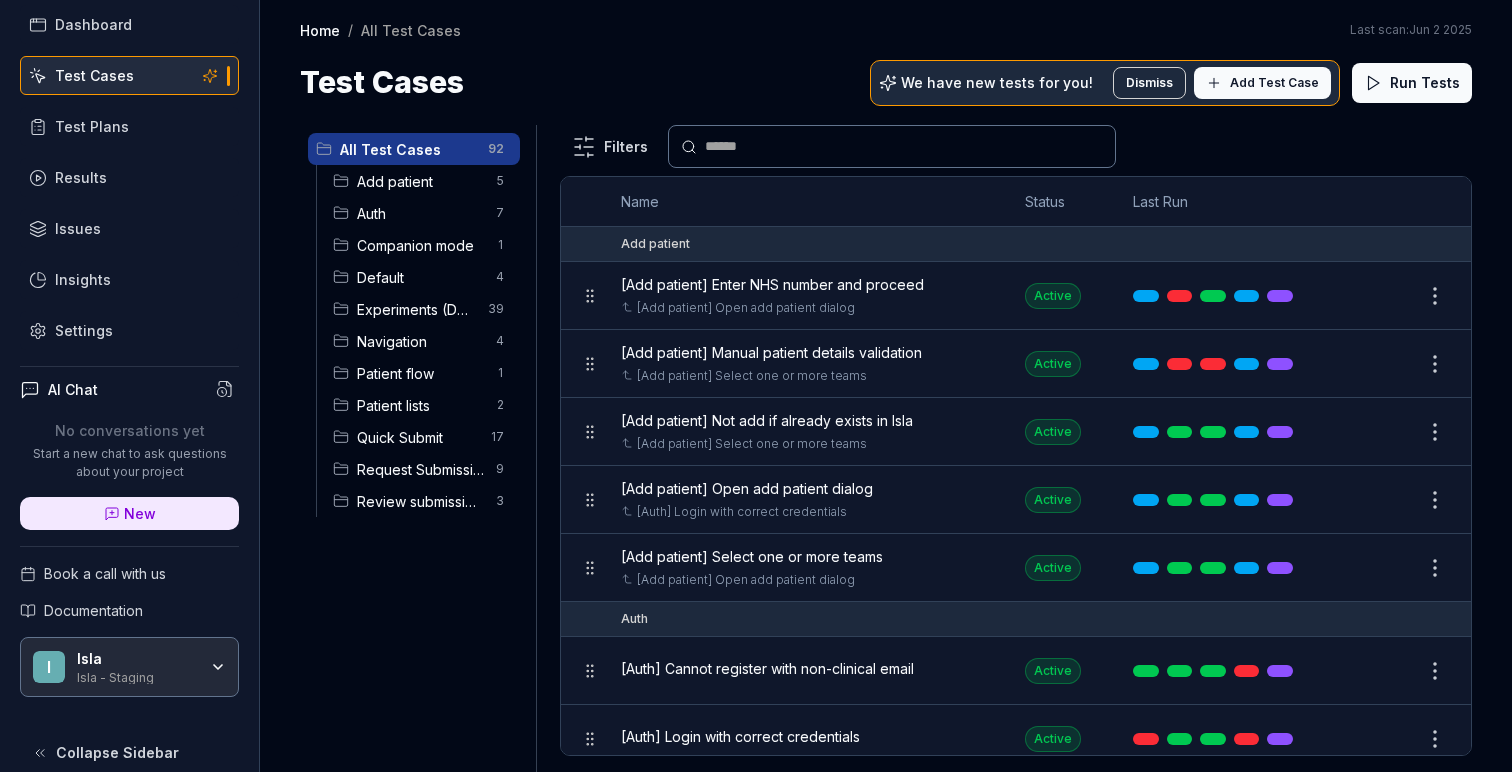 click on "Experiments (DO NOT ACTIVATE FROM HERE)" at bounding box center (416, 309) 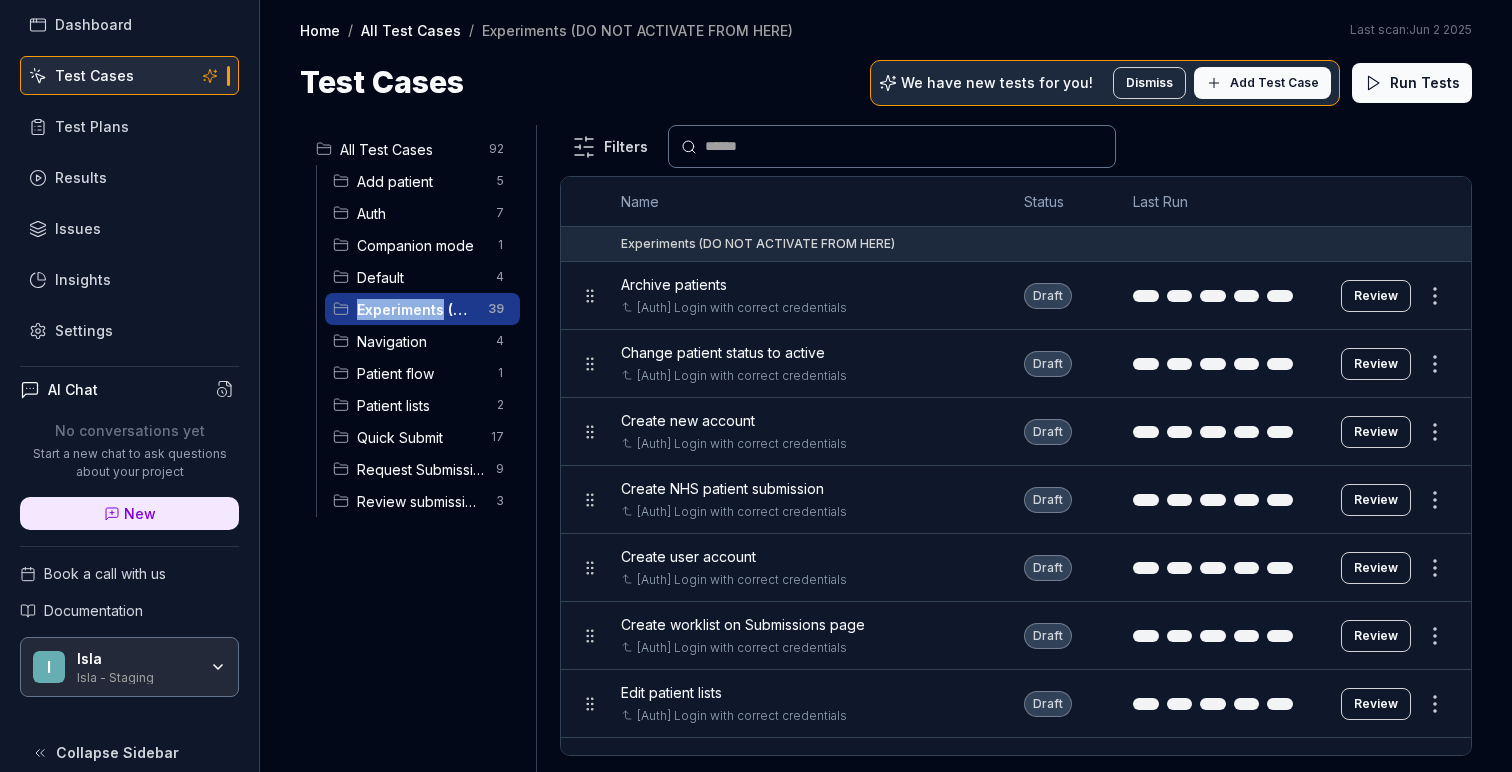 click on "Dashboard Test Cases Test Plans Results Issues Insights Settings AI Chat No conversations yet Start a new chat to ask questions about your project New Book a call with us Documentation I Isla Isla - Staging Collapse Sidebar Home / All Test Cases / Experiments (DO NOT ACTIVATE FROM HERE) Home / All Test Cases / Experiments (DO NOT ACTIVATE FROM HERE) Last scan:  [DATE] Test Cases We have new tests for you! Dismiss Add Test Case Run Tests All Test Cases 92 Add patient 5 Auth 7 Companion mode 1 Experiments (DO NOT ACTIVATE FROM HERE) 39 Navigation 4 Patient flow 1 Patient lists 2 Quick Submit 17 Request Submission 9 Review submissions 3 Filters Name Status Last Run Experiments (DO NOT ACTIVATE FROM HERE) Archive patients [Auth] Login with correct credentials Draft Review Change patient status to active [Auth] Login with correct credentials Draft Review Create new account [Auth] Login with correct credentials Draft Review Create NHS patient submission [Auth] Login with correct credentials Draft" at bounding box center [756, 386] 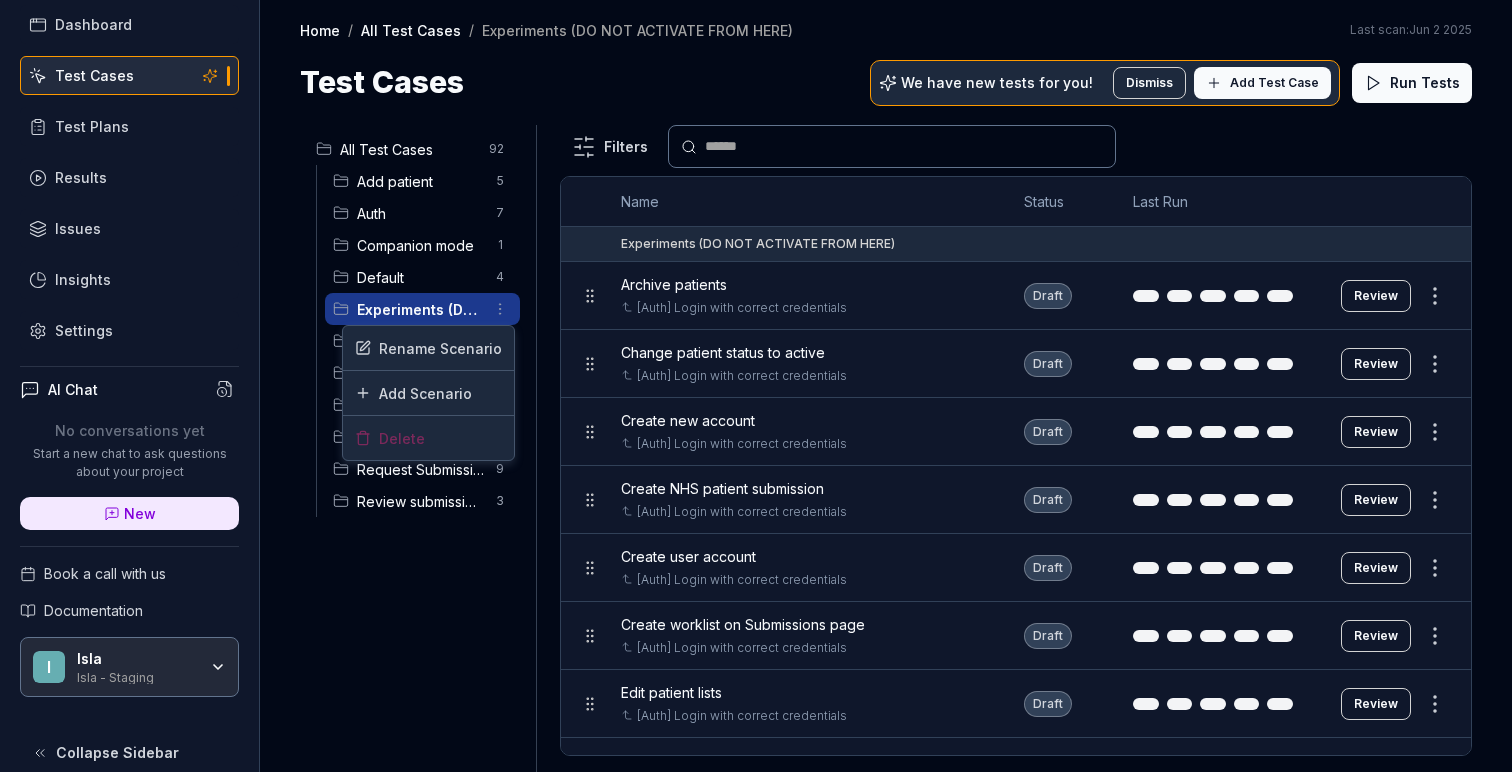 click on "Dashboard Test Cases Test Plans Results Issues Insights Settings AI Chat No conversations yet Start a new chat to ask questions about your project New Book a call with us Documentation I Isla Isla - Staging Collapse Sidebar Home / All Test Cases / Experiments (DO NOT ACTIVATE FROM HERE) Home / All Test Cases / Experiments (DO NOT ACTIVATE FROM HERE) Last scan:  [DATE] Test Cases We have new tests for you! Dismiss Add Test Case Run Tests All Test Cases 92 Add patient 5 Auth 7 Companion mode 1 Experiments (DO NOT ACTIVATE FROM HERE) 39 Navigation 4 Patient flow 1 Patient lists 2 Quick Submit 17 Request Submission 9 Review submissions 3 Filters Name Status Last Run Experiments (DO NOT ACTIVATE FROM HERE) Archive patients [Auth] Login with correct credentials Draft Review Change patient status to active [Auth] Login with correct credentials Draft Review Create new account [Auth] Login with correct credentials Draft Review Create NHS patient submission [Auth] Login with correct credentials Draft" at bounding box center (756, 386) 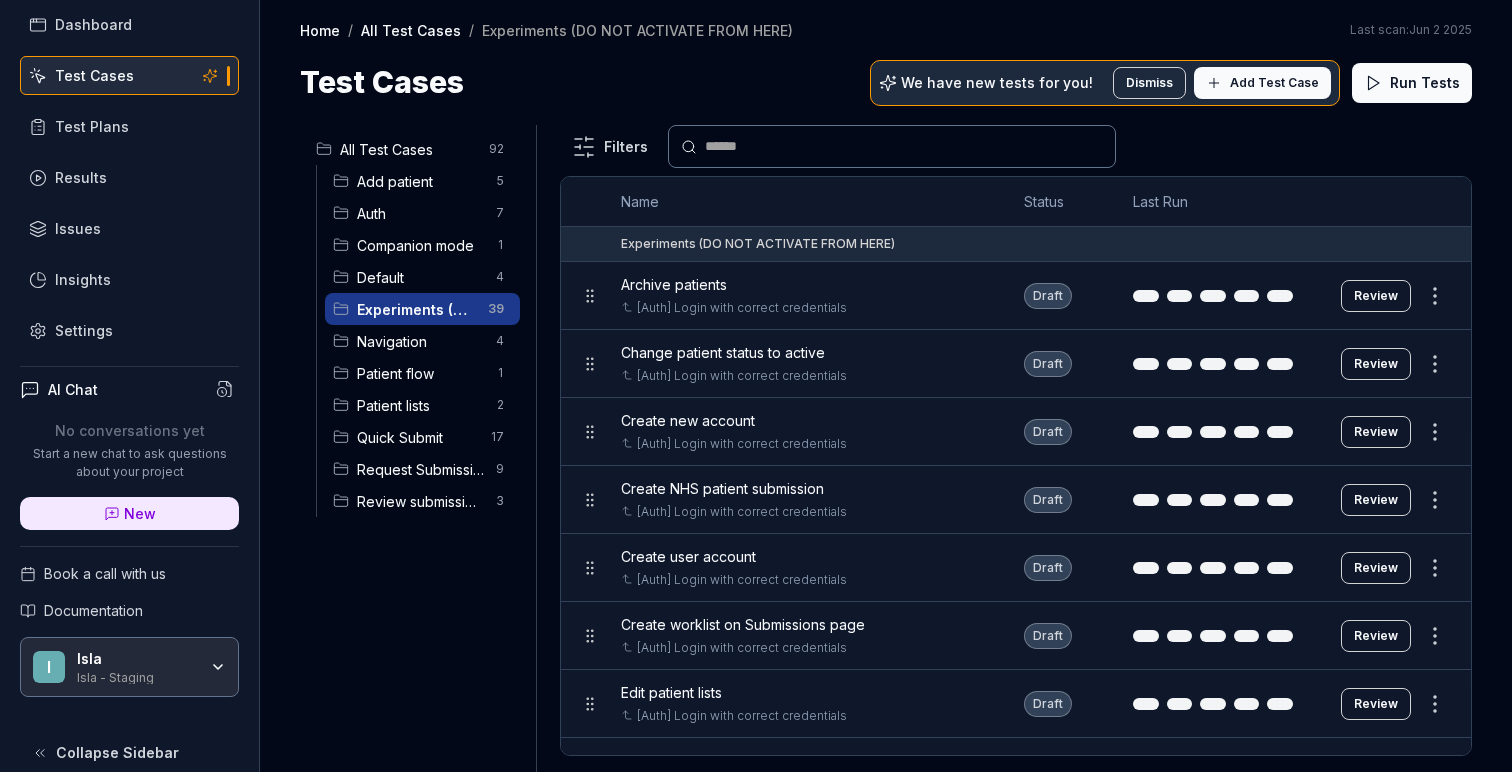 click on "Last Run" at bounding box center (1217, 202) 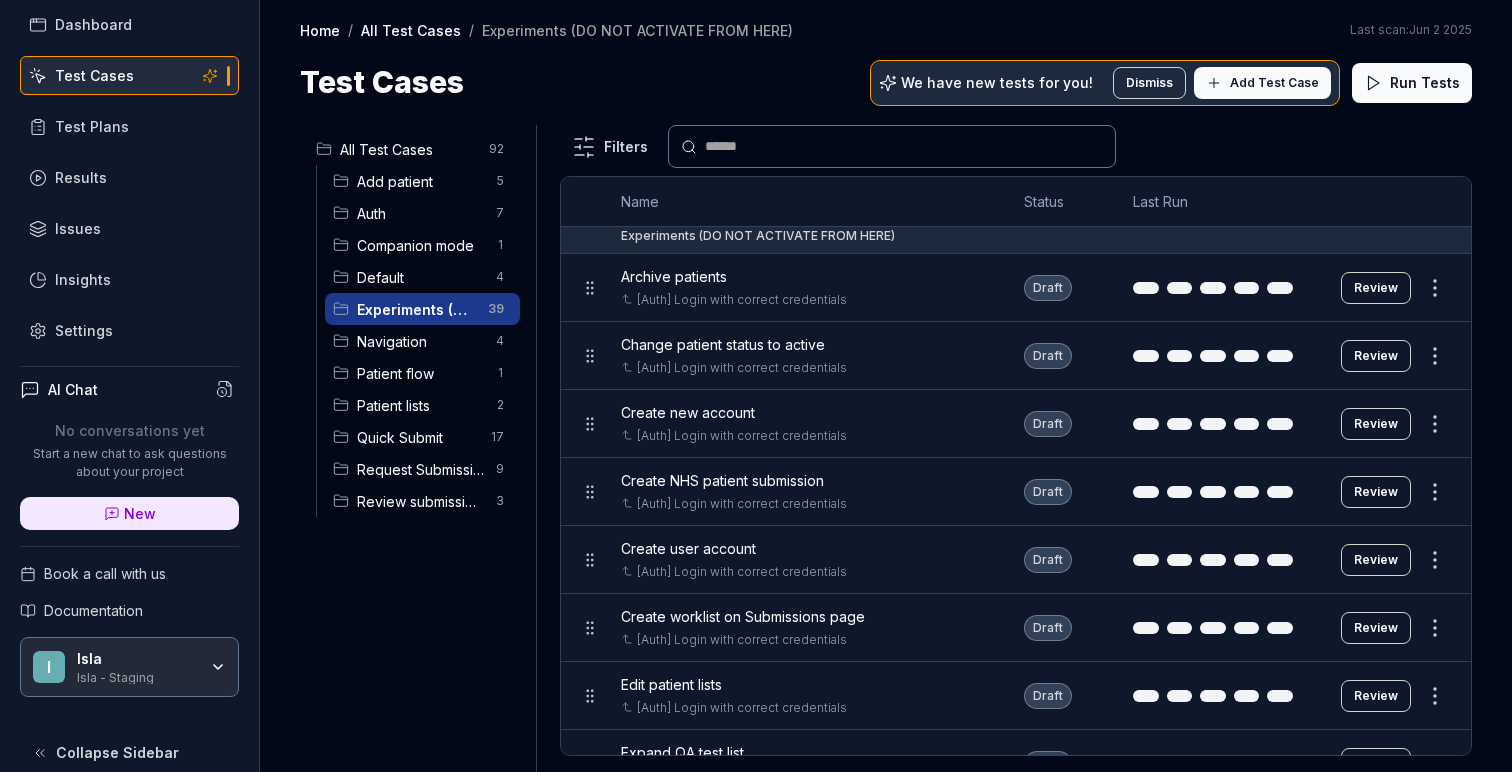 scroll, scrollTop: 0, scrollLeft: 0, axis: both 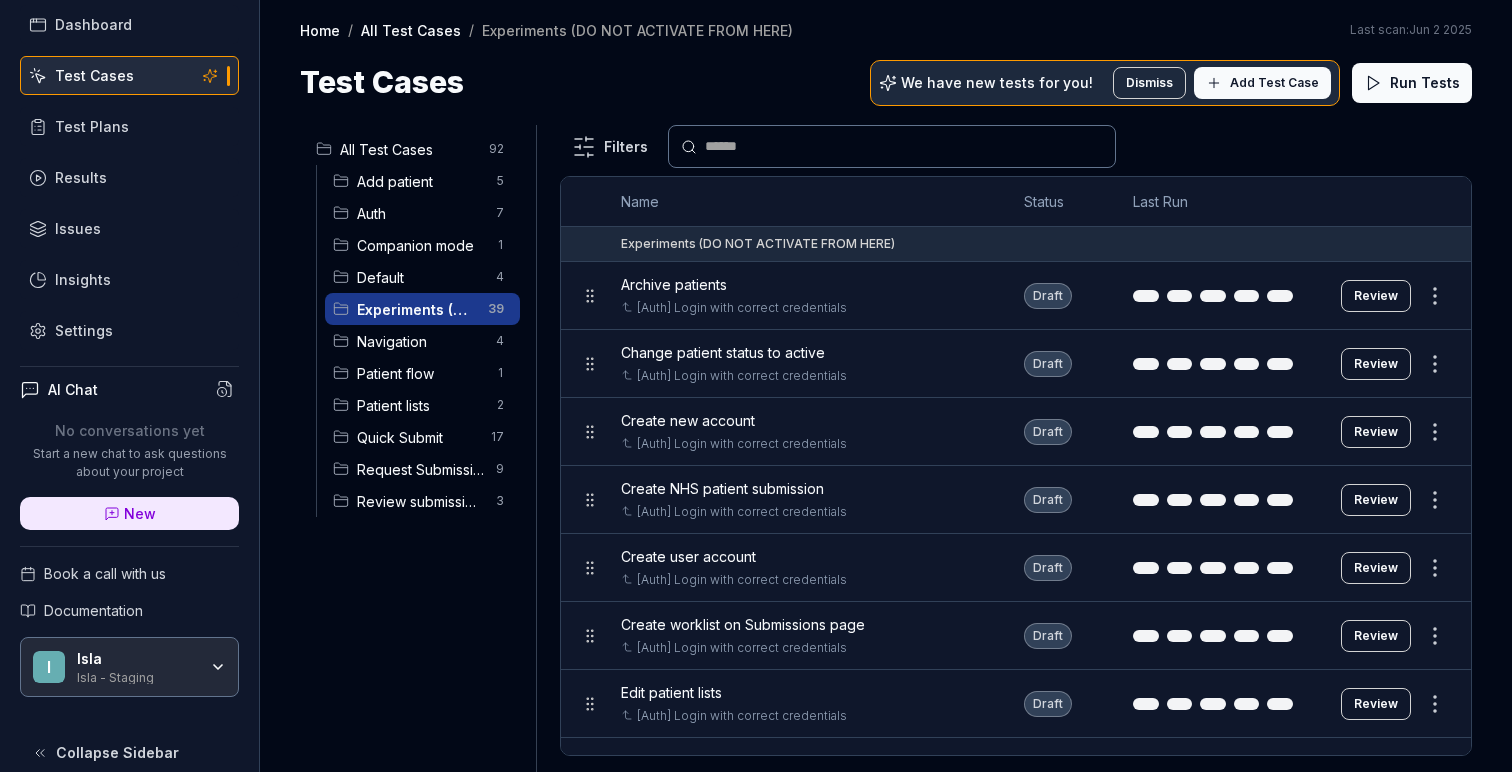 click on "Add Test Case" at bounding box center (1274, 83) 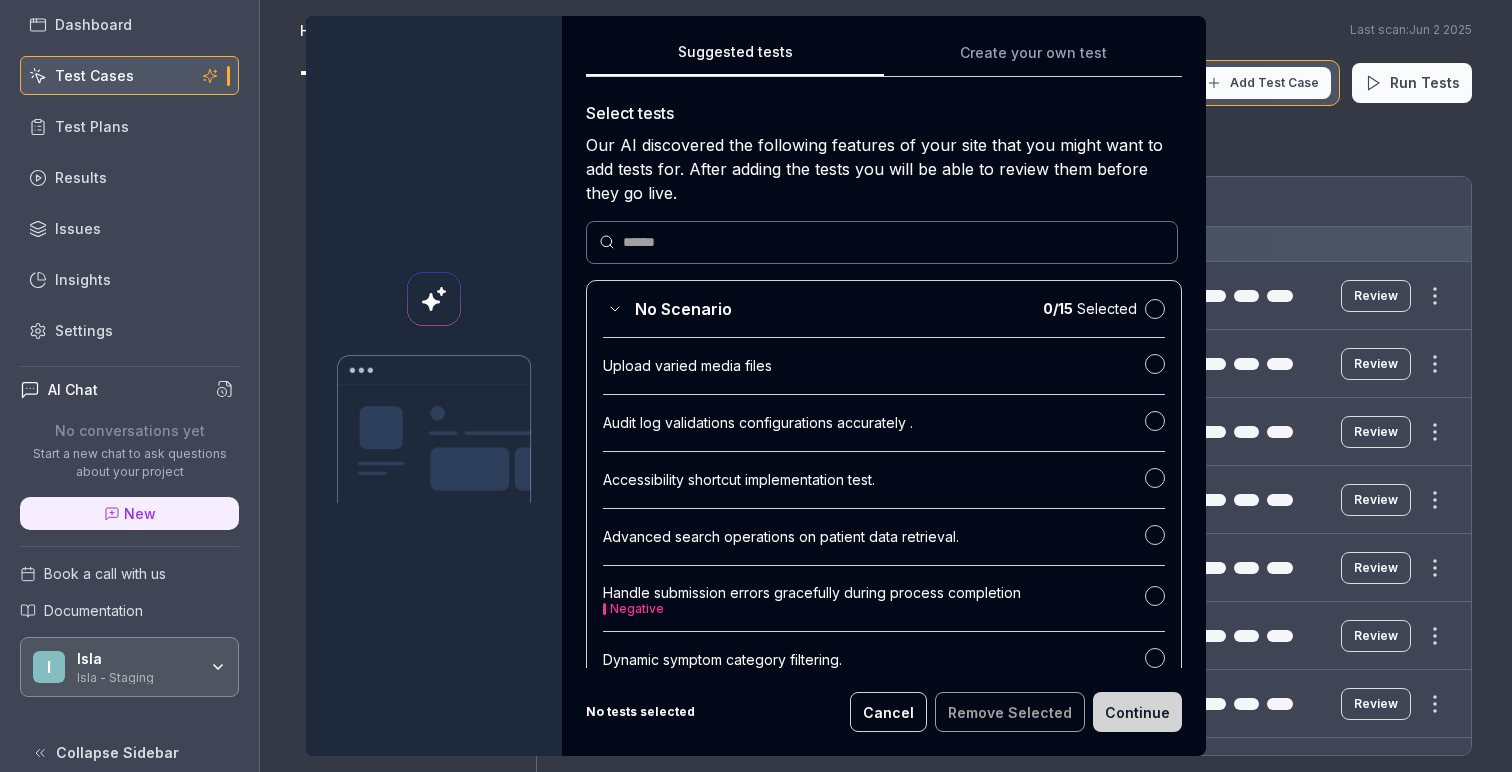 scroll, scrollTop: 0, scrollLeft: 0, axis: both 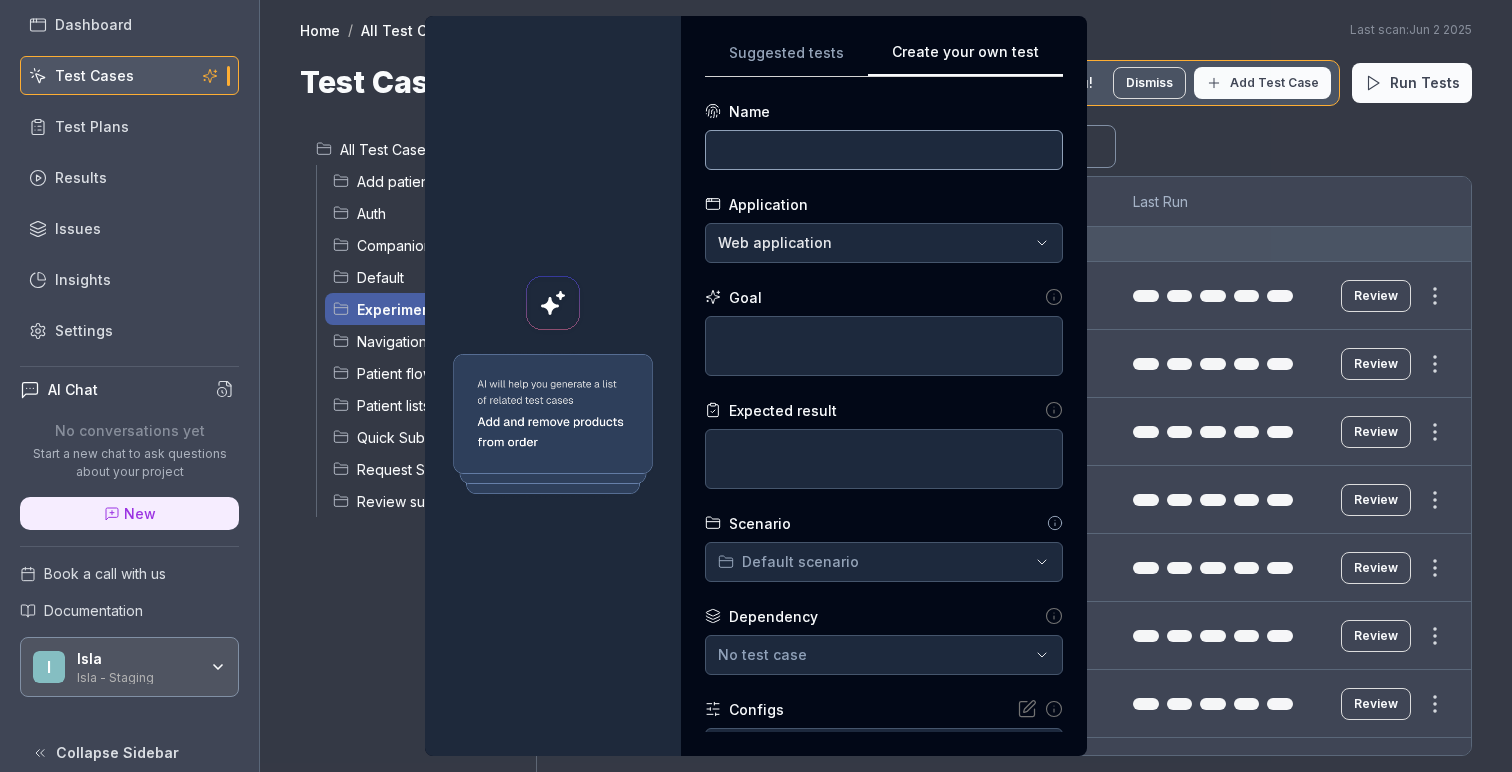 click at bounding box center [884, 150] 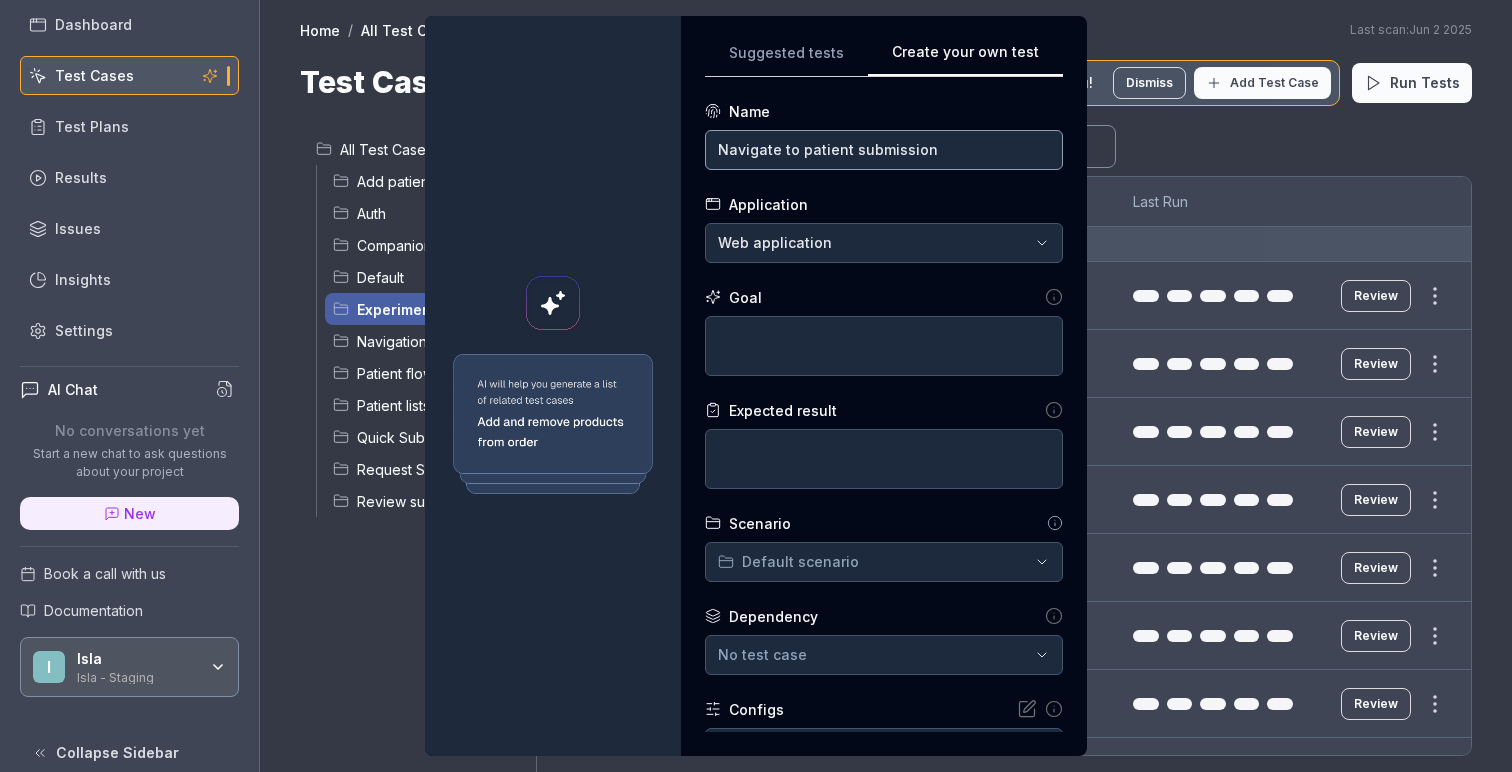 type on "Navigate to patient submission" 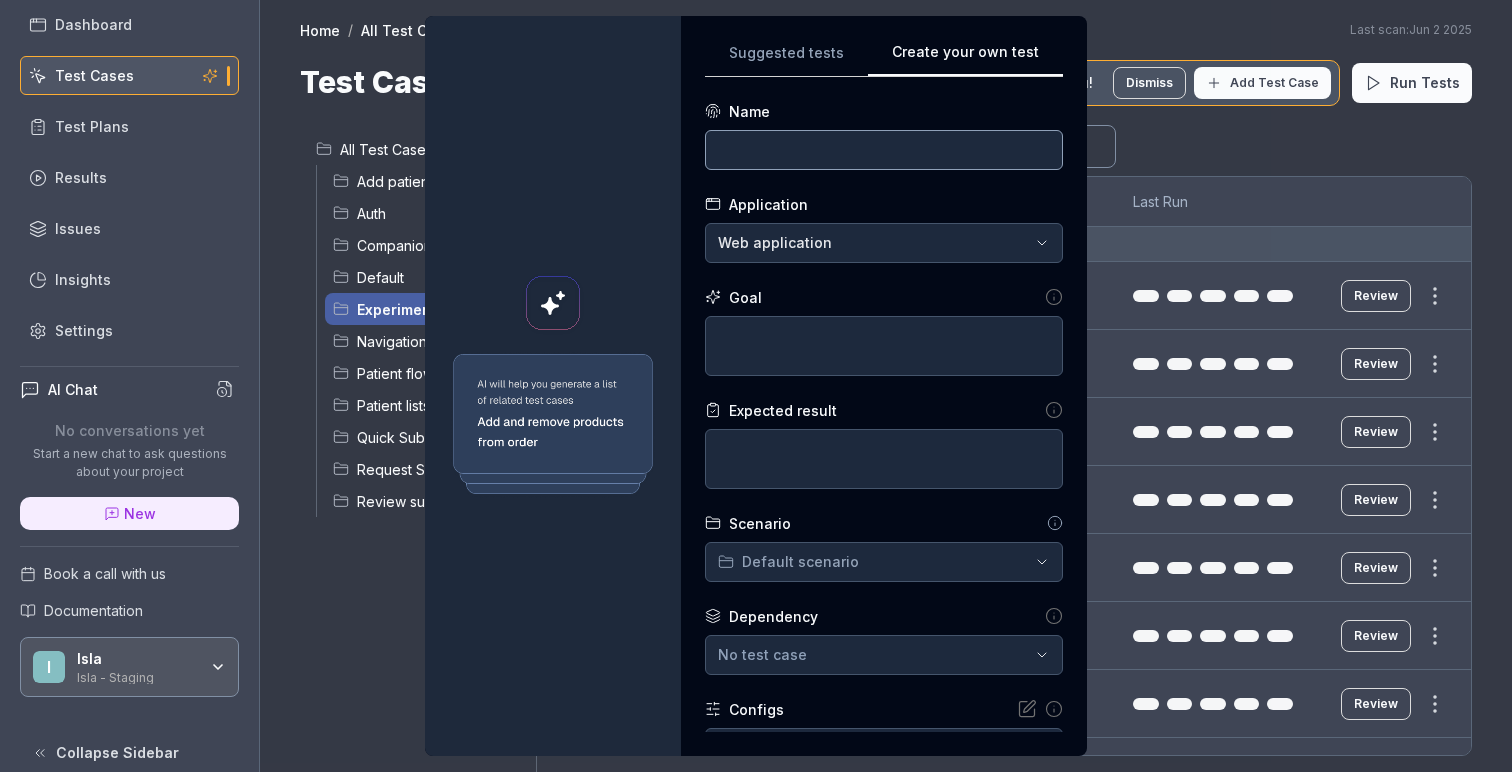 type on "=" 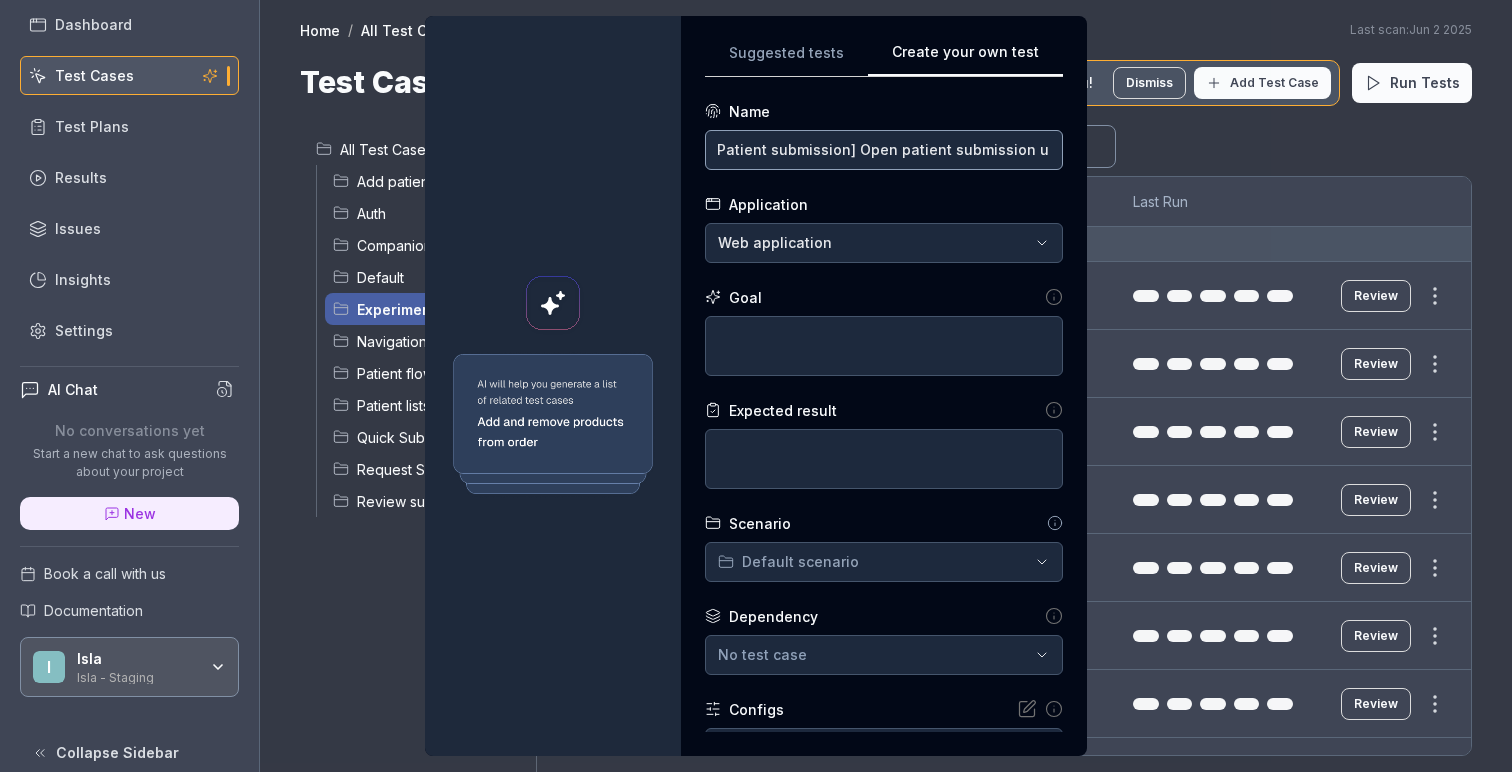 scroll, scrollTop: 0, scrollLeft: 10, axis: horizontal 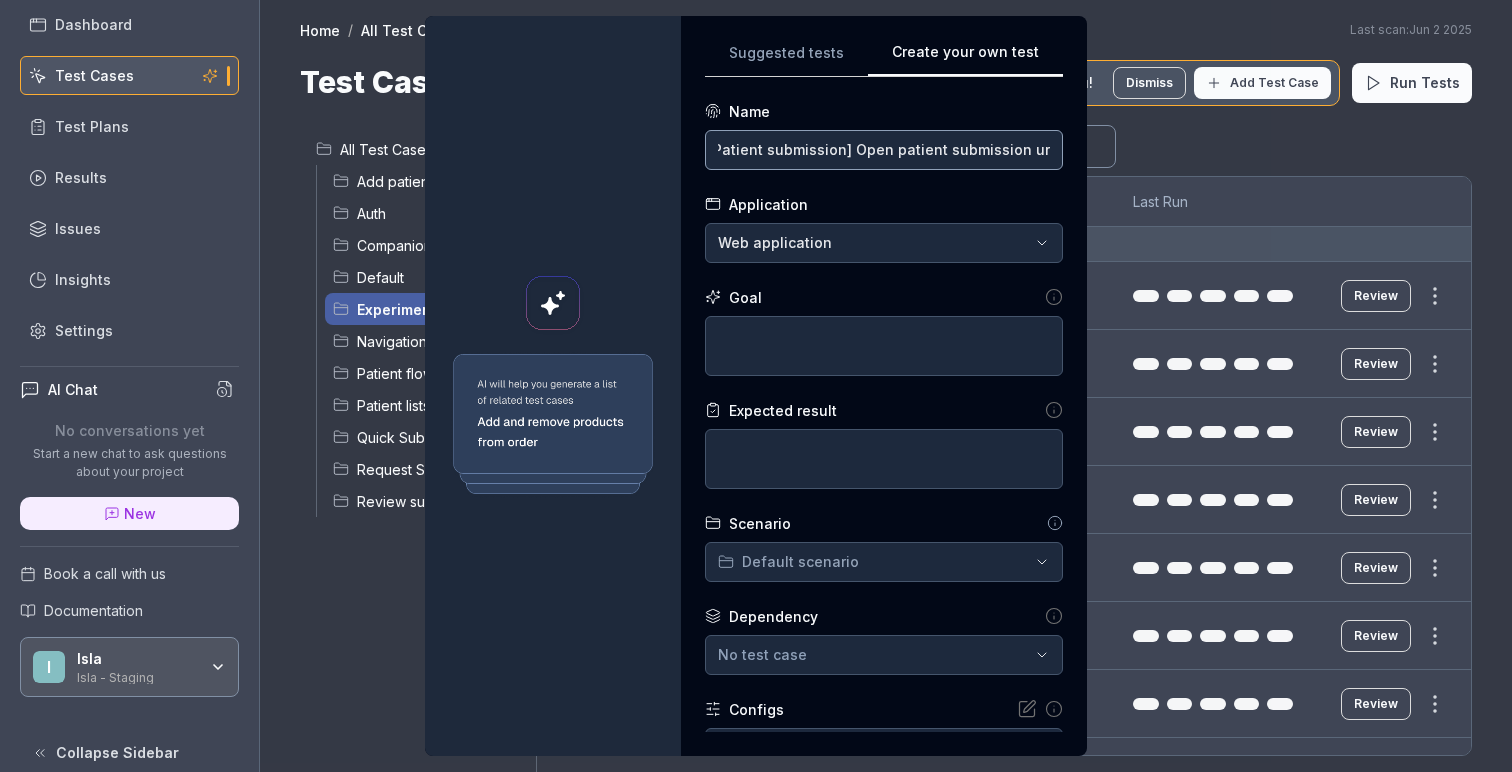 type on "[Patient submission] Open patient submission url" 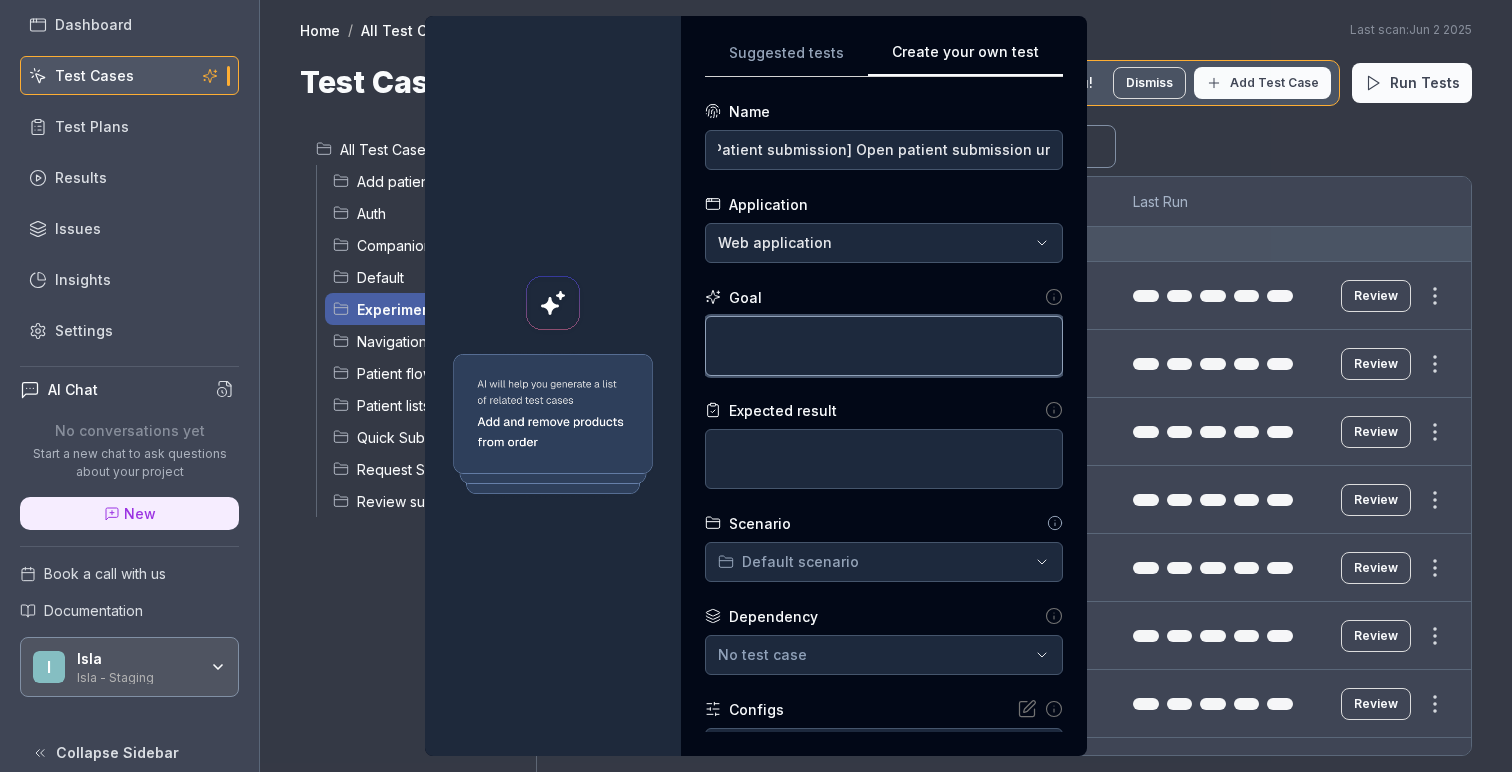 click at bounding box center (884, 346) 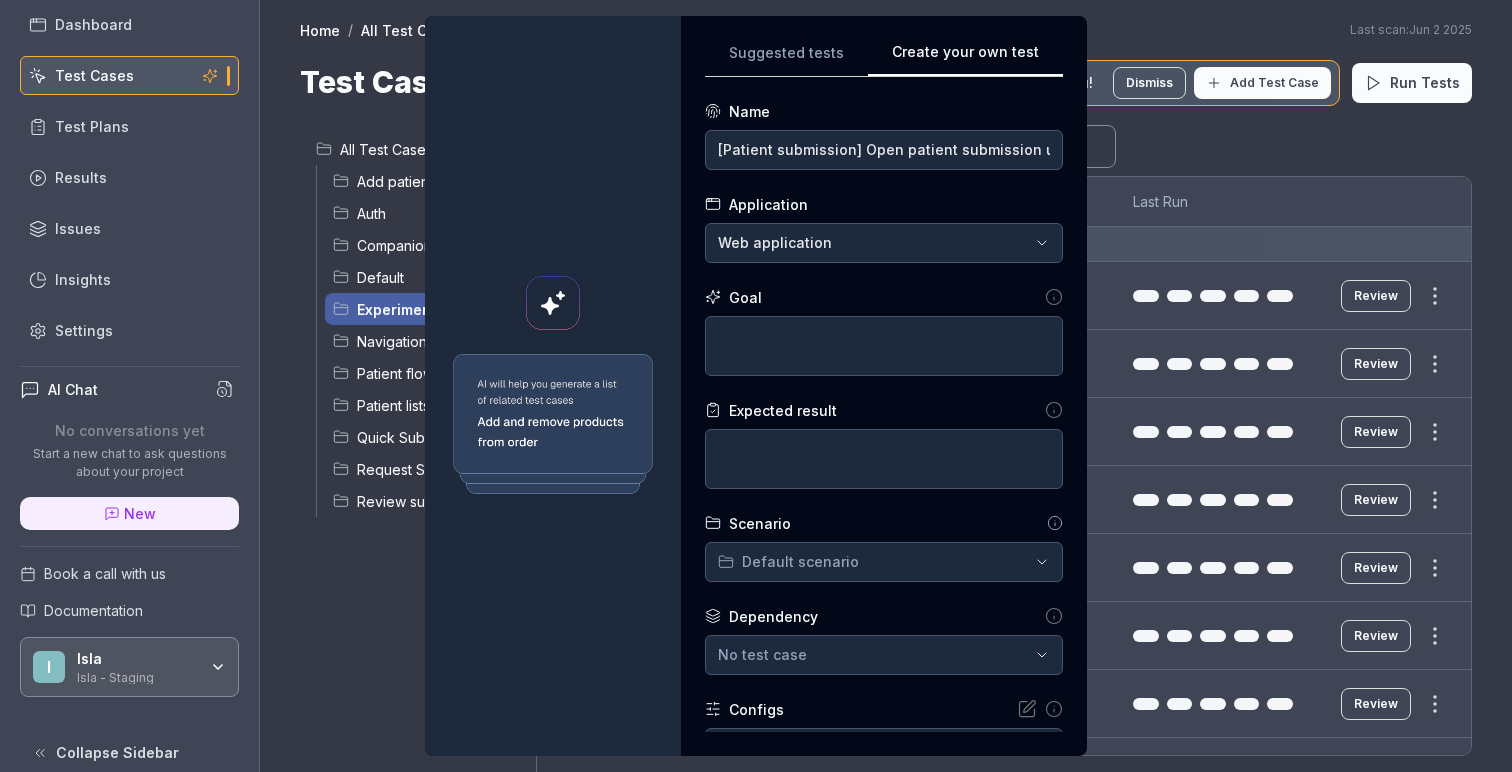 click on "**********" at bounding box center (756, 386) 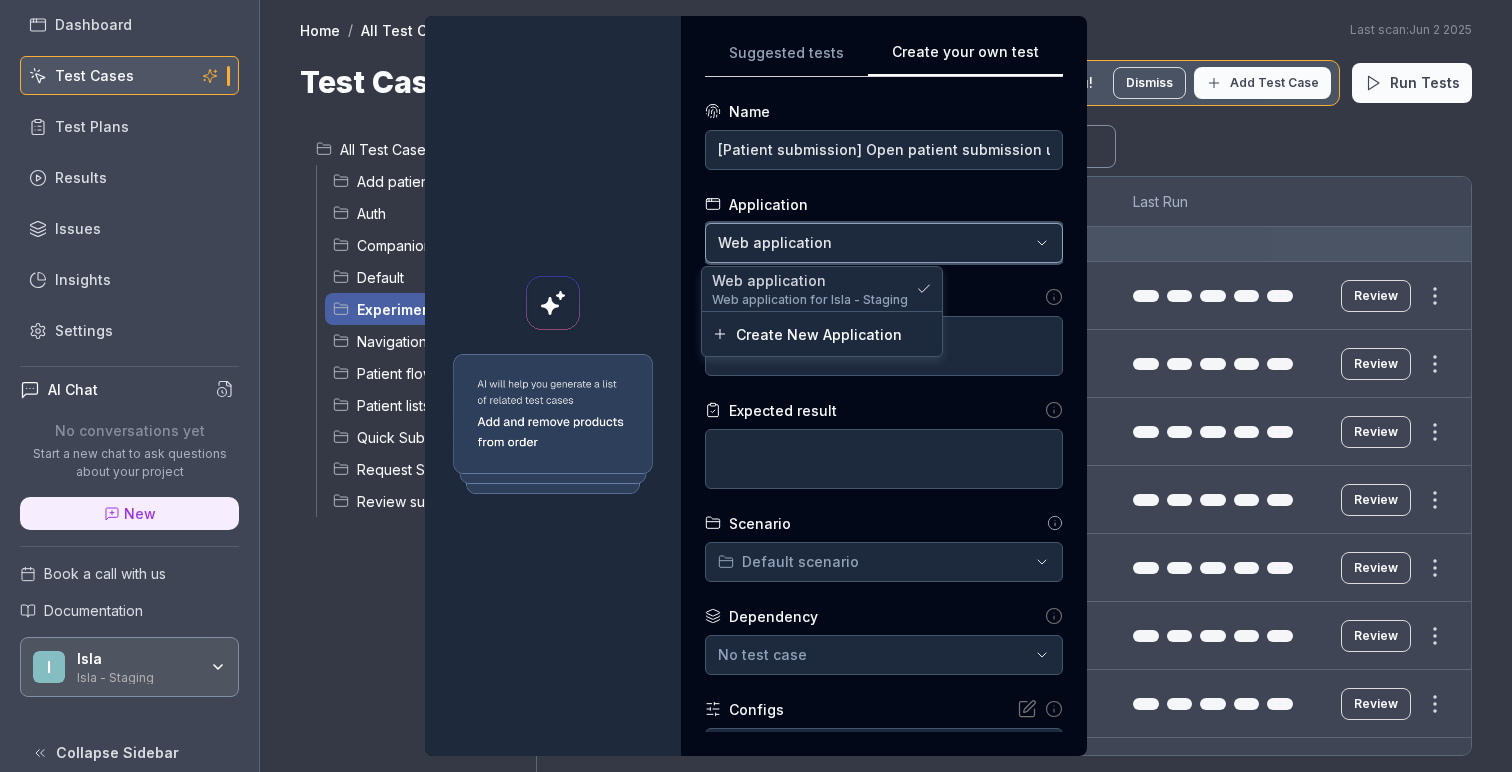 click on "**********" at bounding box center [756, 386] 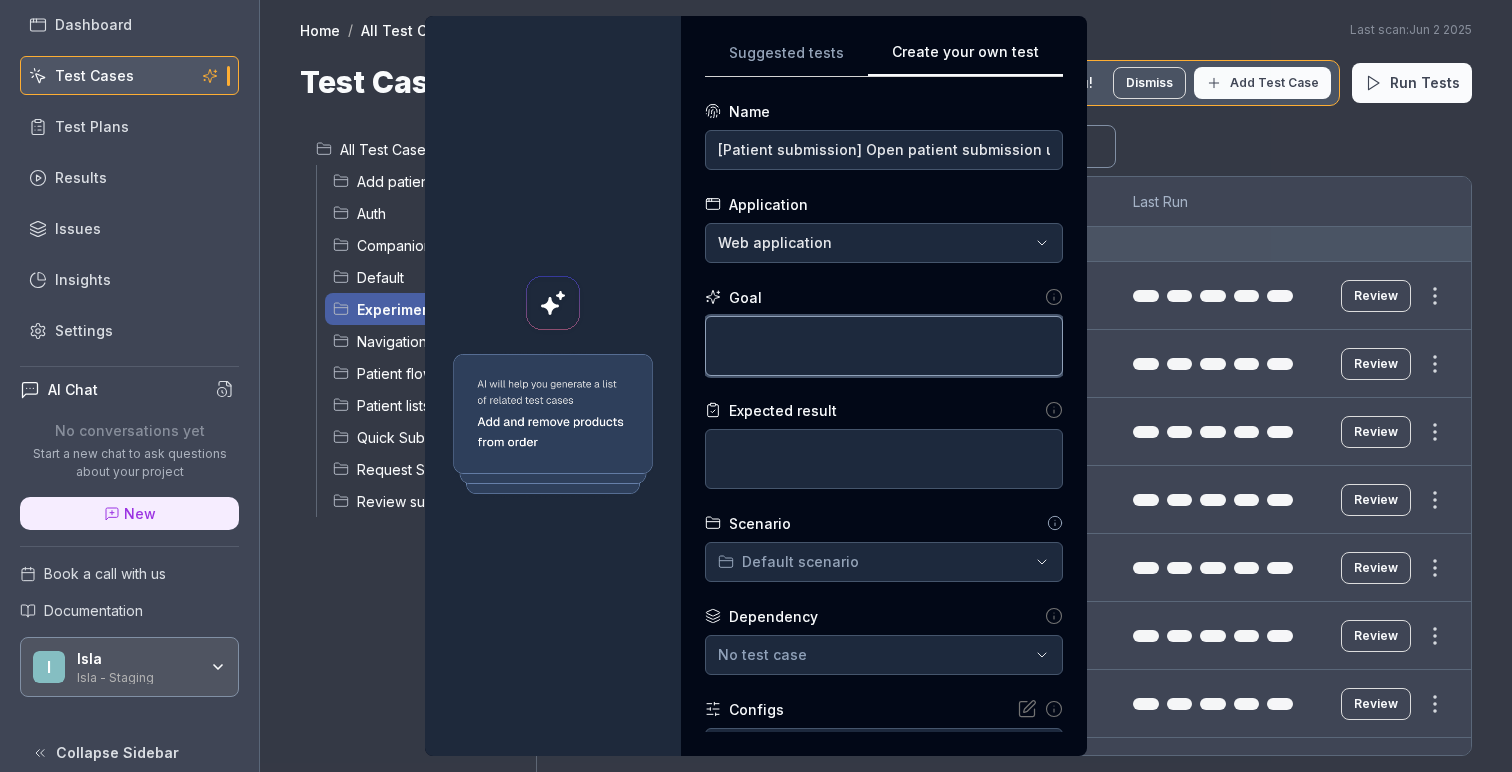 click at bounding box center [884, 346] 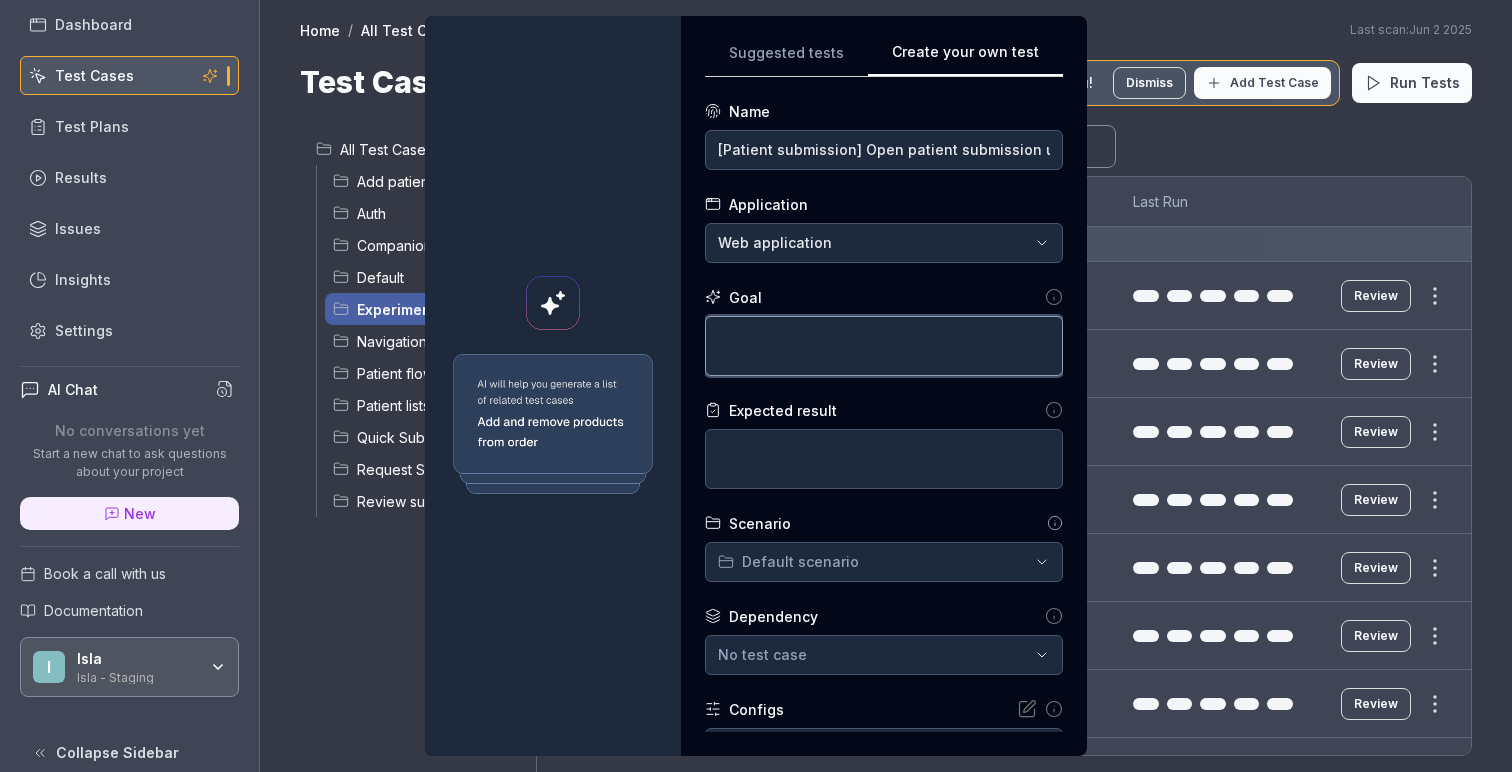 click at bounding box center (884, 346) 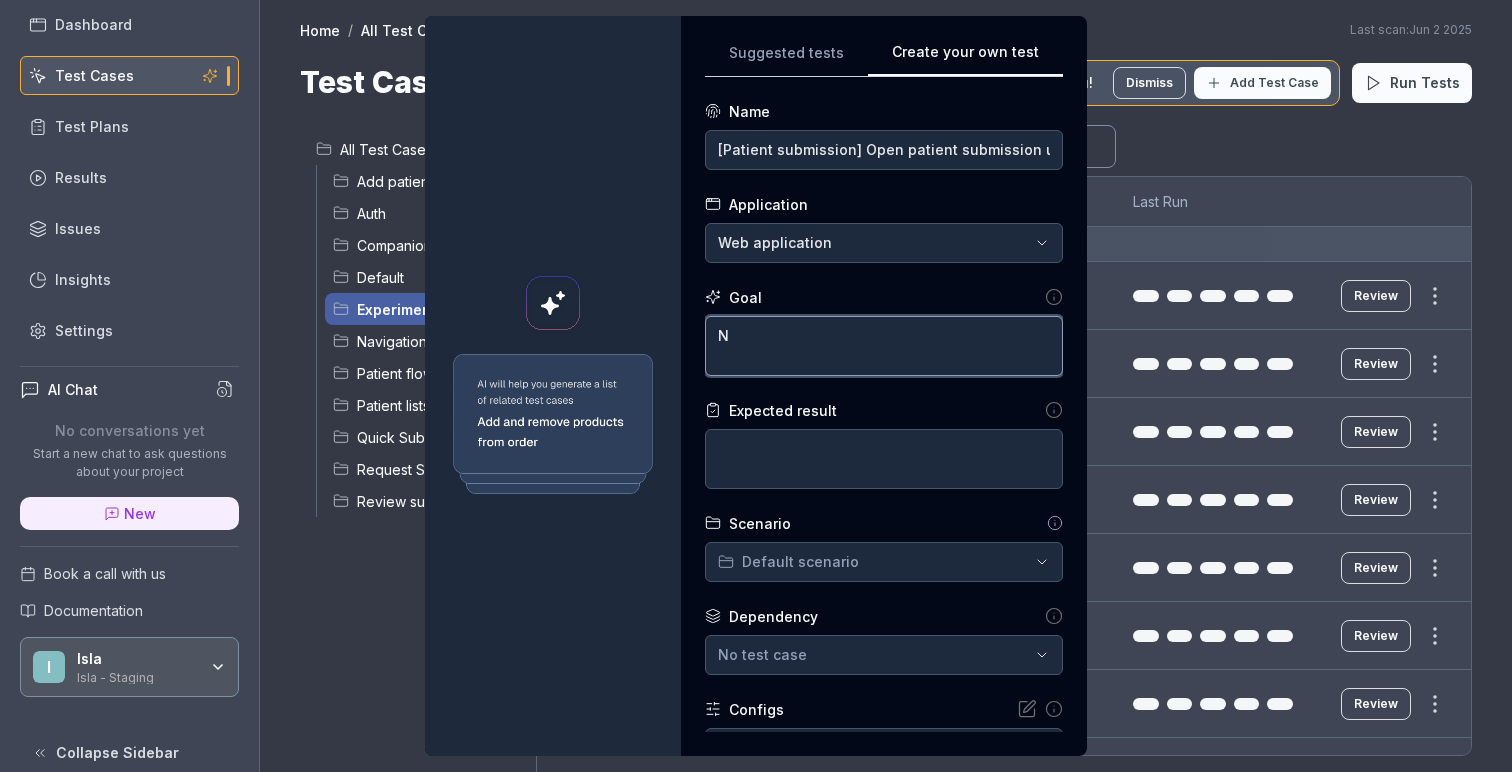 type on "*" 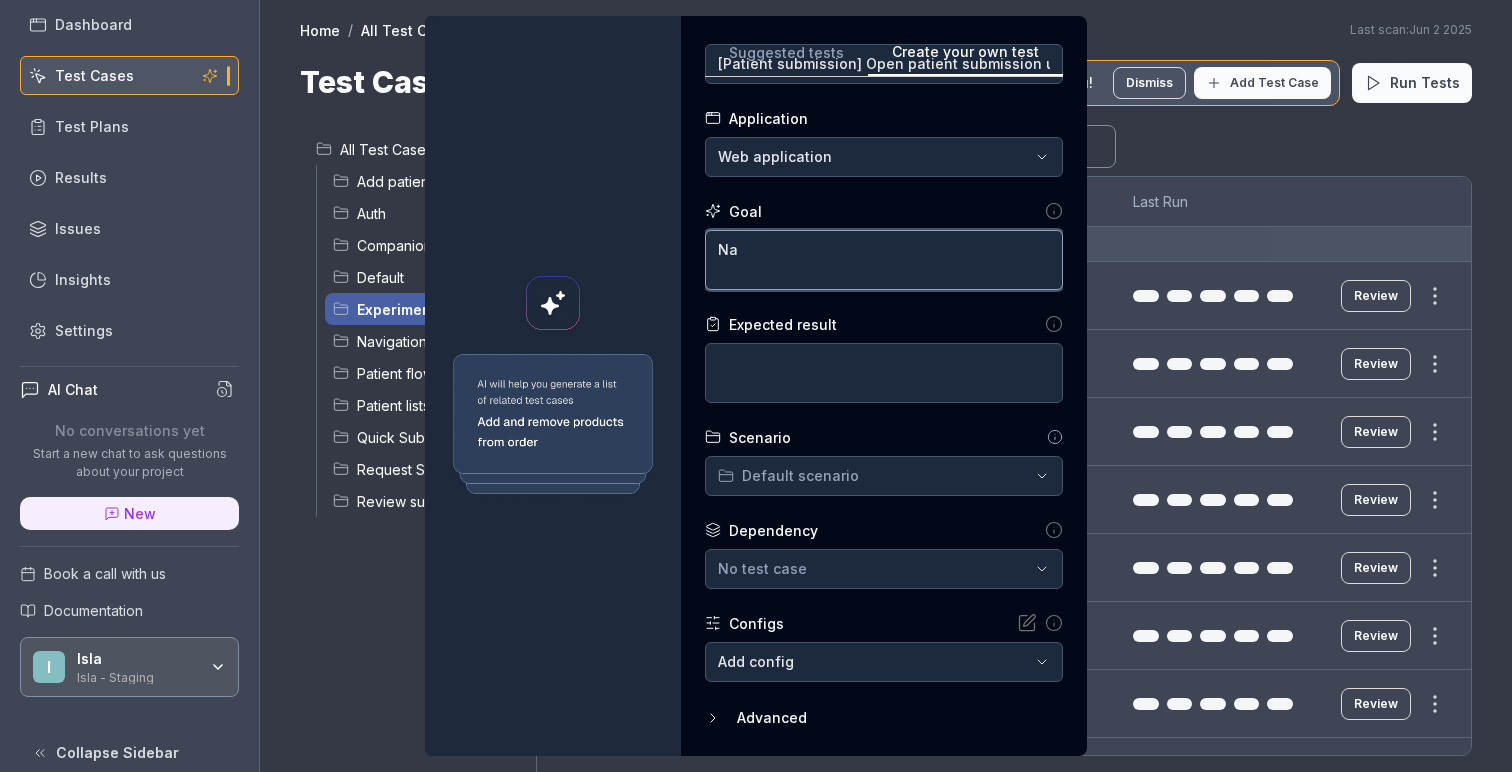 scroll, scrollTop: 147, scrollLeft: 0, axis: vertical 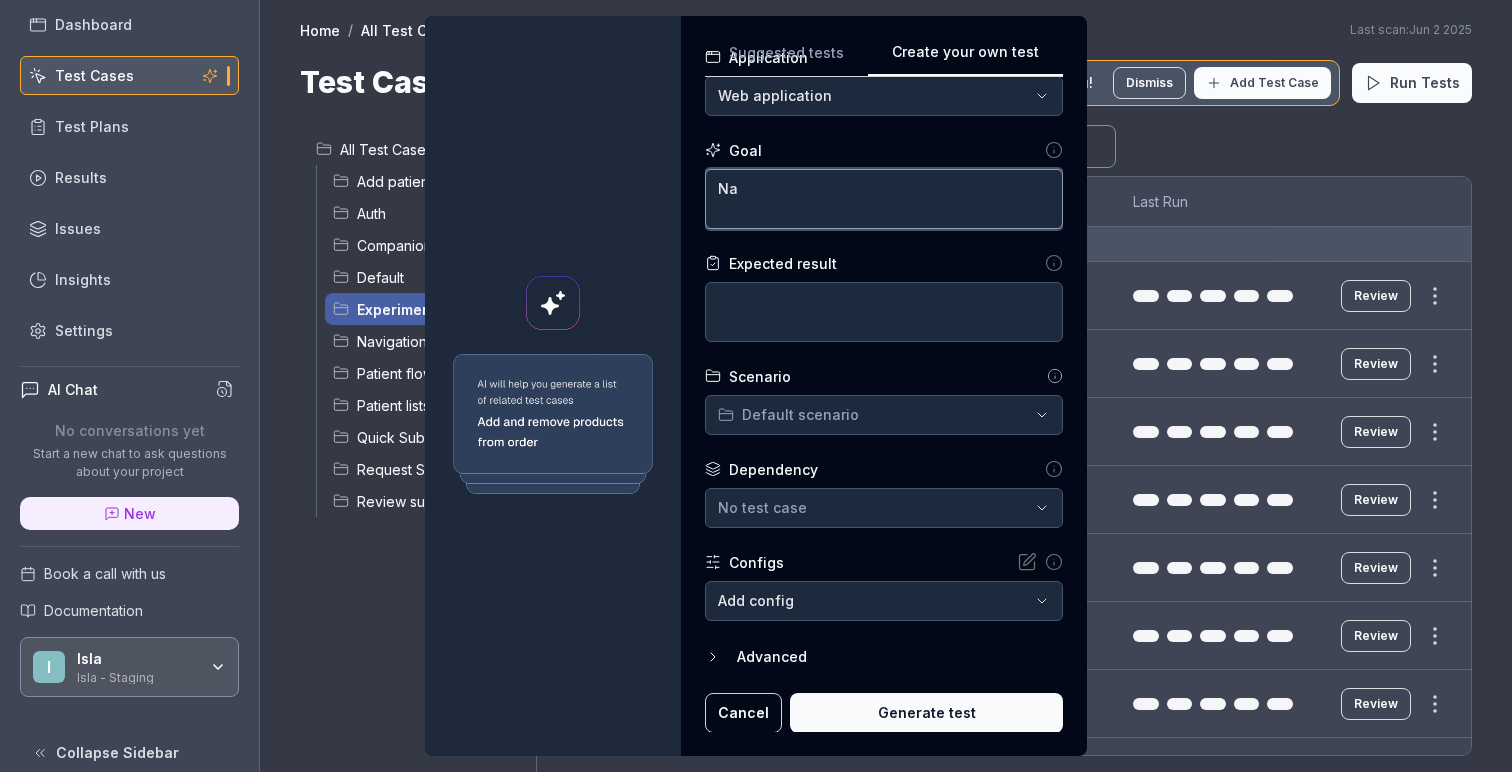type on "Na" 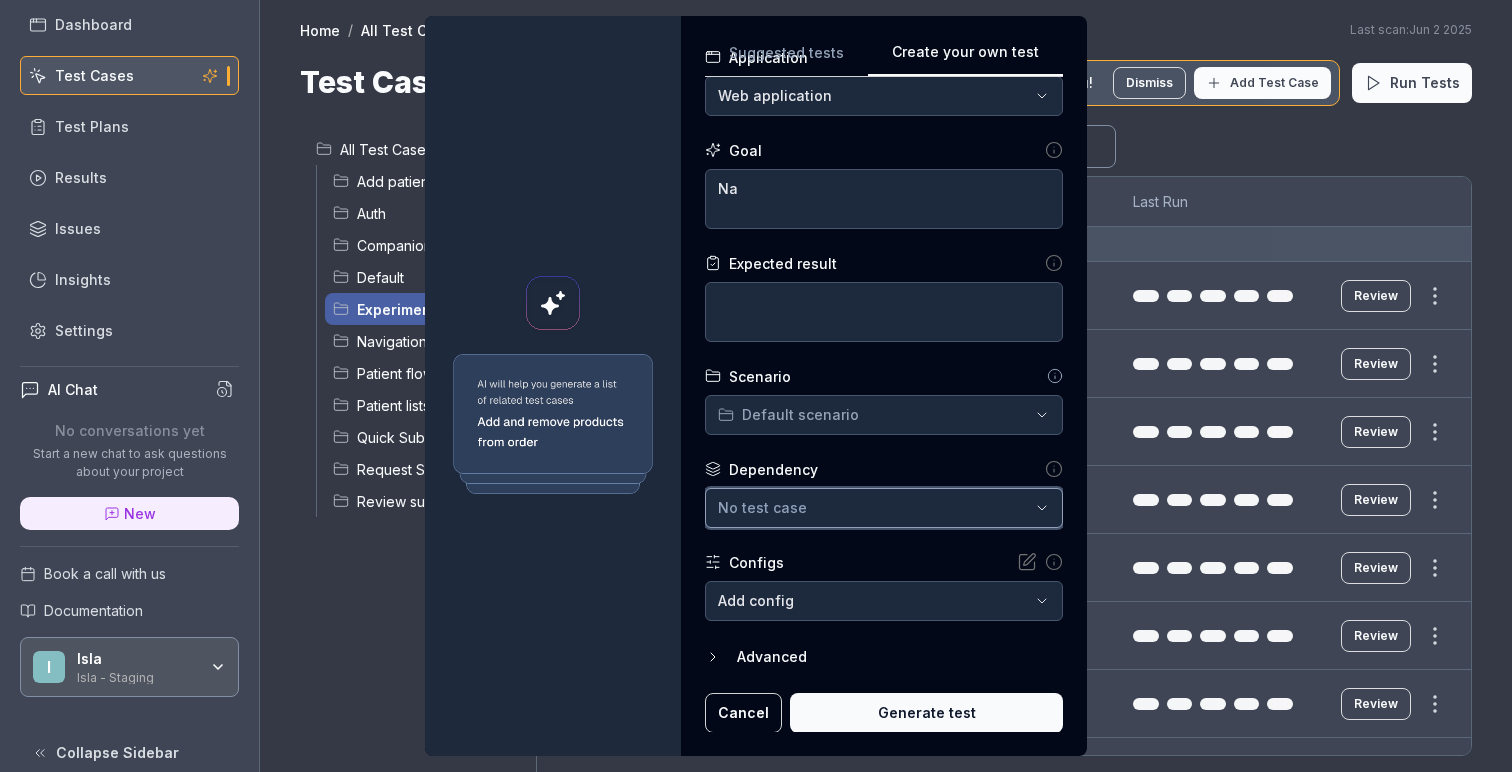 click on "No test case" at bounding box center [874, 507] 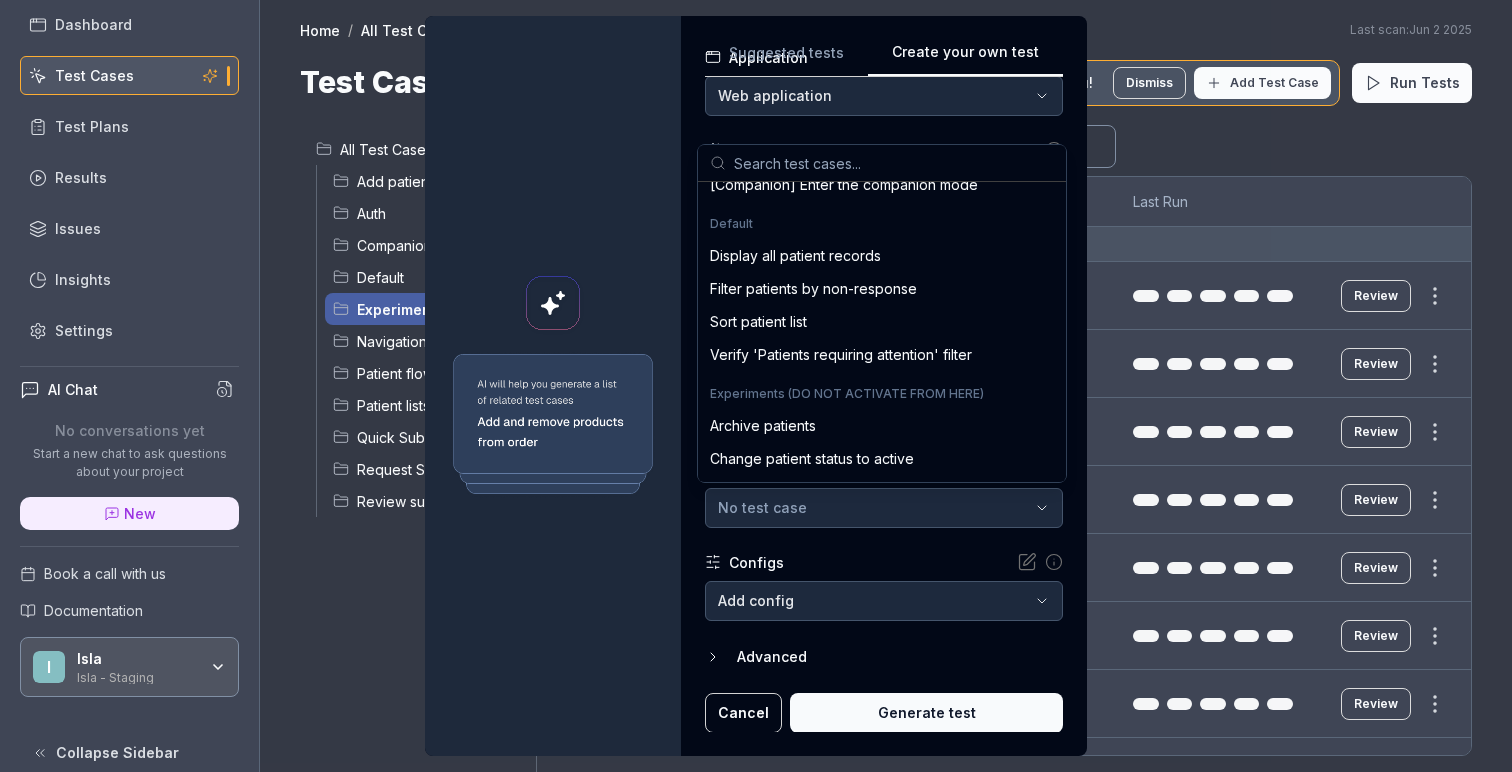 scroll, scrollTop: 526, scrollLeft: 0, axis: vertical 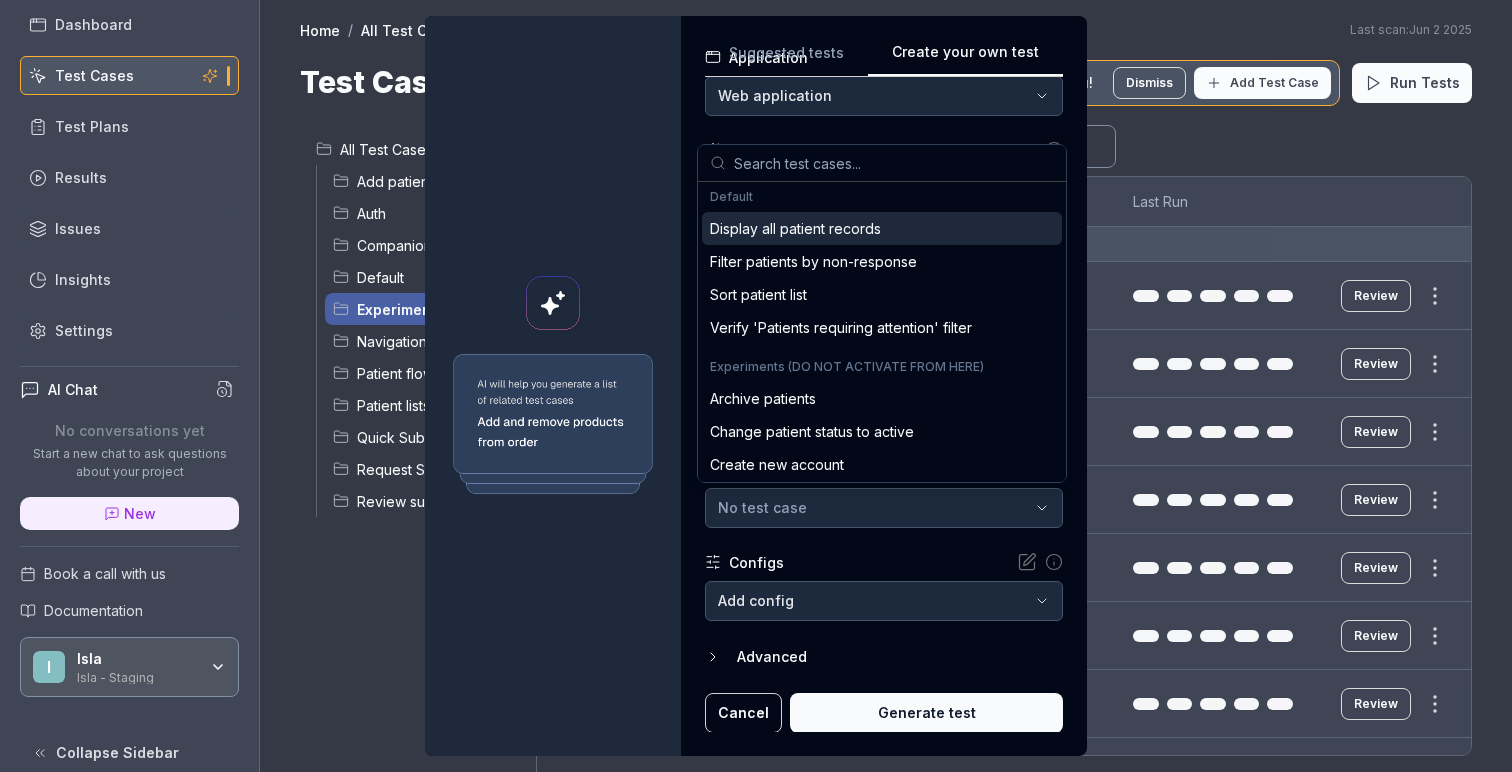 click on "Display all patient records" at bounding box center (795, 228) 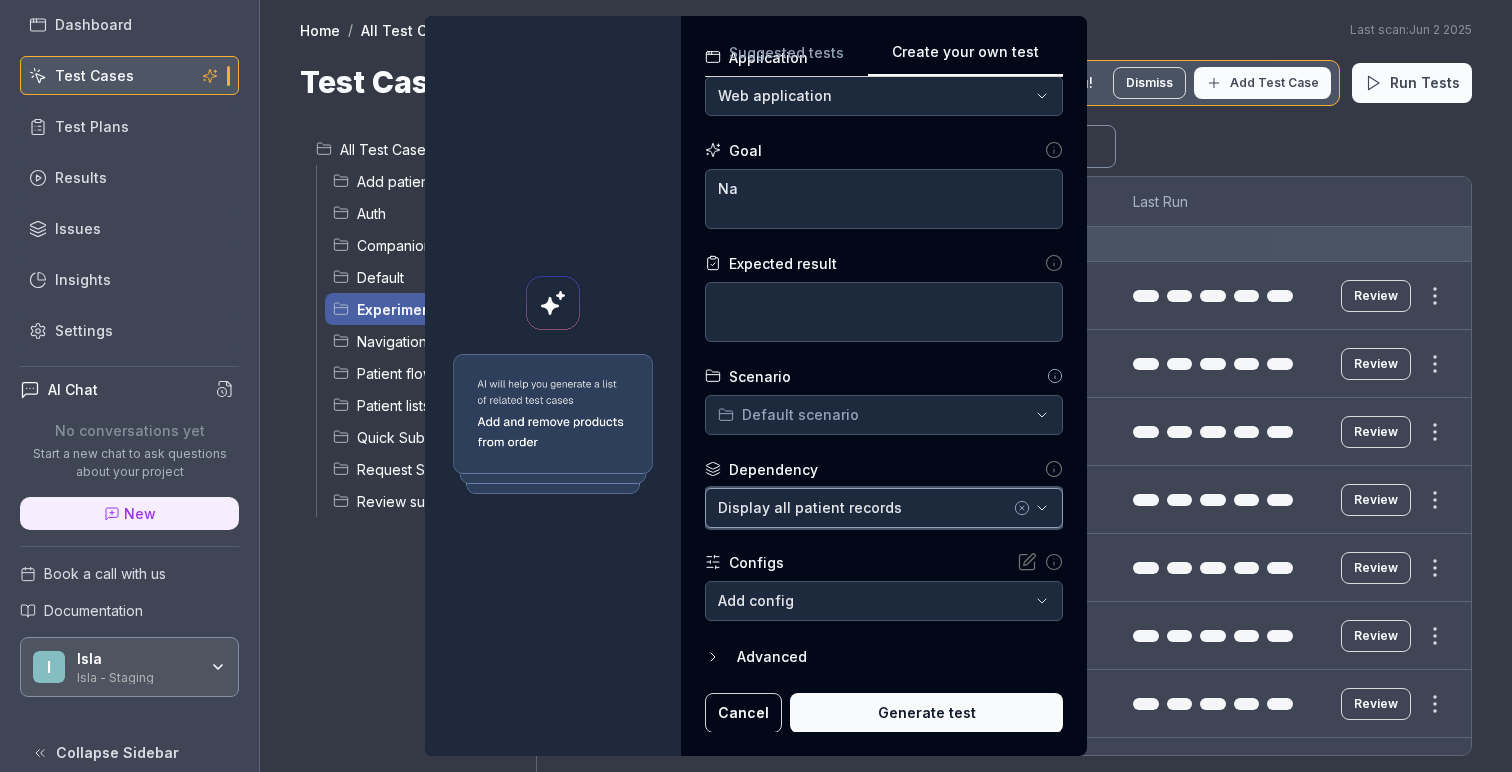 click on "Display all patient records" at bounding box center [864, 507] 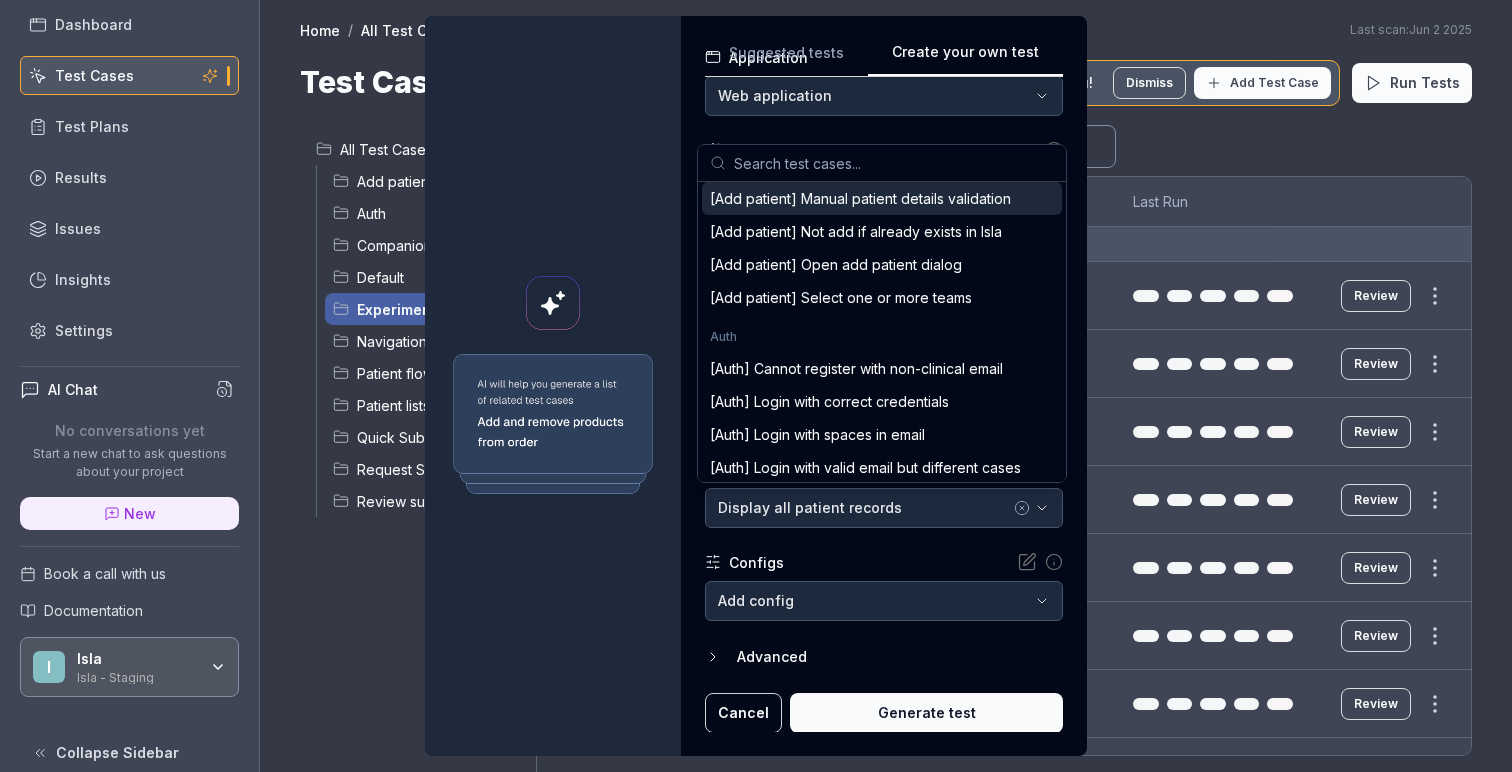 scroll, scrollTop: 0, scrollLeft: 0, axis: both 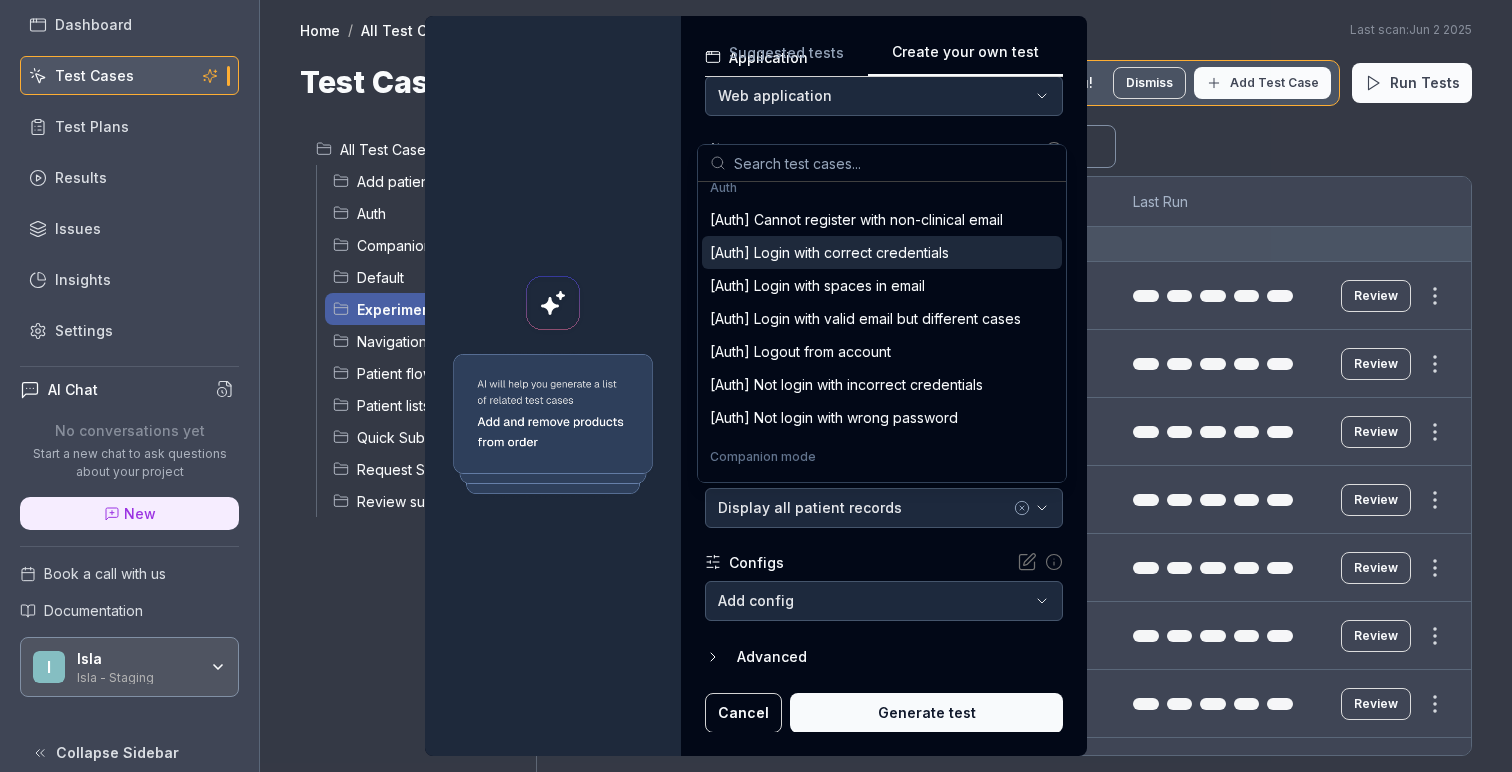 click on "[Auth] Login with correct credentials" at bounding box center (829, 252) 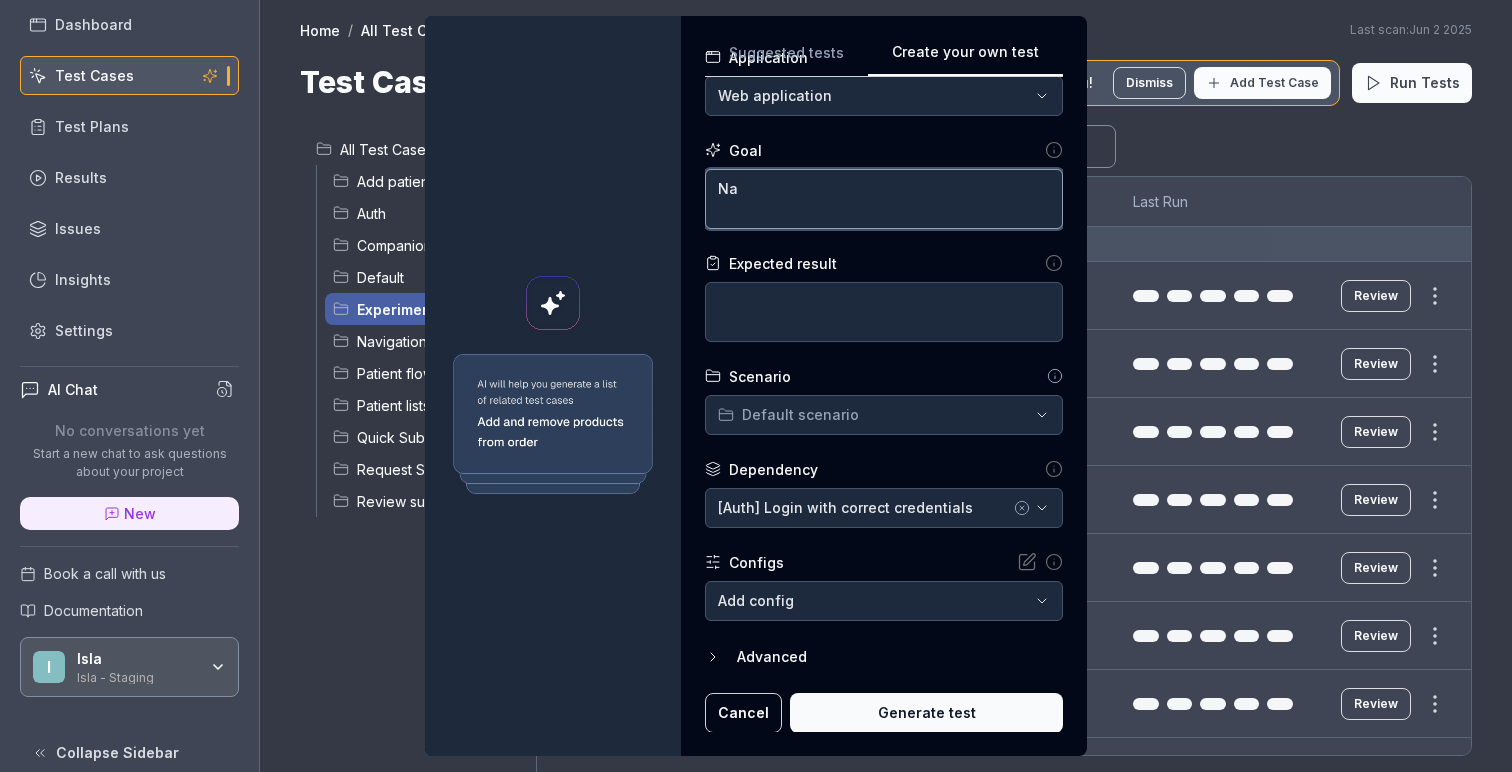 click on "Na" at bounding box center (884, 199) 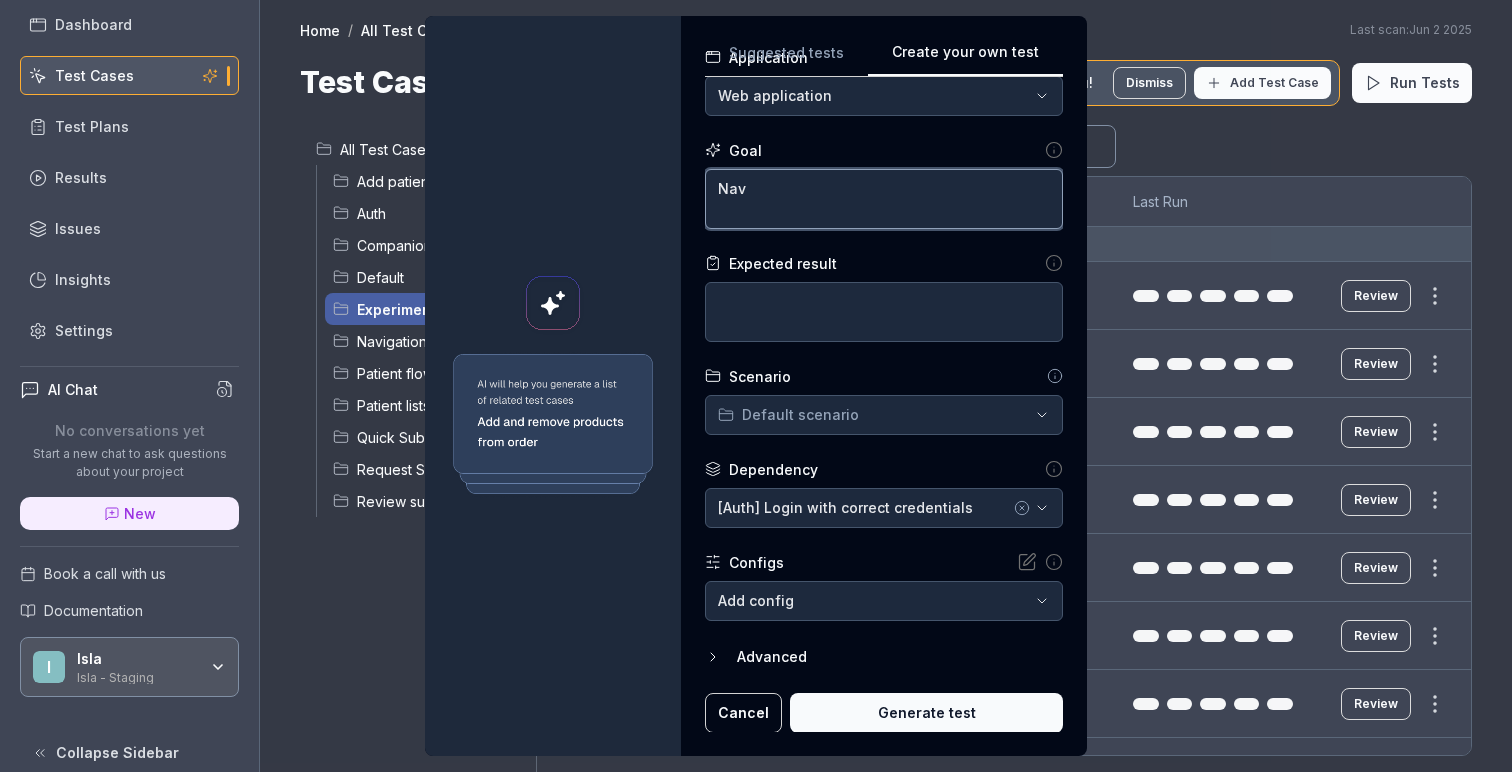 type on "Nava" 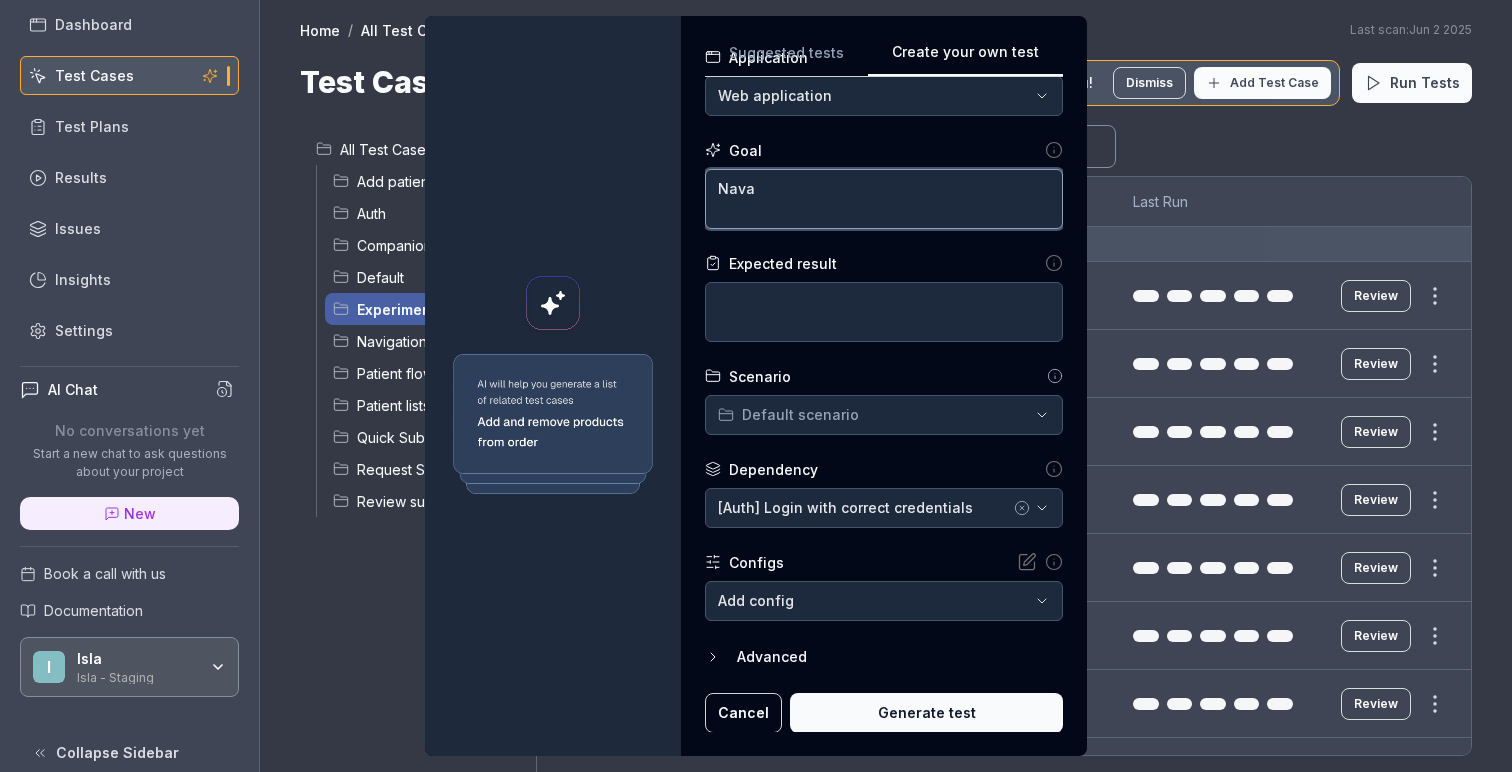 type on "*" 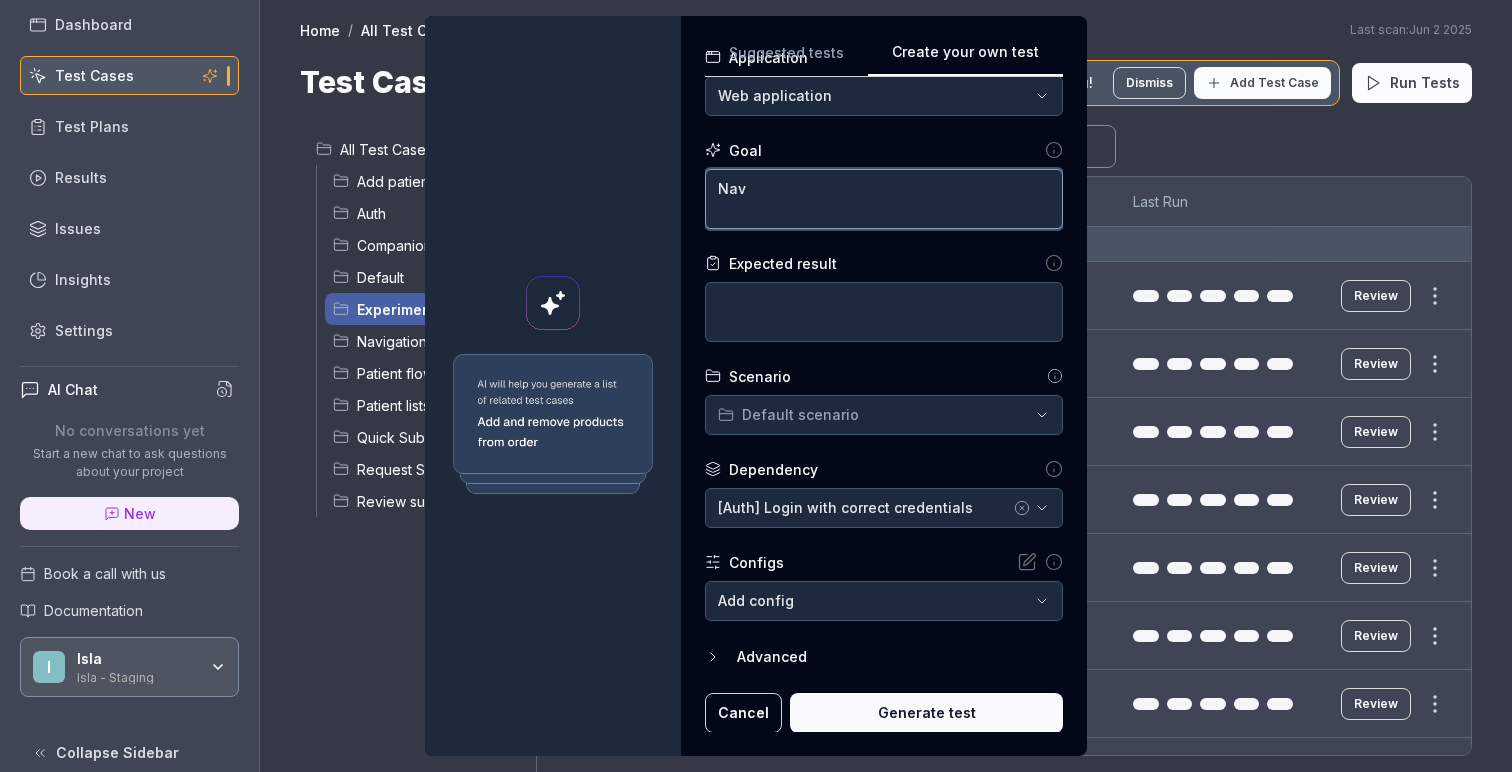 type on "*" 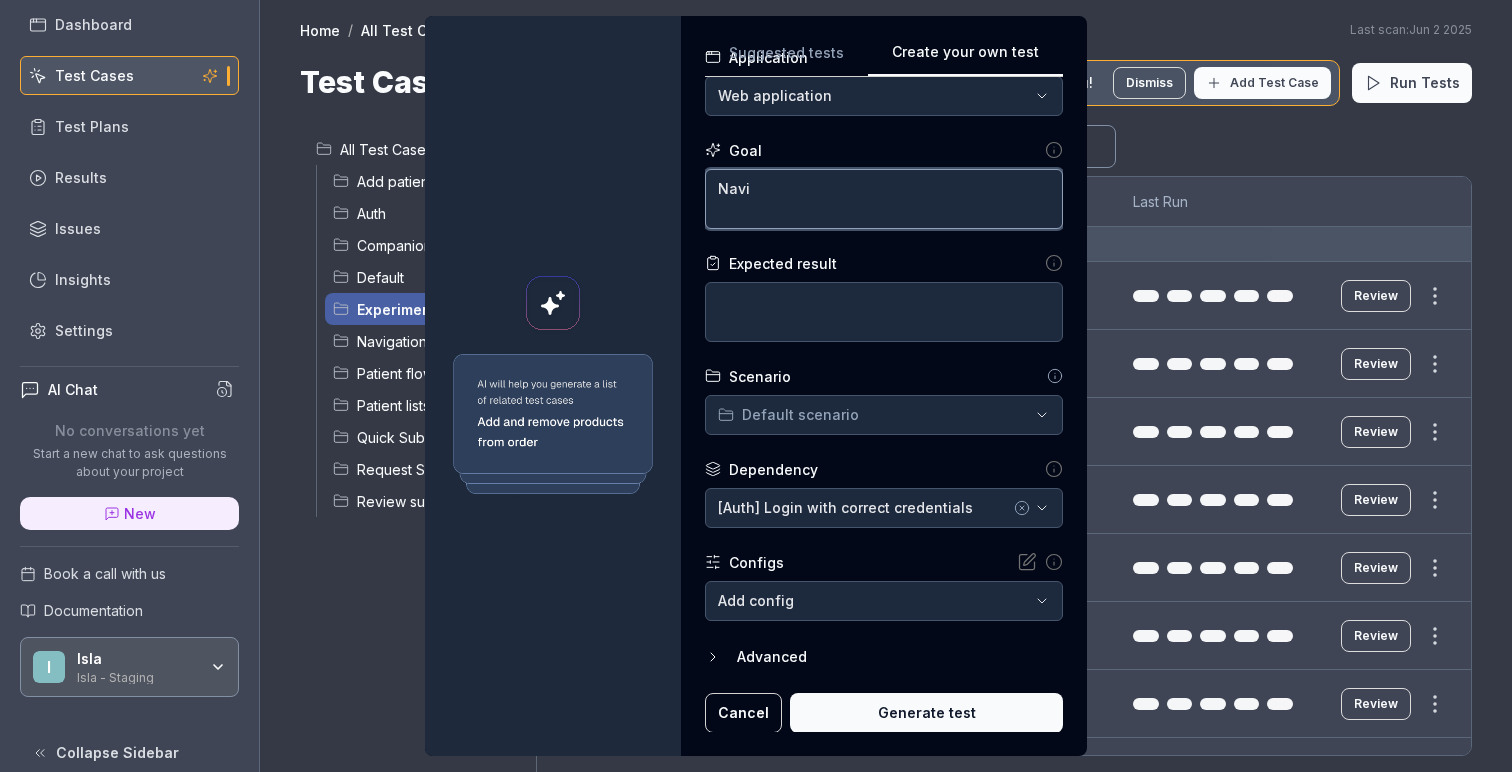 type on "*" 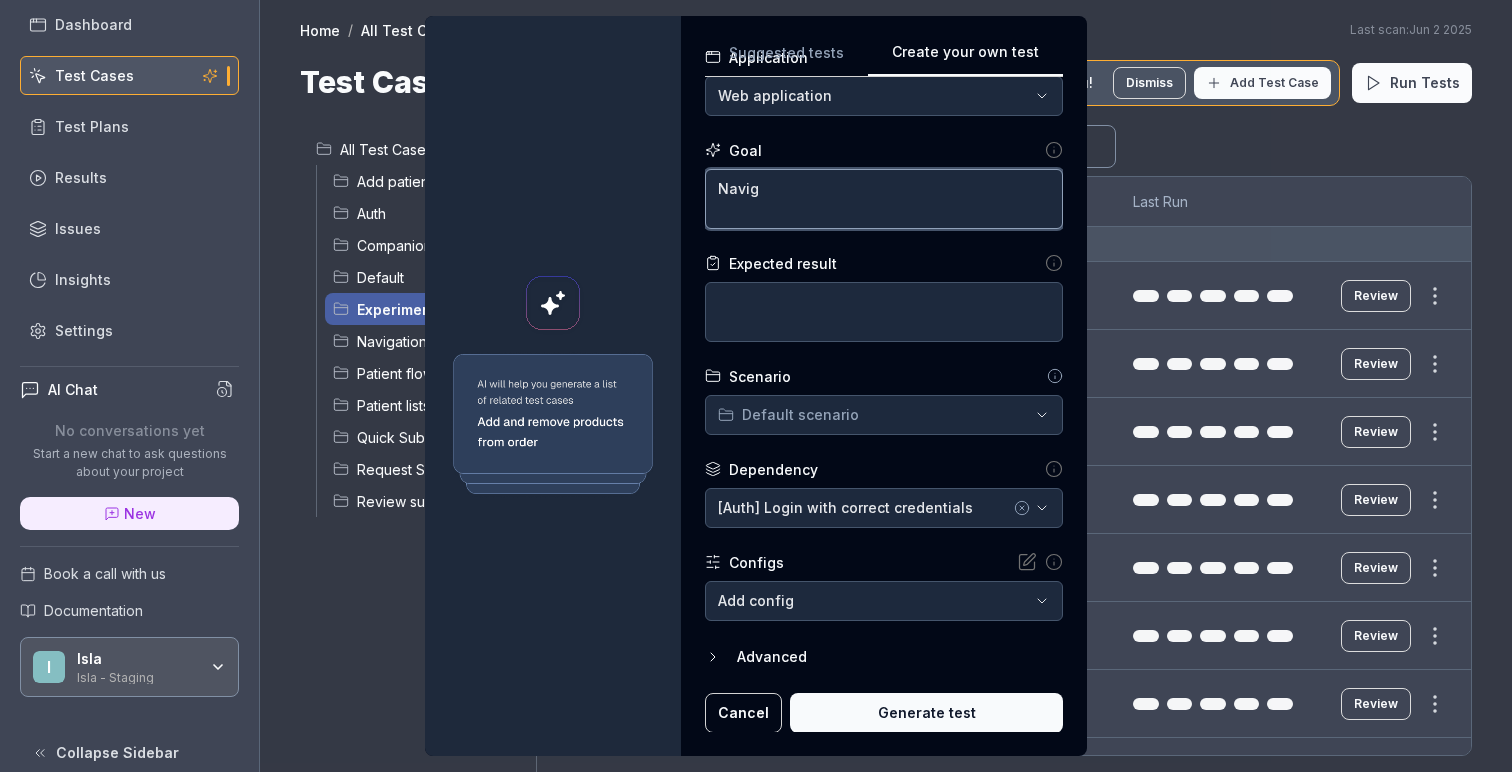type on "*" 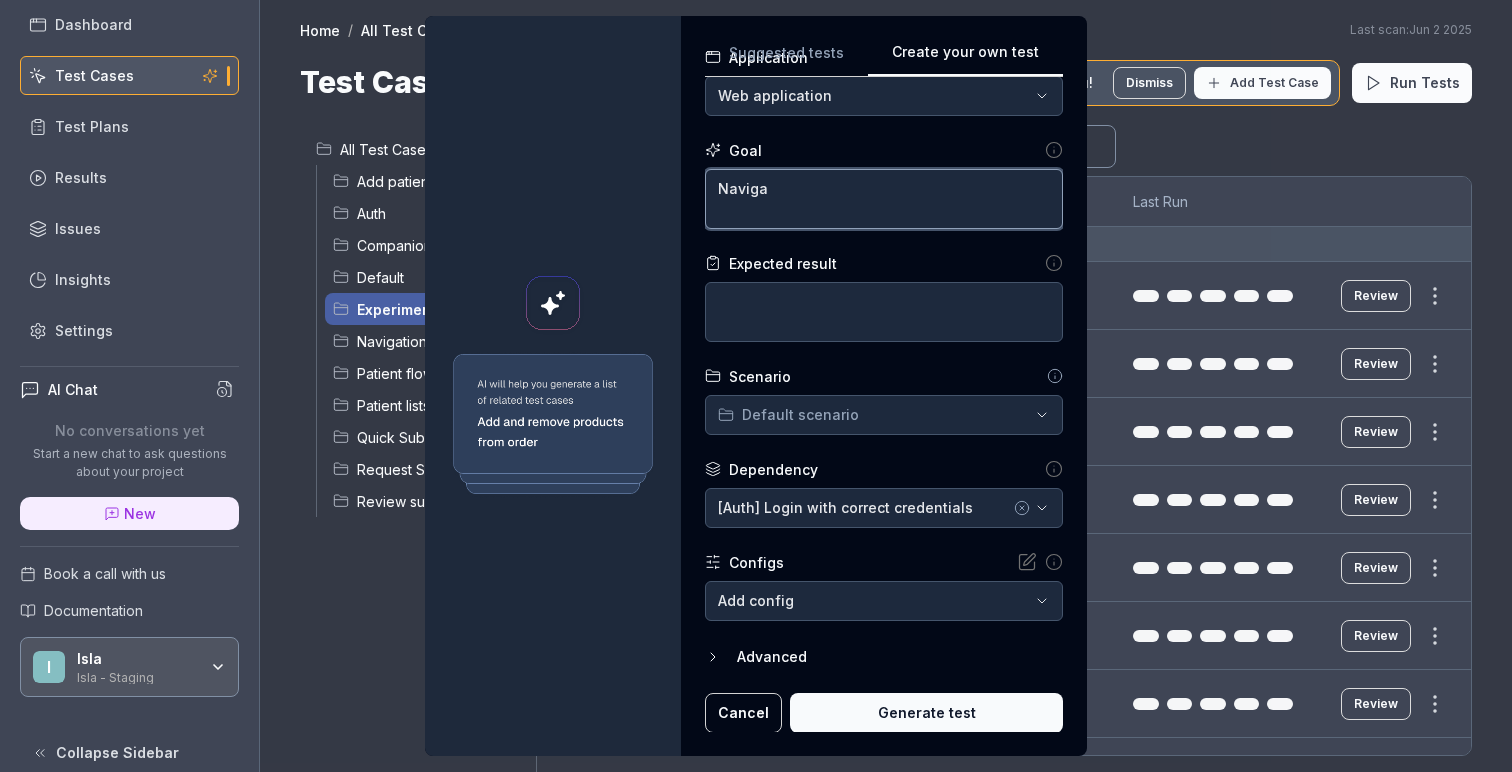 type on "*" 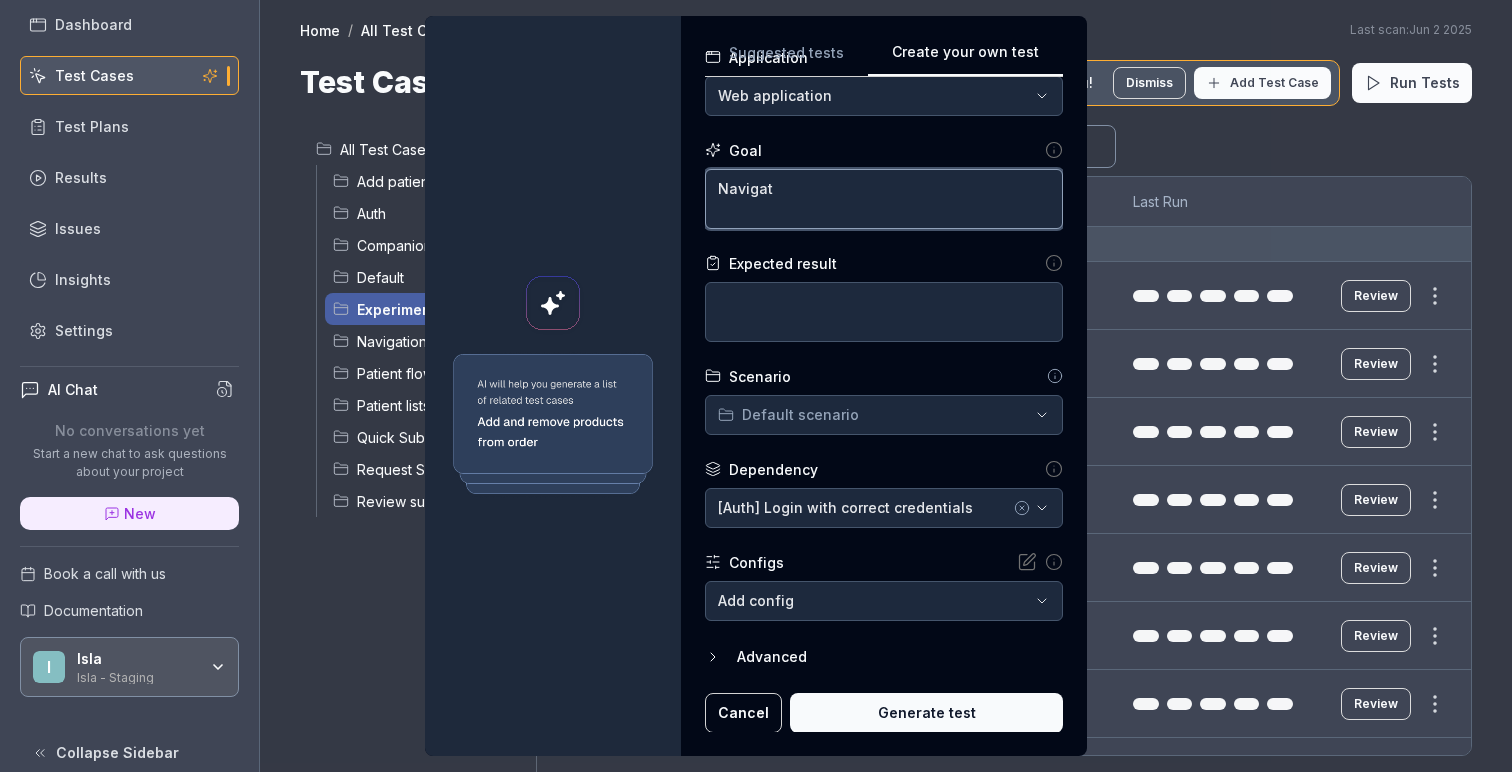 type on "*" 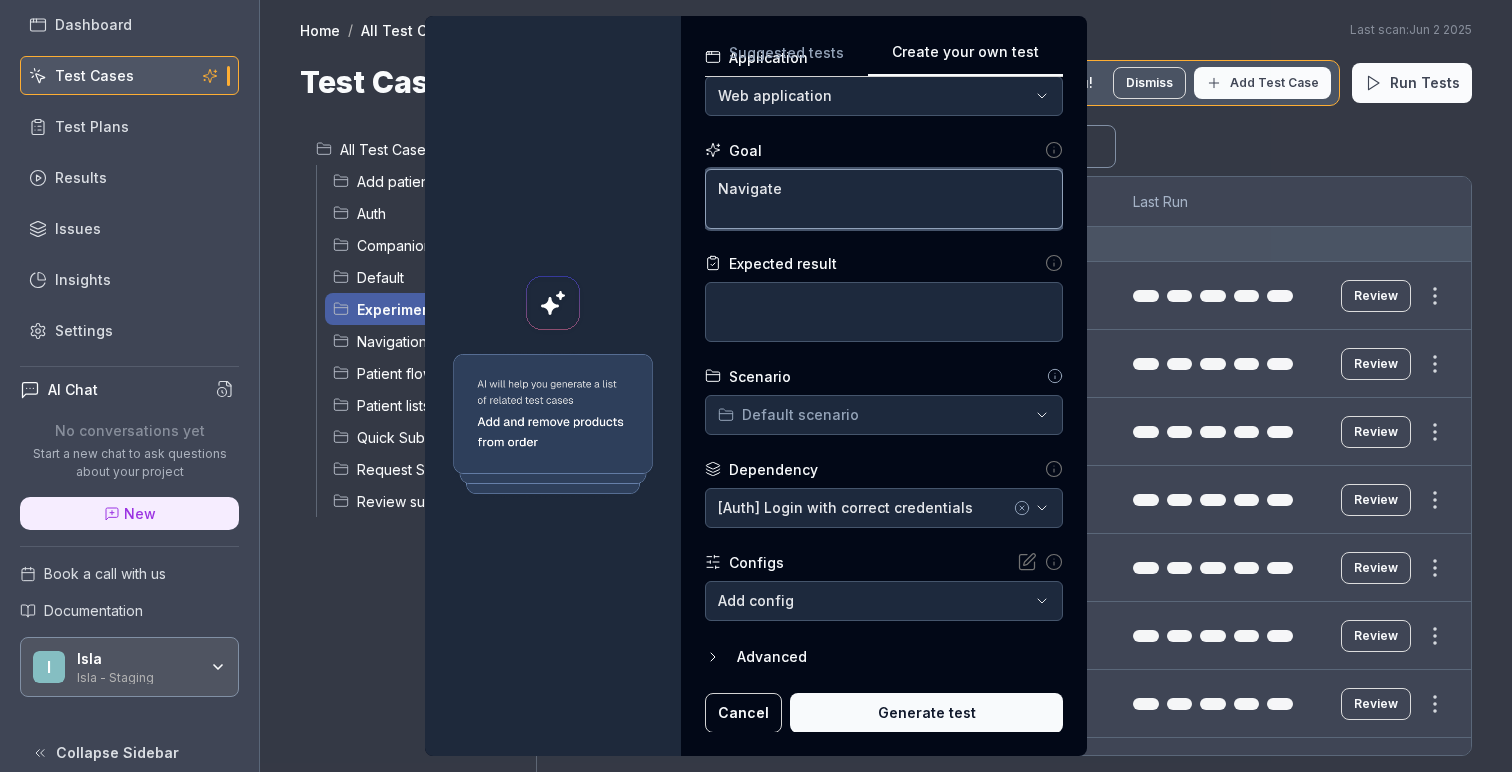 type on "*" 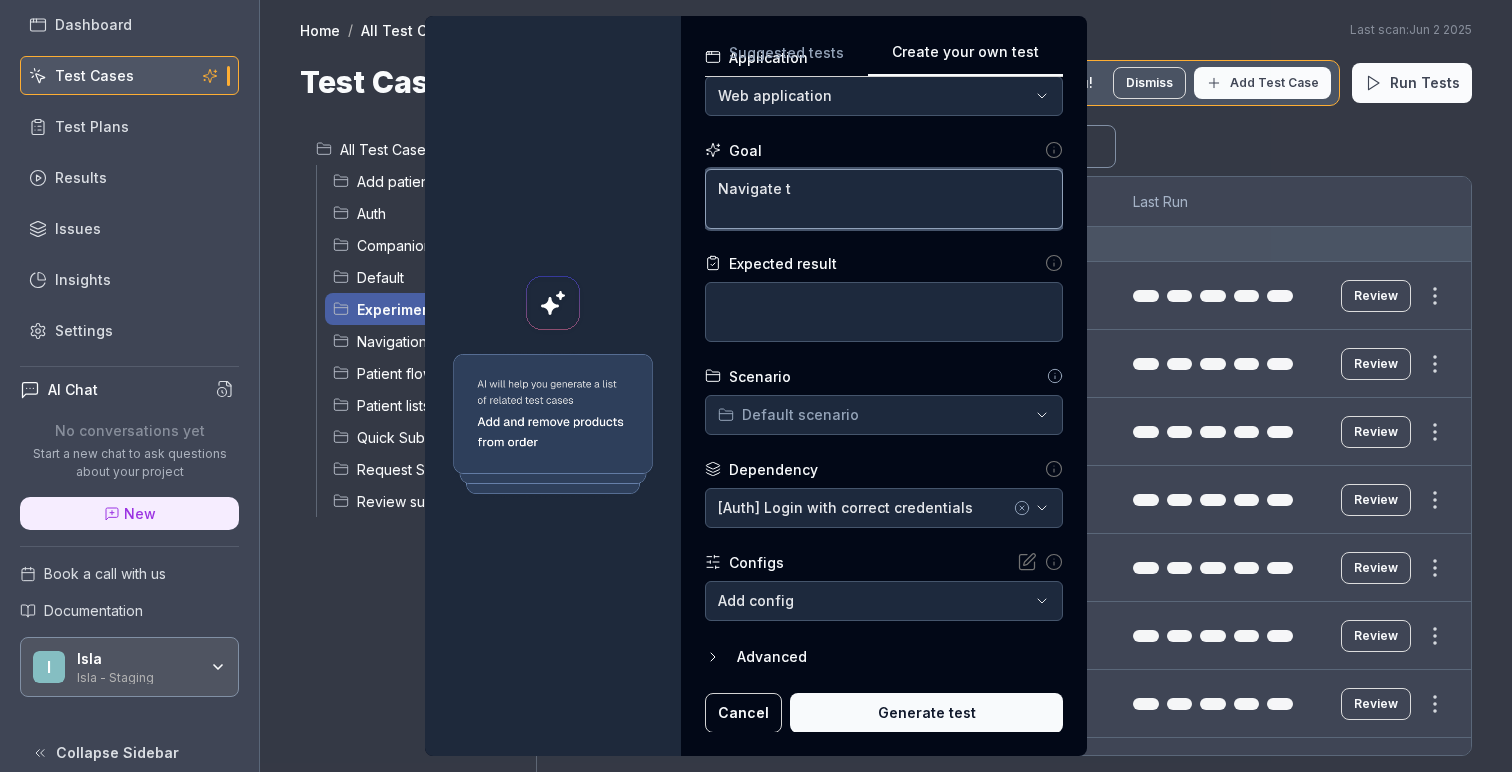 type on "*" 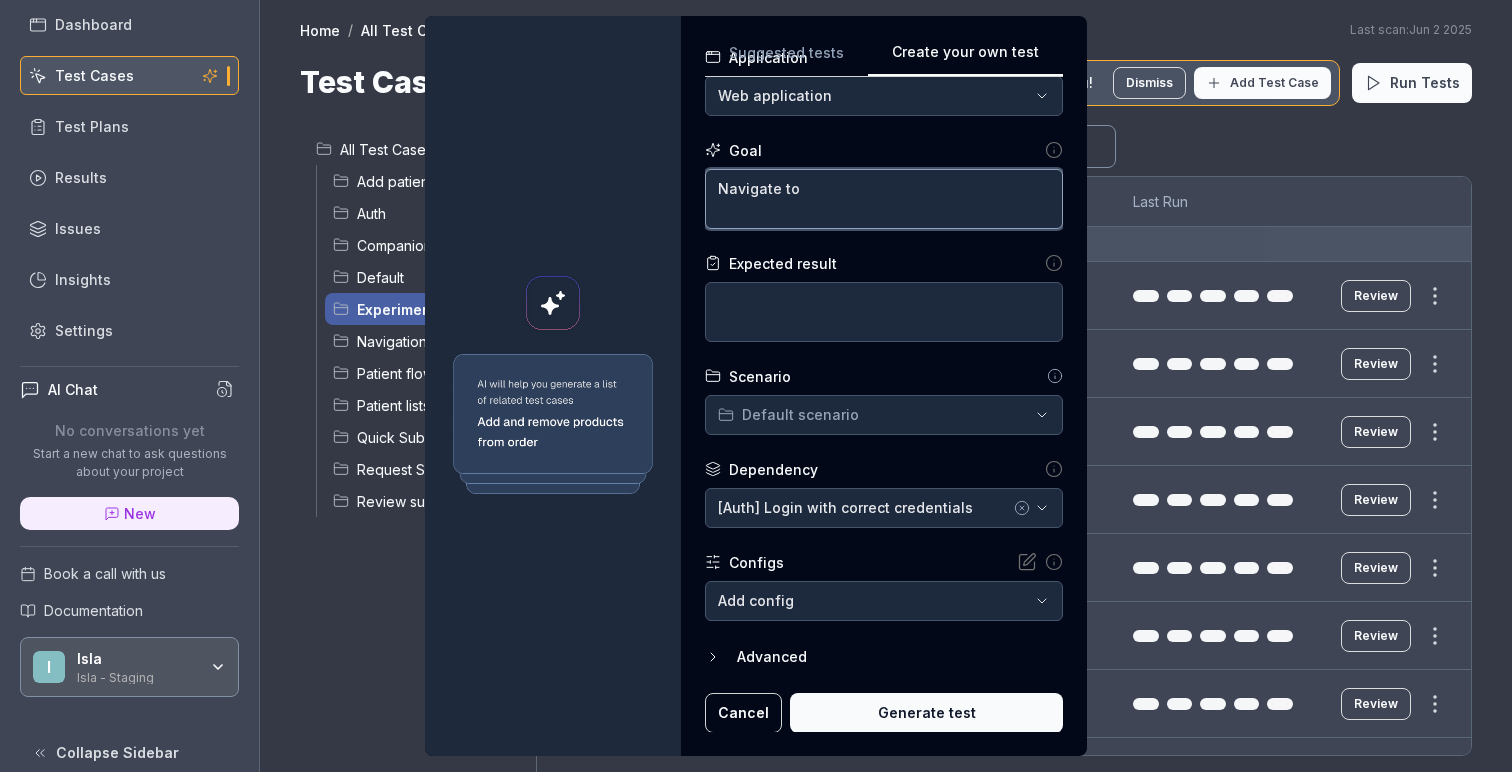 type on "*" 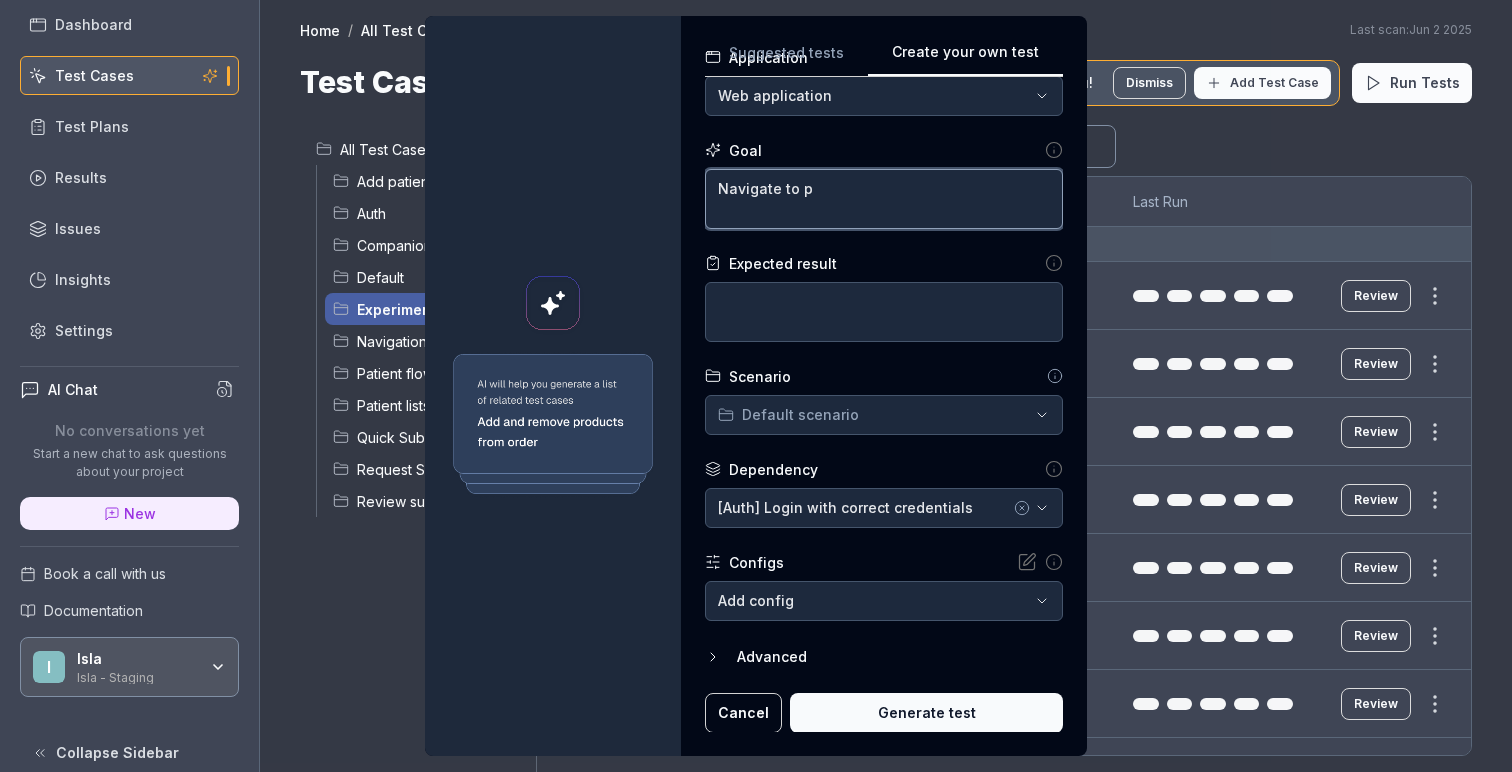 type on "*" 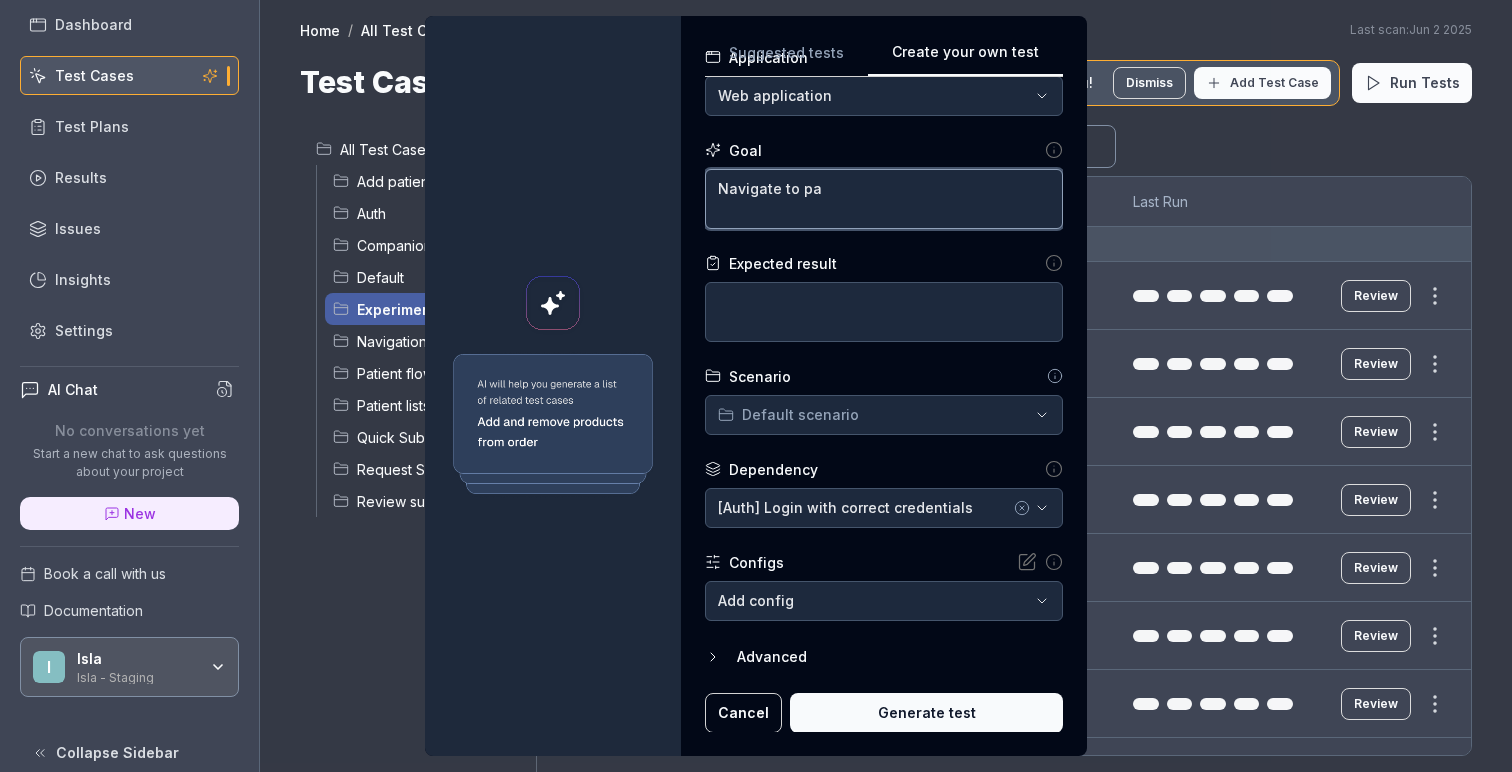 type on "*" 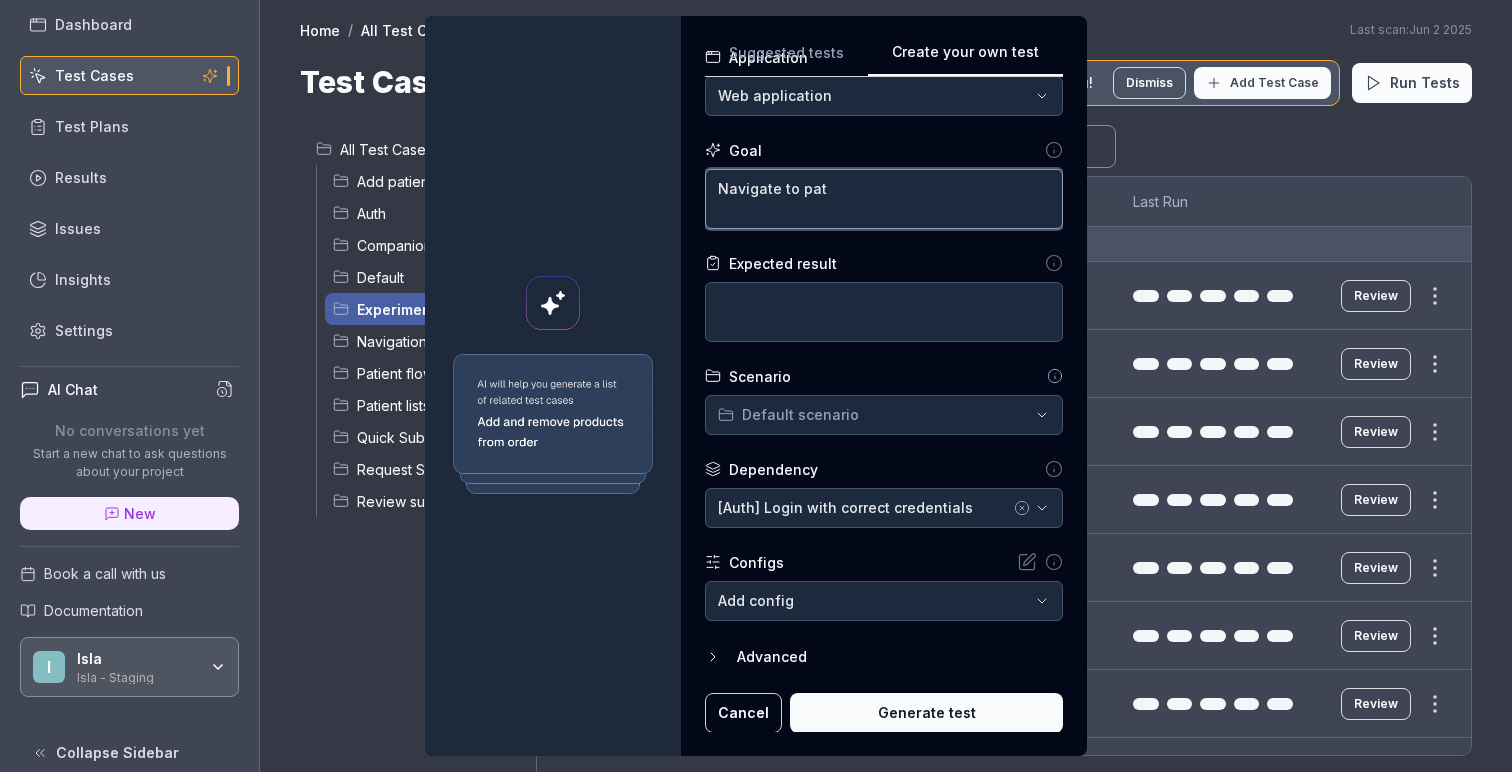 type on "*" 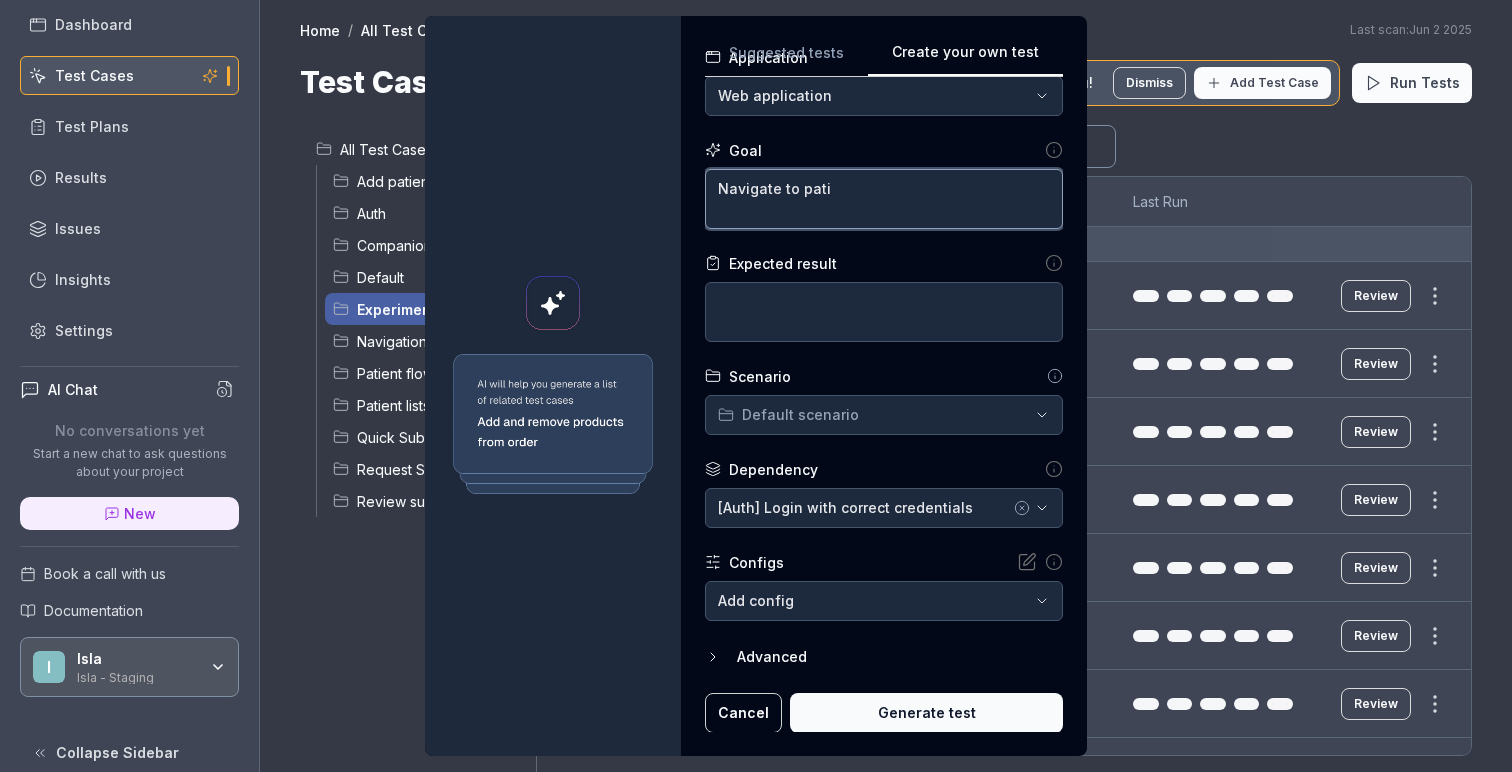 type on "*" 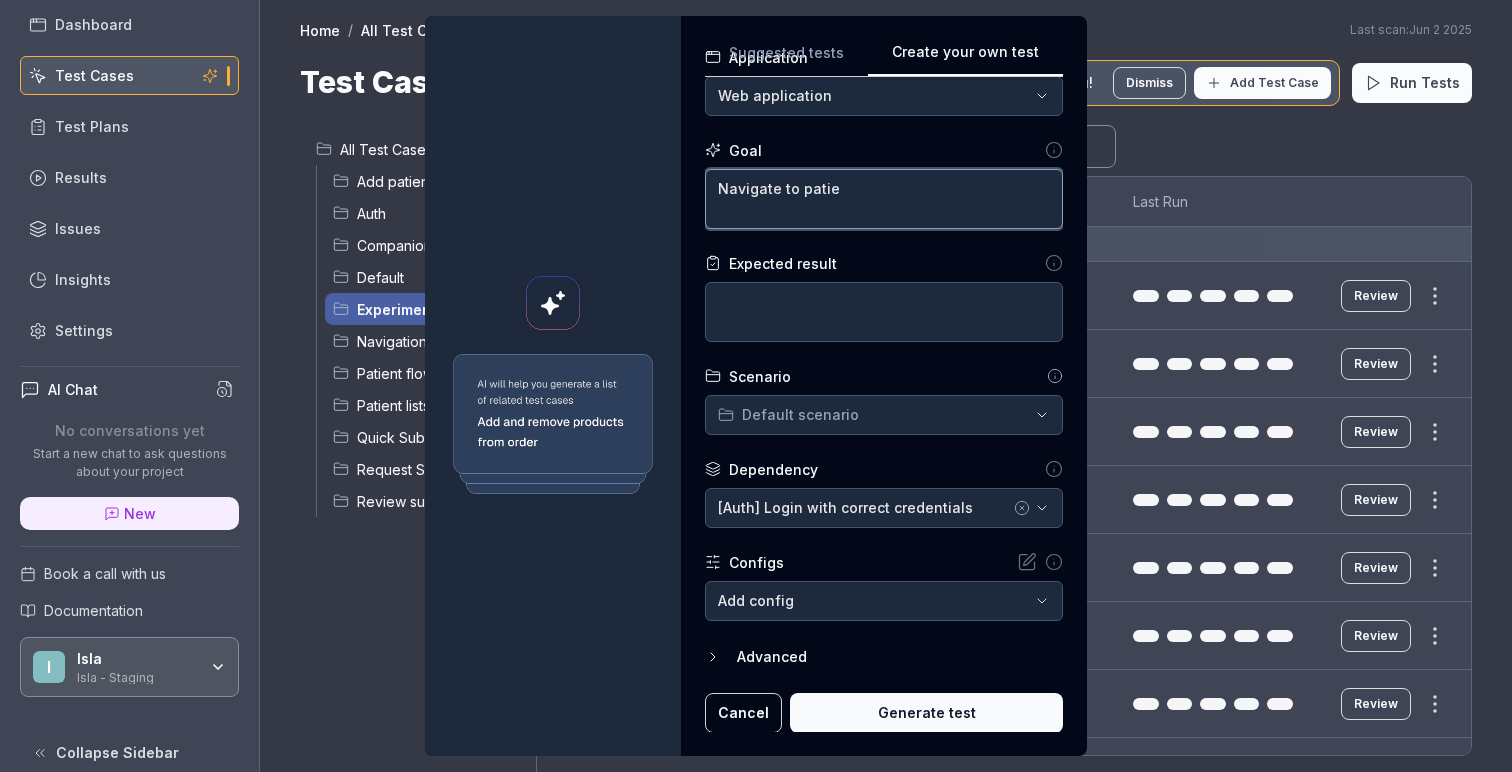 type on "*" 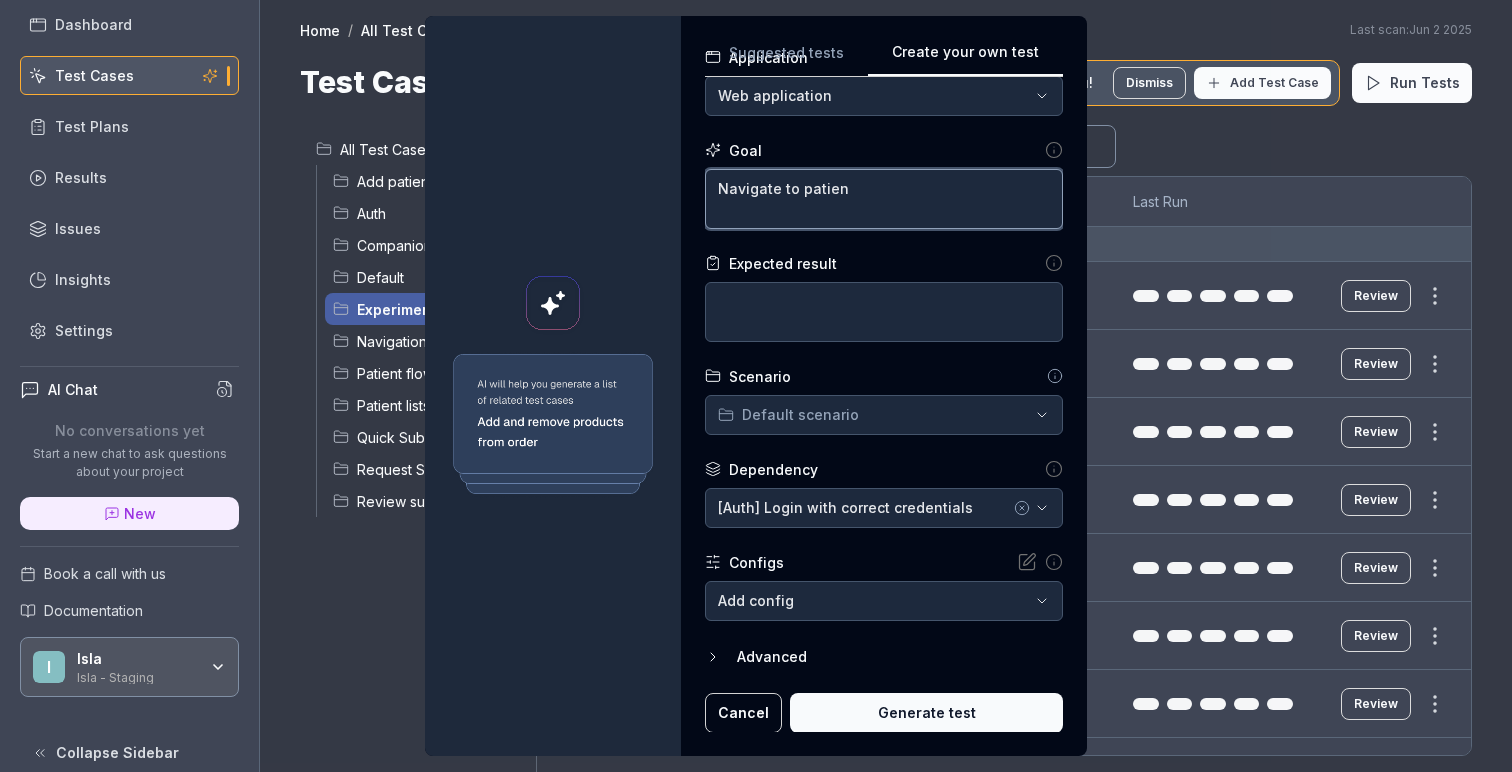 type on "*" 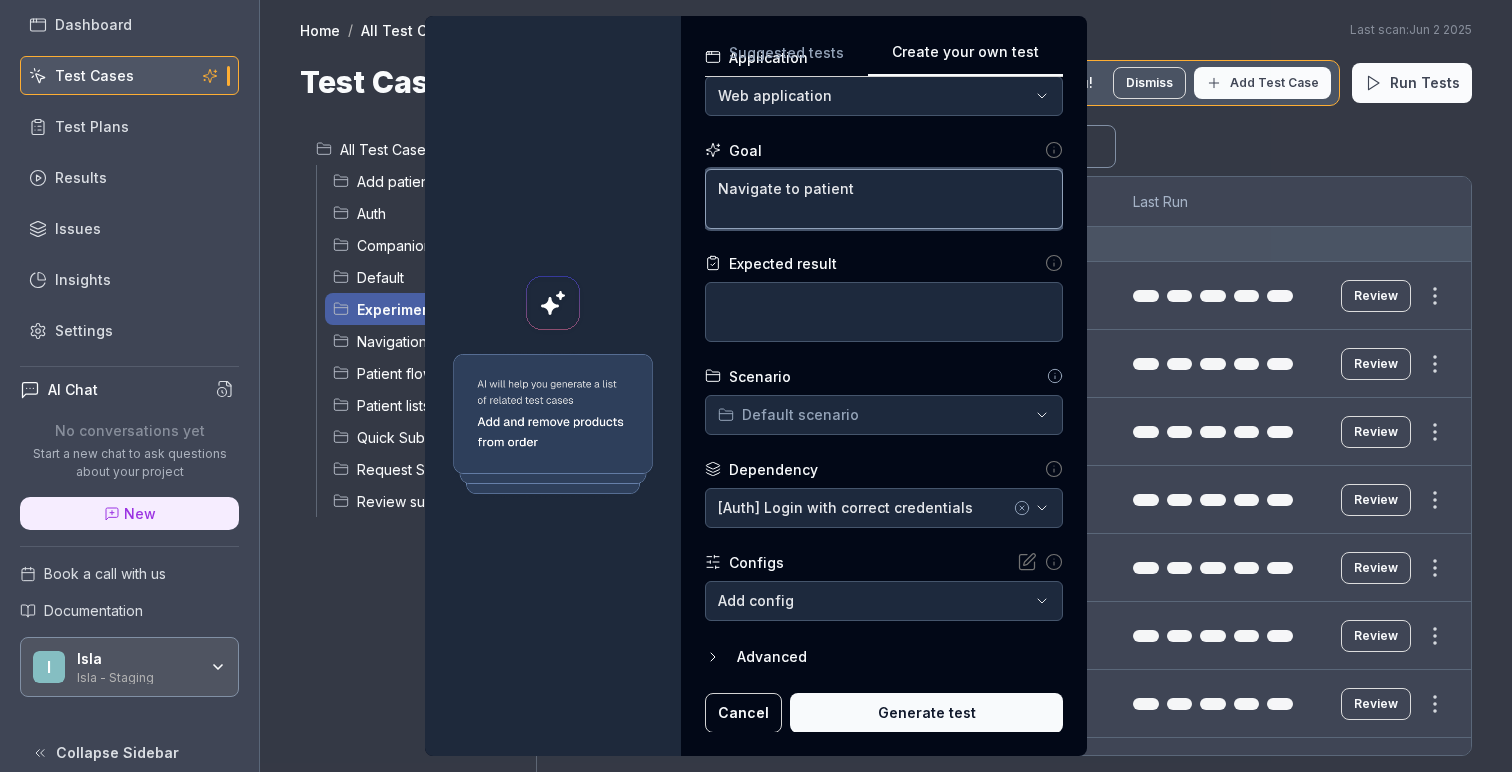 type on "*" 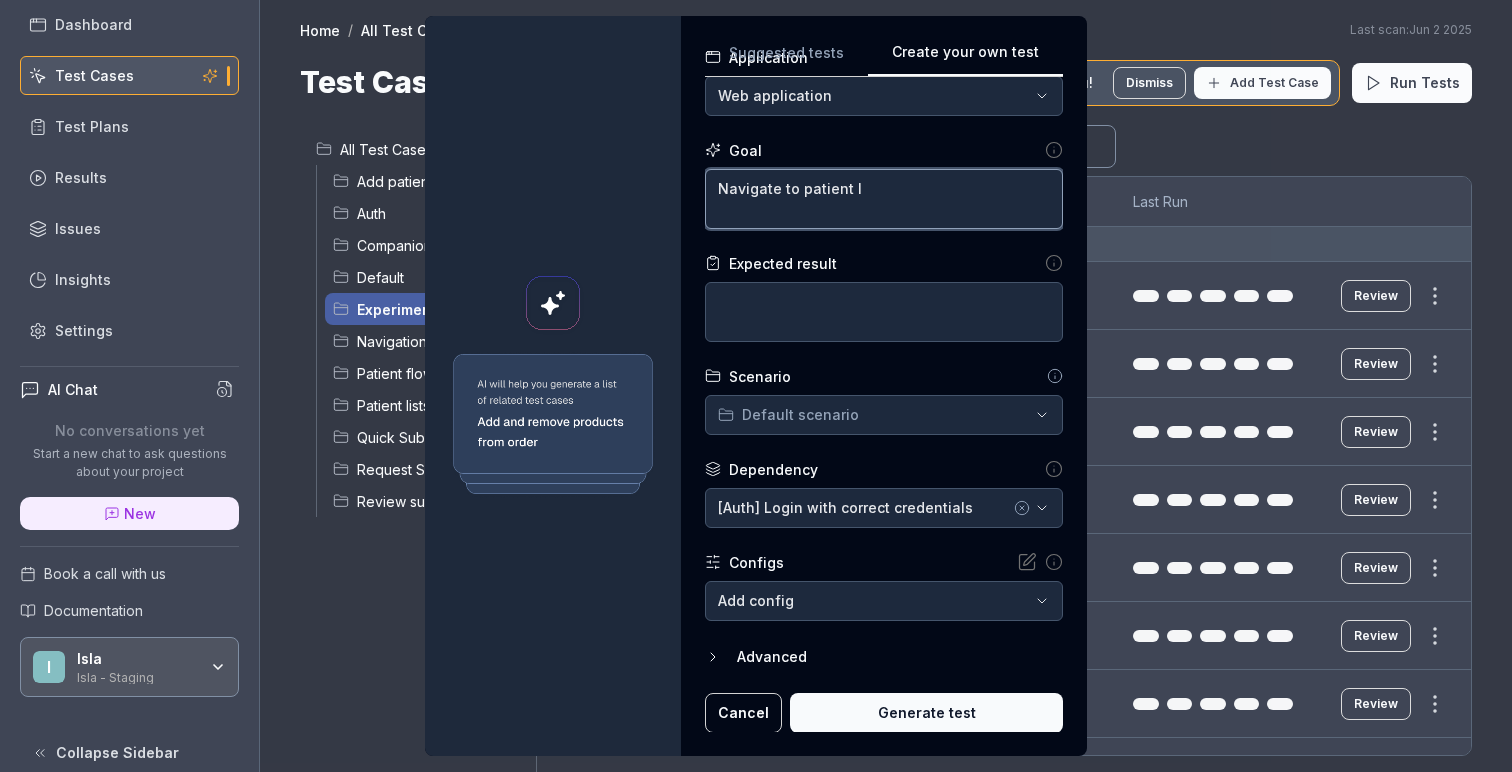type on "*" 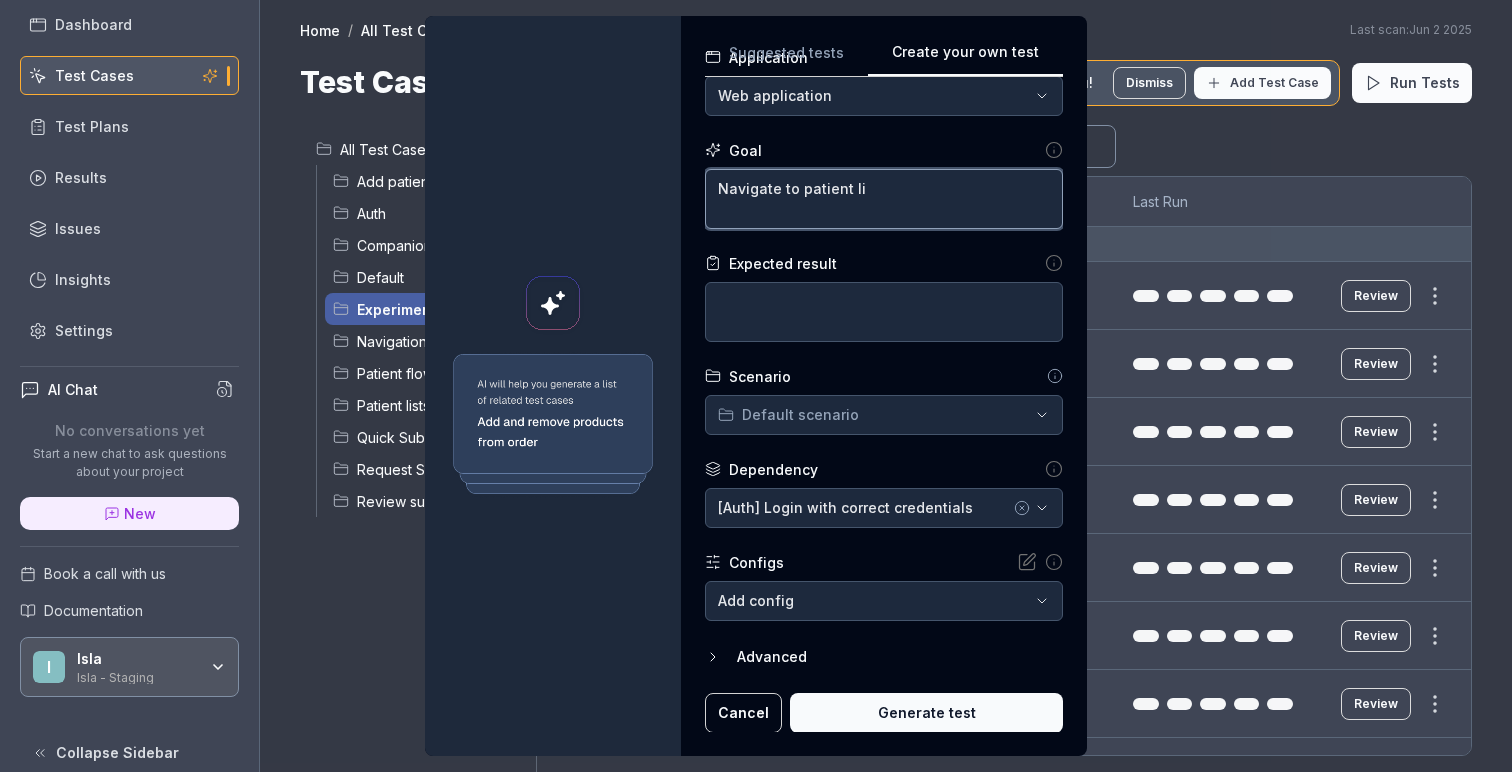 type on "*" 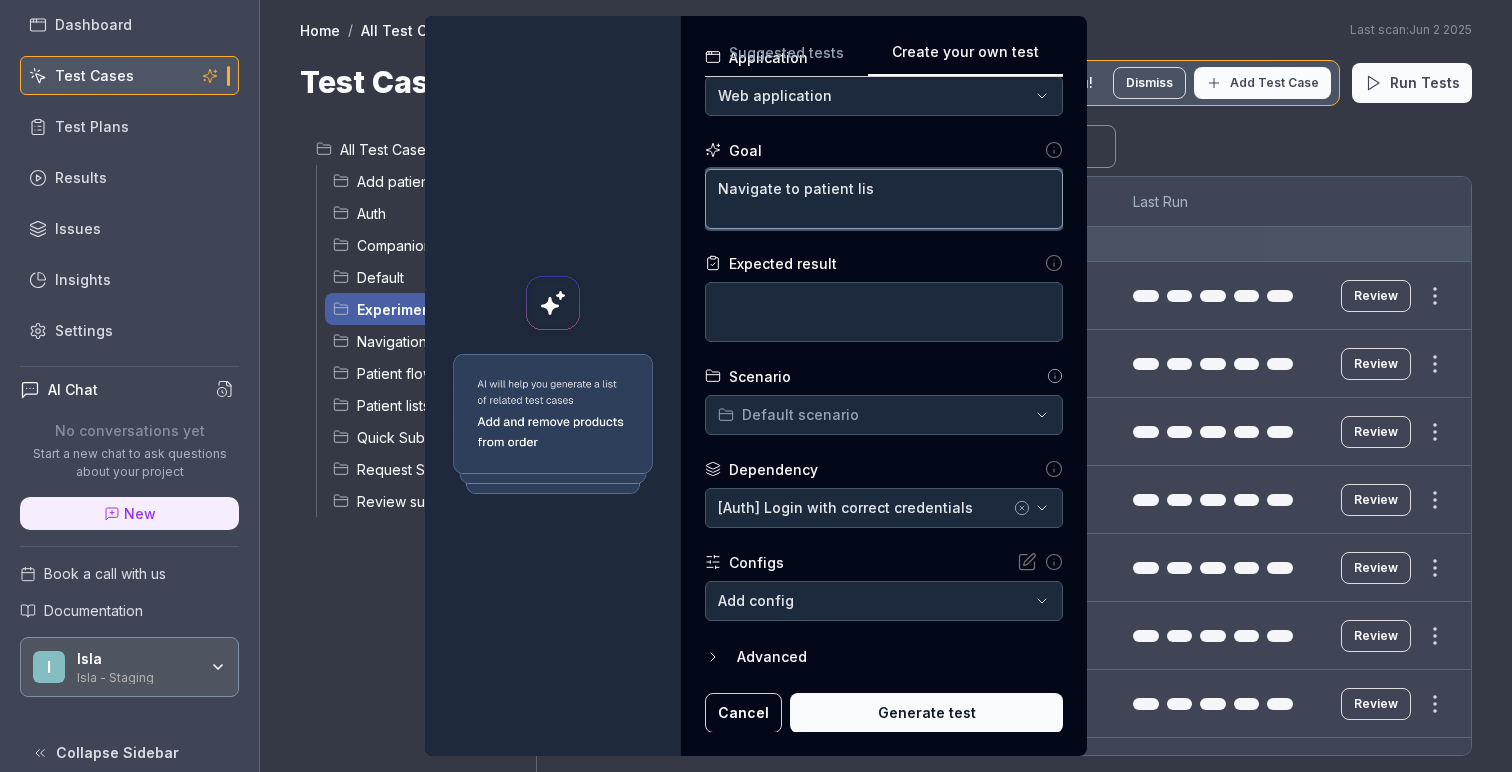 type on "*" 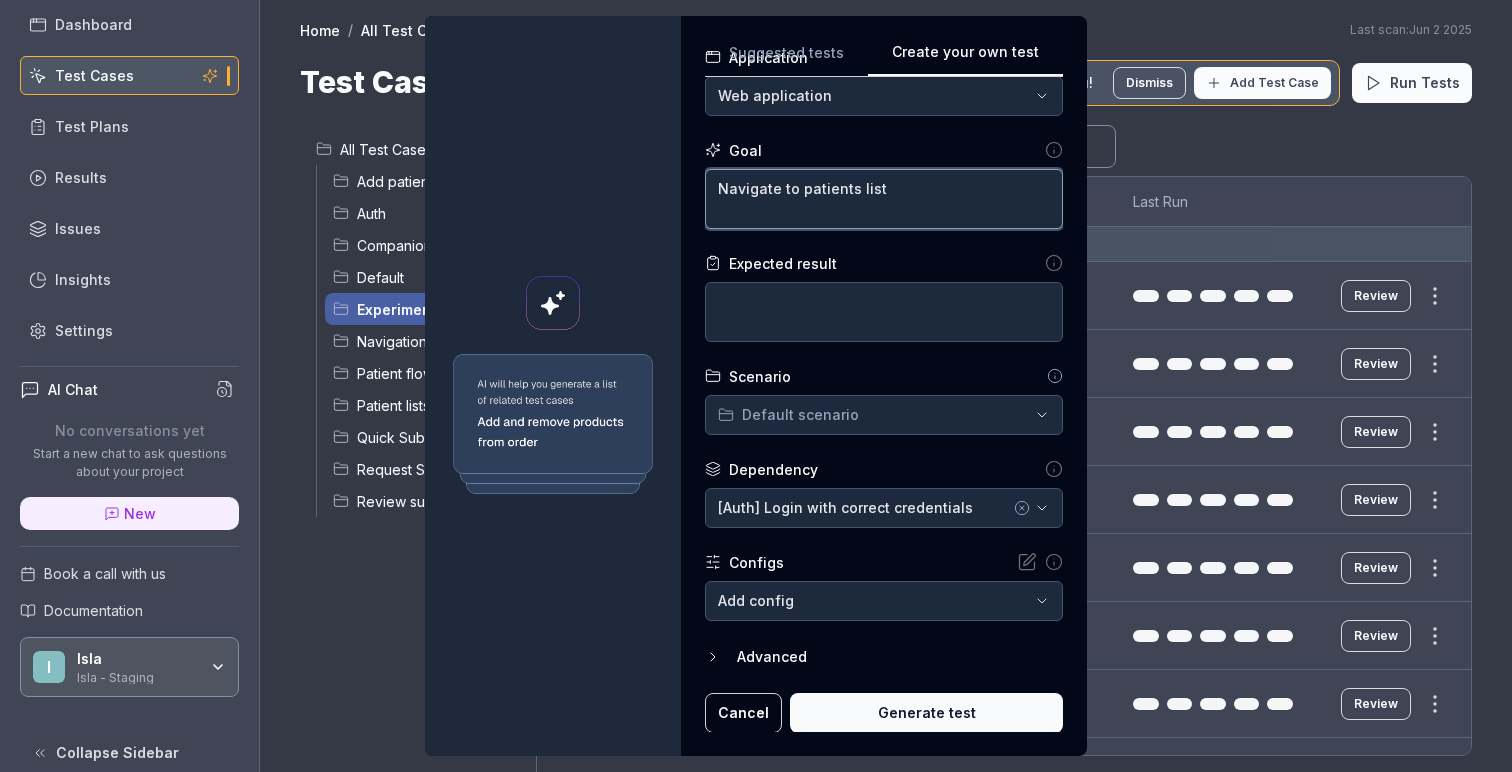 type on "*" 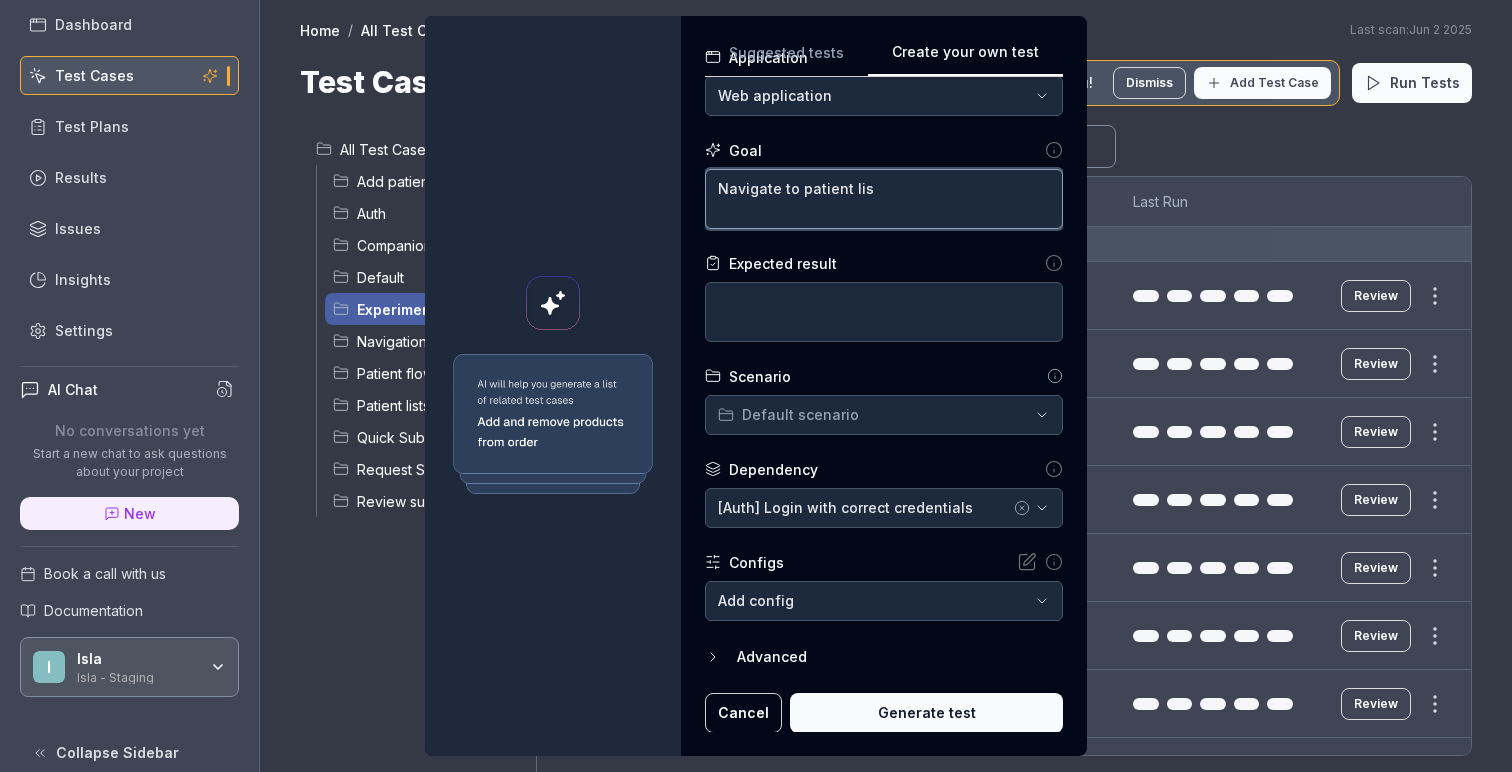 type on "*" 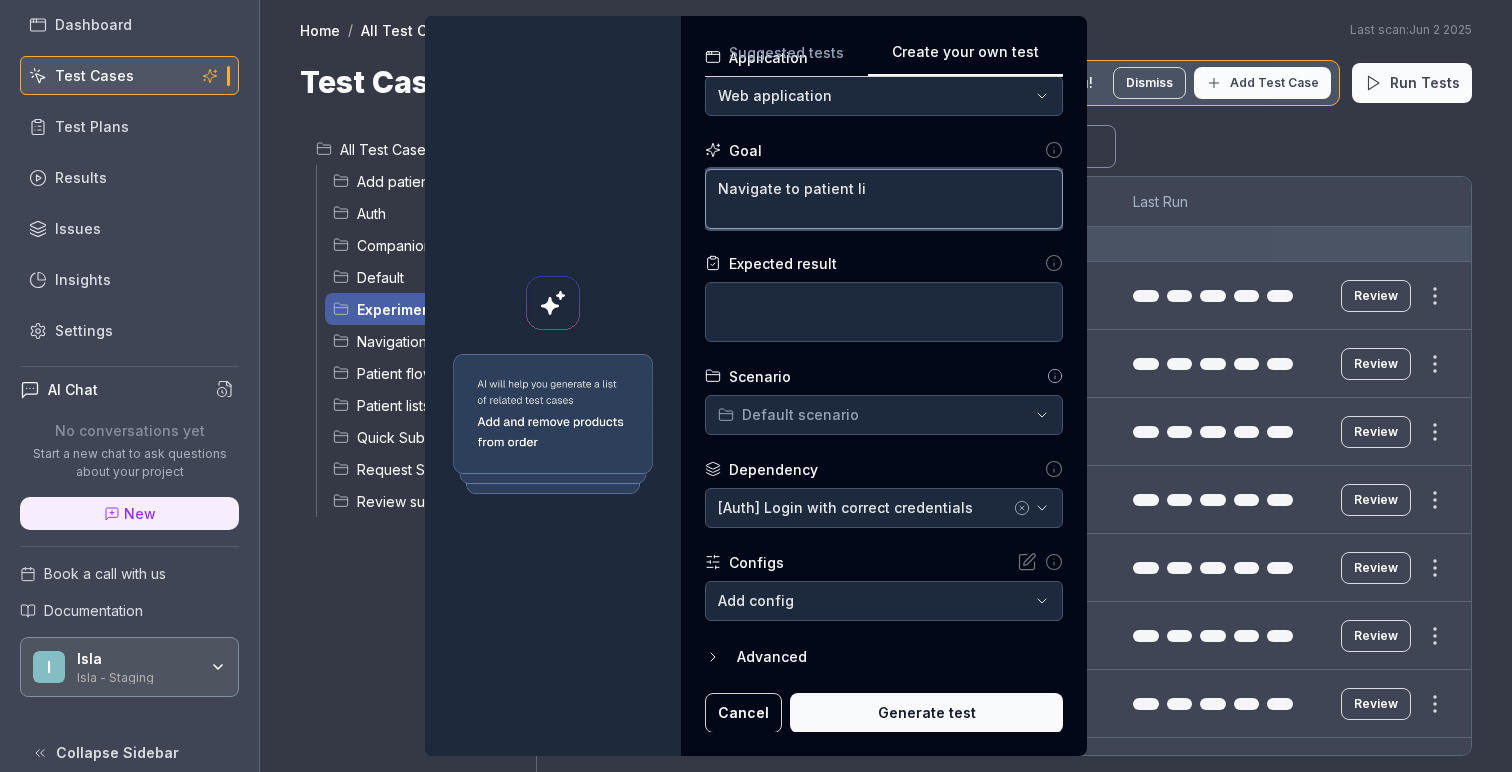 type on "*" 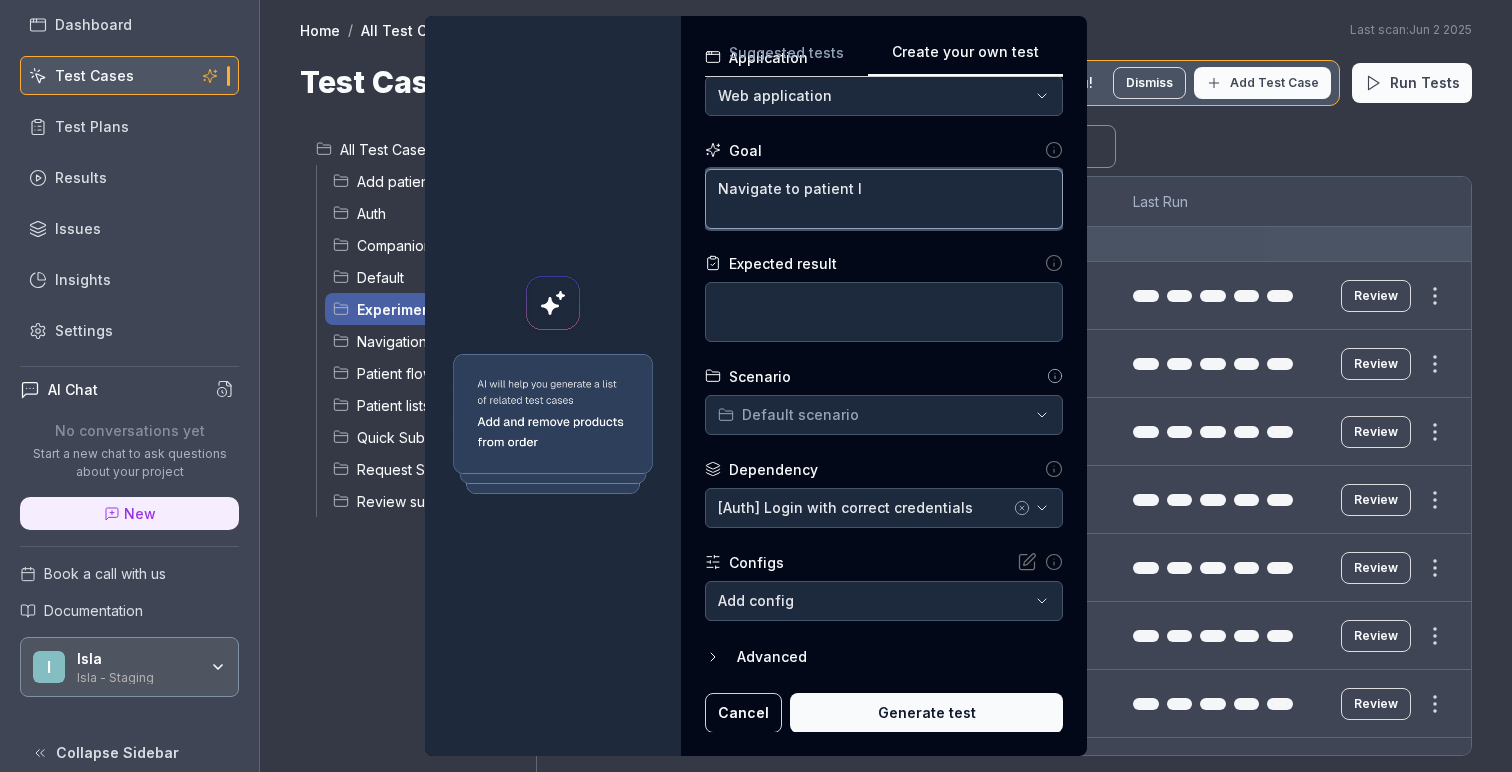 type on "*" 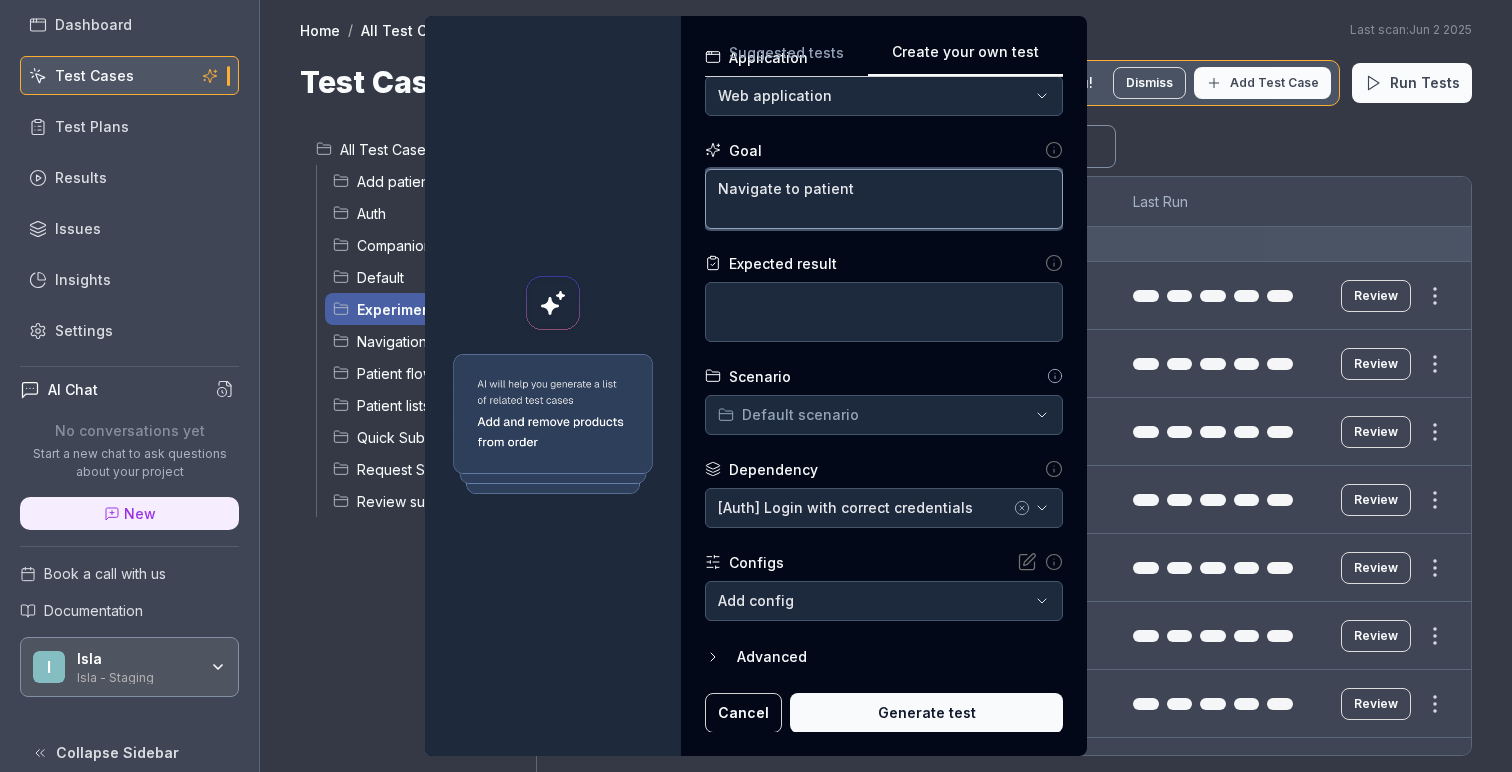 type on "*" 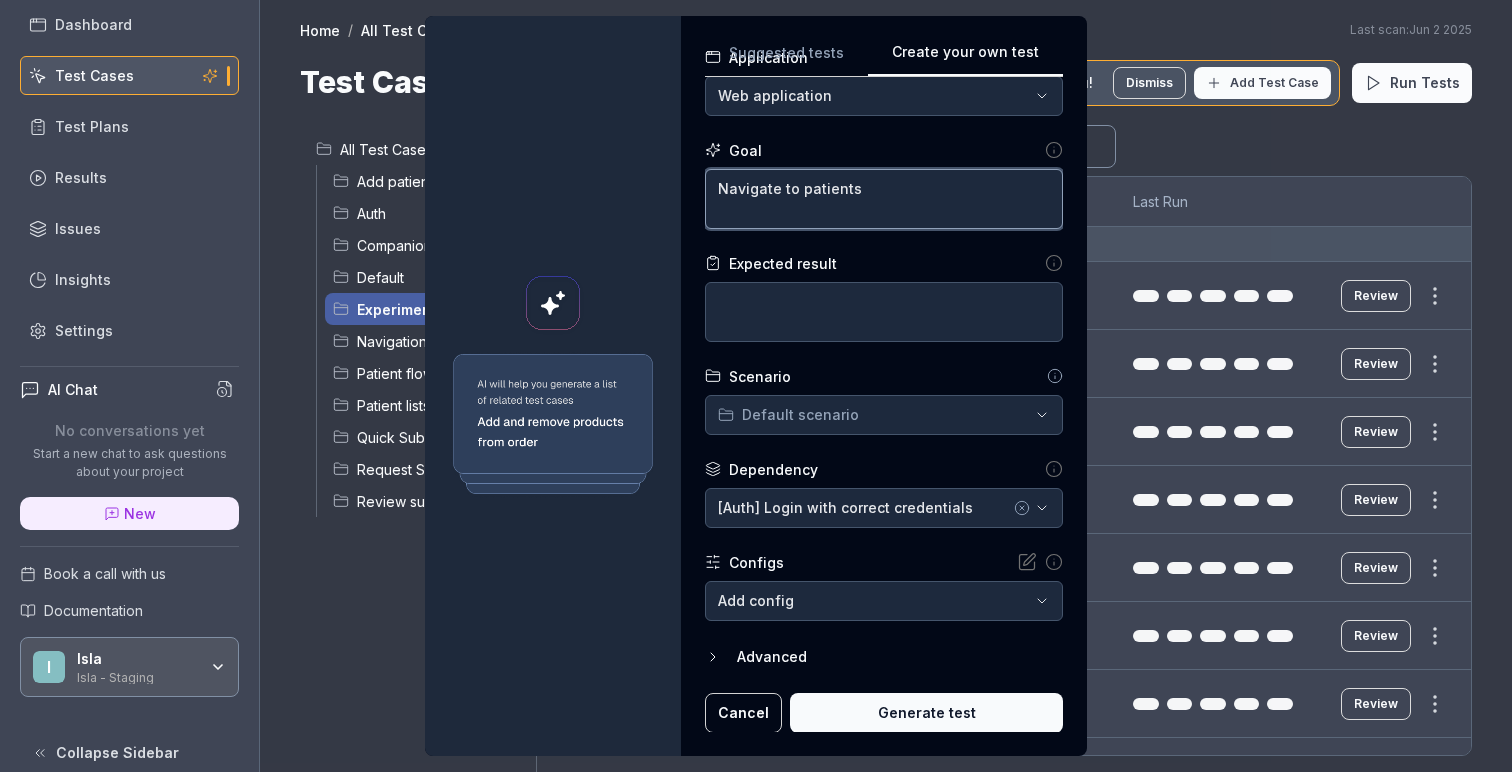 type on "*" 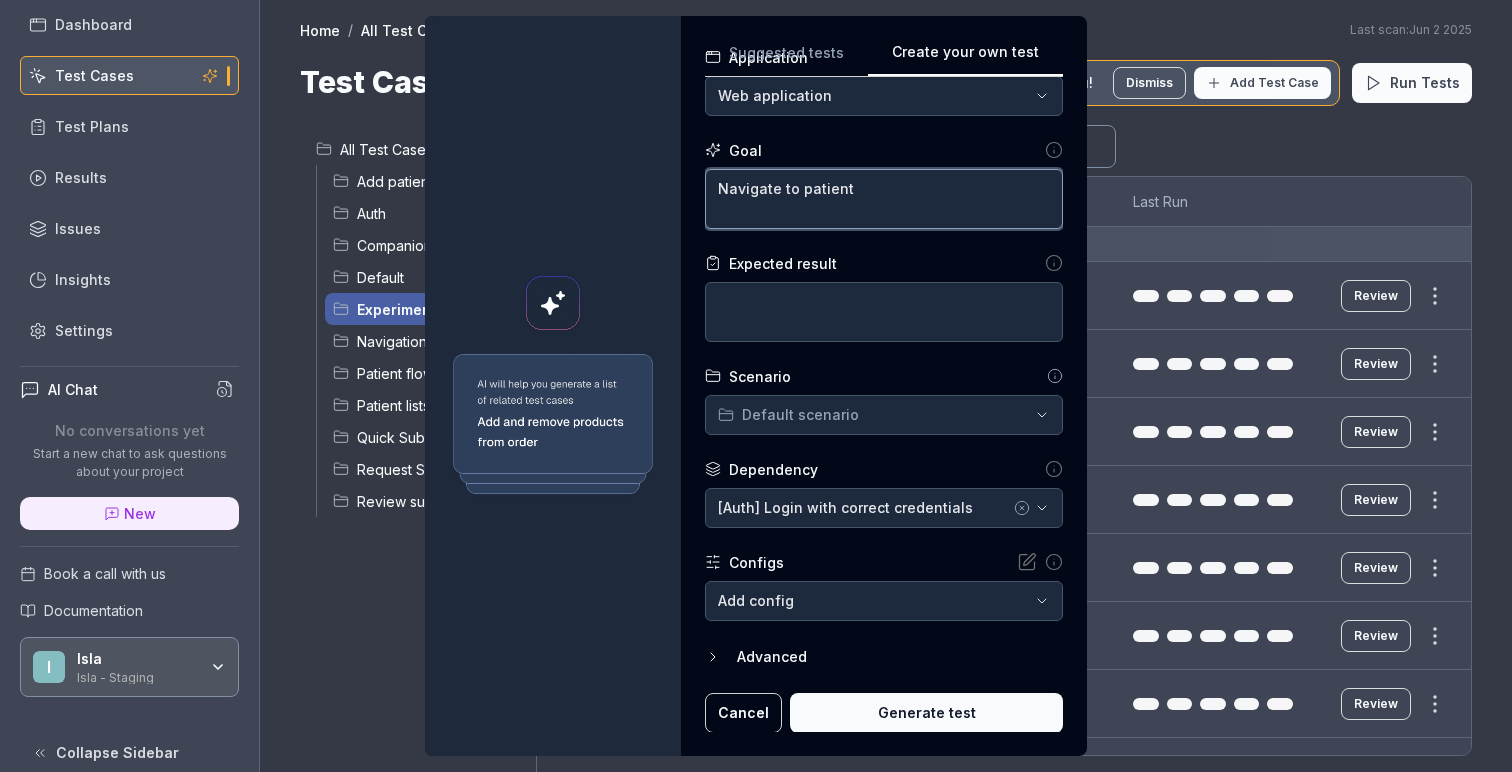 type on "Navigate to patien" 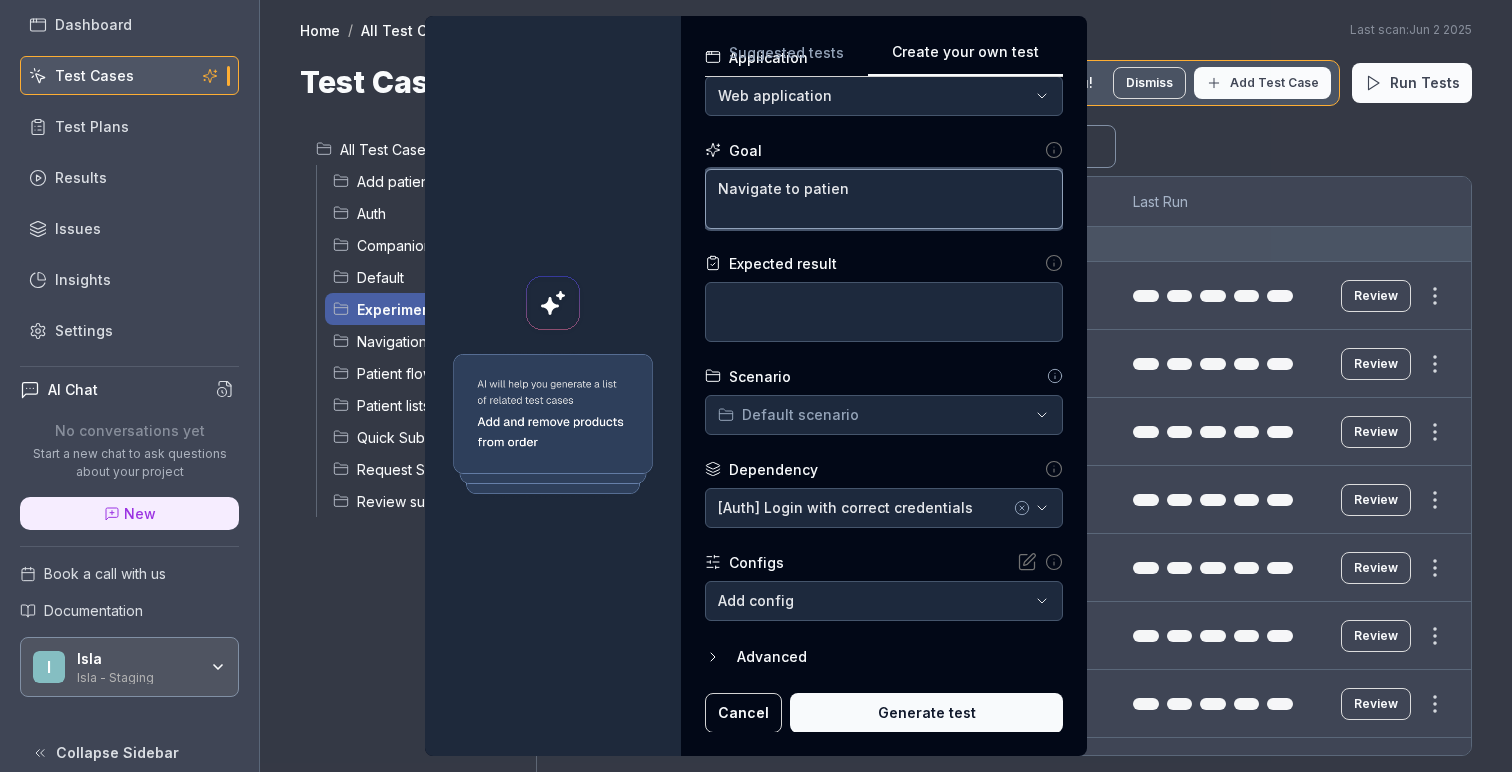 type on "*" 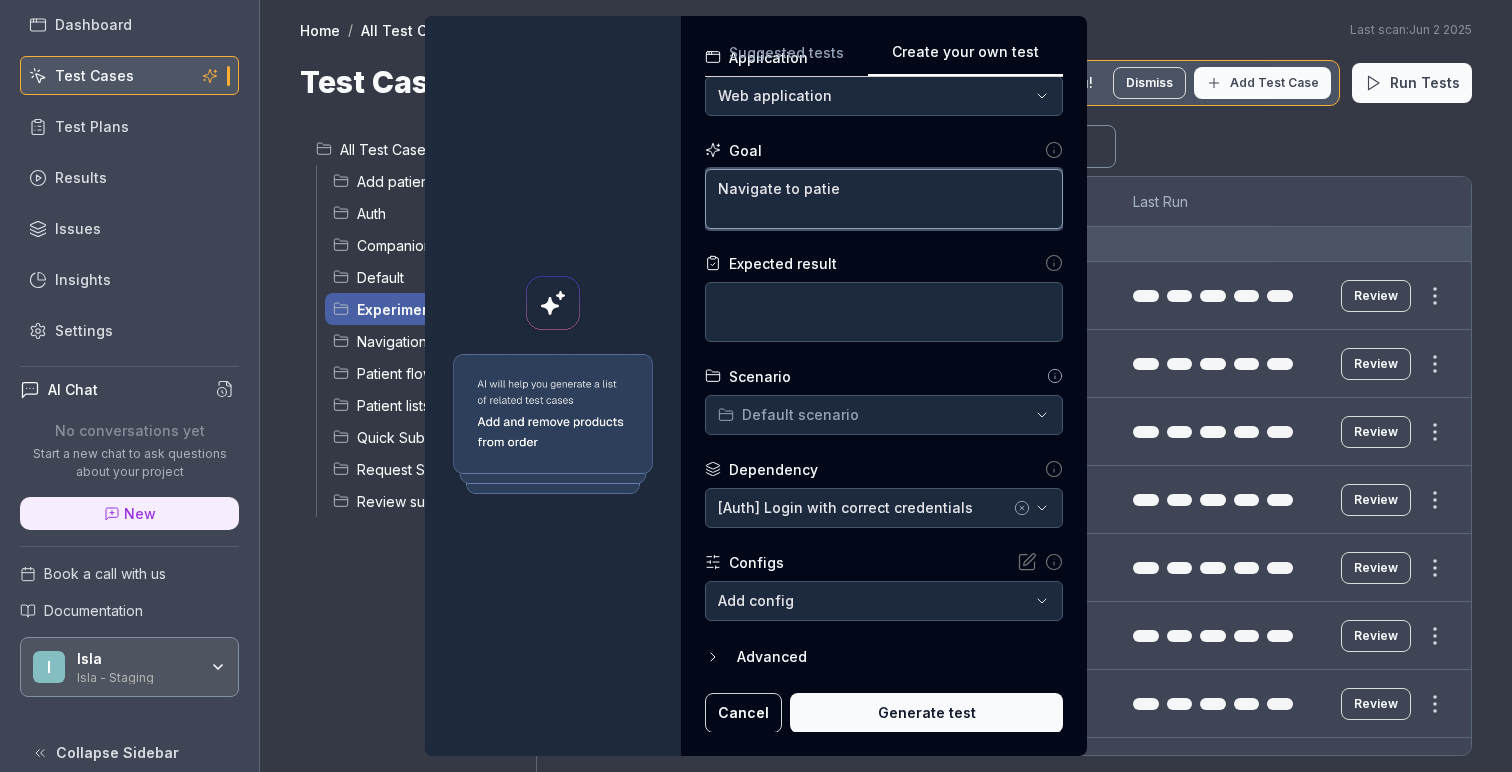 type on "*" 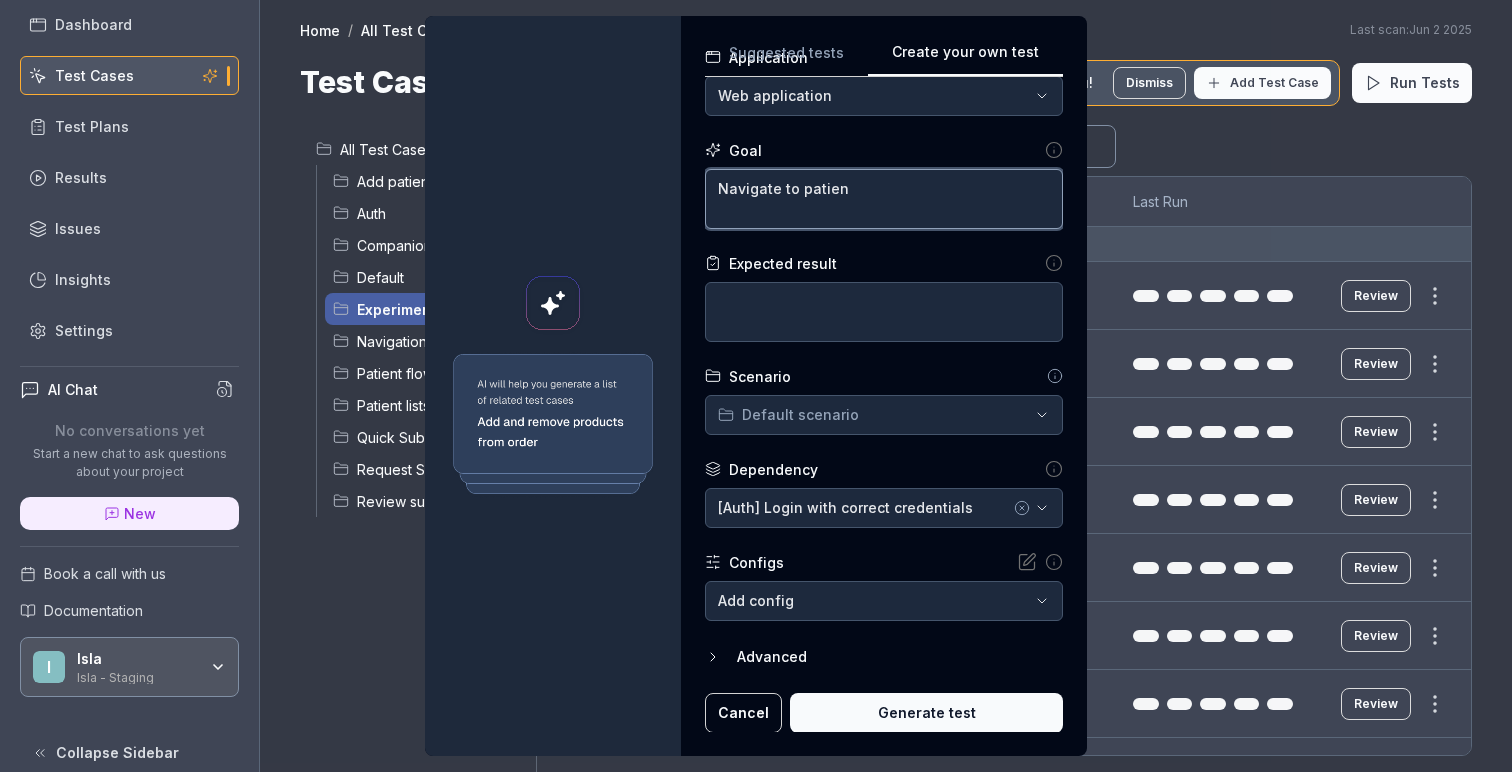 type on "*" 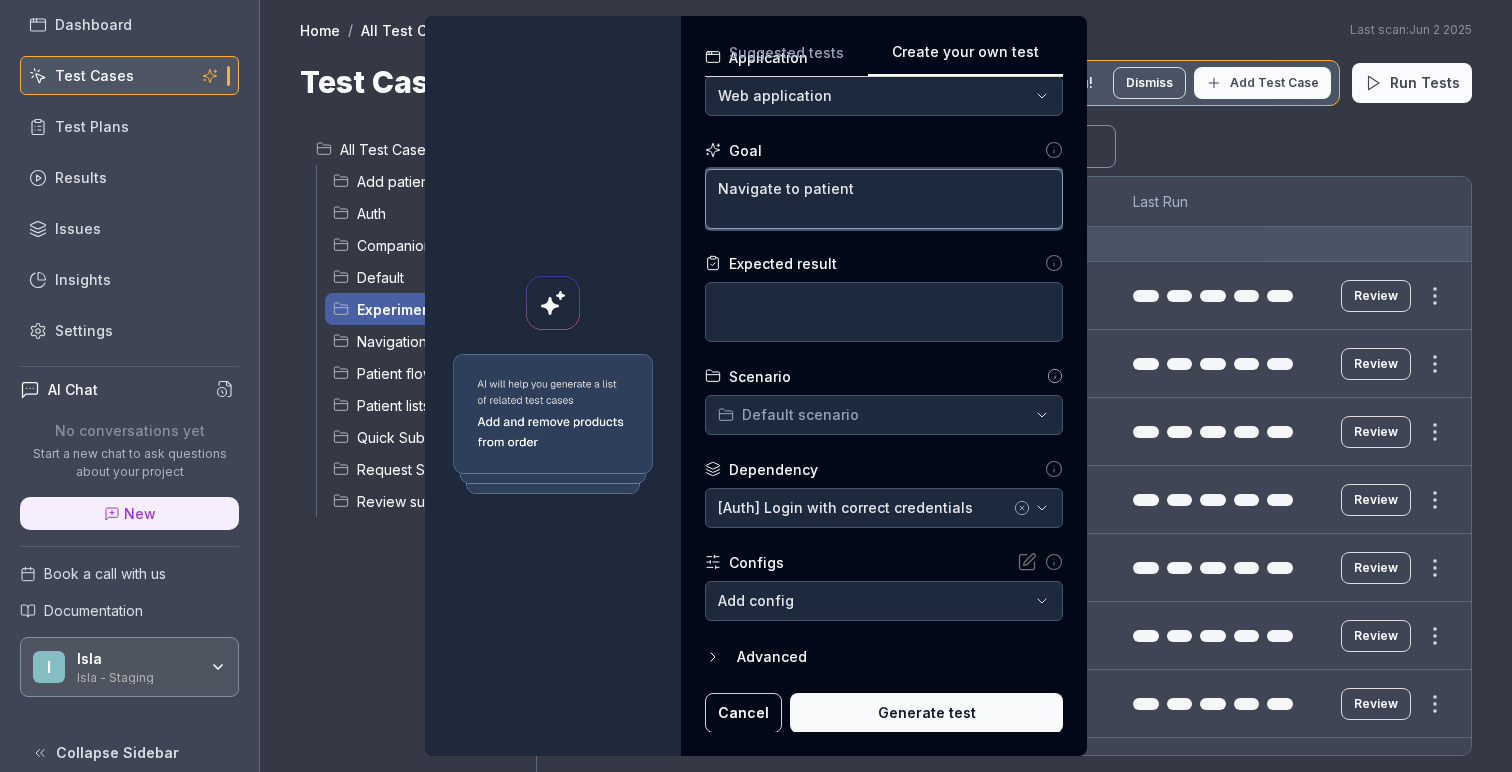 type on "*" 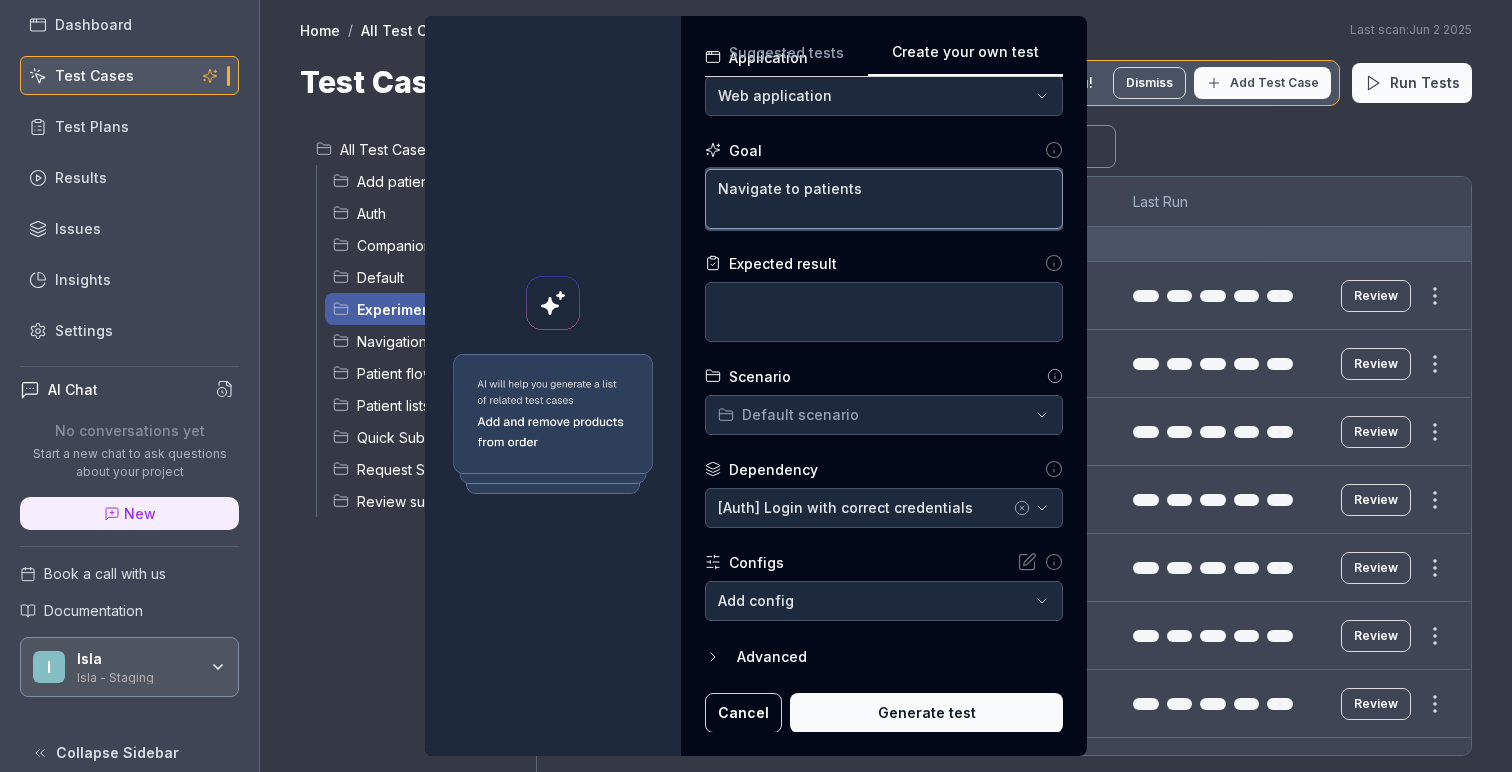 type on "*" 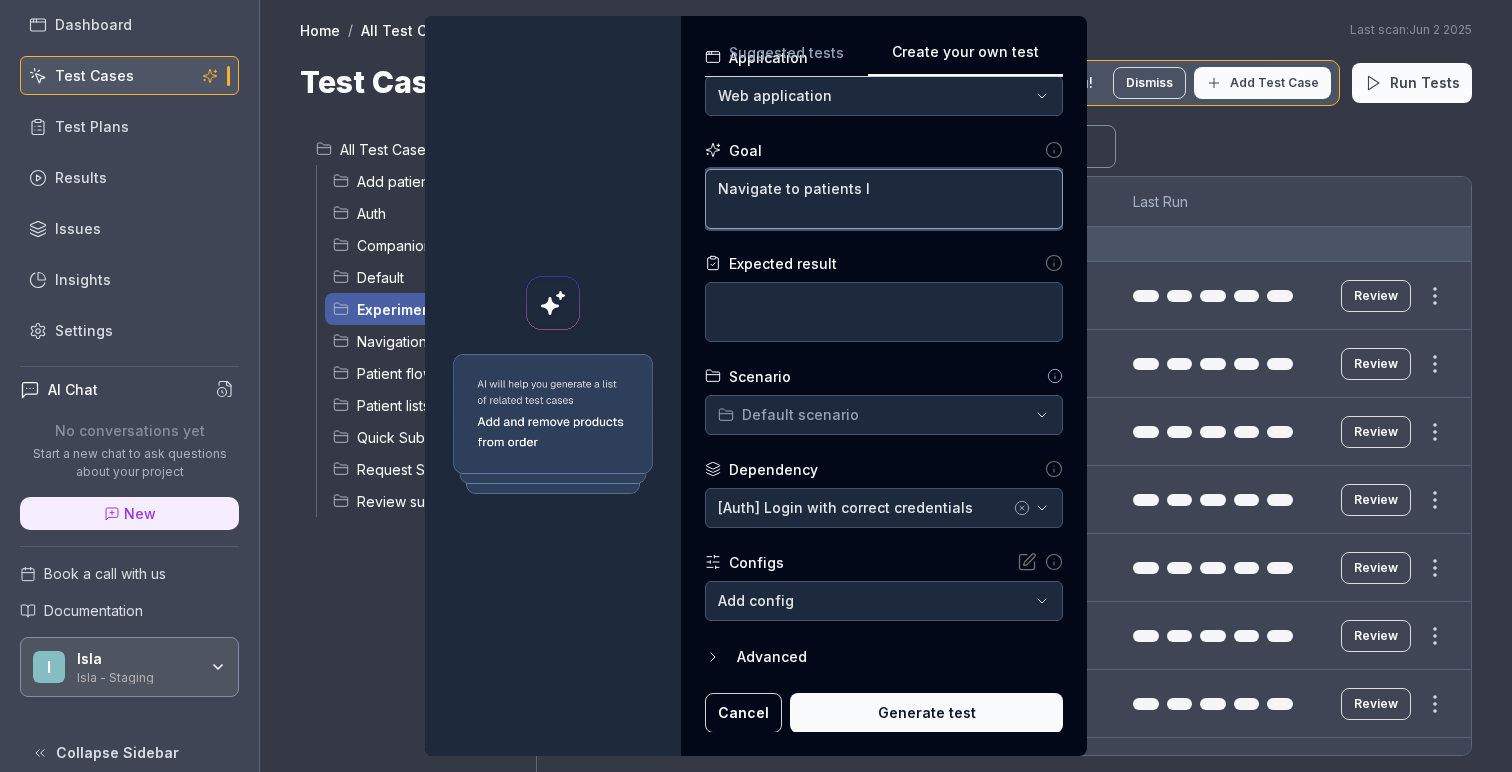 type on "*" 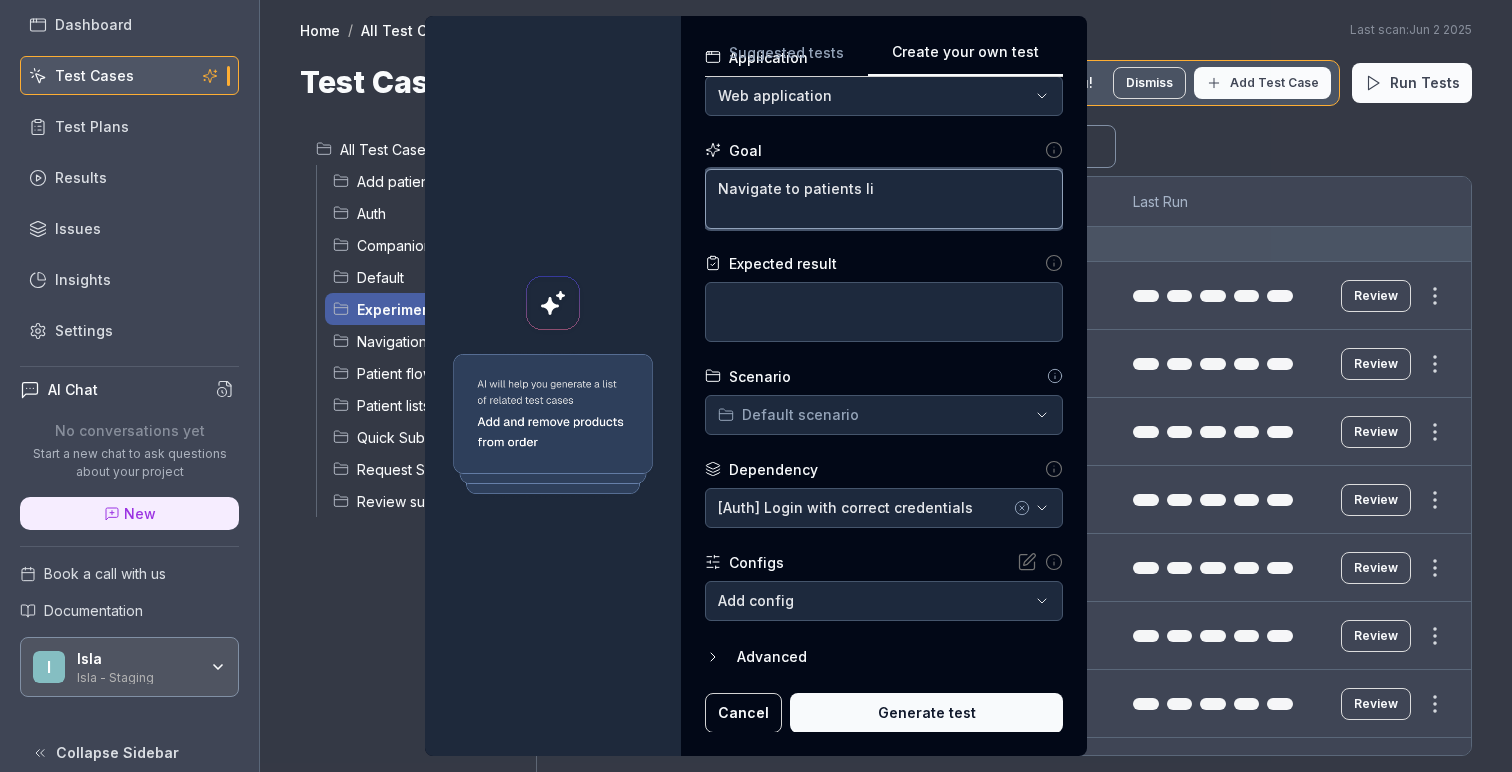 type on "*" 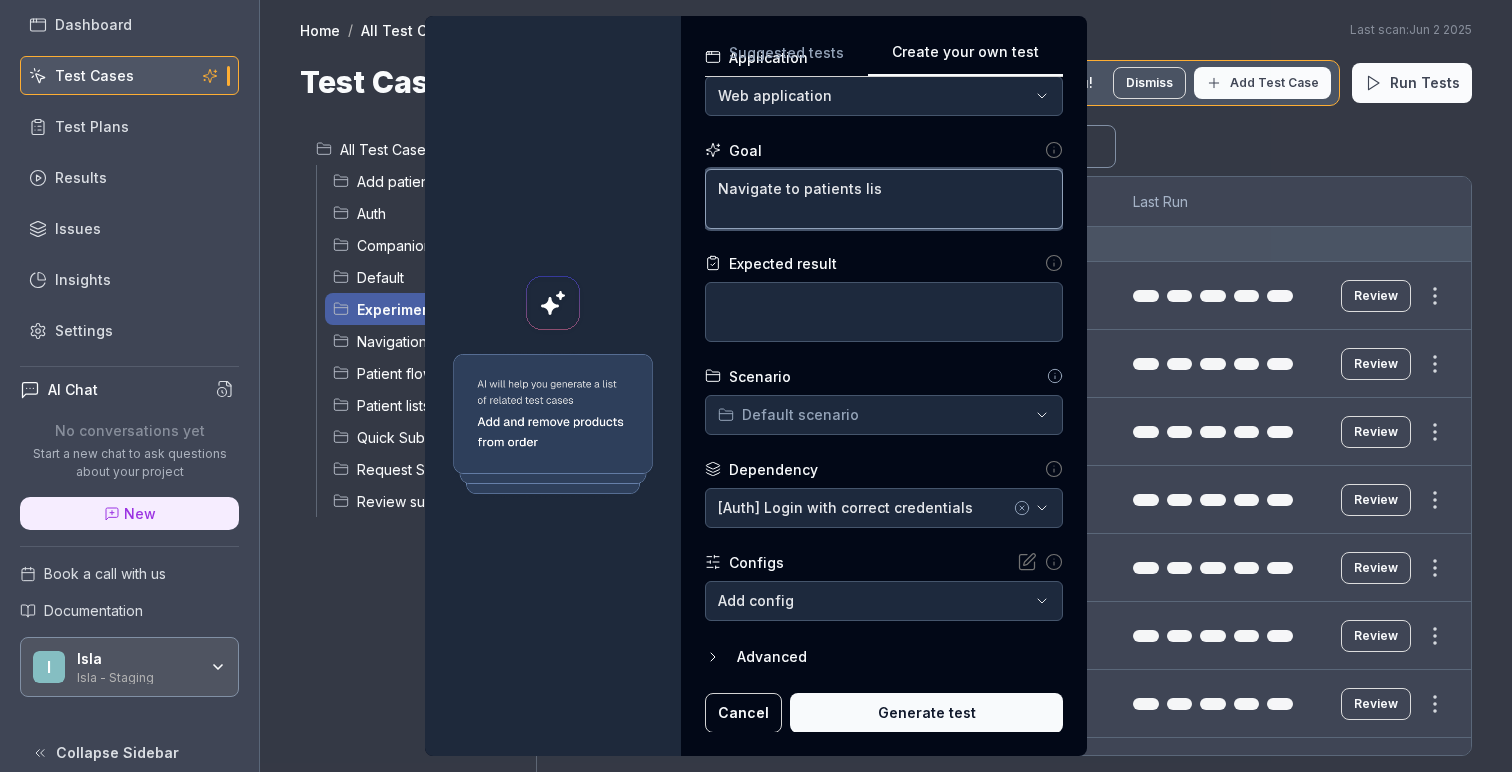 type on "*" 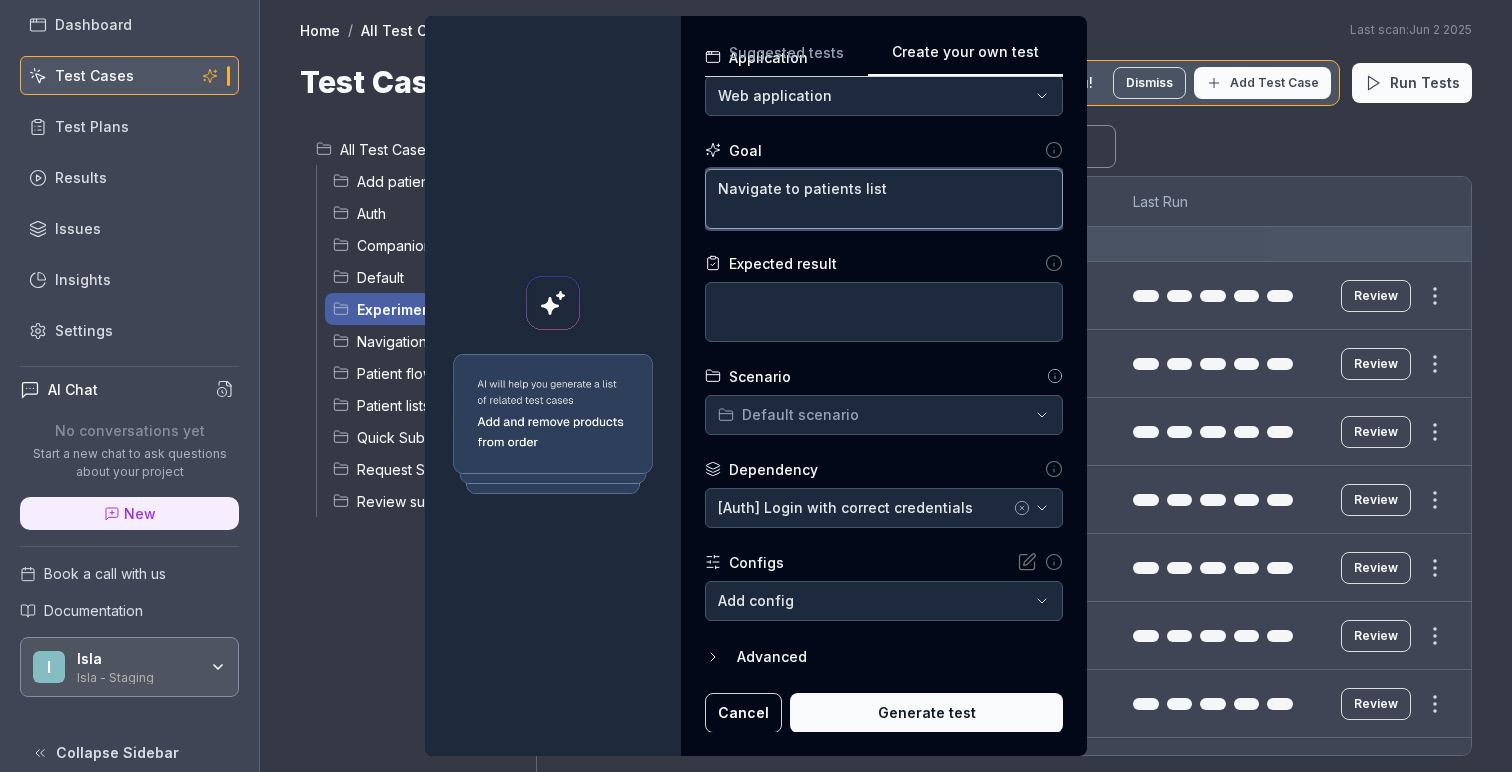 type on "*" 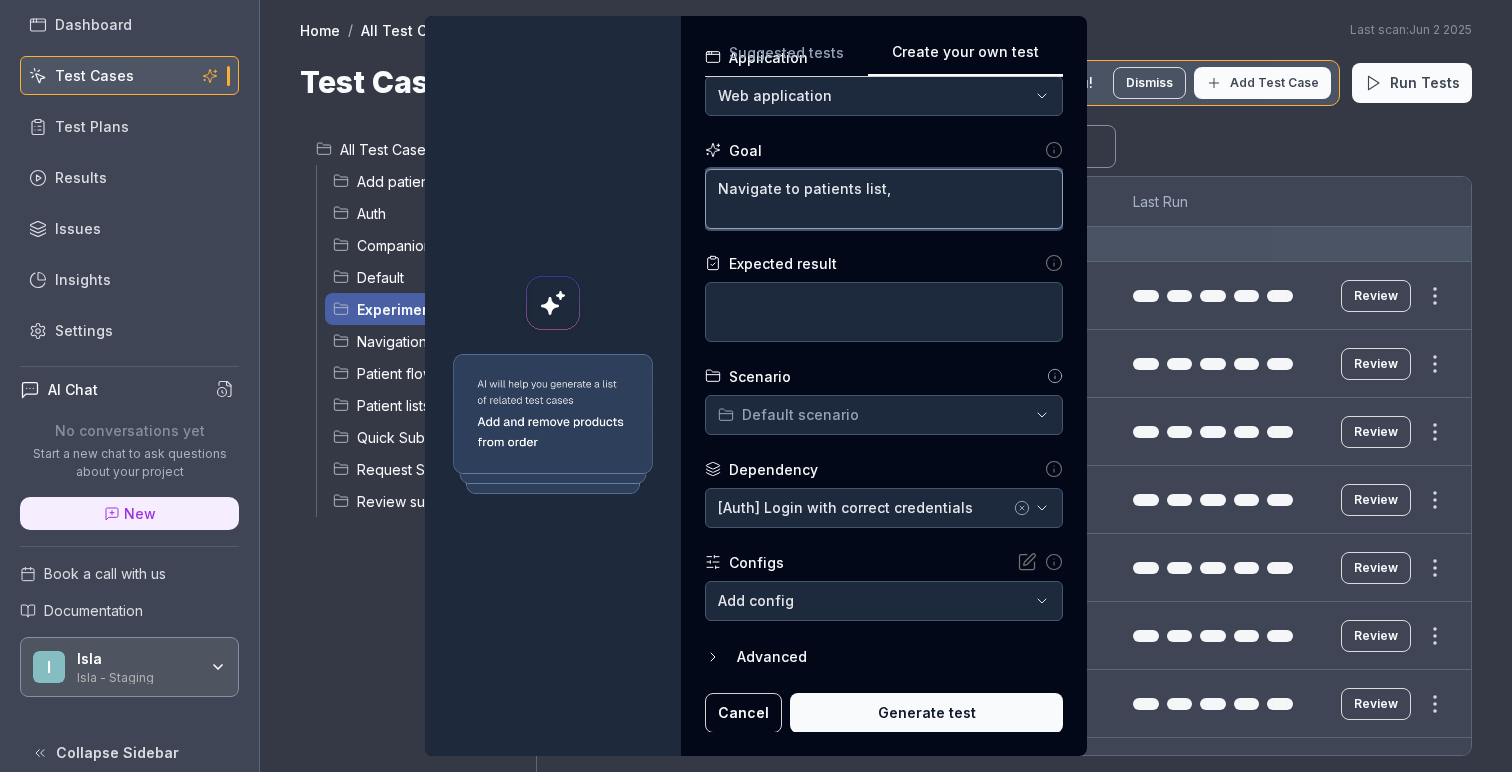 type on "*" 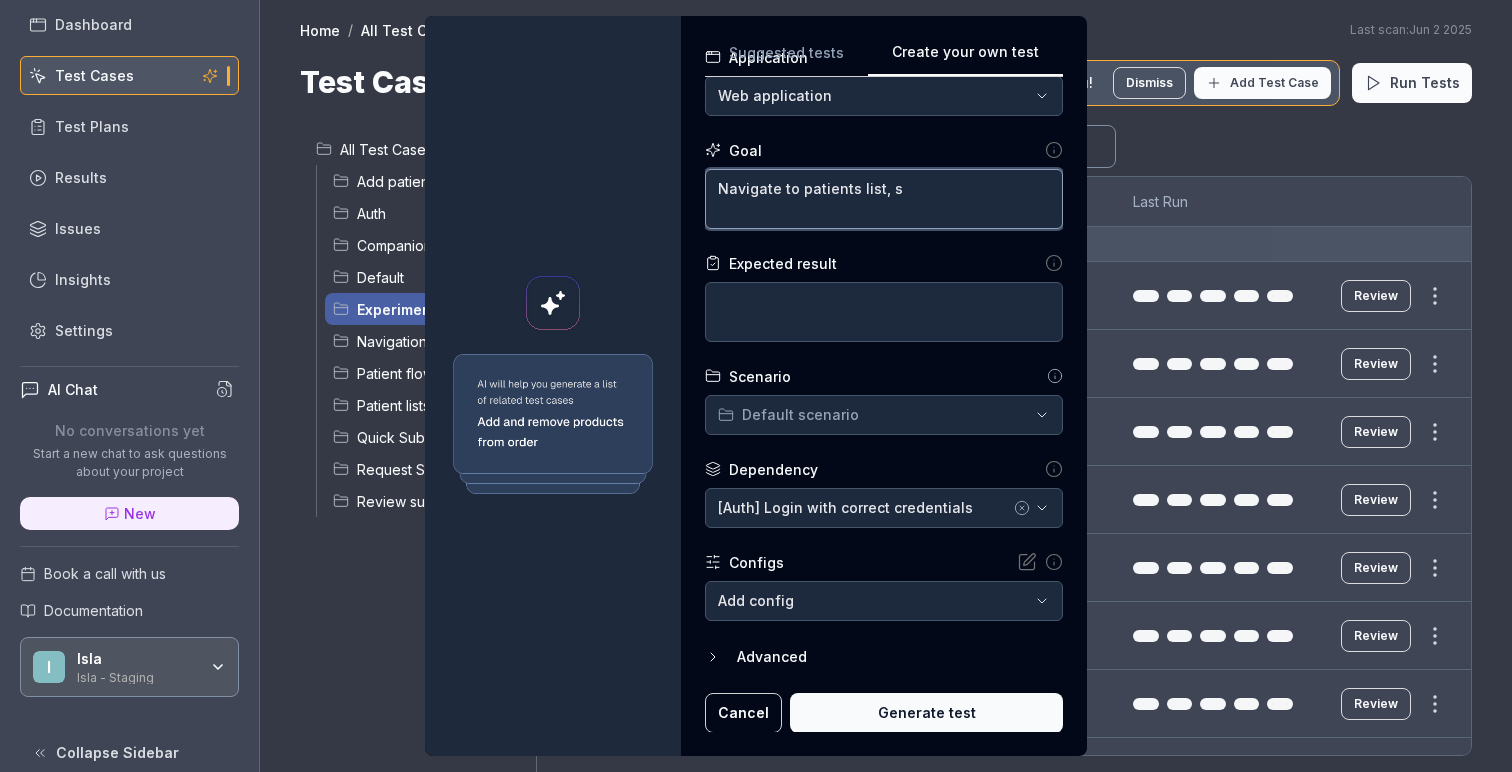 type on "*" 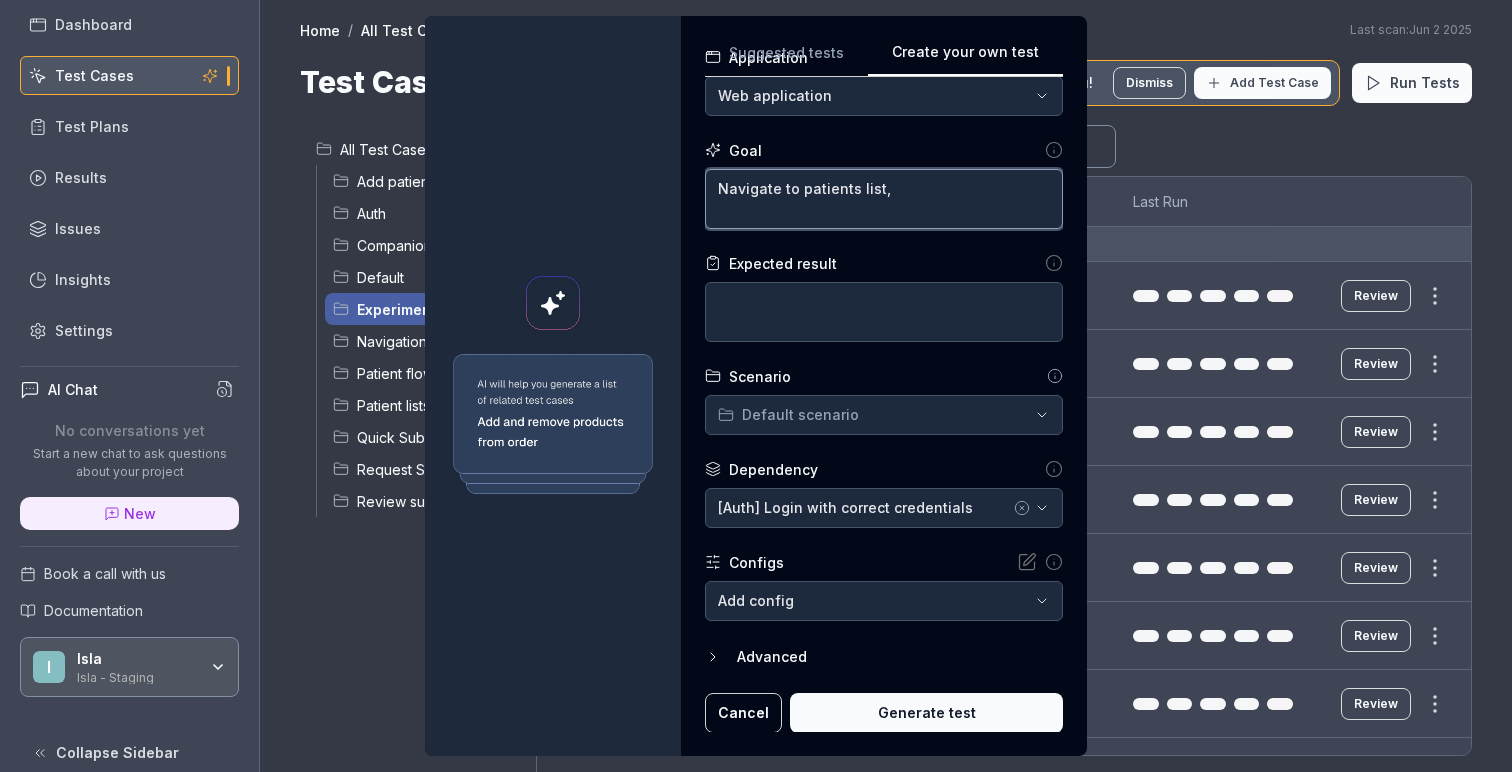 type on "*" 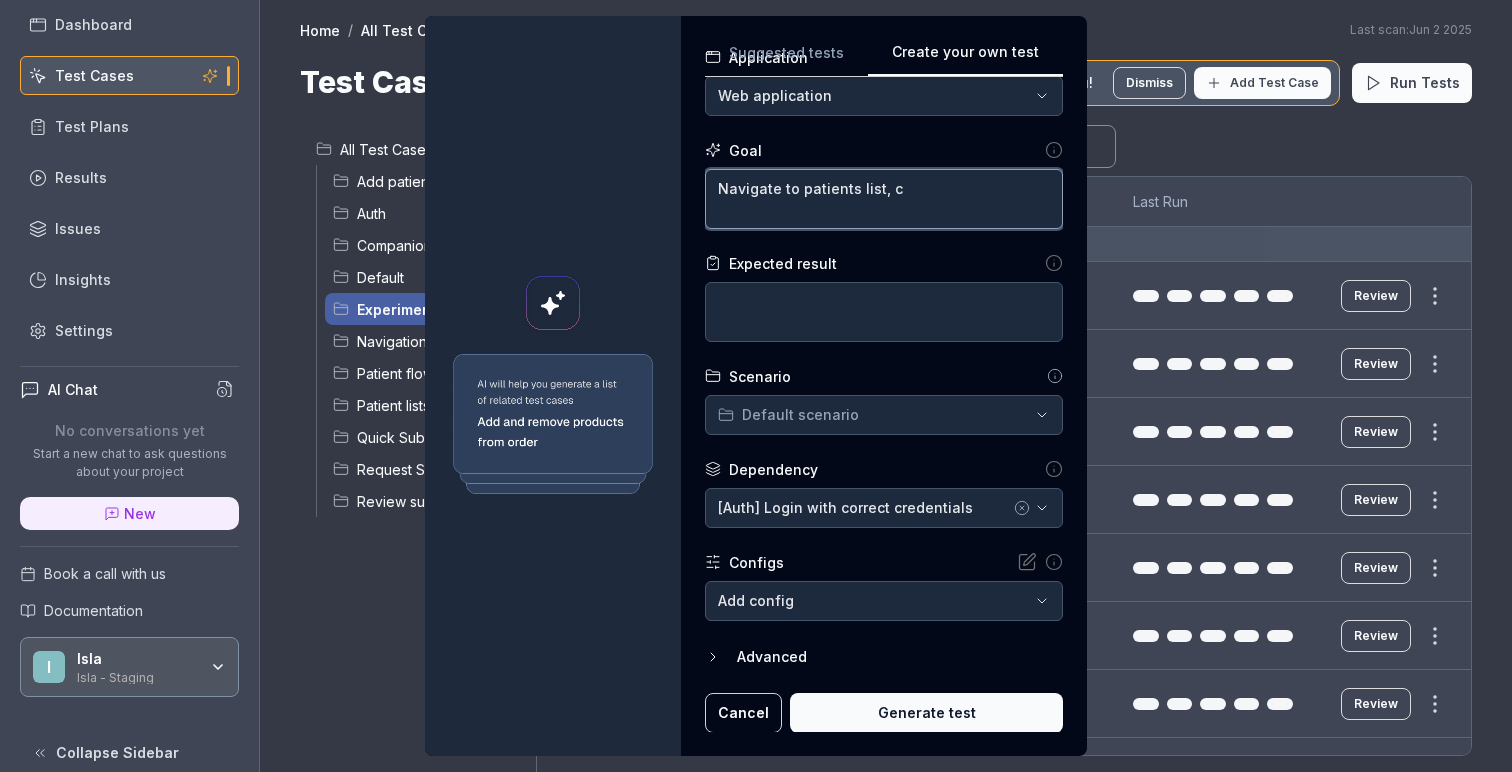 type on "*" 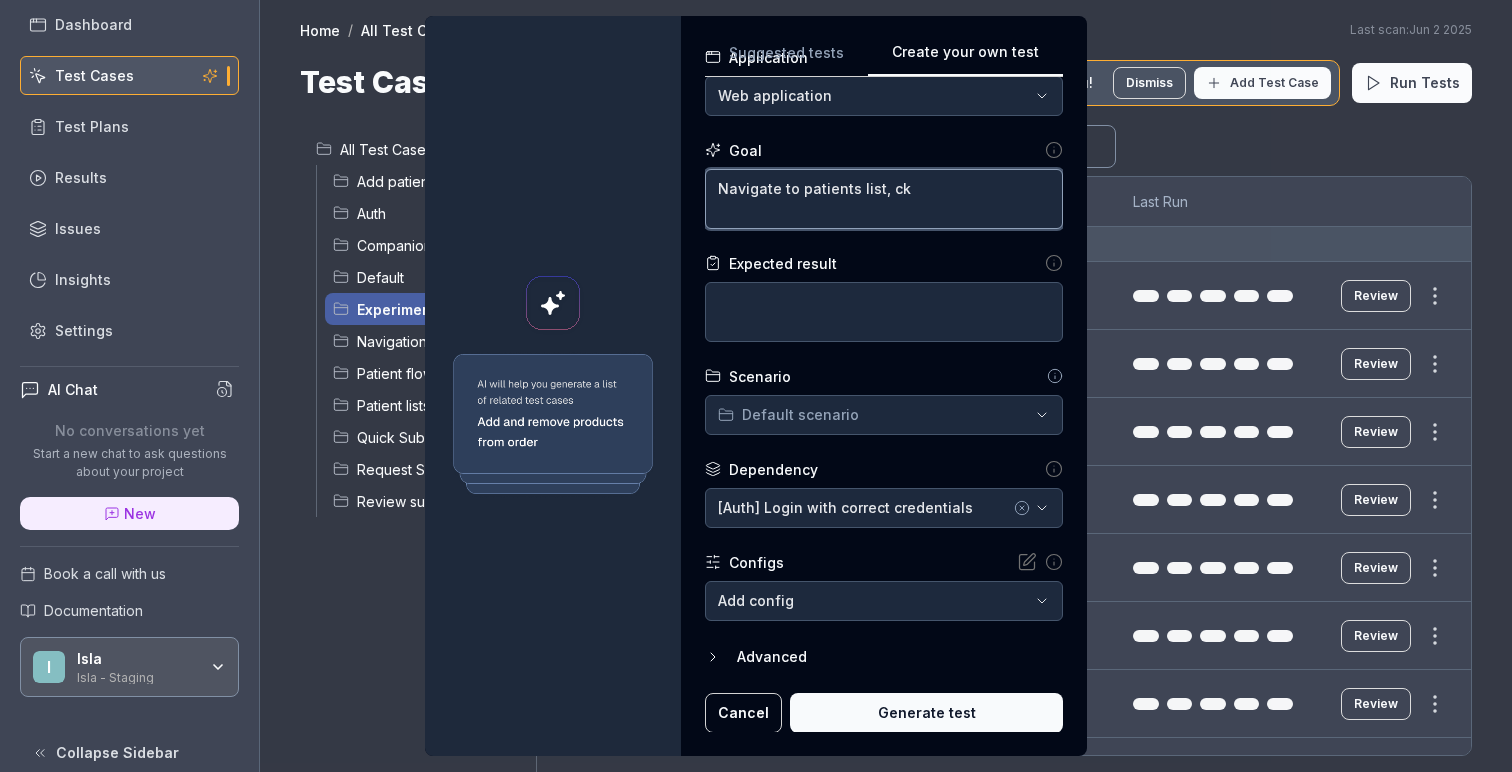 type on "*" 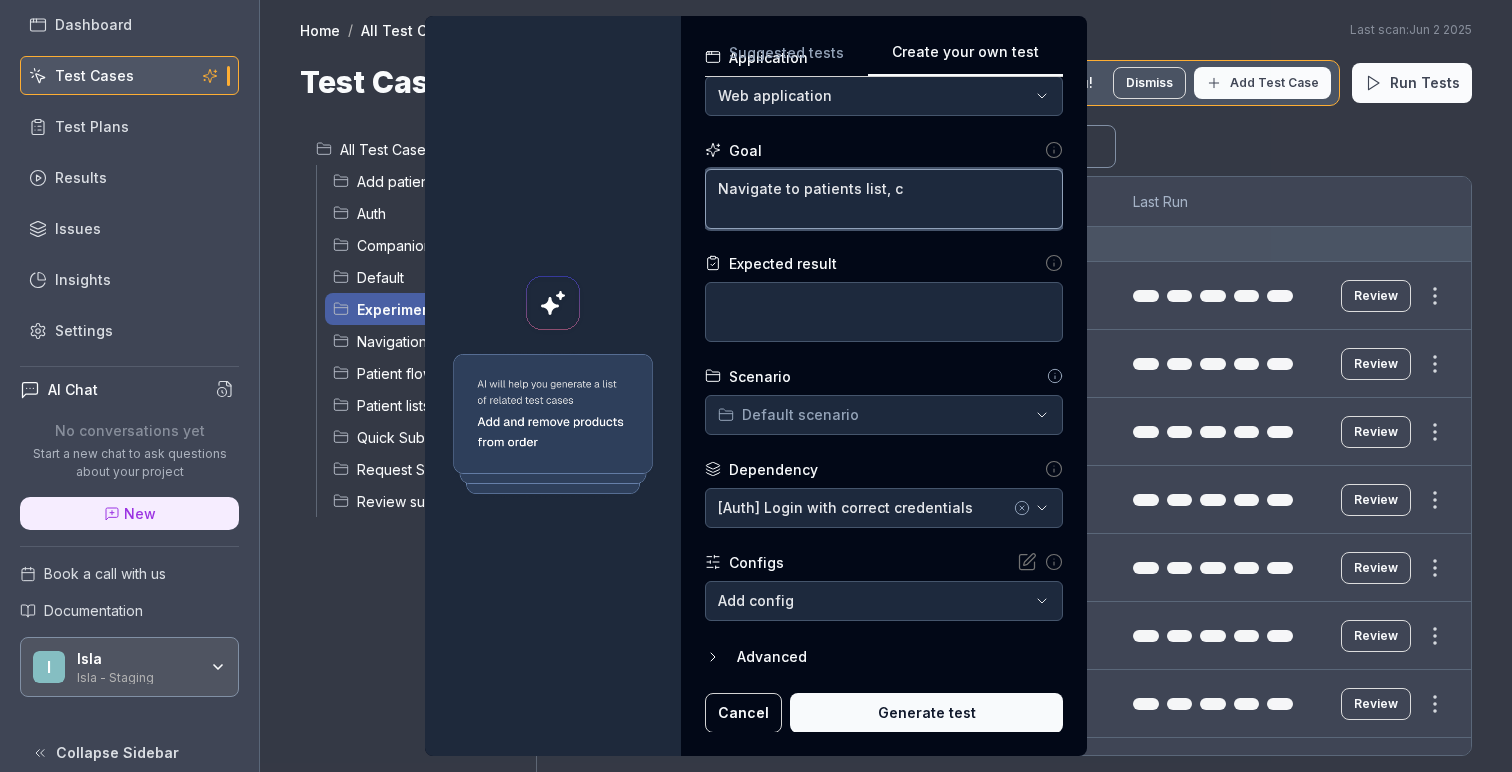type on "*" 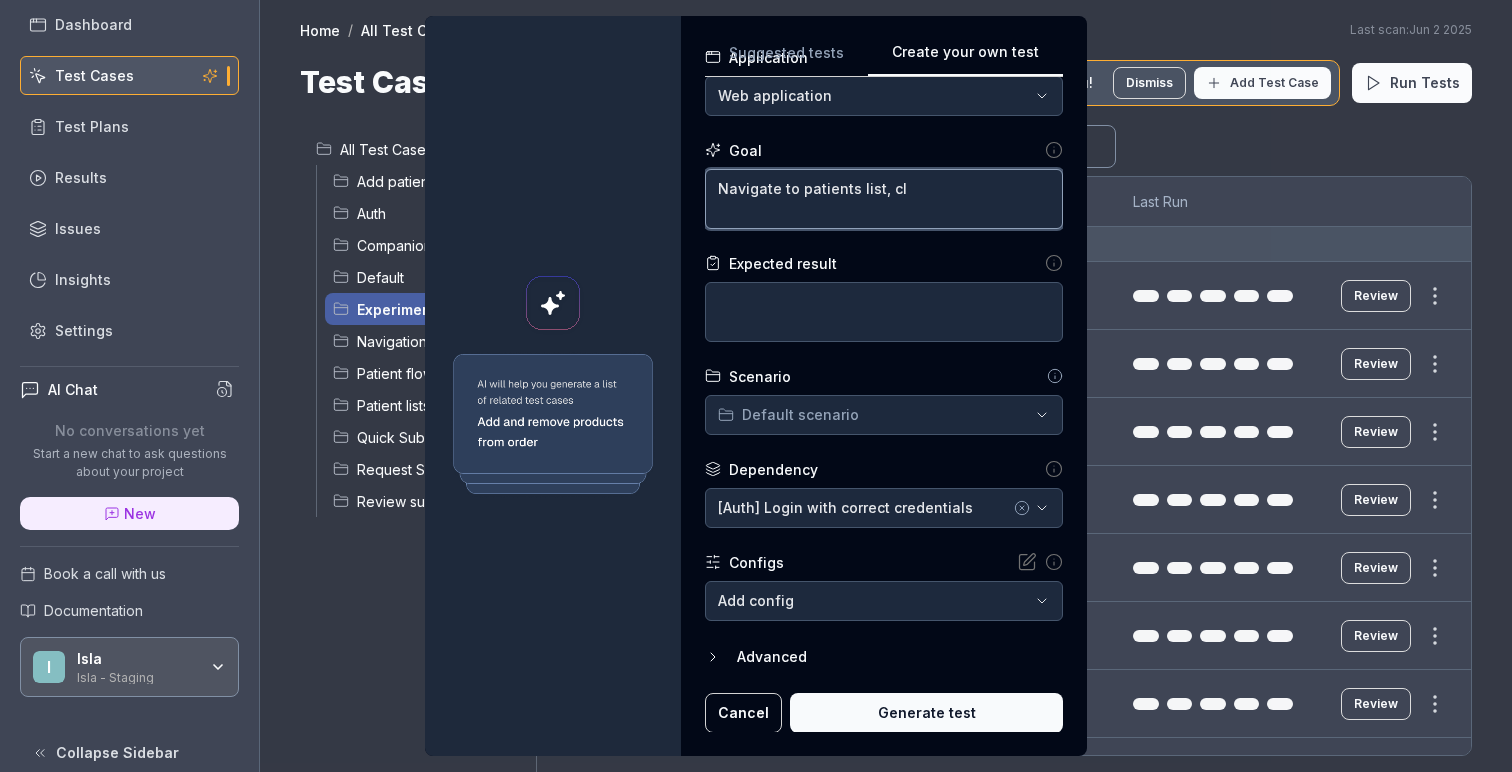 type on "*" 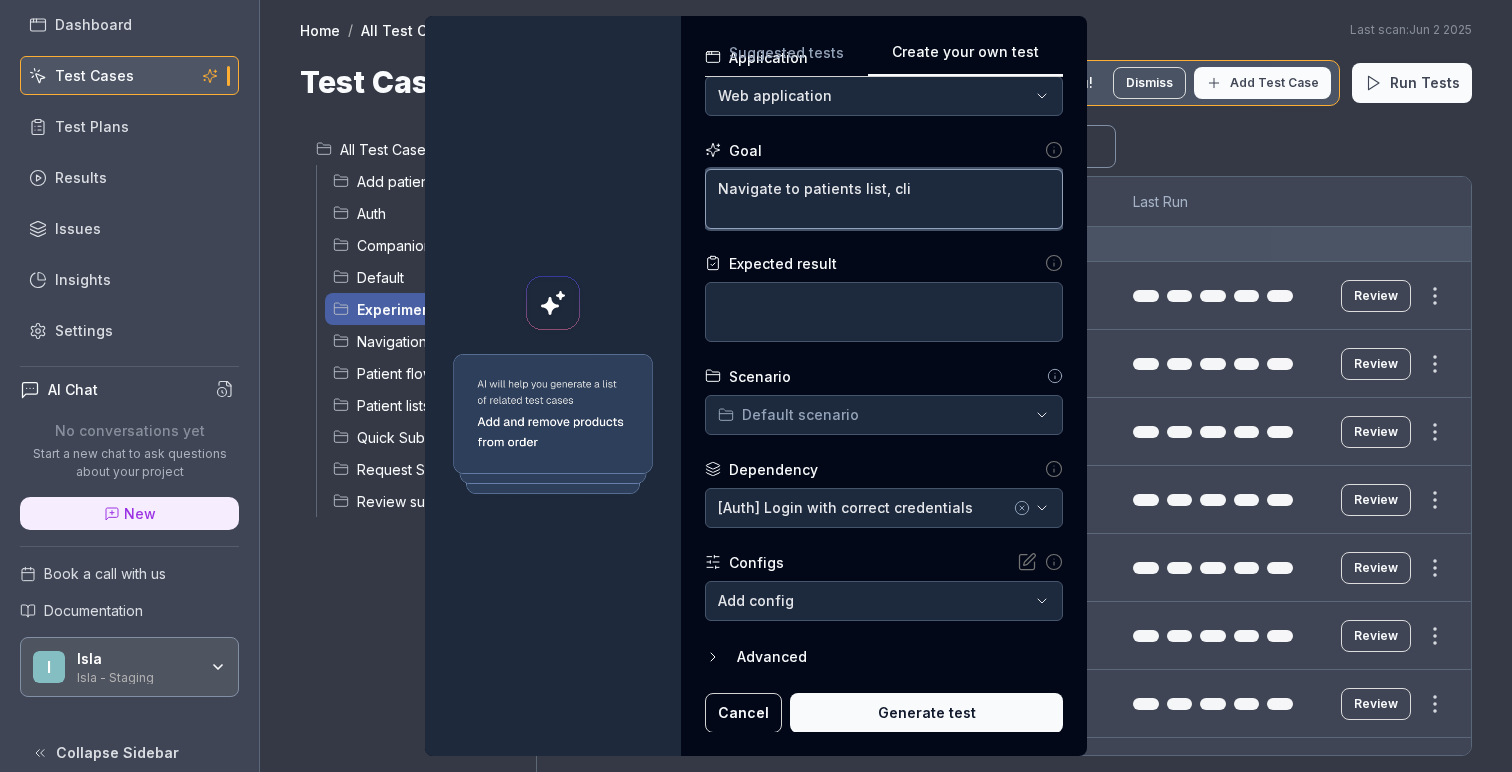 type on "*" 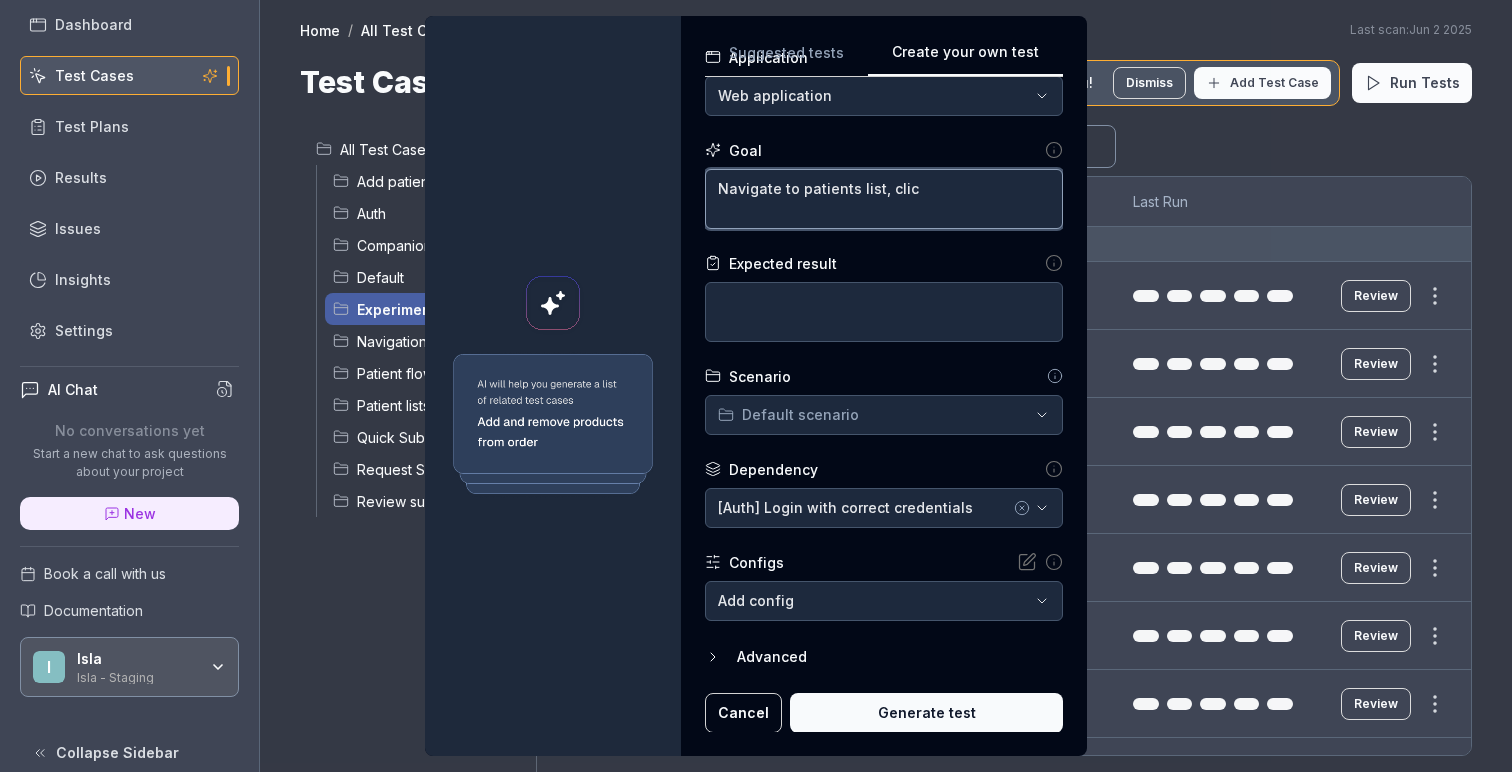 type on "*" 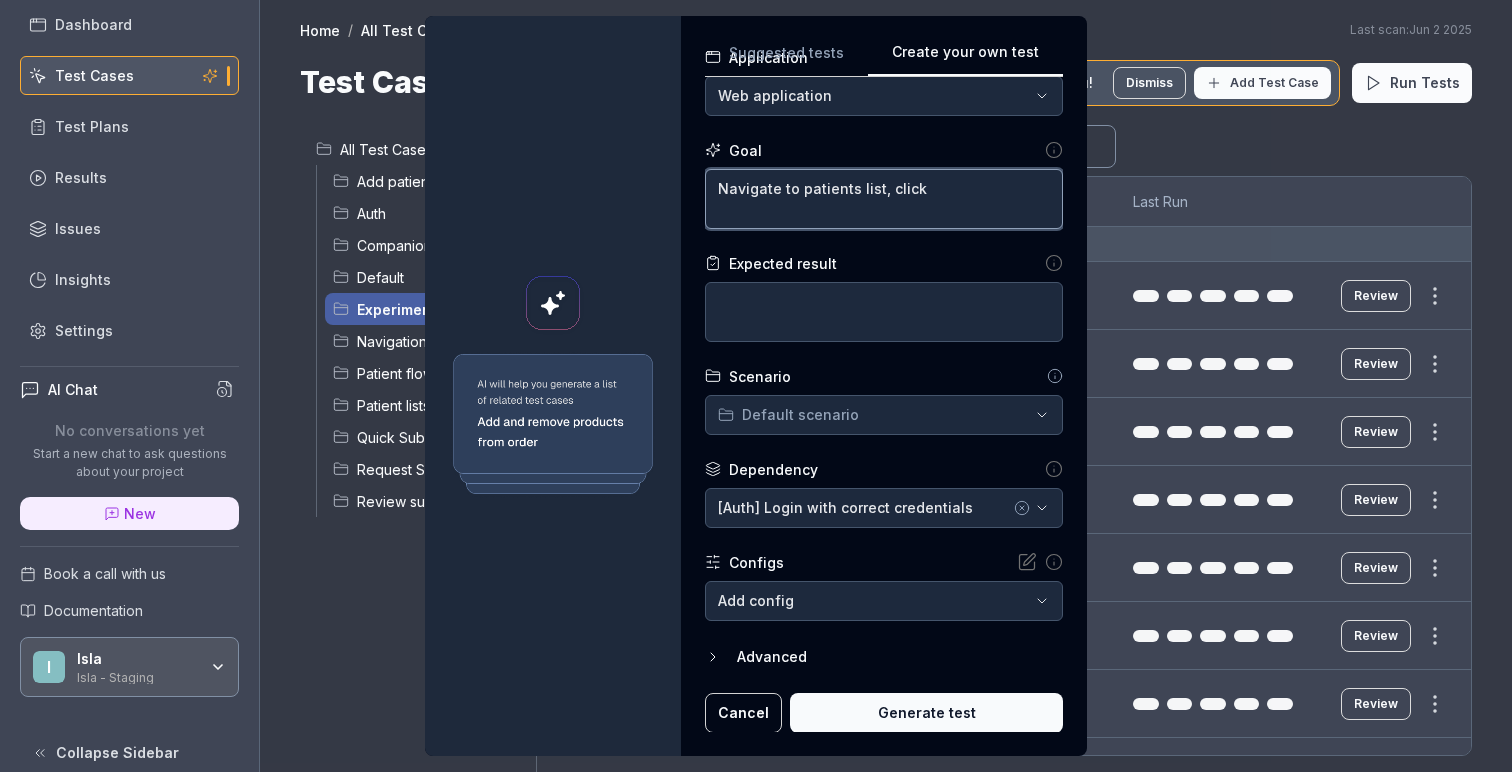 type on "*" 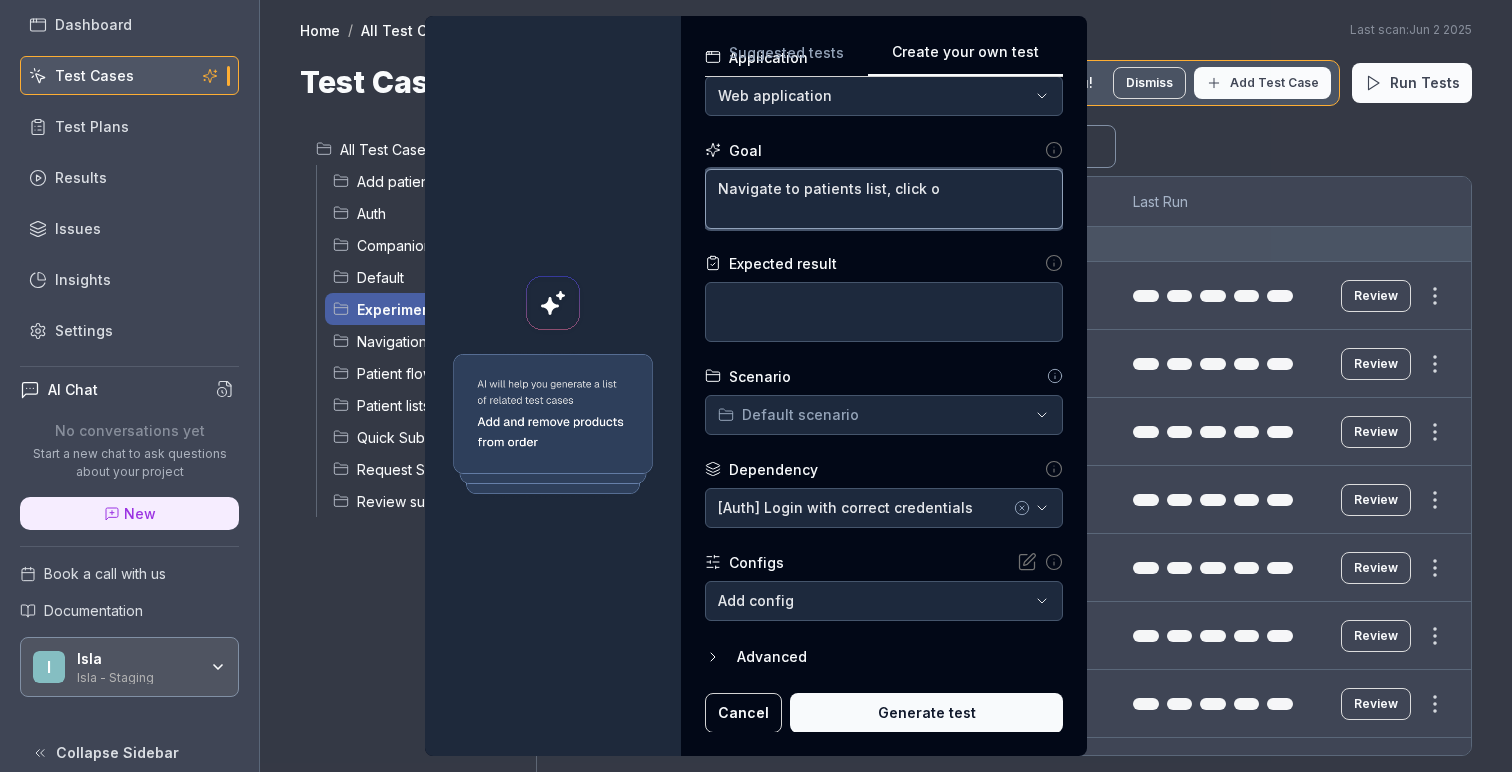 type on "*" 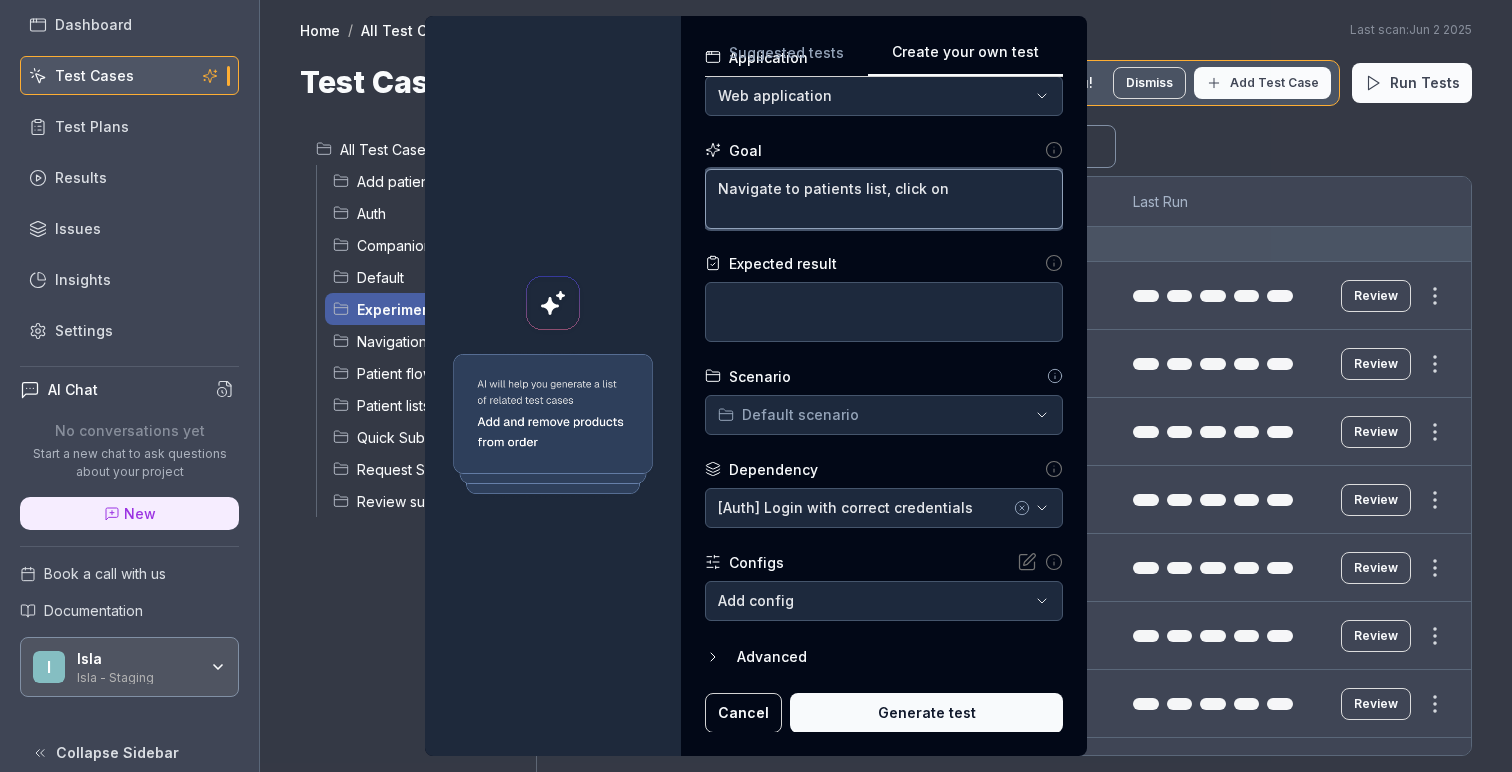type on "*" 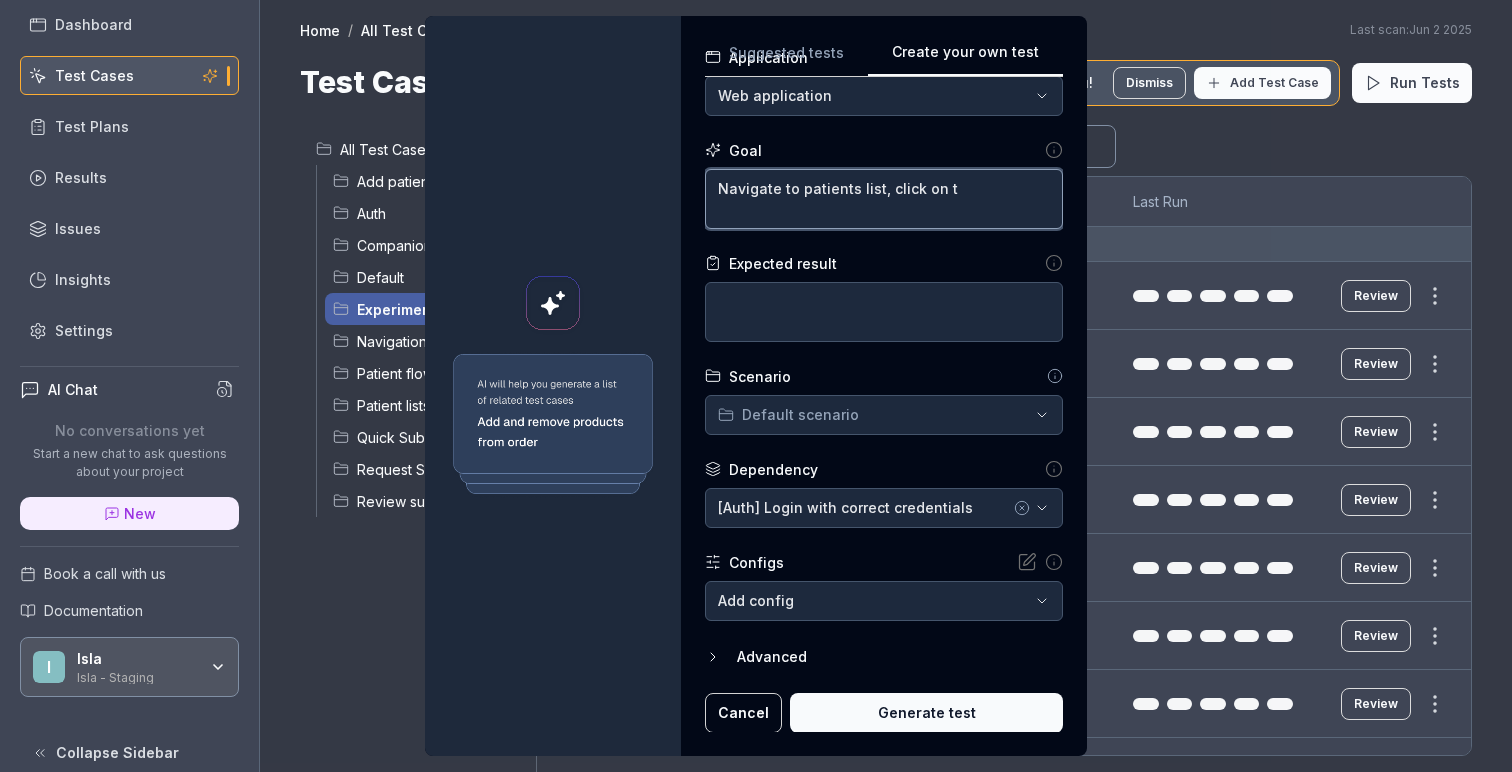 type on "*" 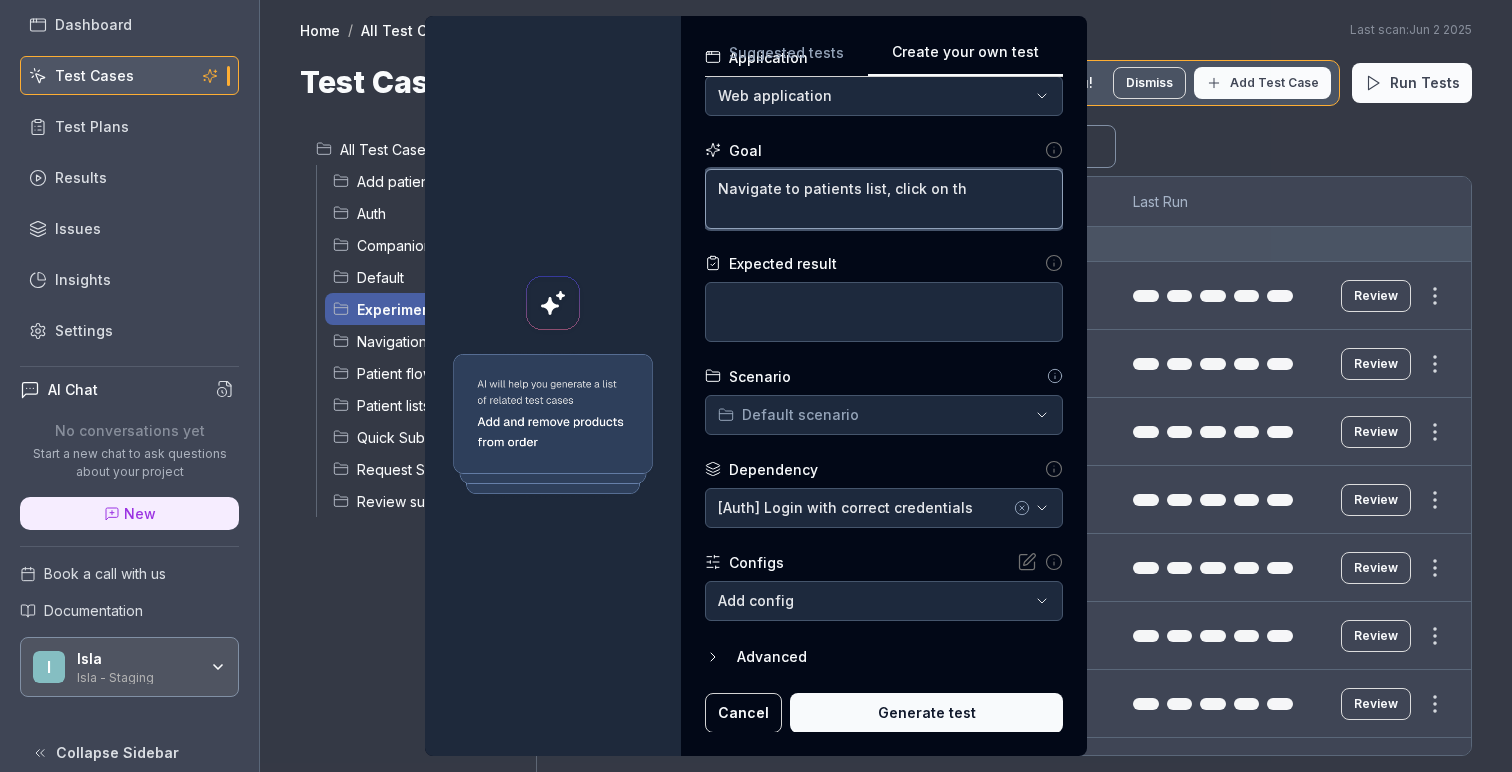 type on "Navigate to patients list, click on the" 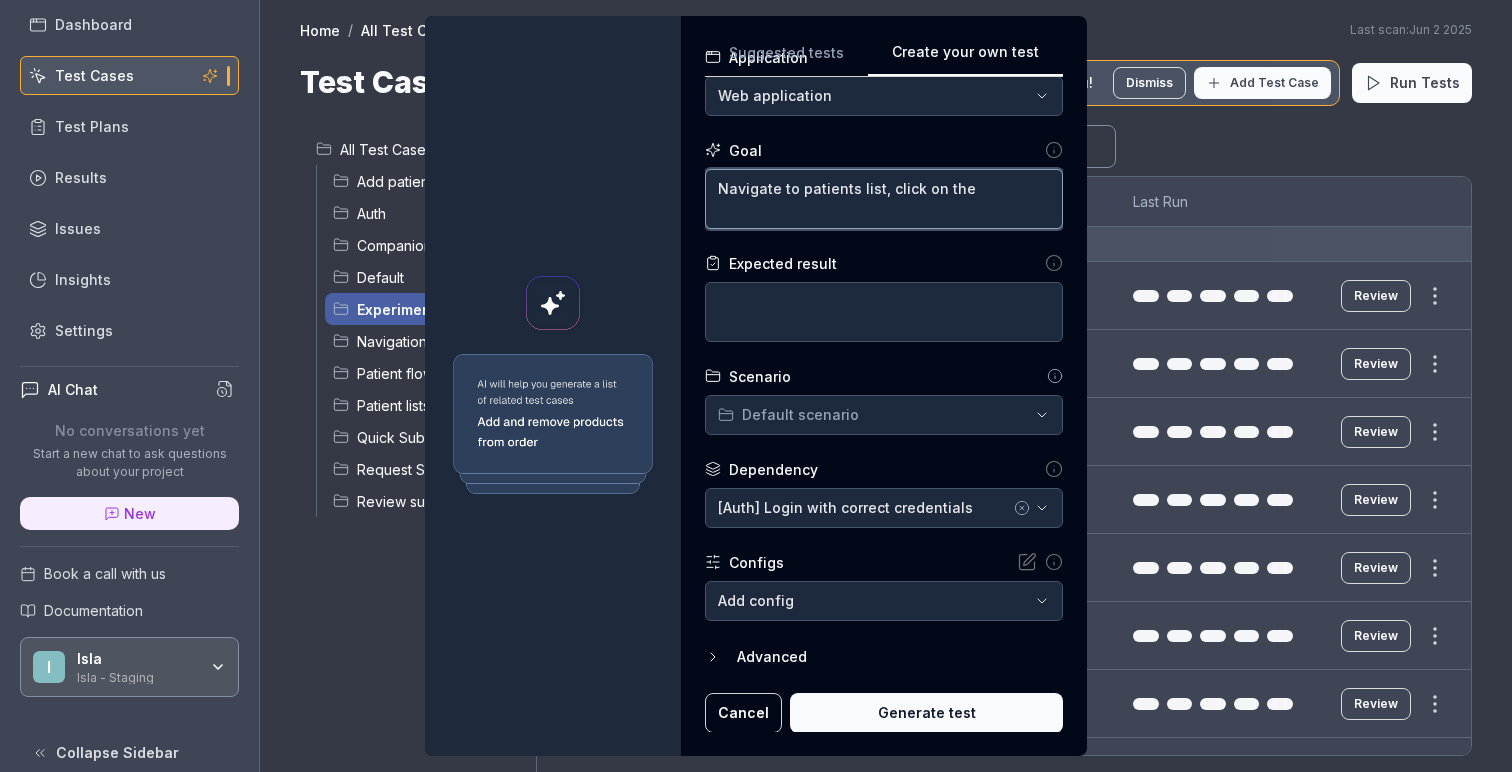 type on "*" 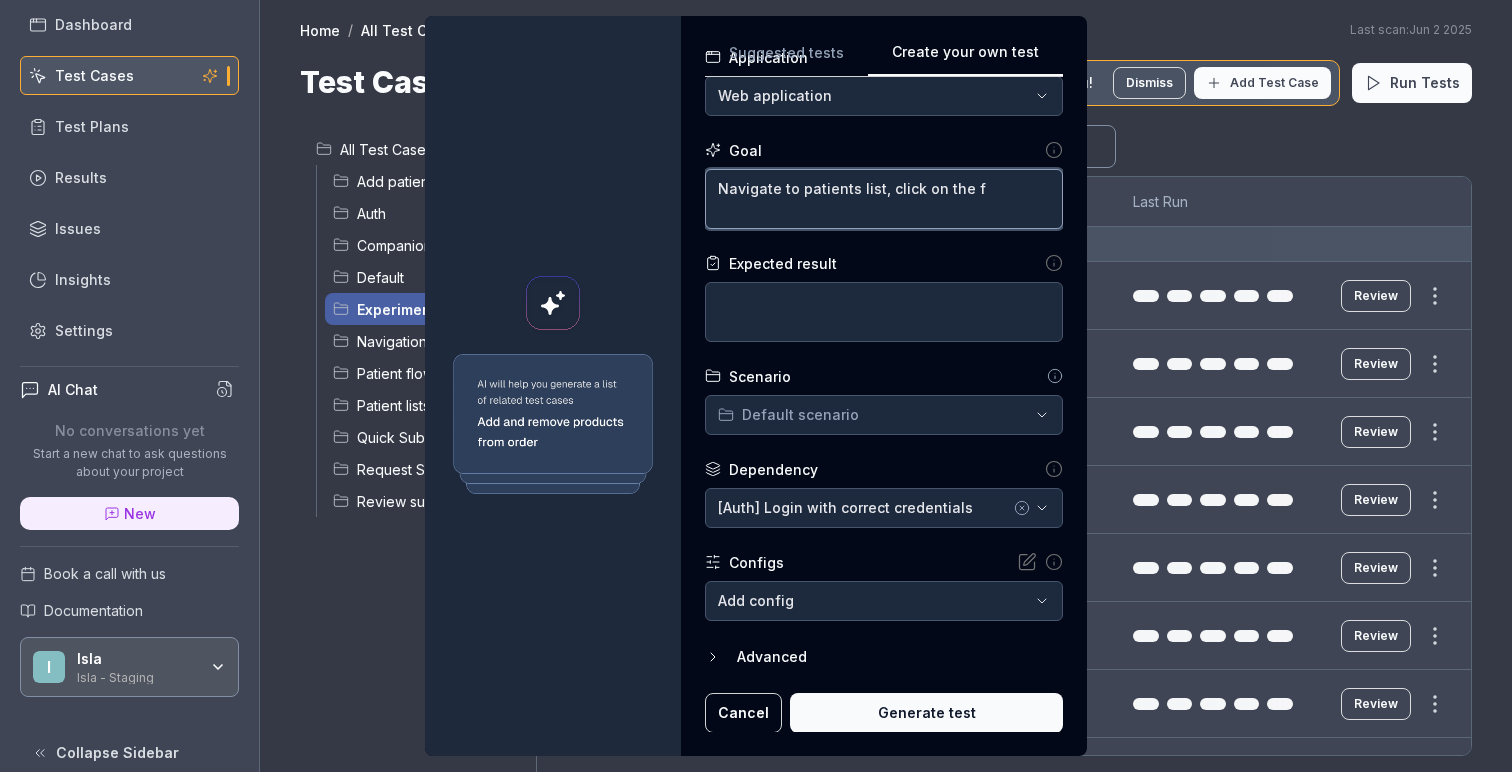type on "*" 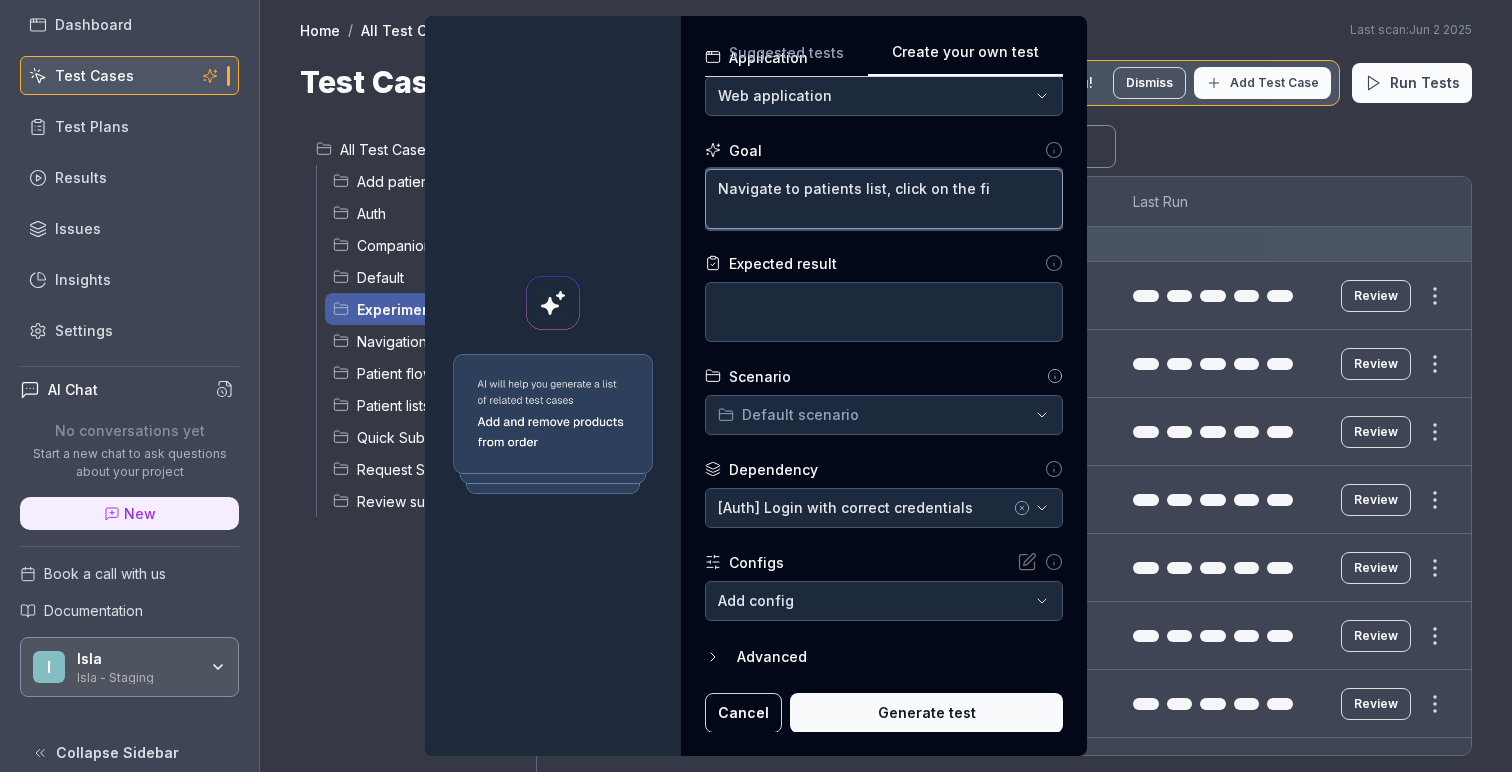 type on "*" 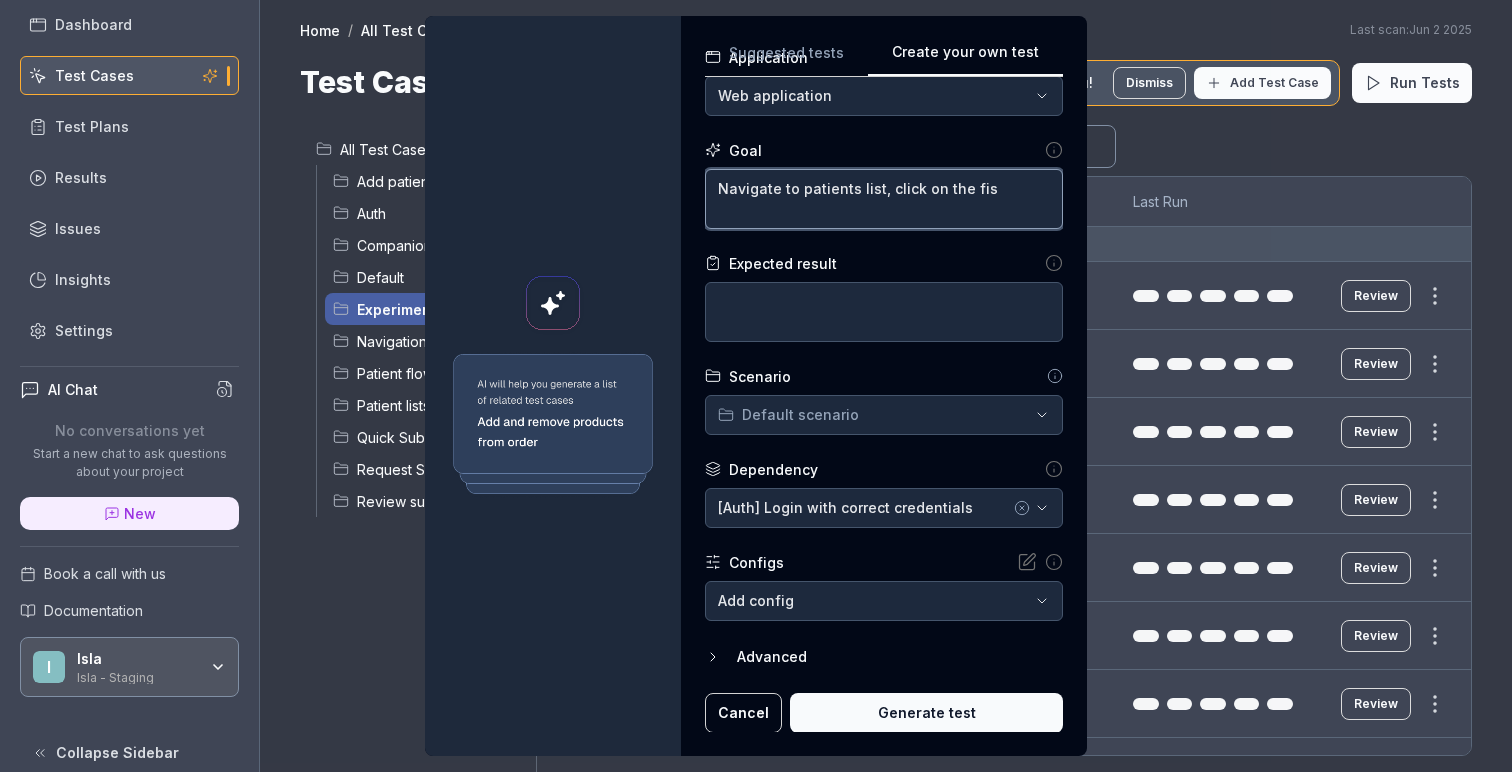 type on "*" 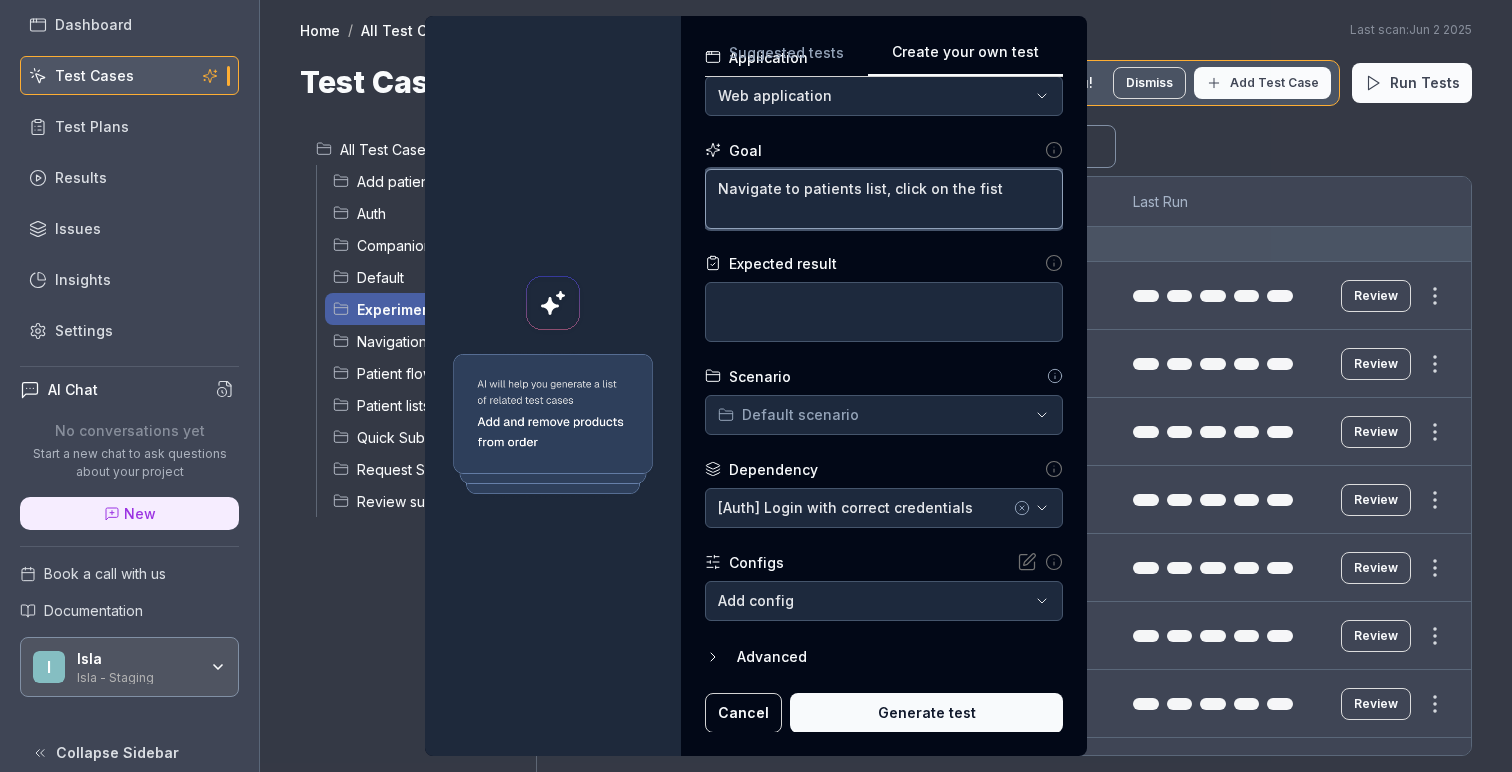 type on "*" 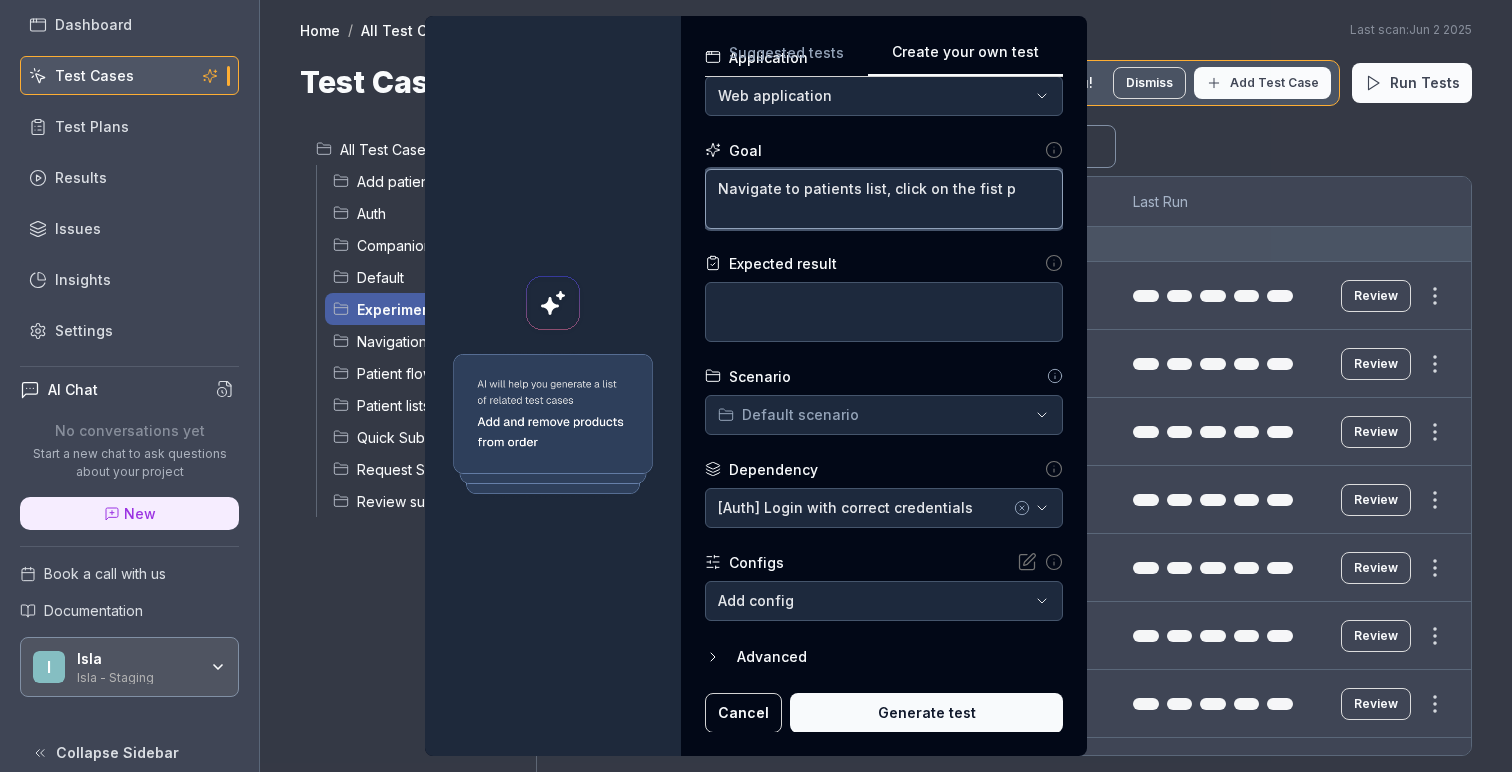 type on "*" 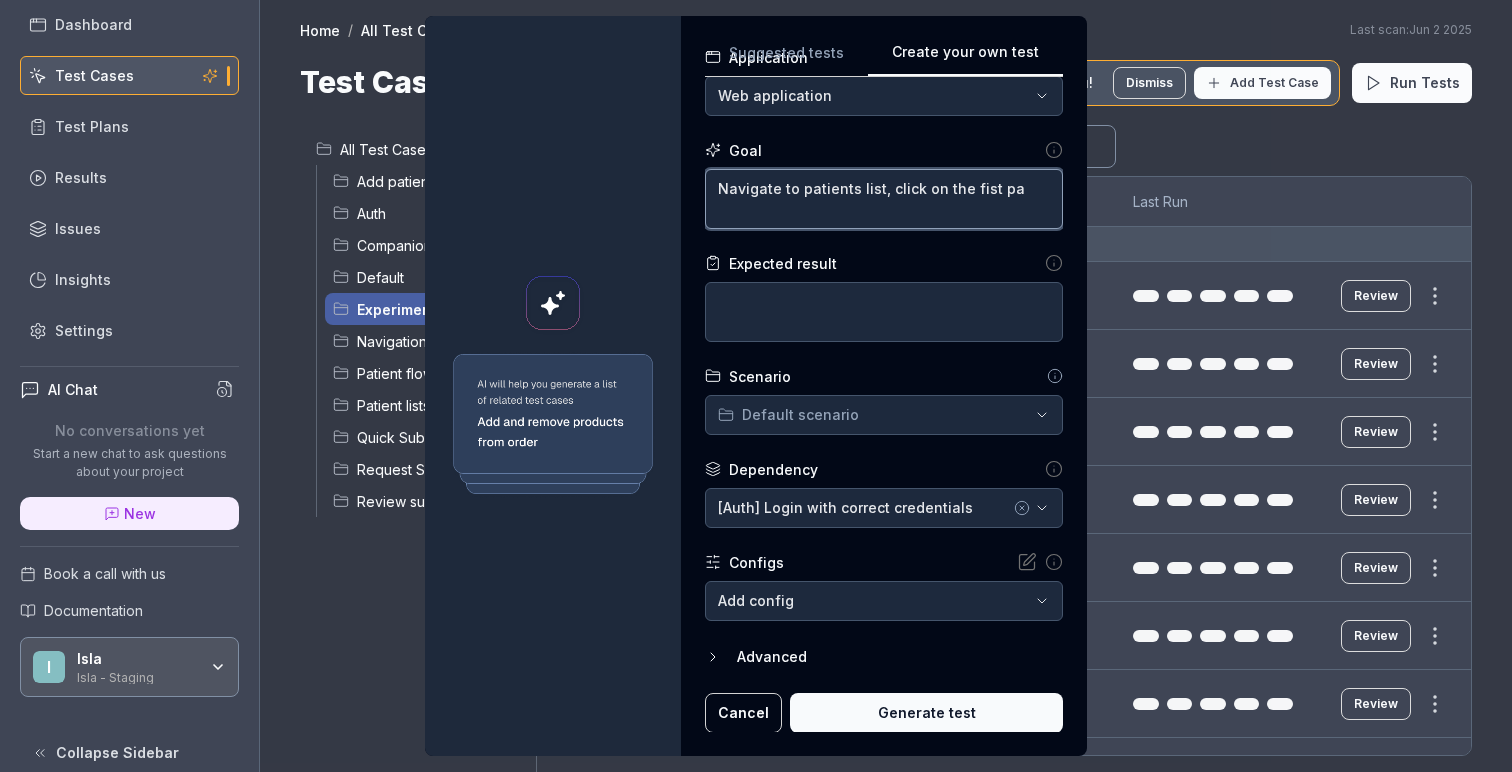 type on "*" 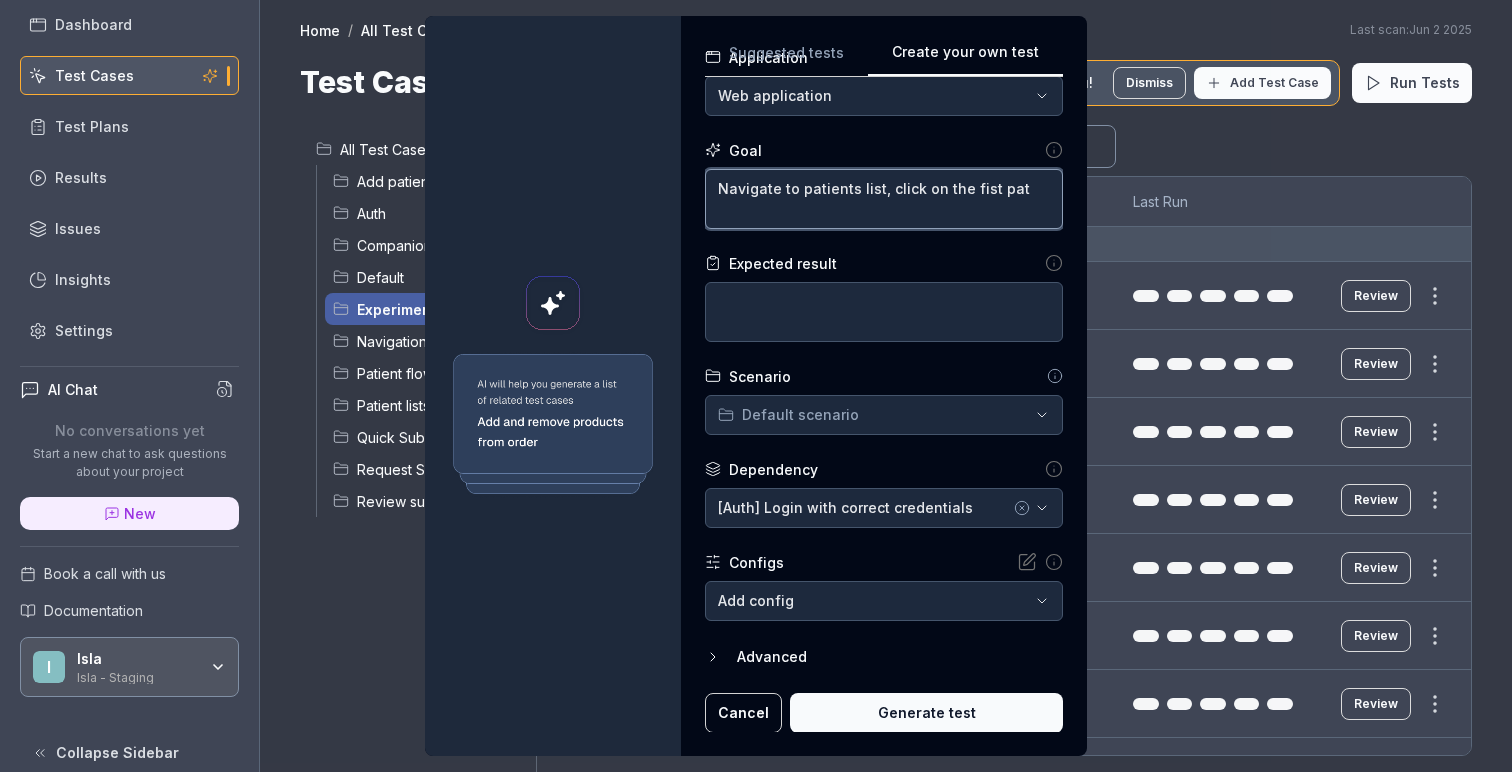 type on "Navigate to patients list, click on the fist pati" 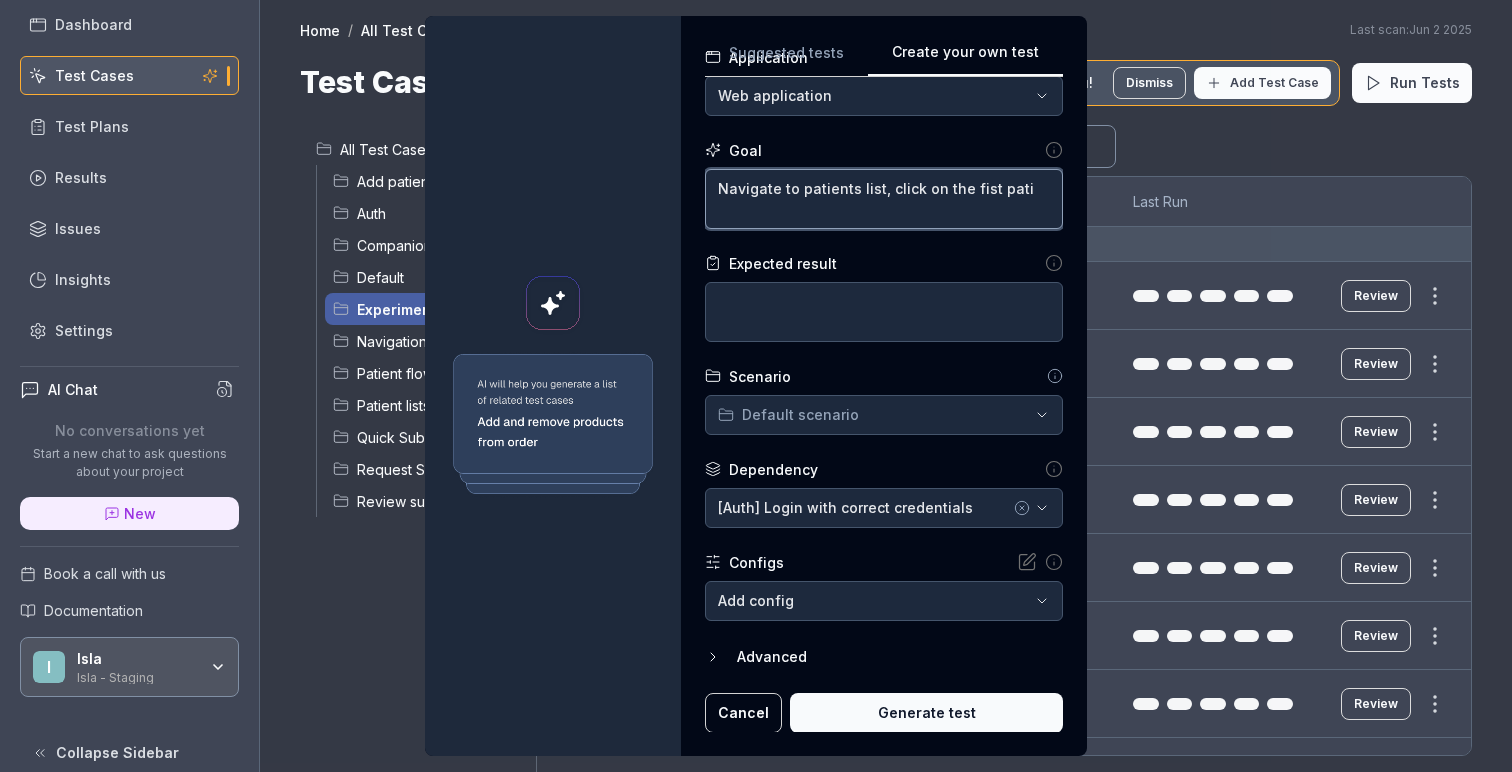 type on "*" 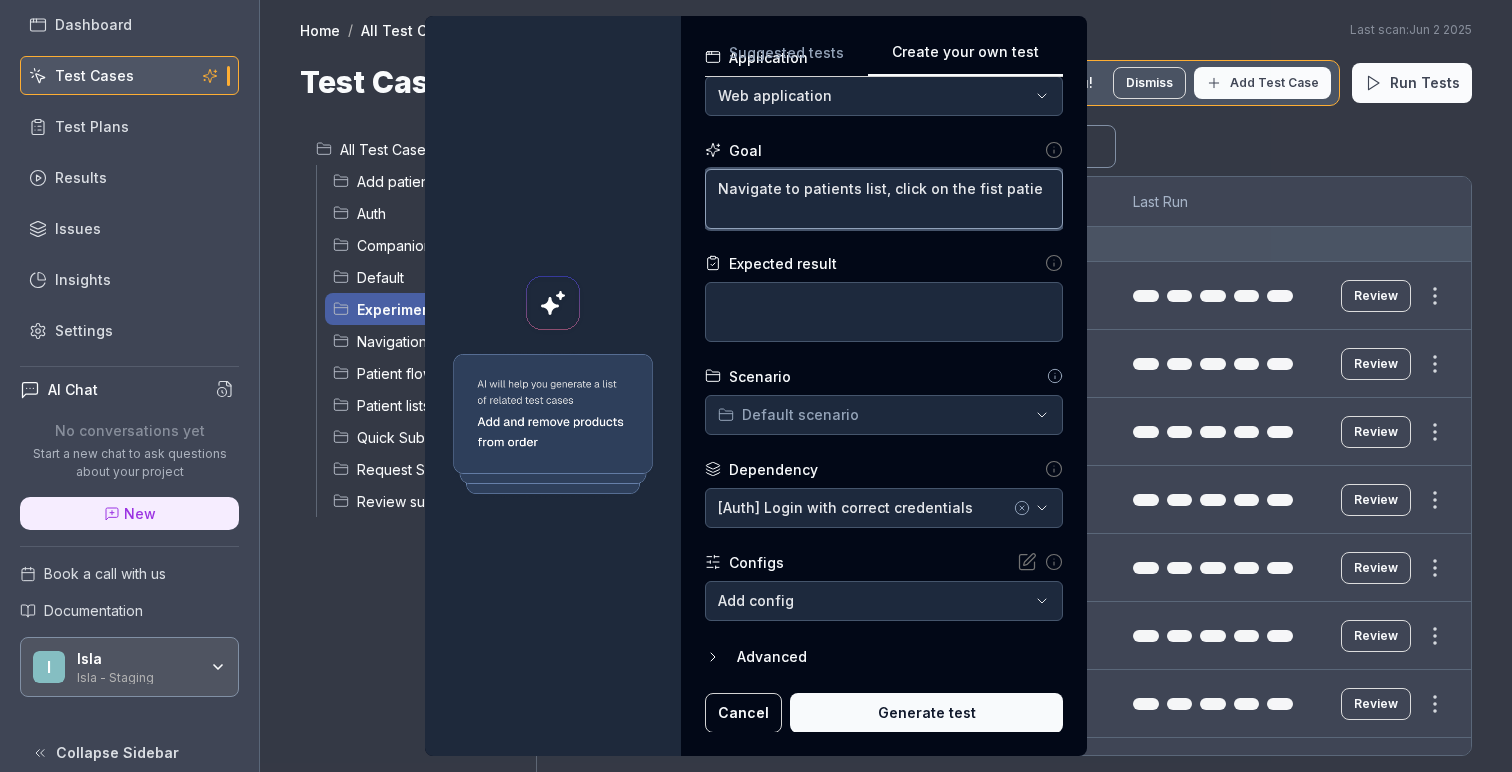 type on "*" 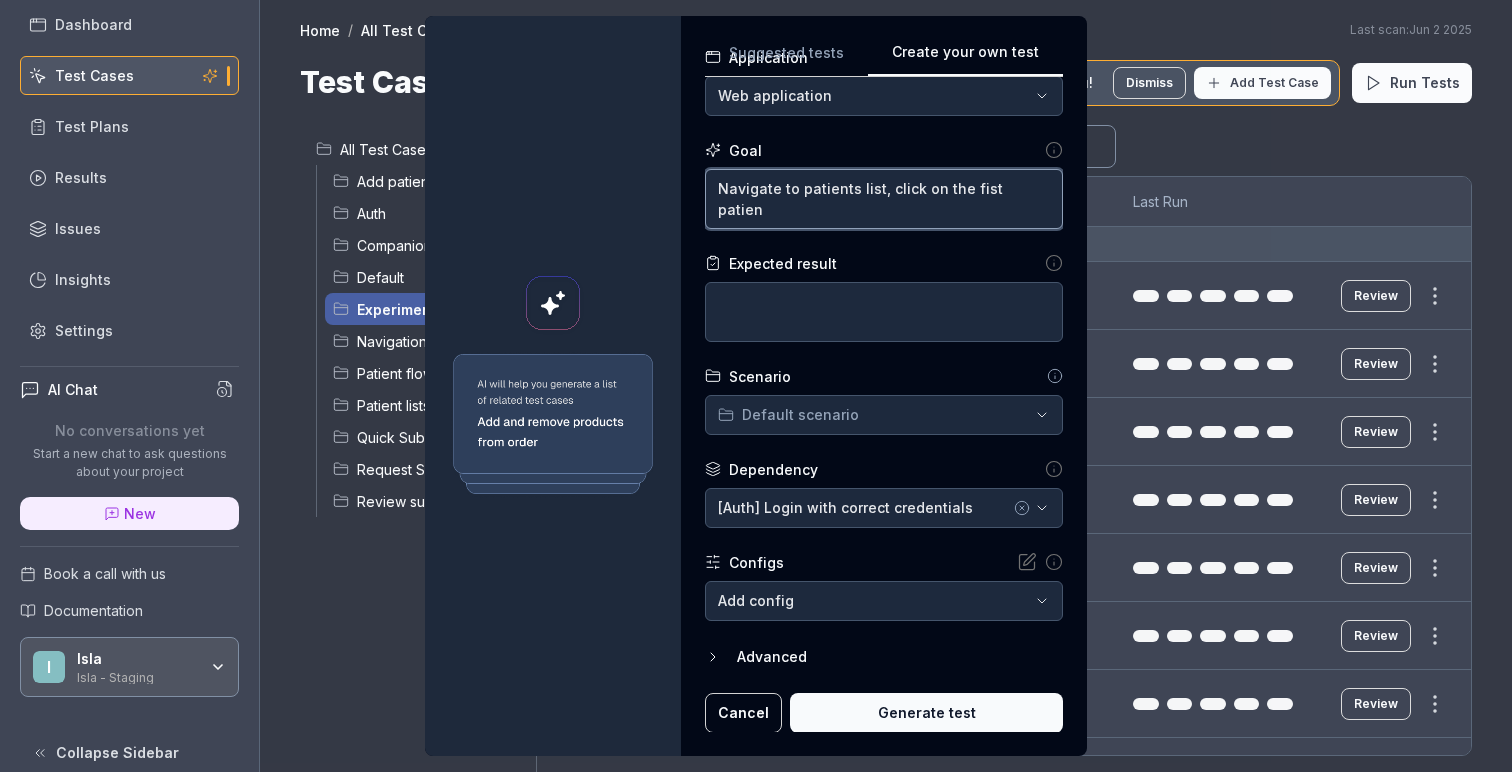 type on "*" 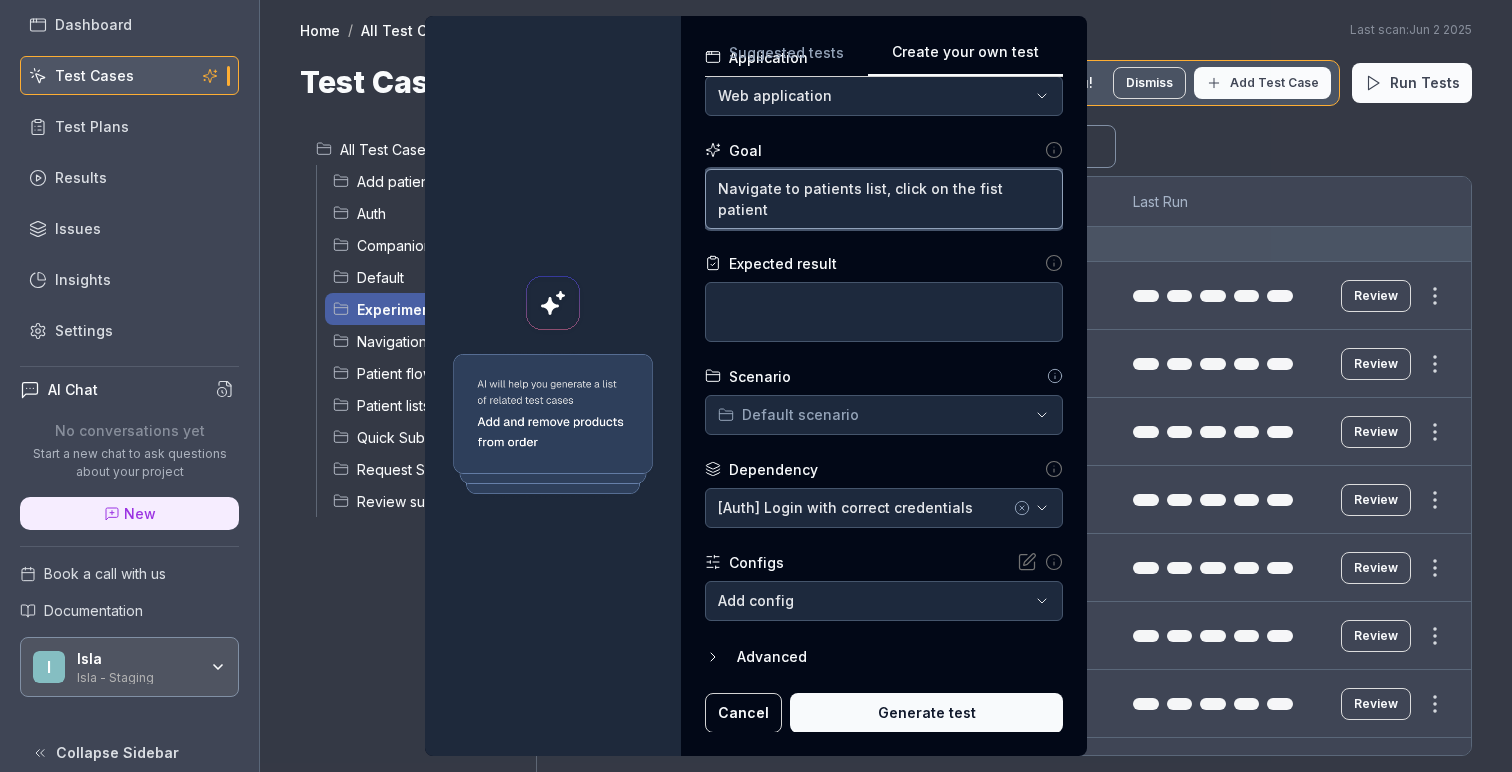 type on "*" 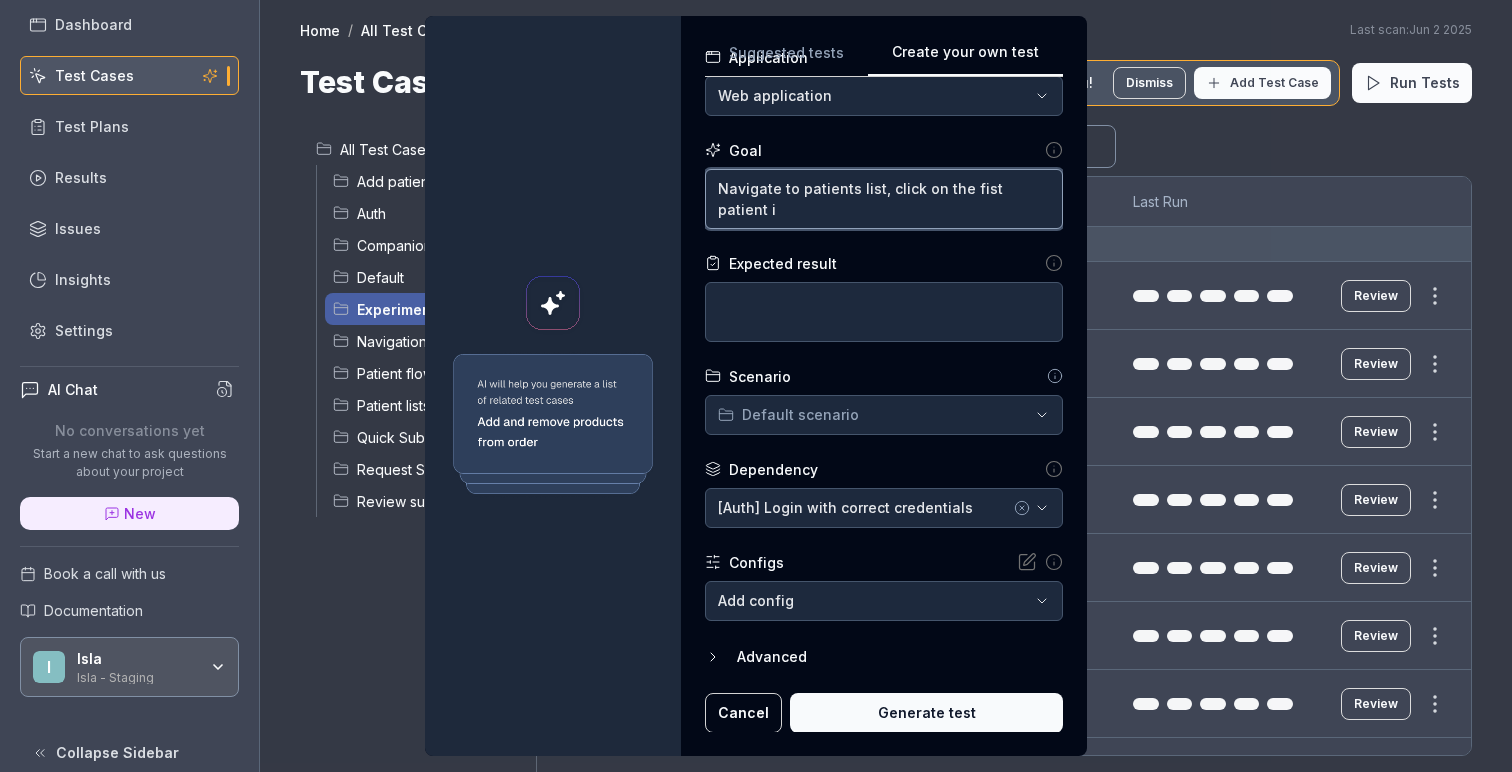 type on "*" 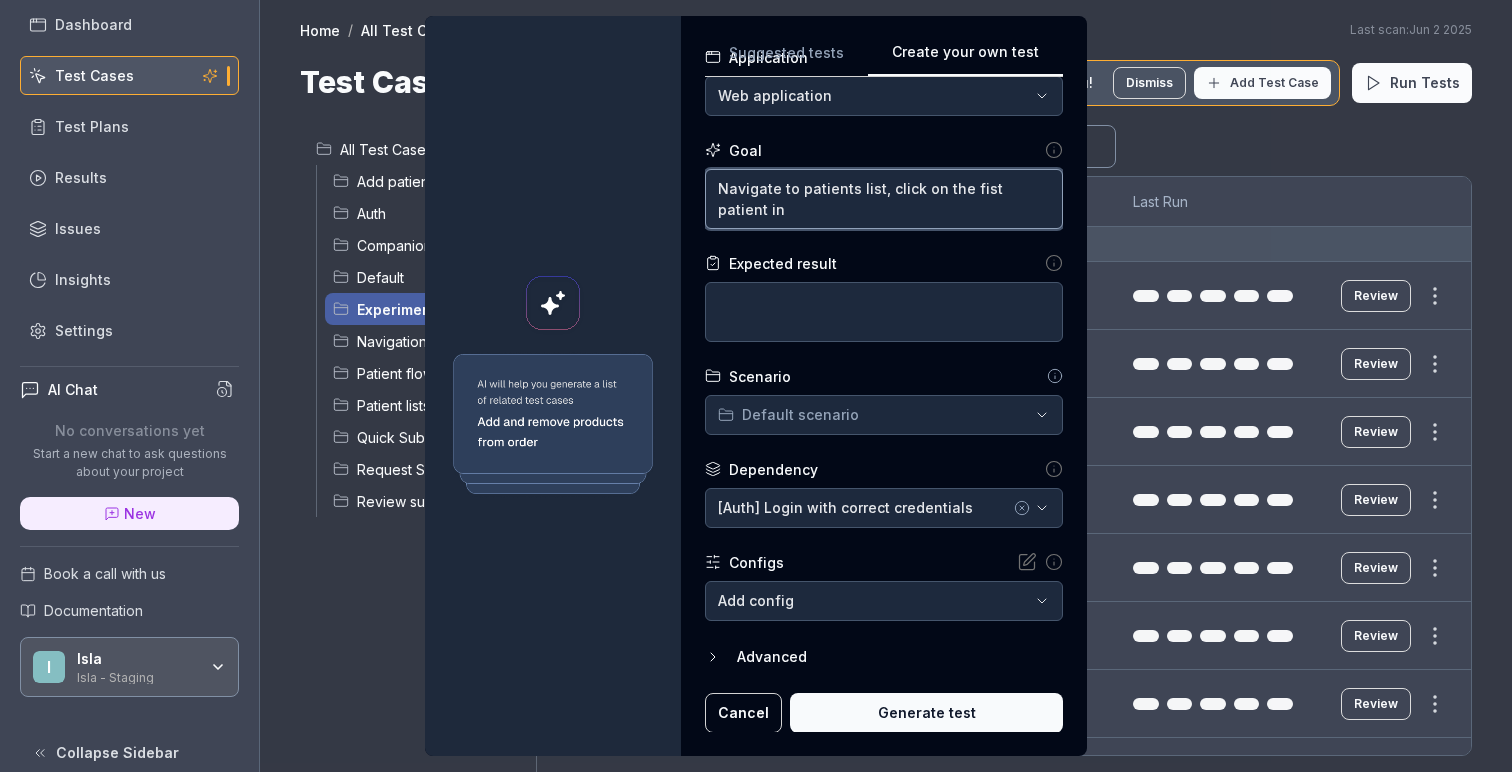 type on "*" 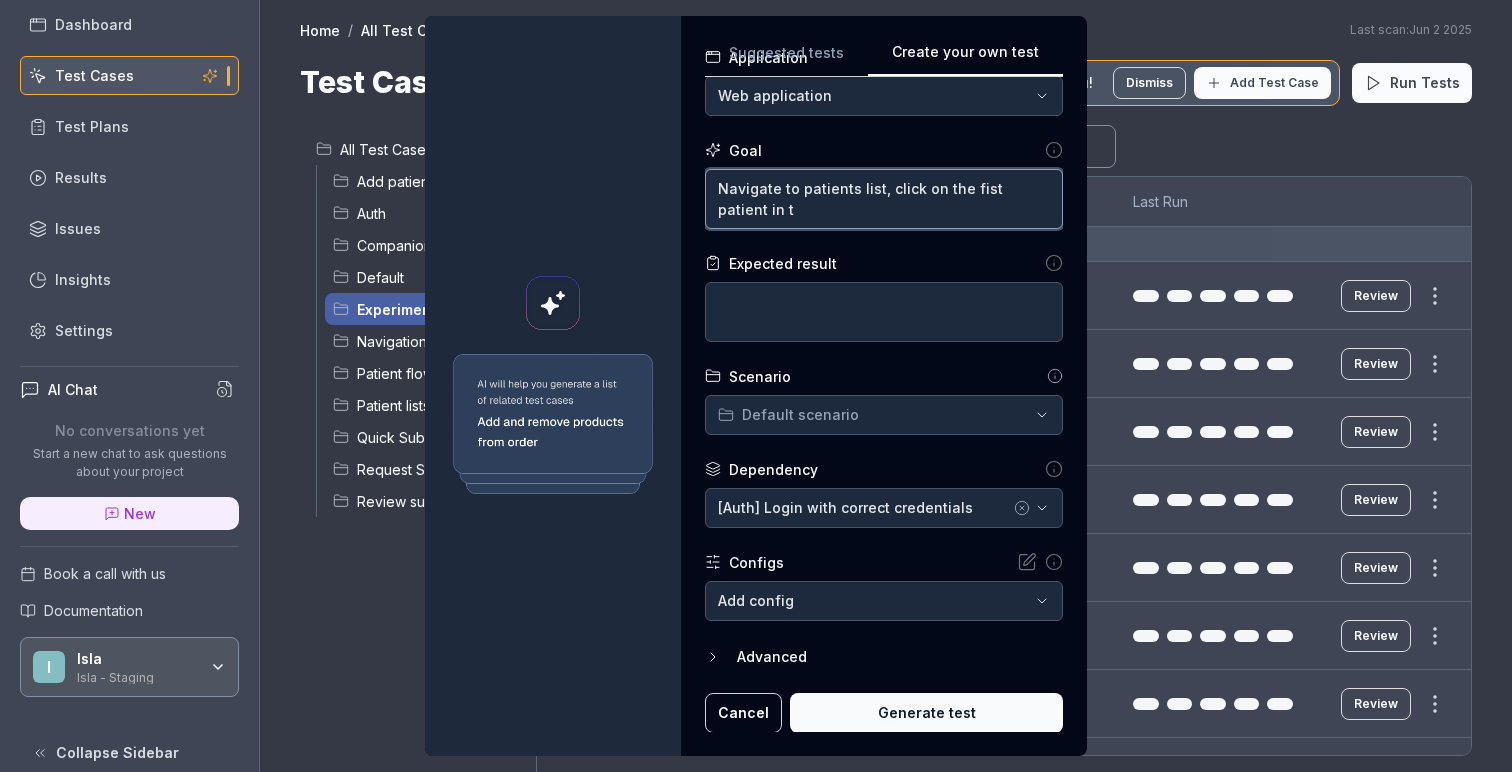 type on "*" 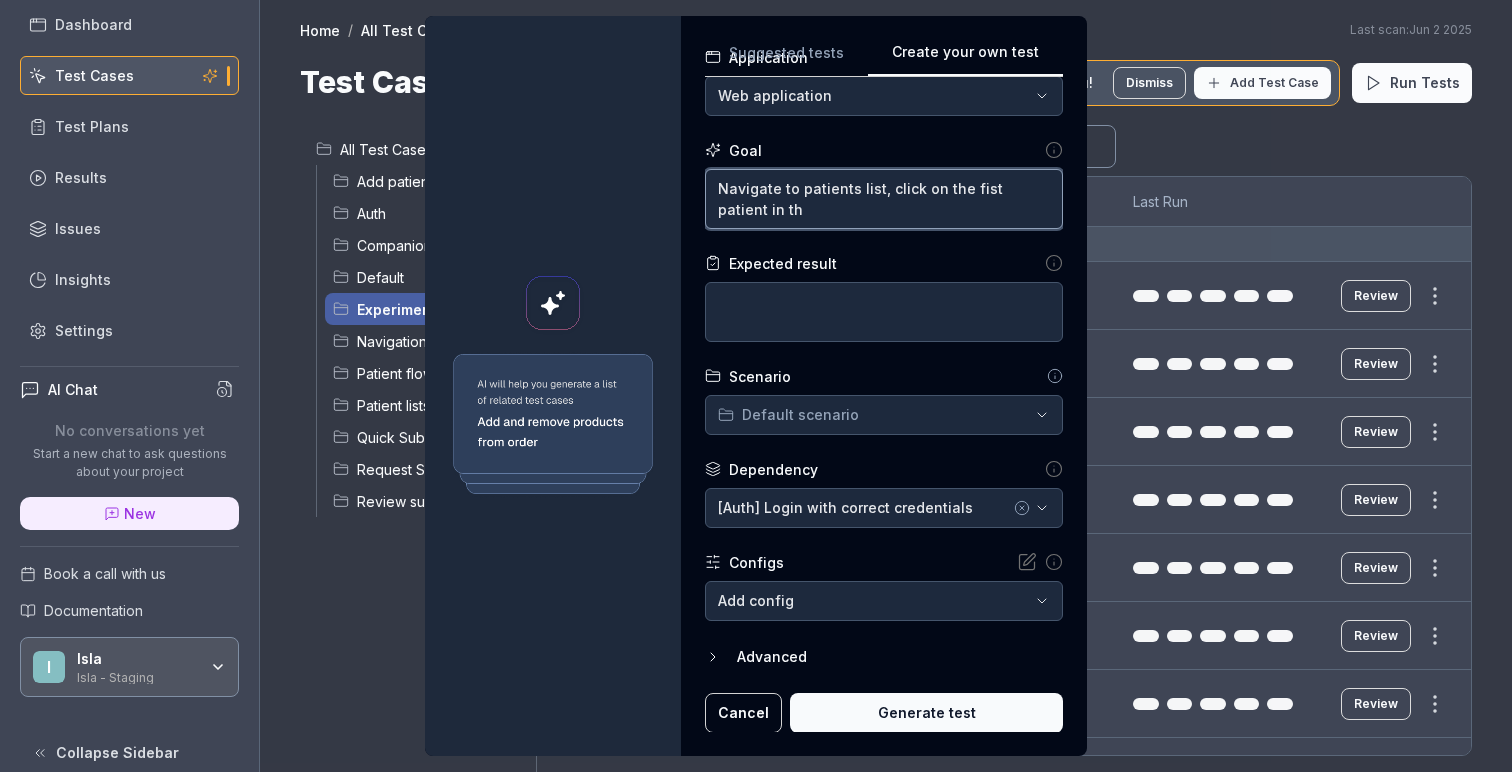 type on "*" 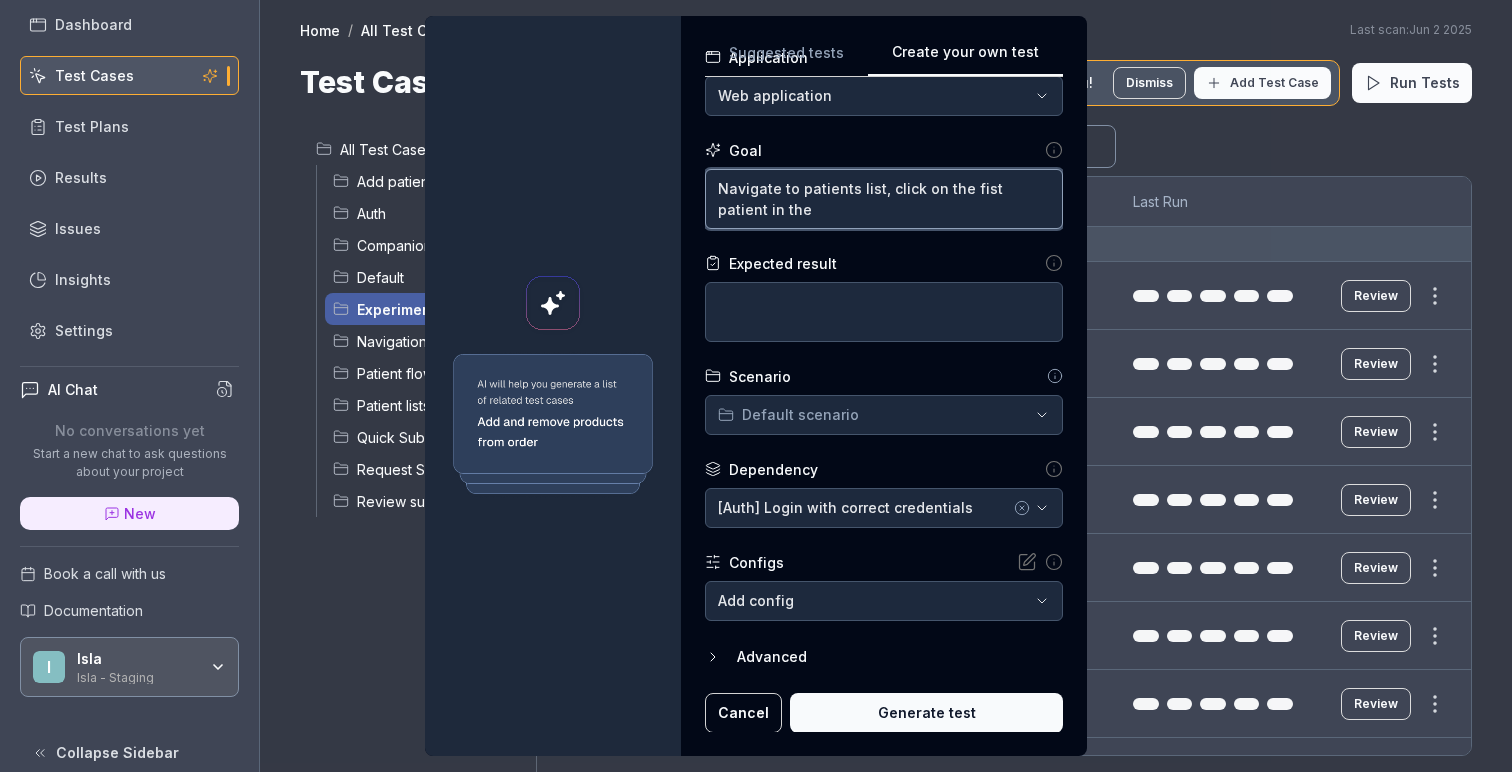 type on "*" 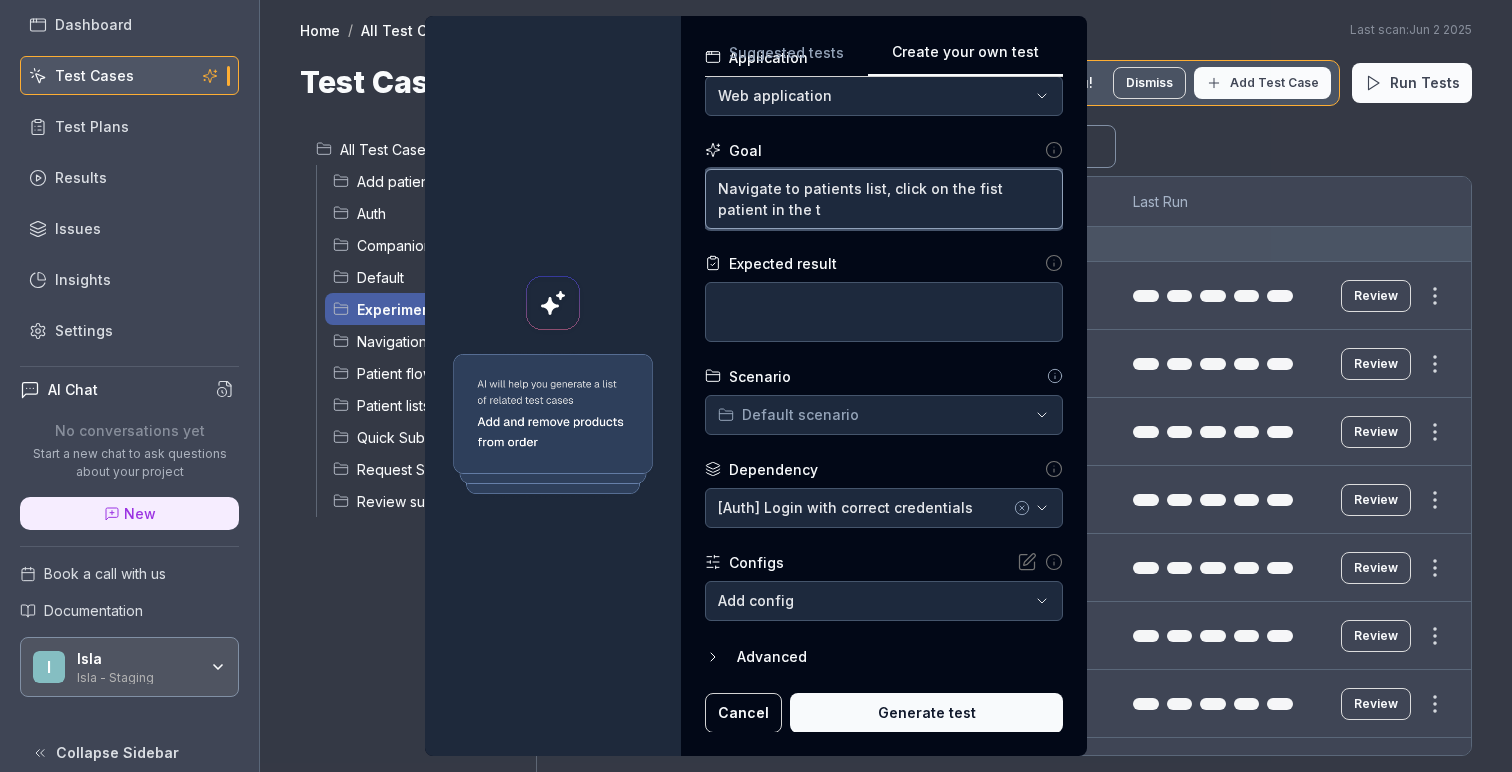 type on "Navigate to patients list, click on the fist patient in the ta" 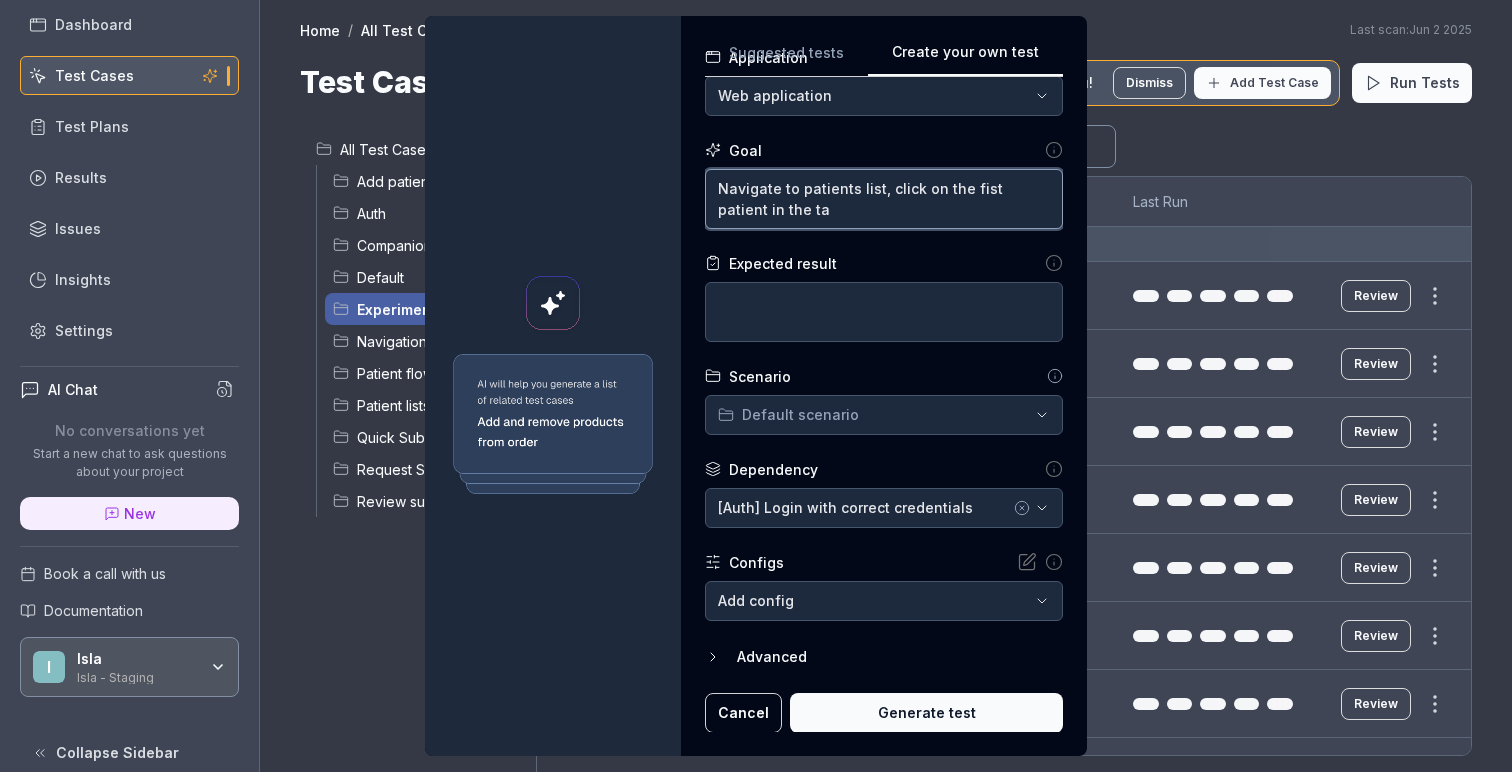 type on "*" 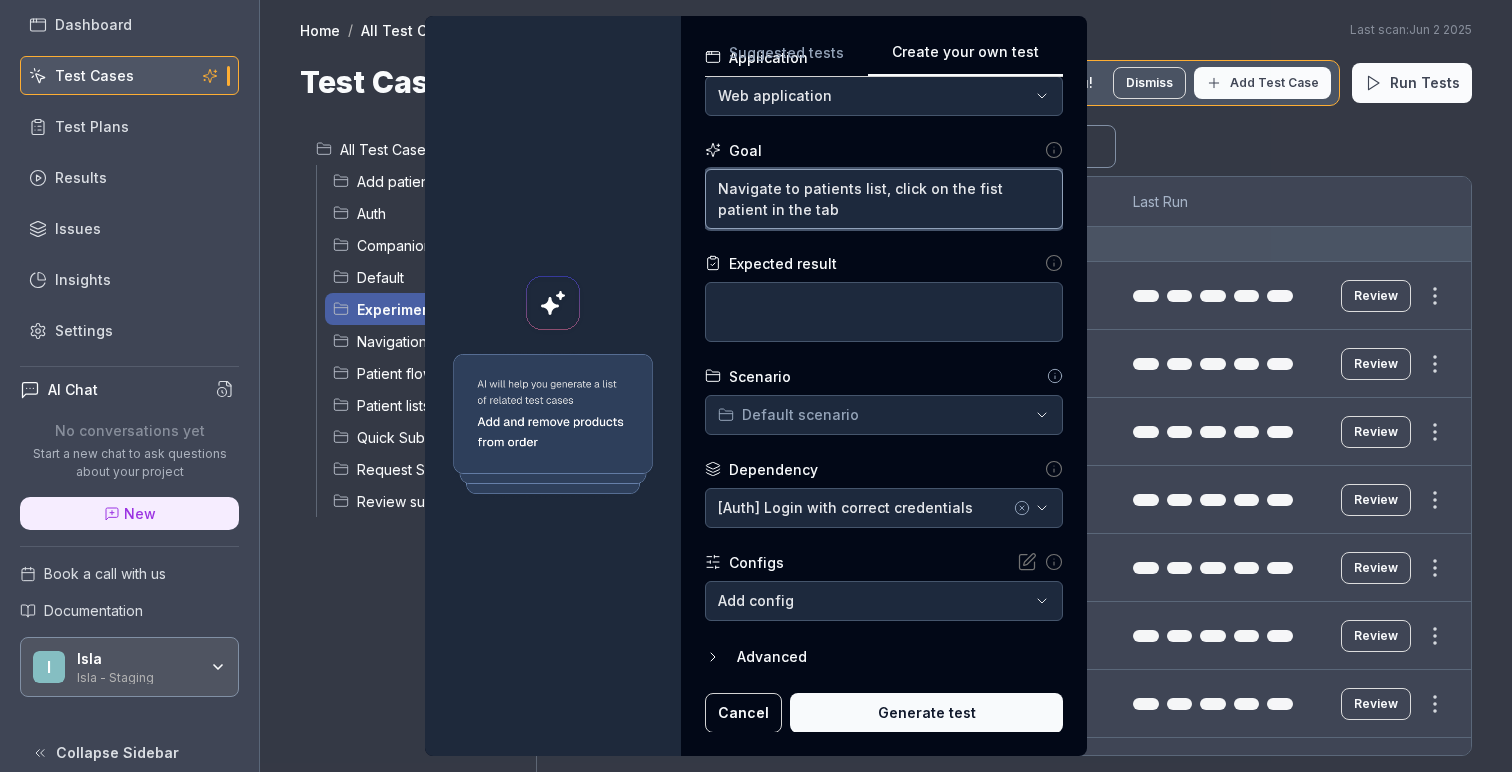 type on "*" 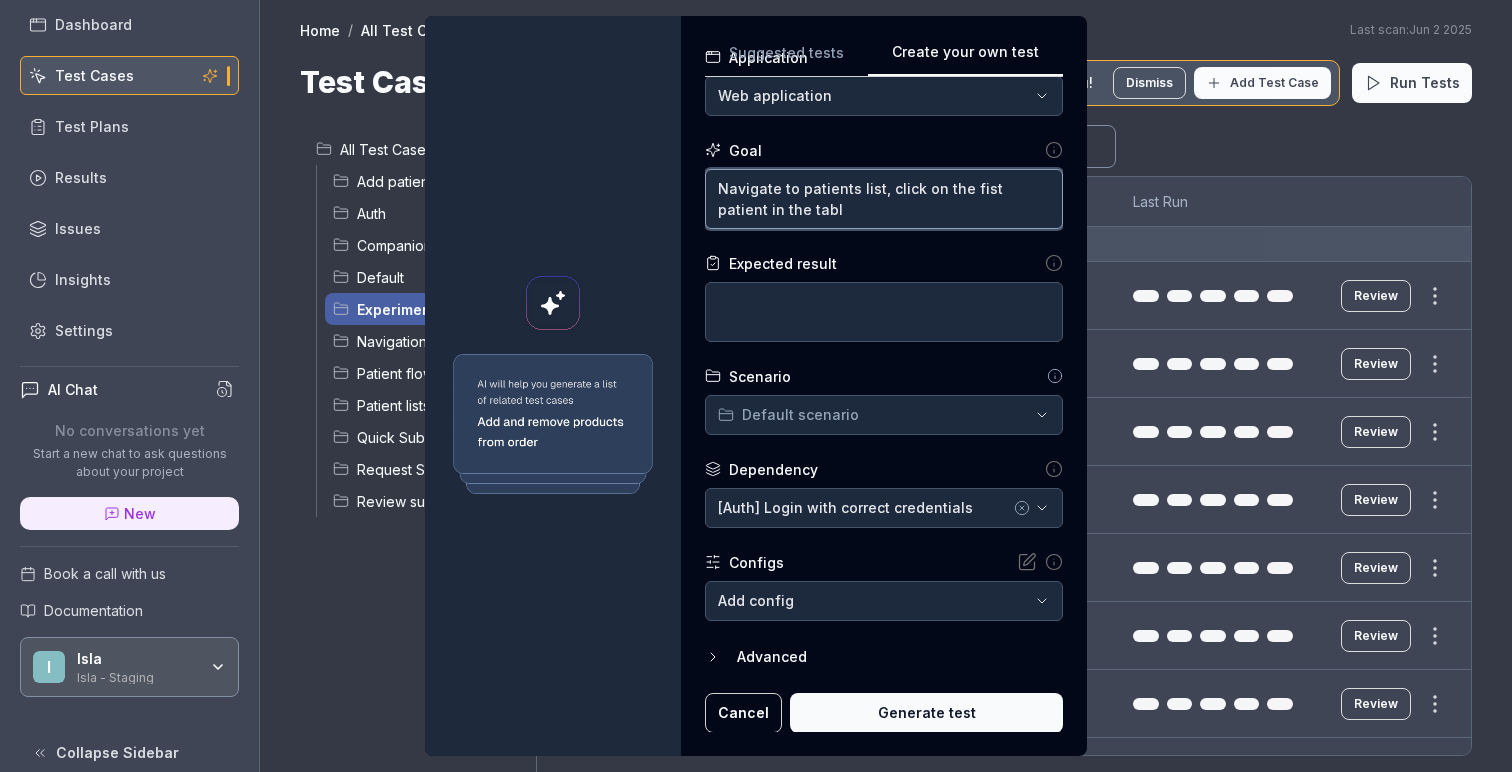 type on "*" 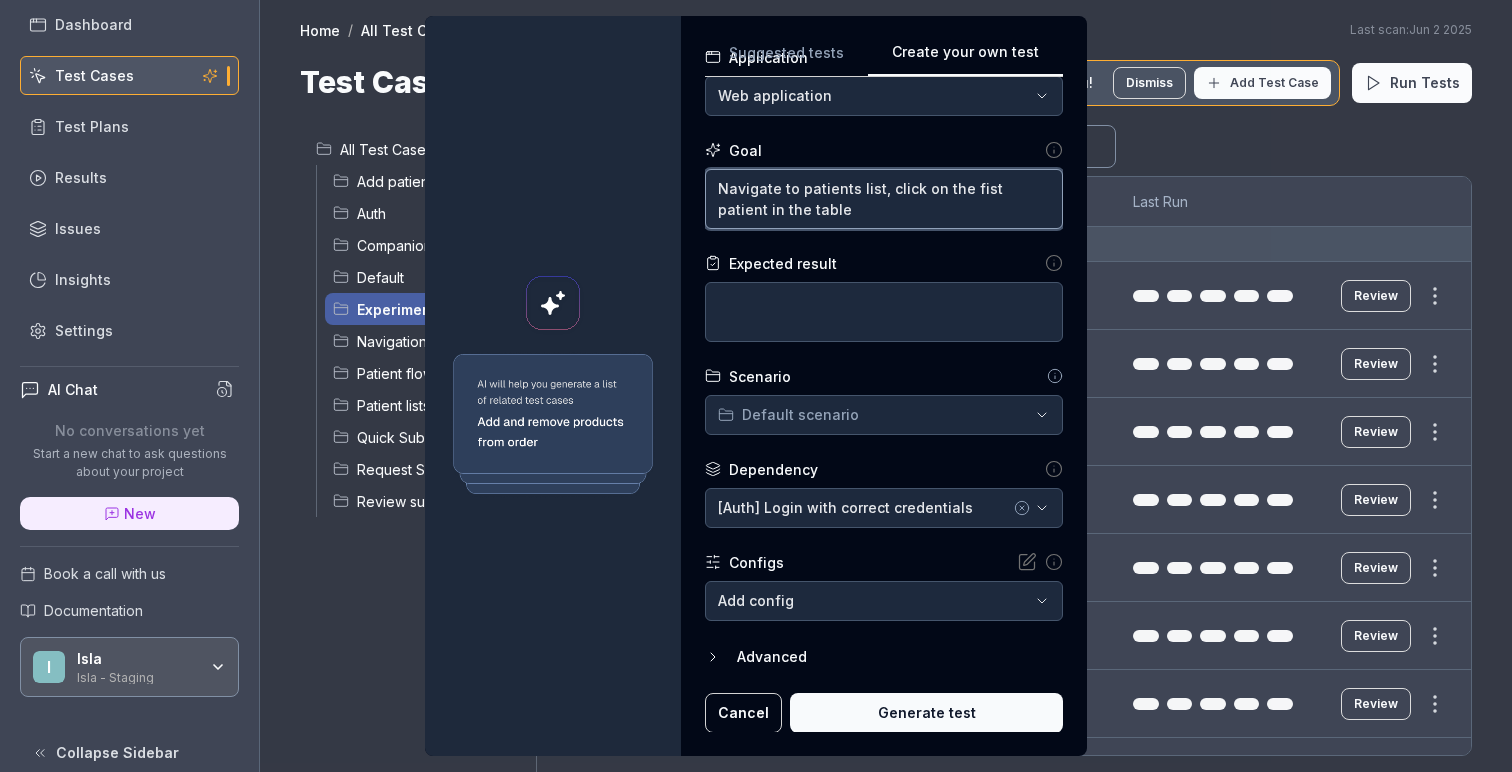 type on "*" 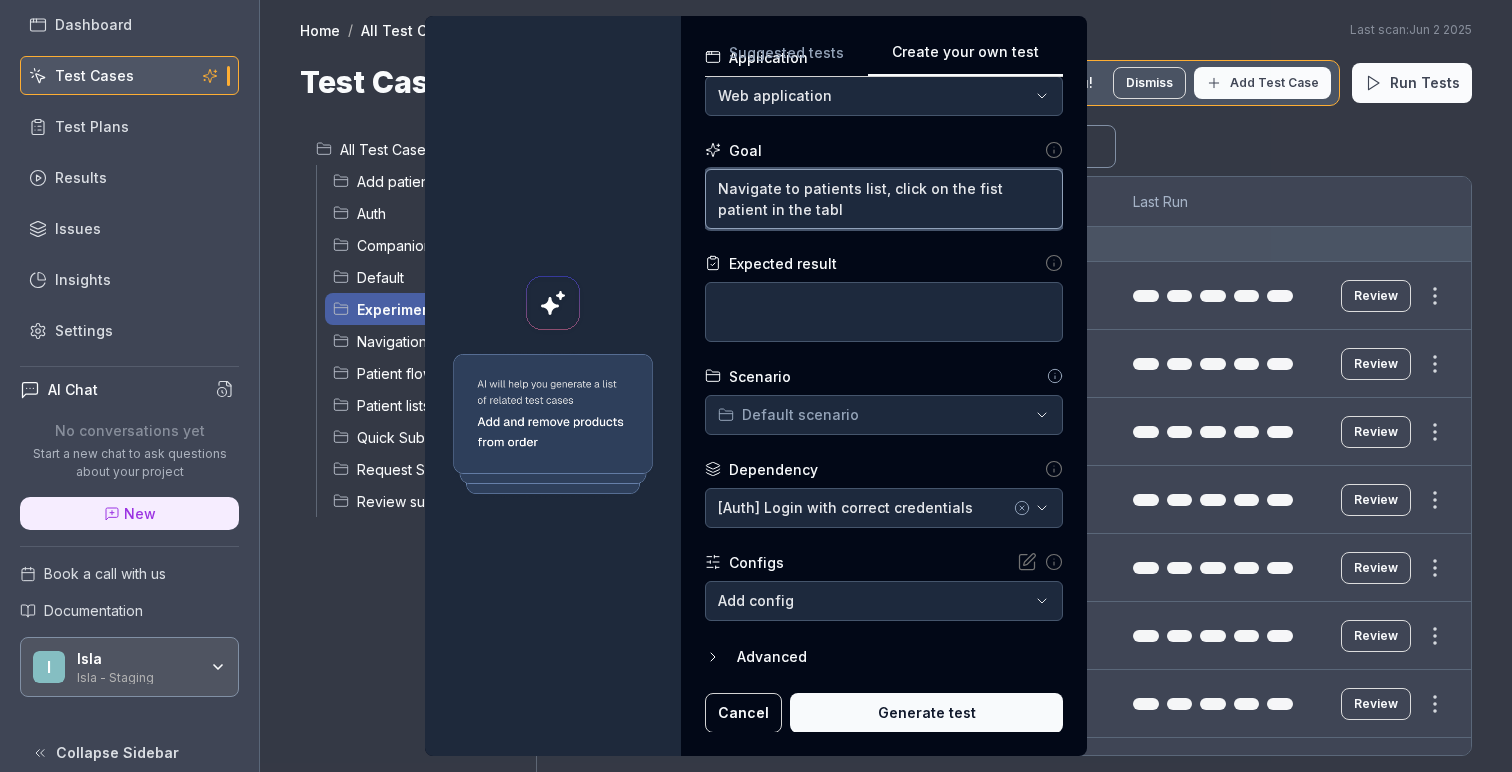 type on "*" 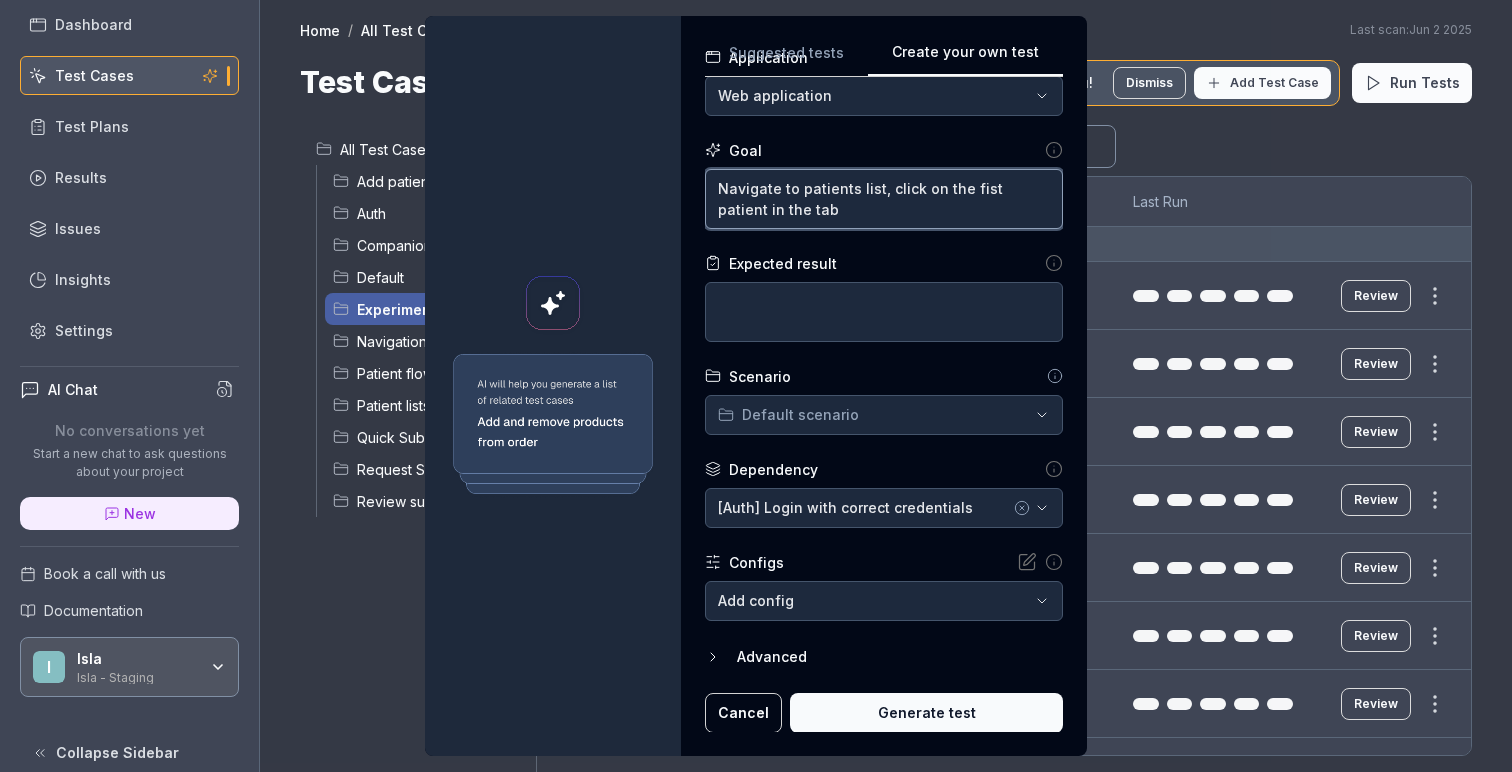 type on "*" 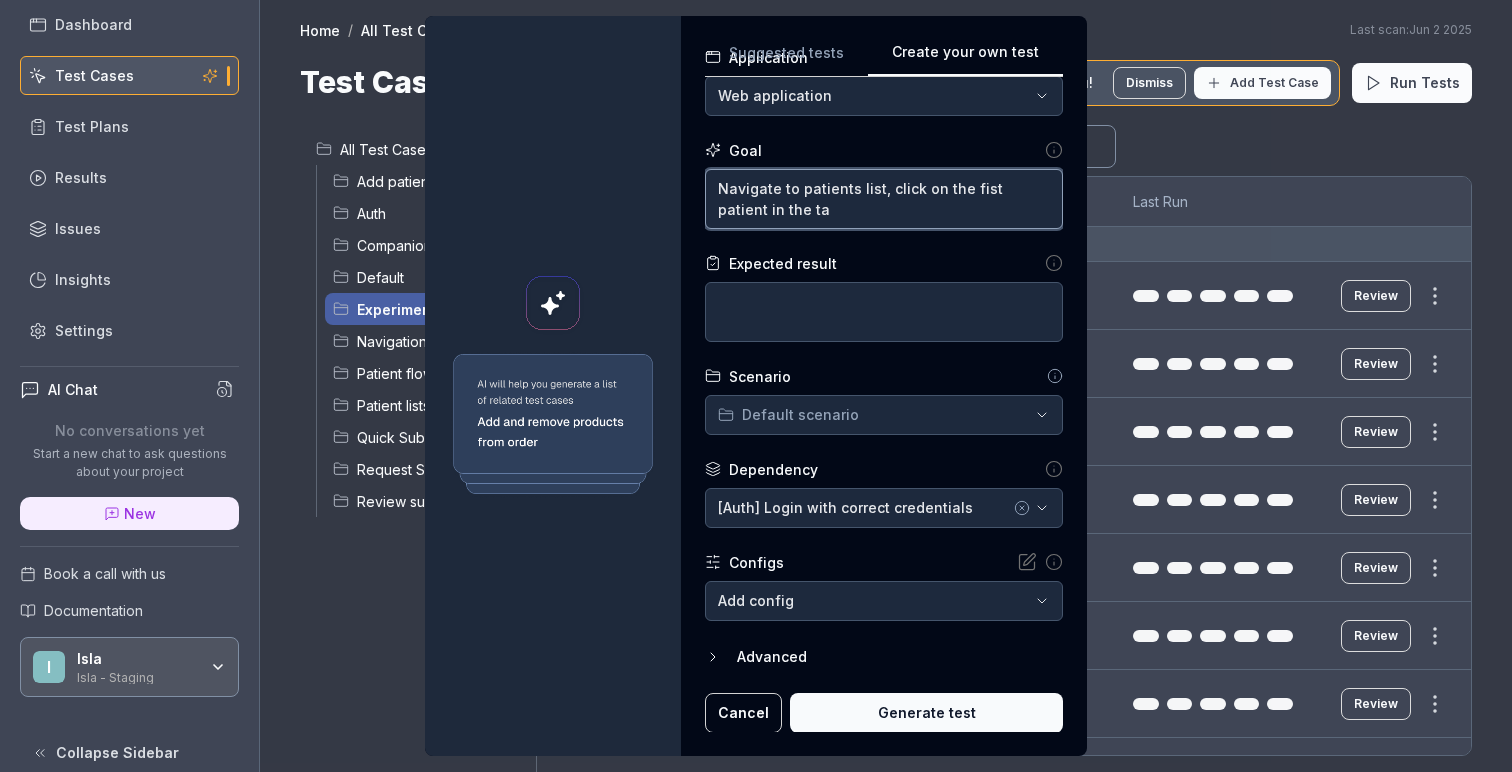 type on "*" 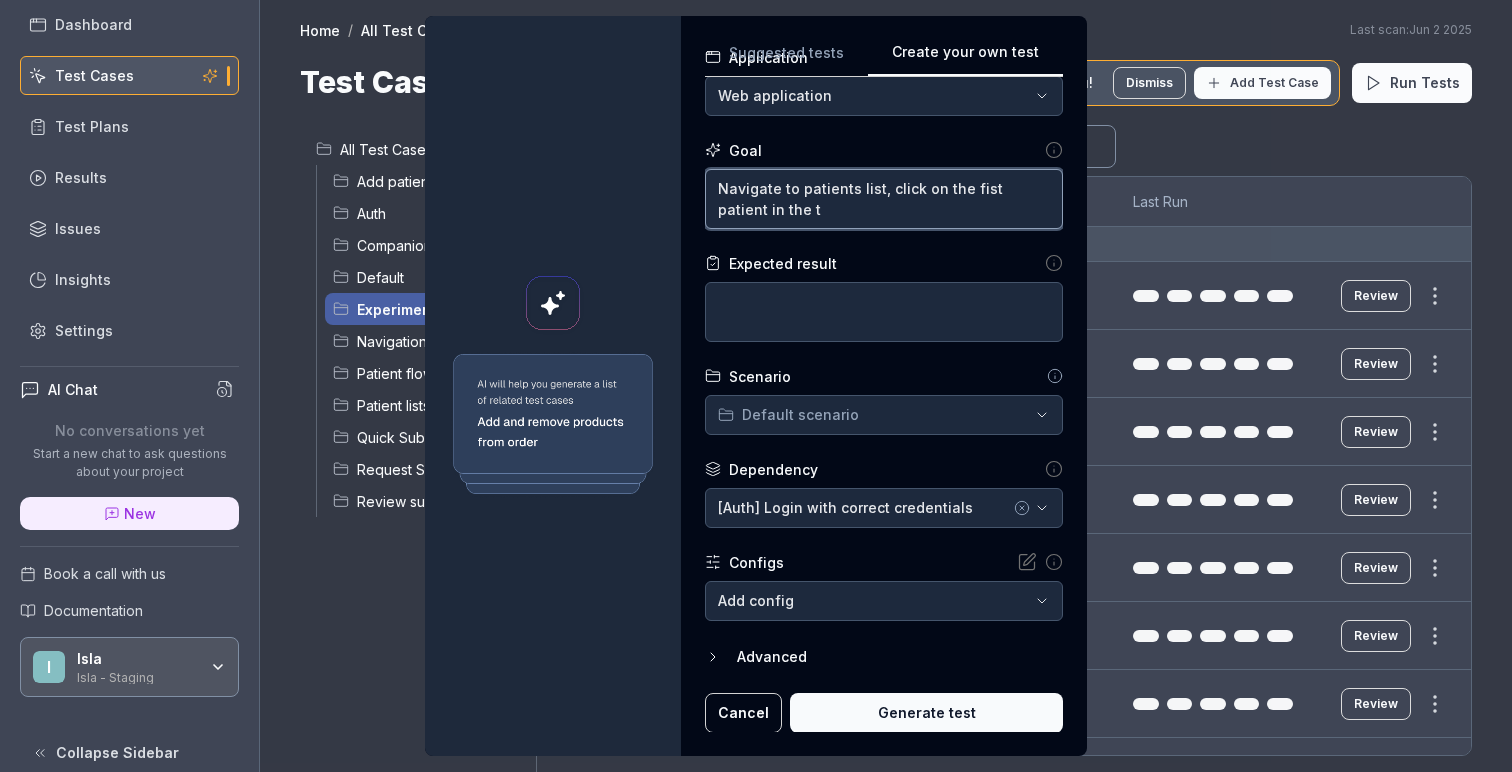 type on "*" 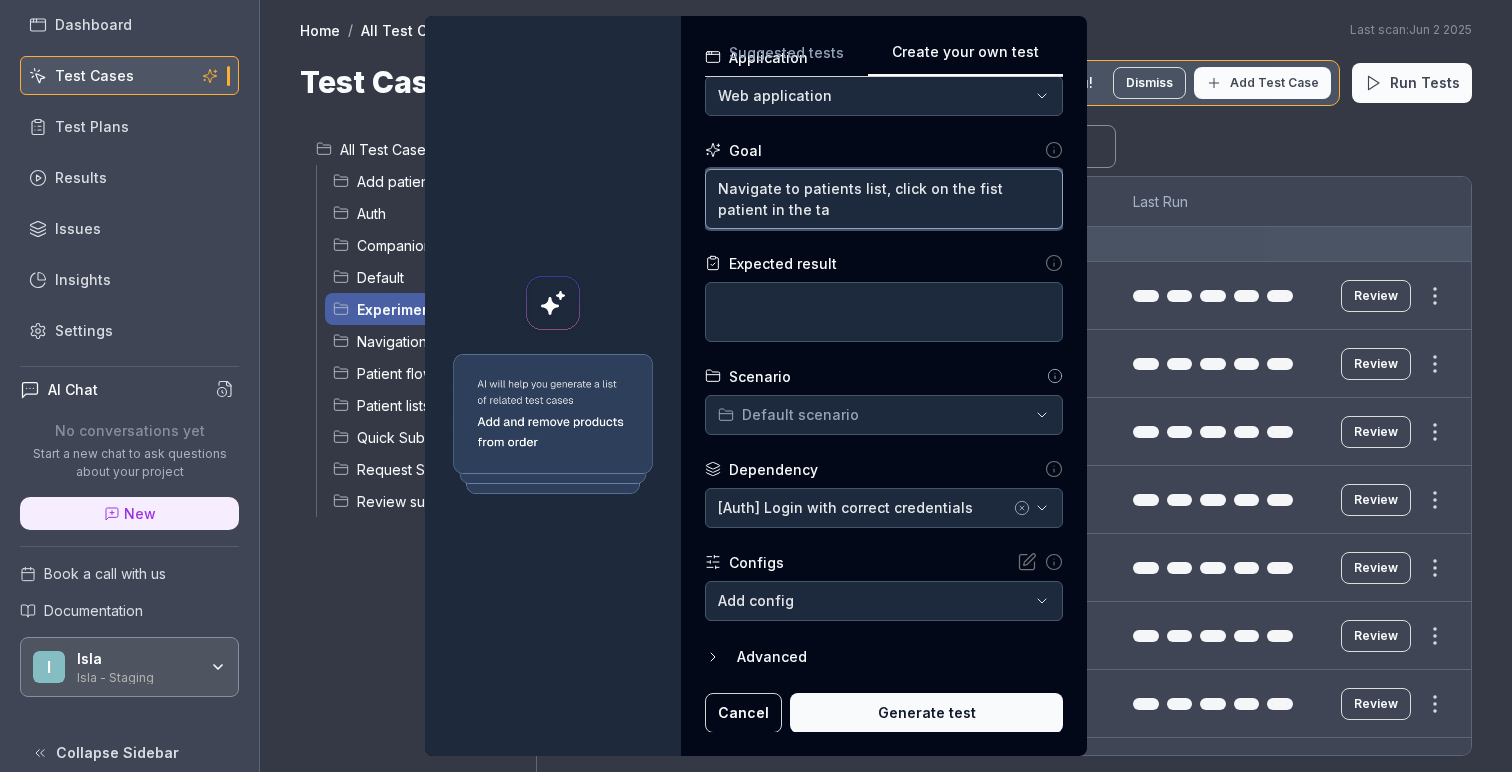 type on "*" 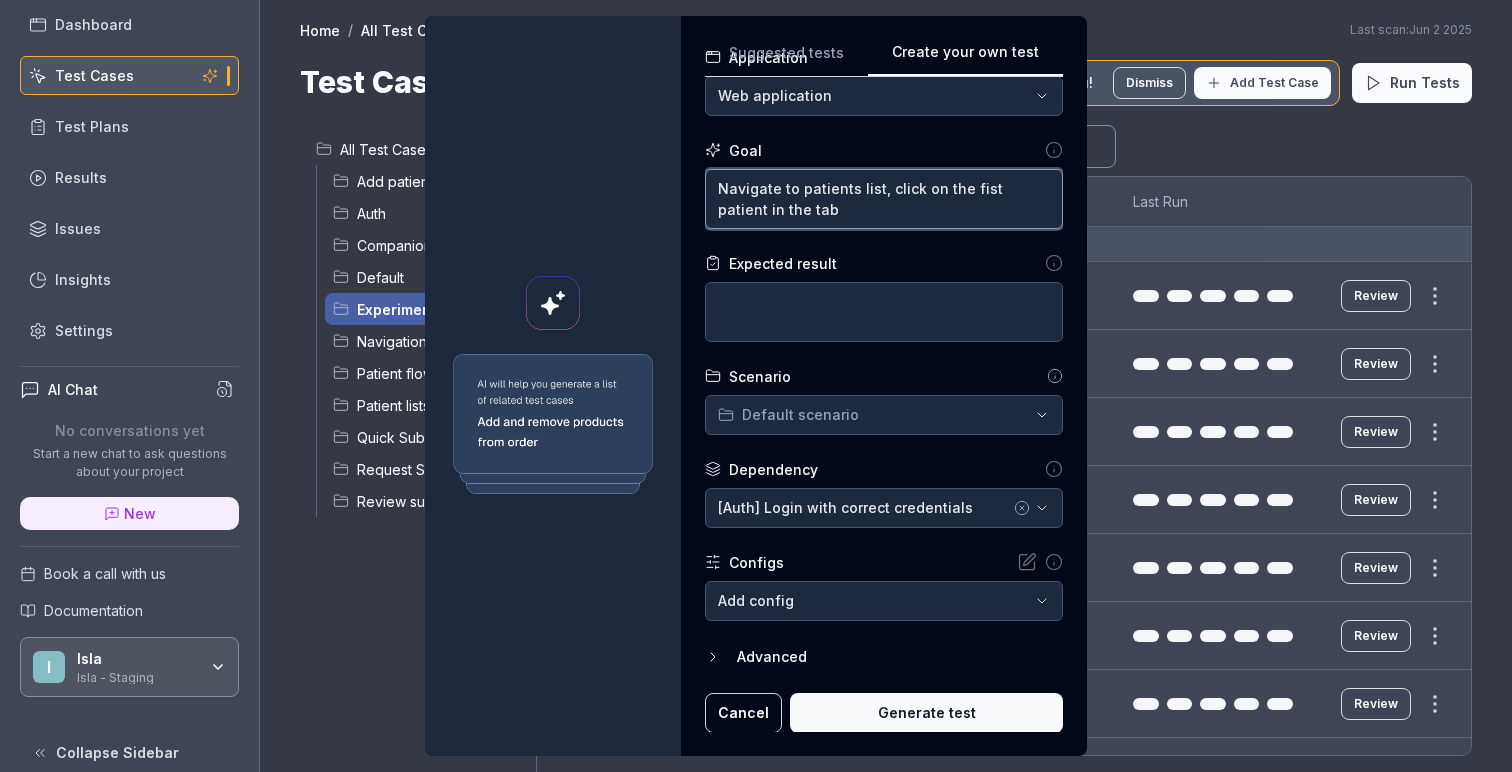 type on "*" 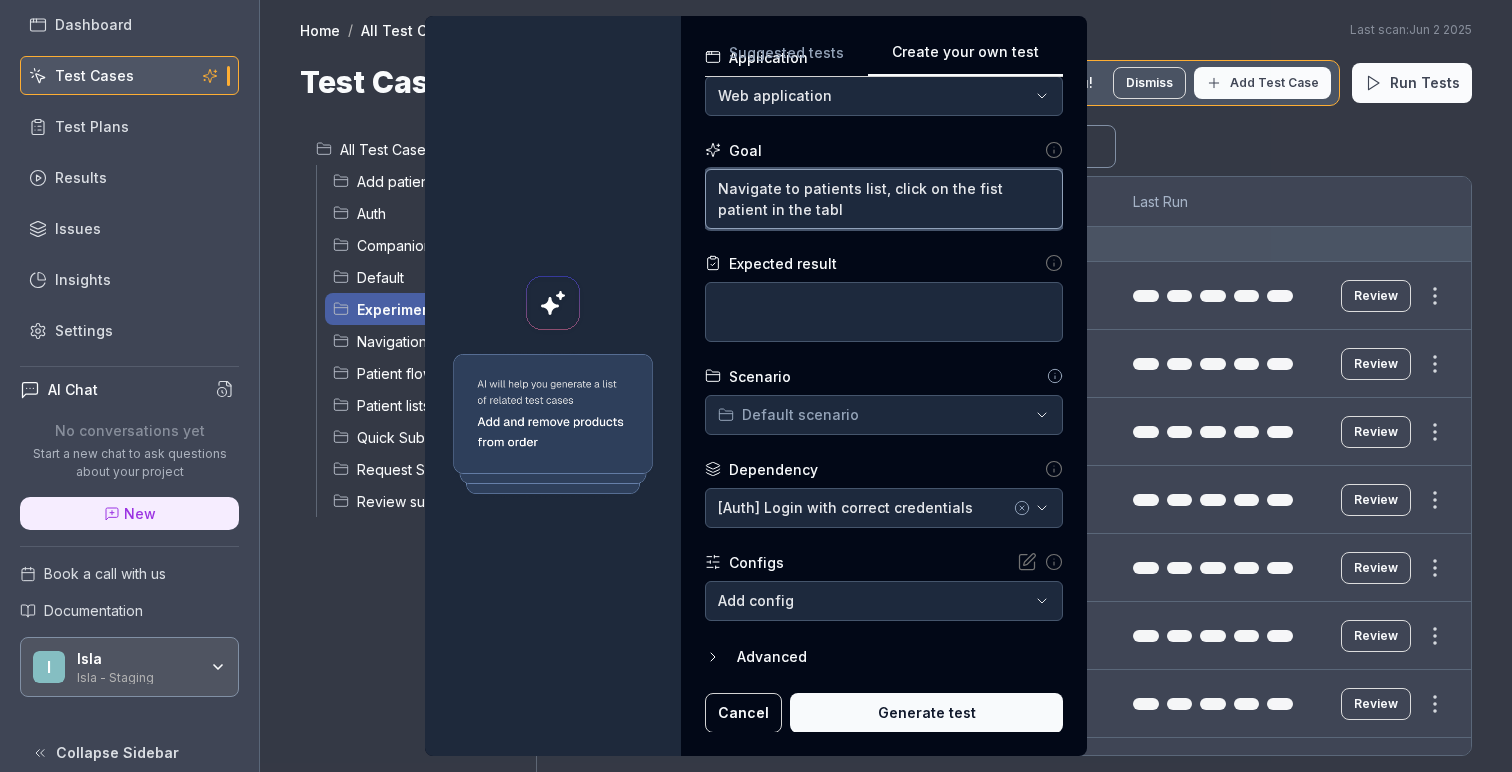 type on "*" 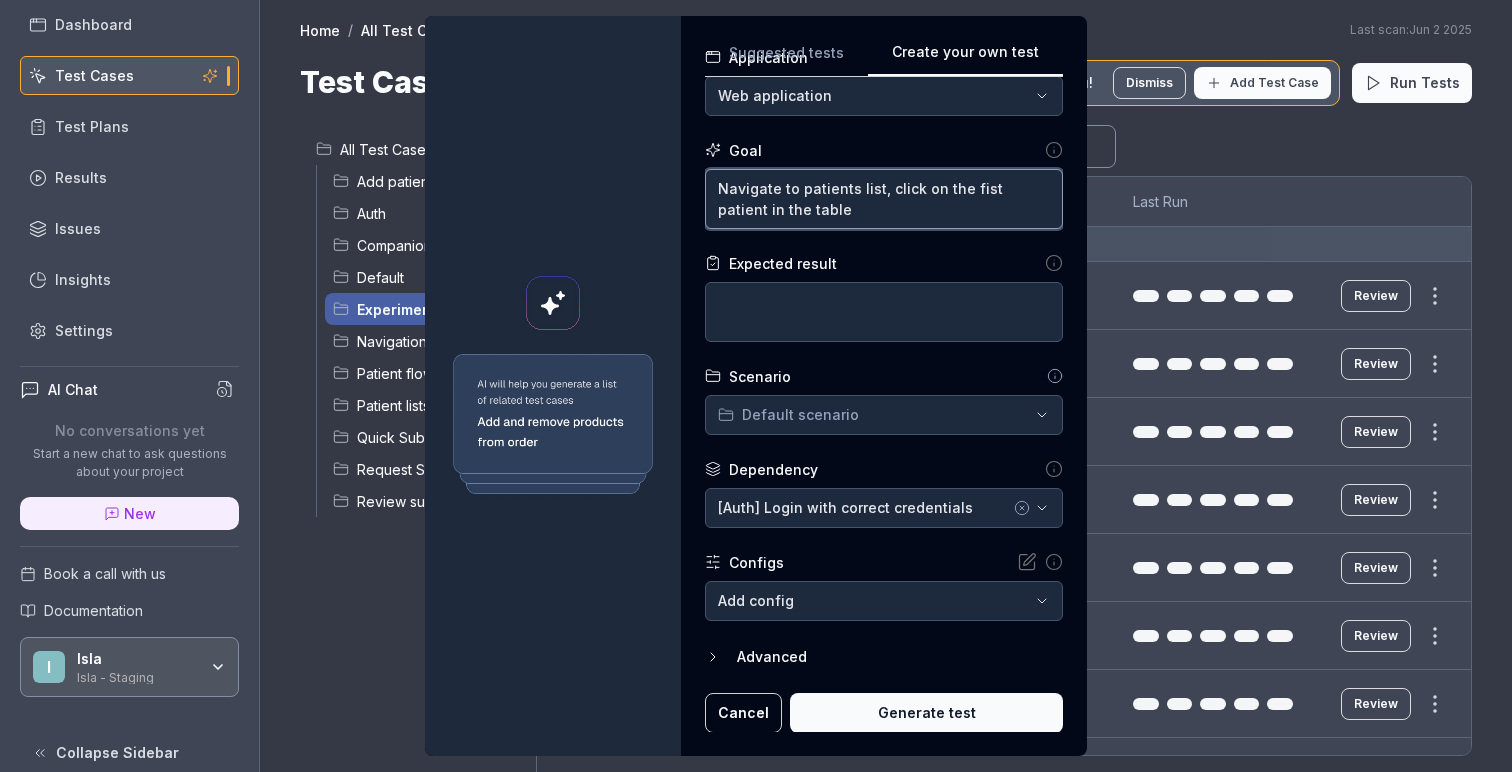 drag, startPoint x: 1027, startPoint y: 185, endPoint x: 1069, endPoint y: 232, distance: 63.03174 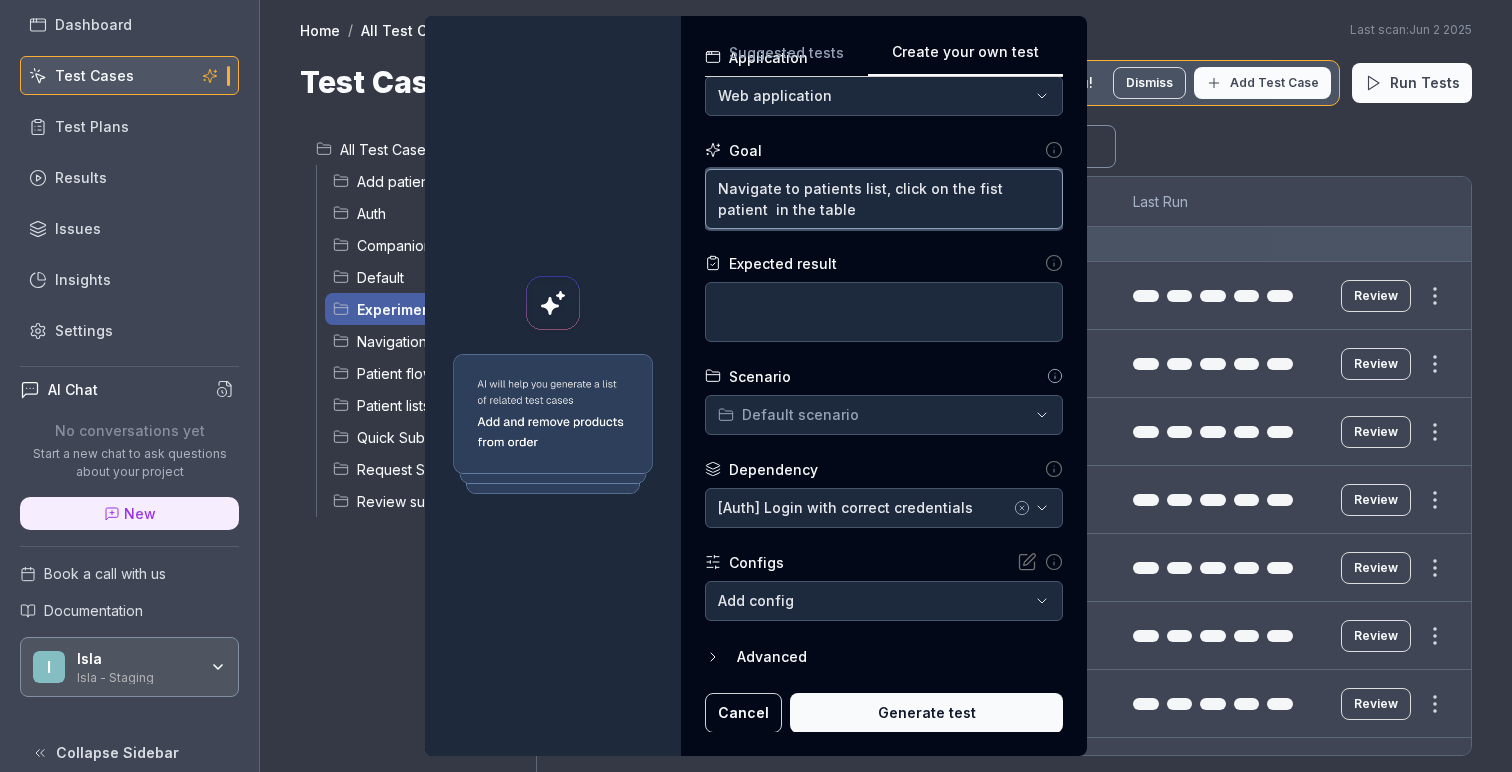 type on "*" 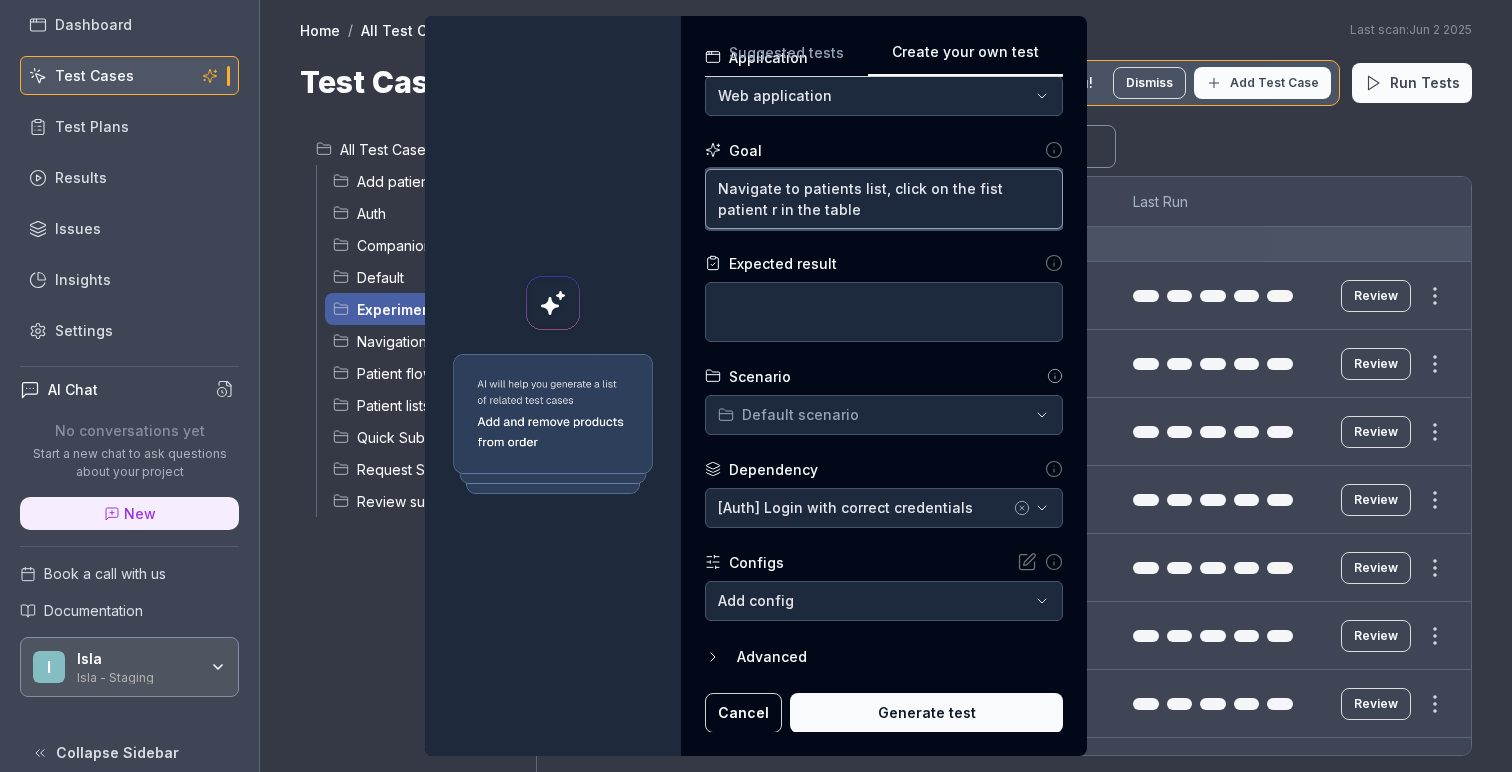 type on "*" 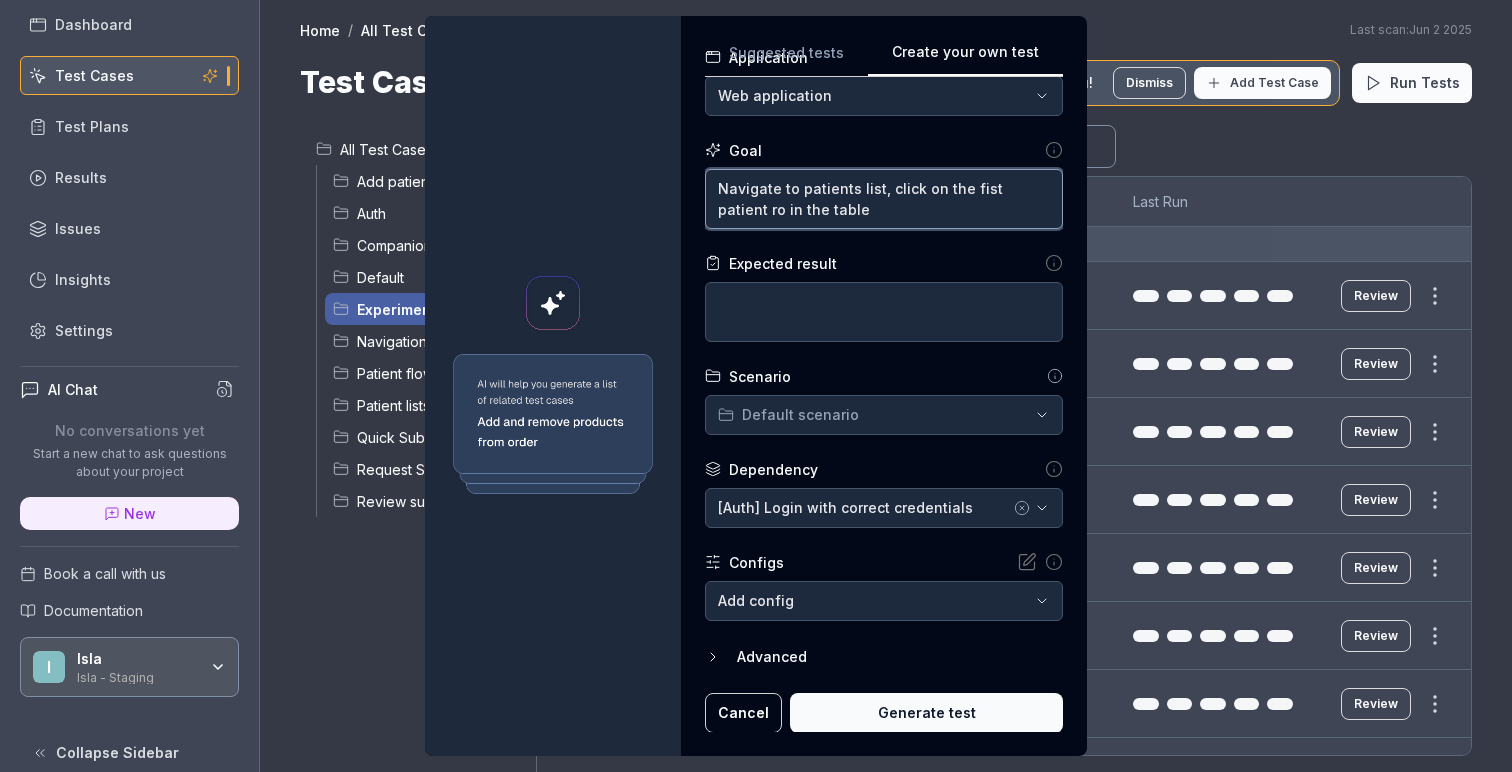 type on "*" 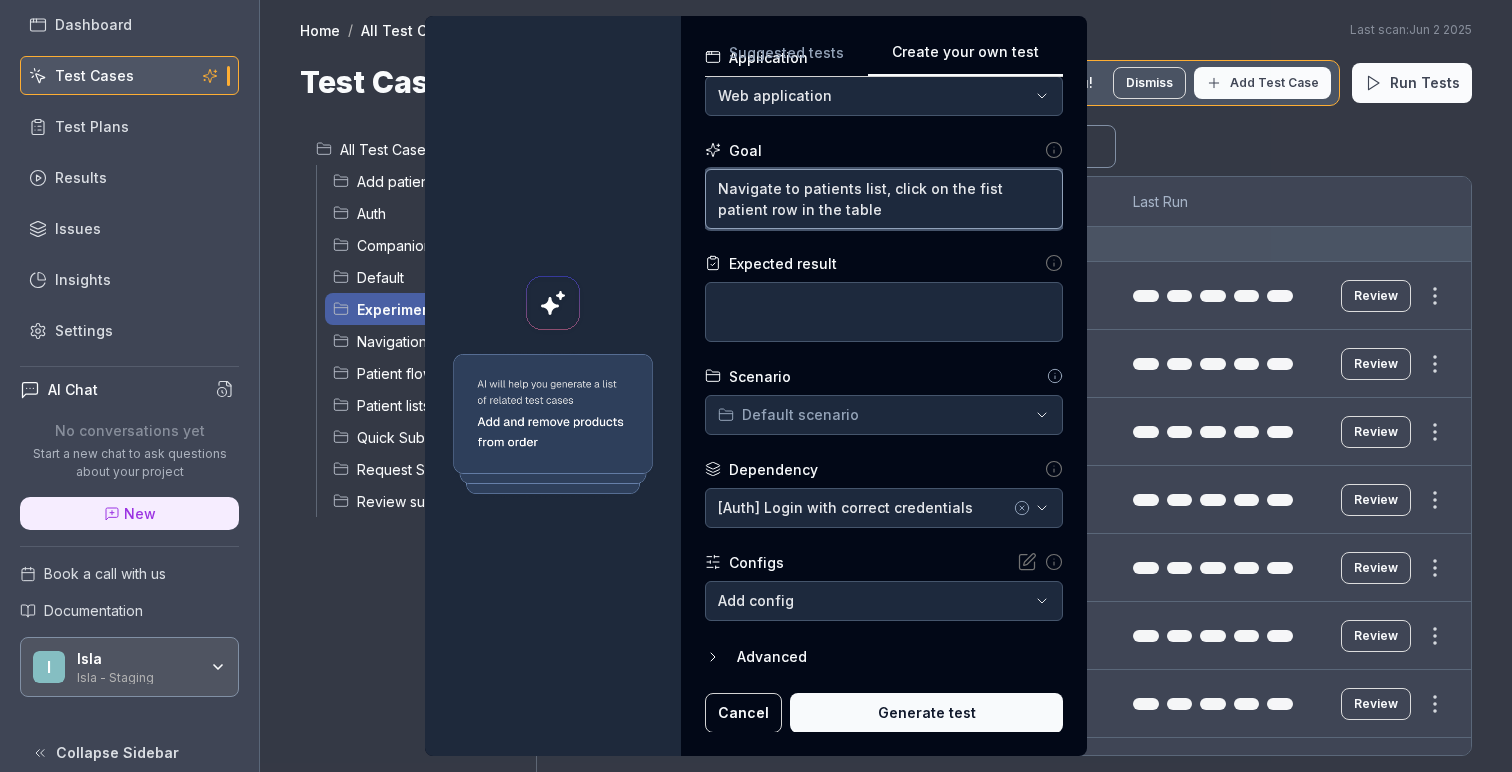 click on "Navigate to patients list, click on the fist patient row in the table" at bounding box center [884, 199] 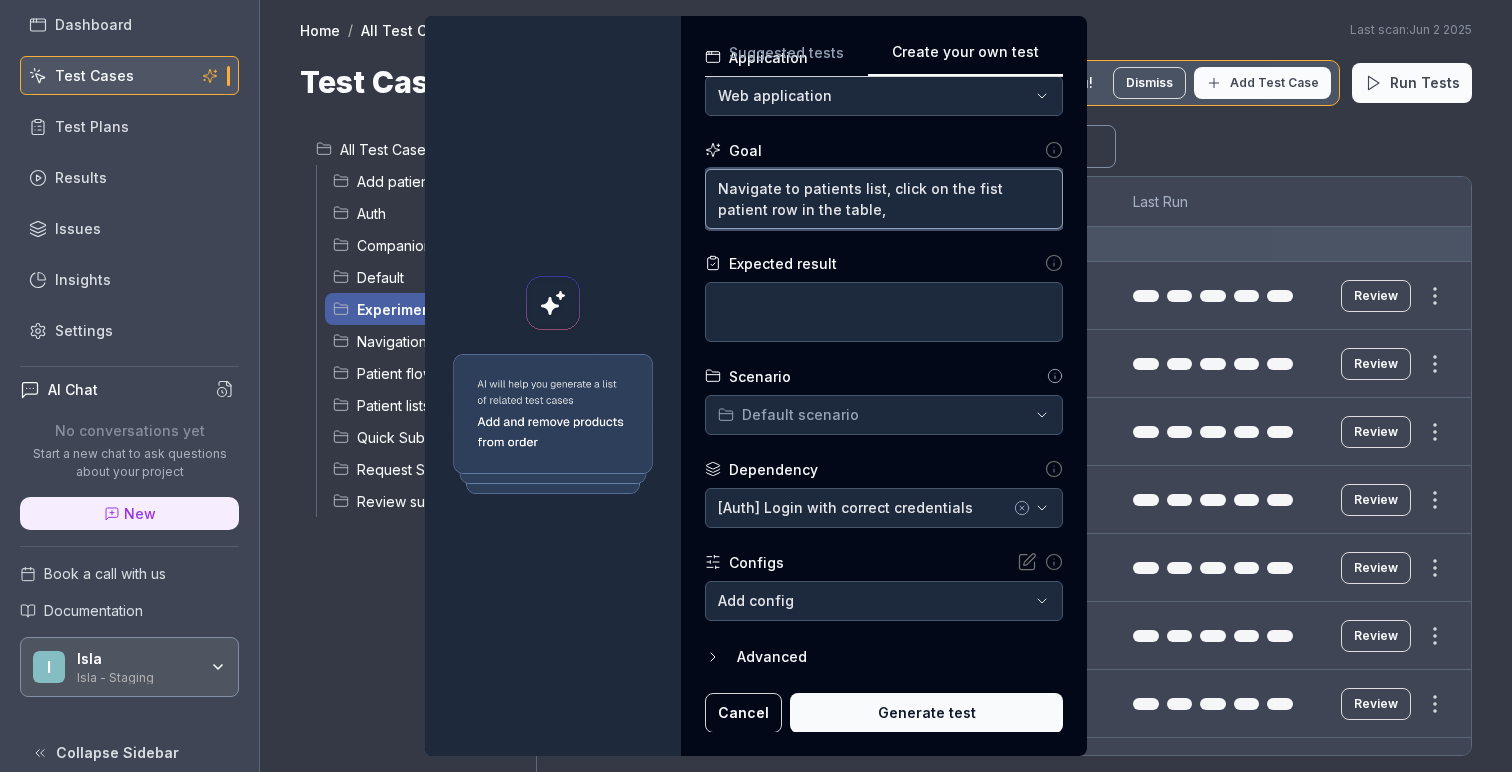 type on "*" 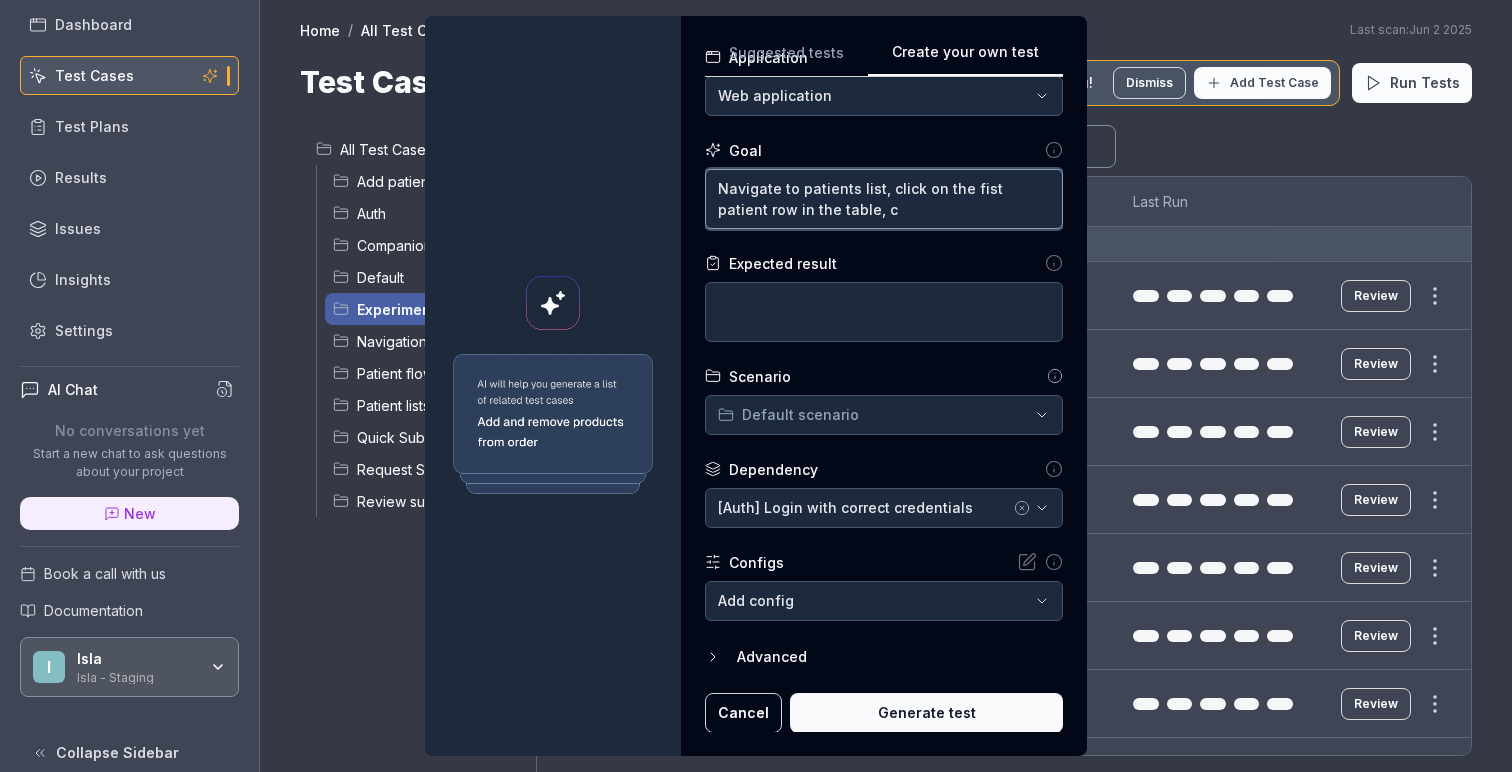 type on "*" 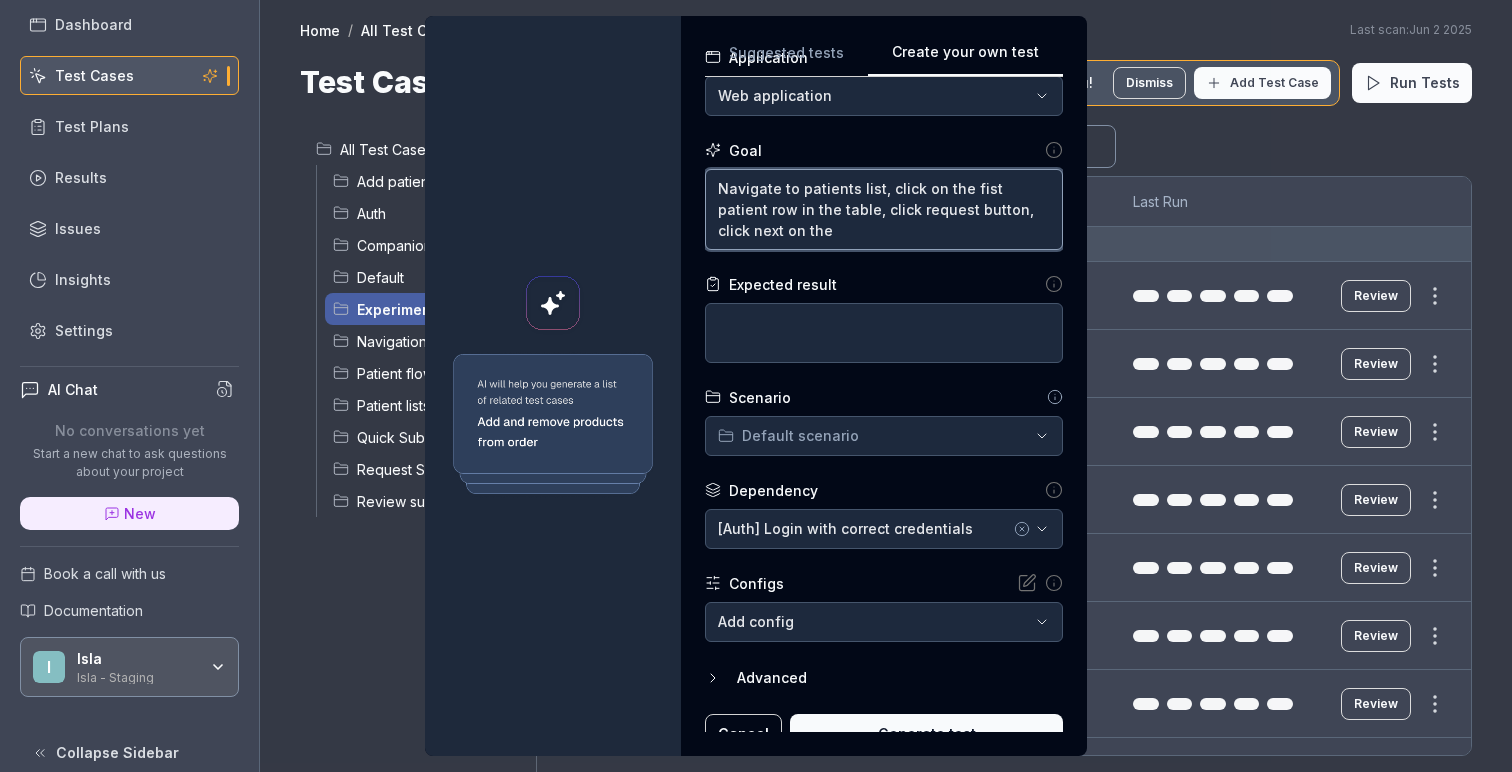 click on "Navigate to patients list, click on the fist patient row in the table, click request button, click next on the" at bounding box center [884, 209] 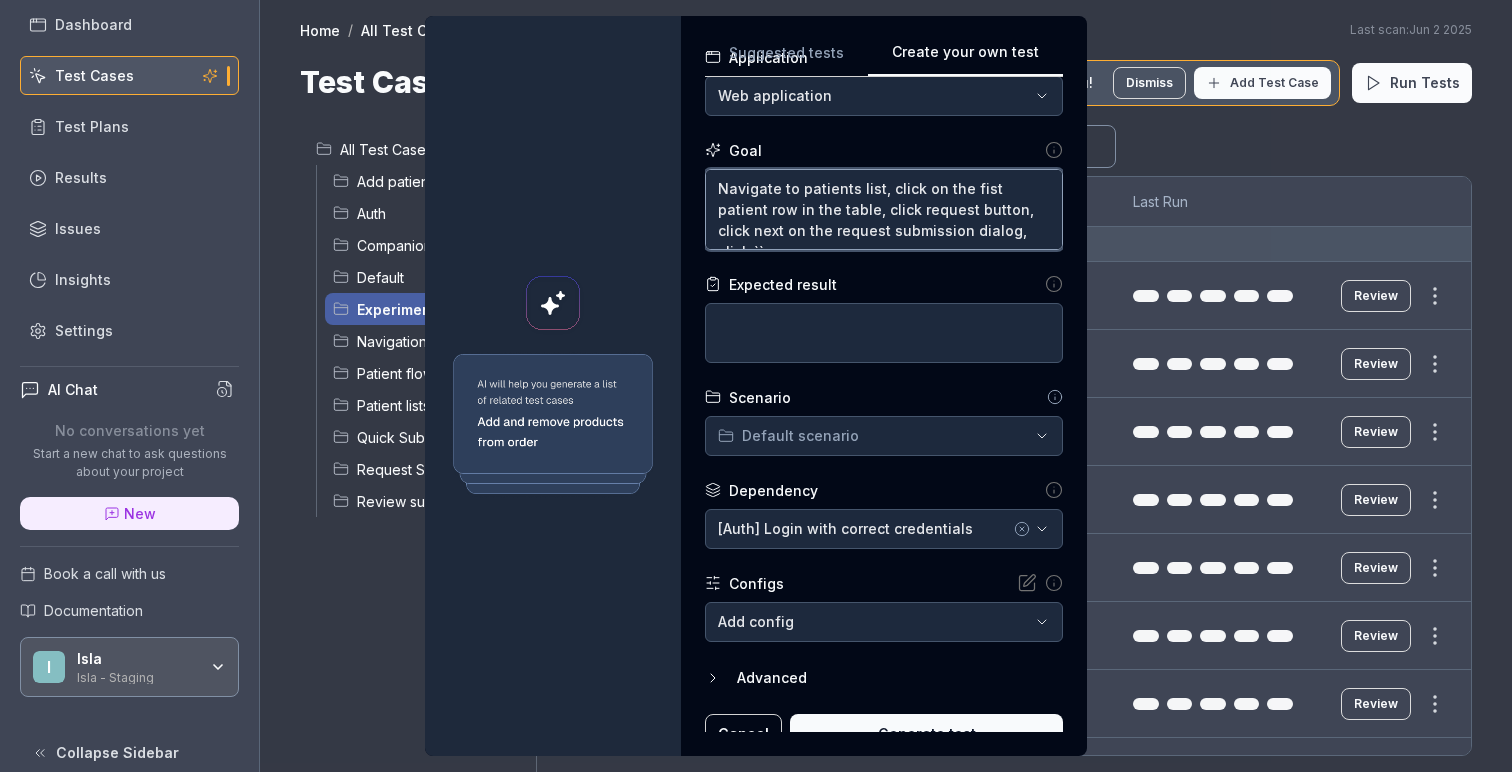 paste on "[link]" 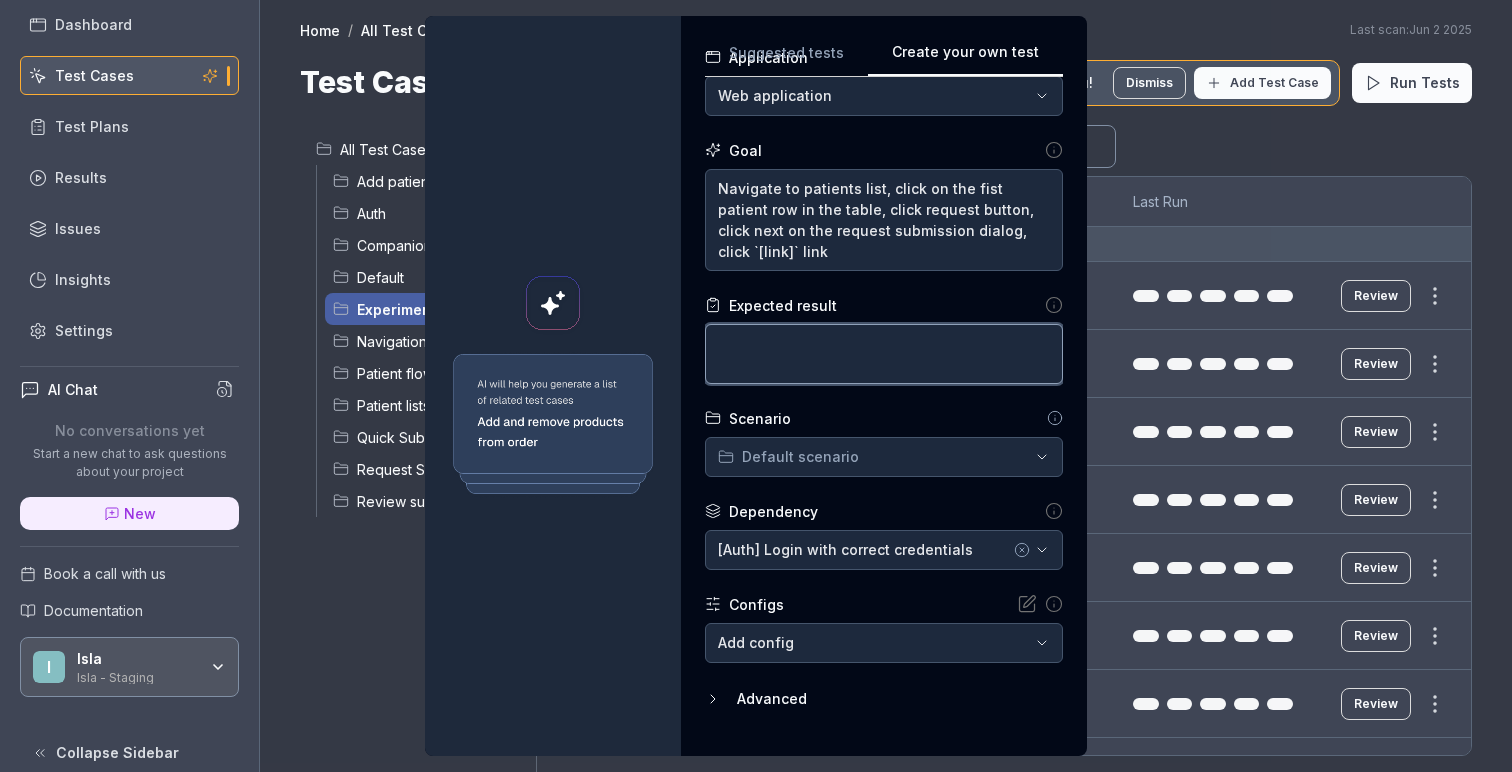 click at bounding box center [884, 354] 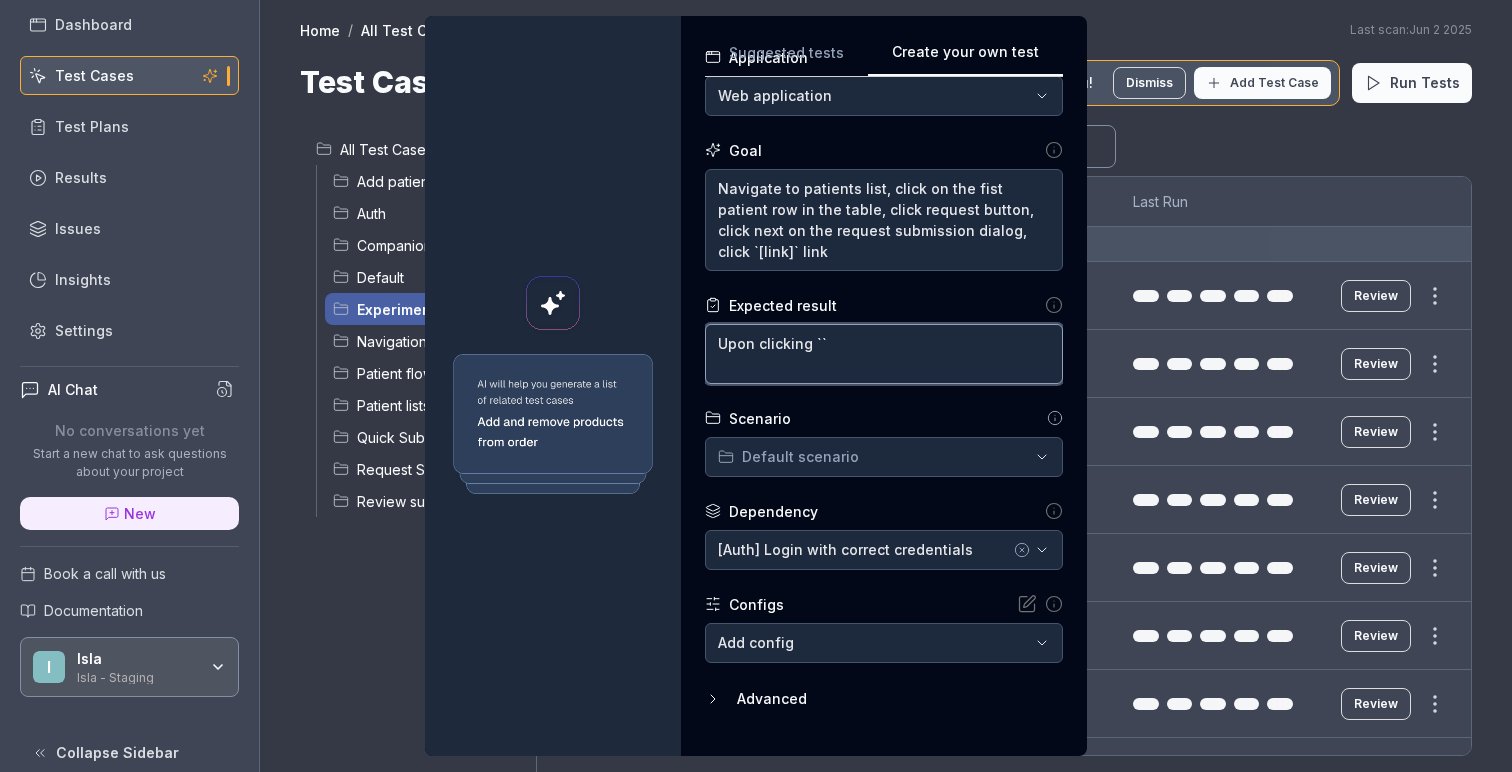 paste on "[link]" 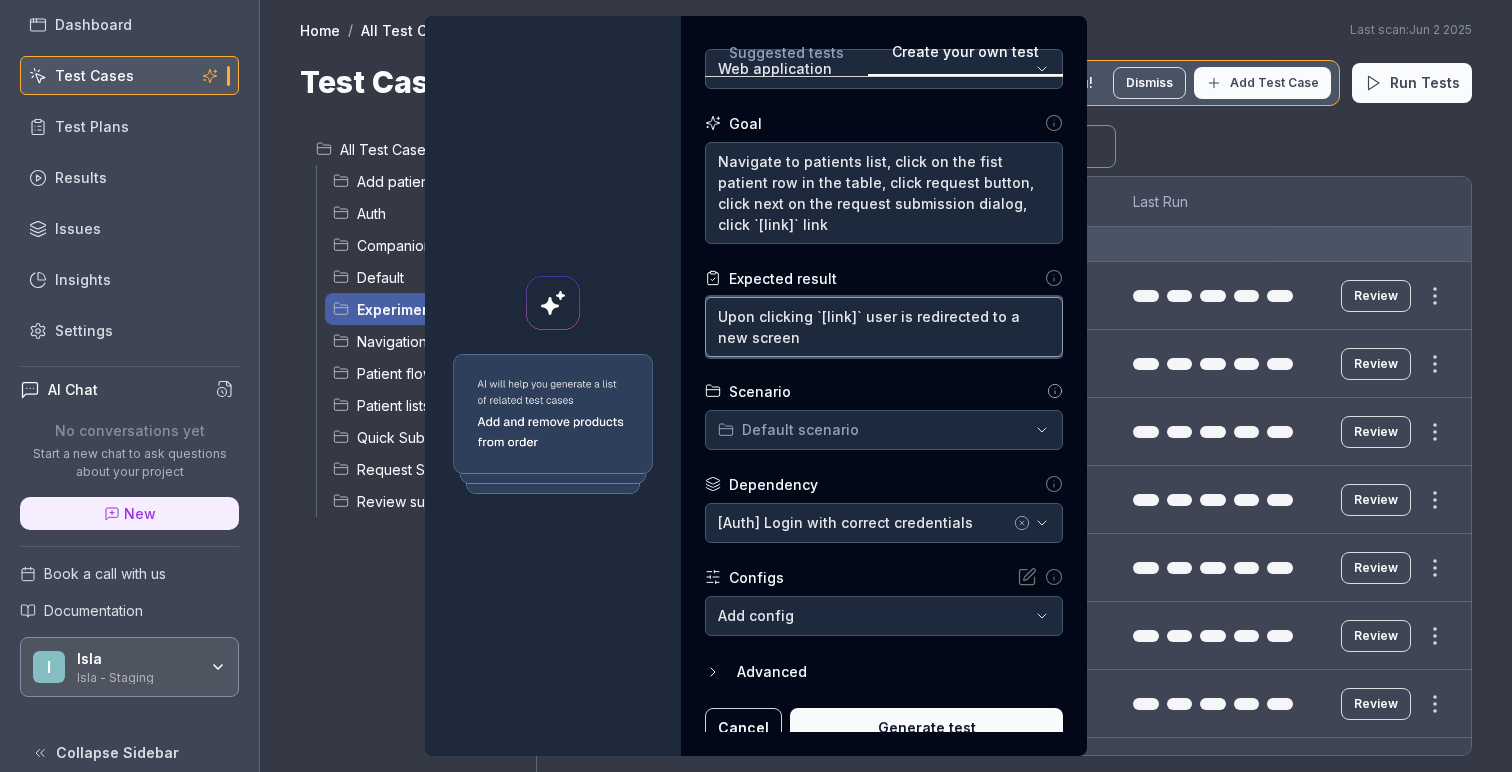 scroll, scrollTop: 189, scrollLeft: 0, axis: vertical 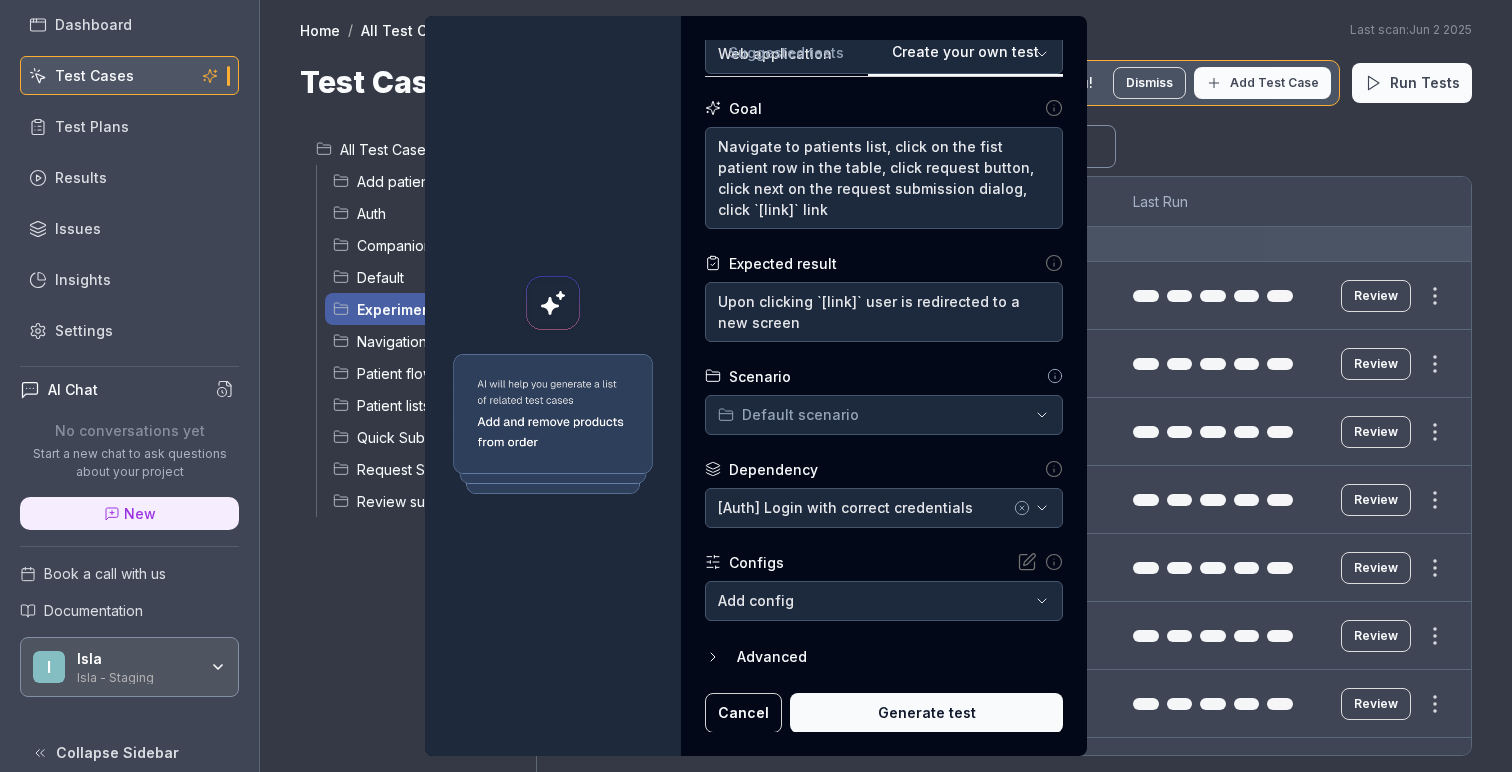 click on "Generate test" at bounding box center (926, 713) 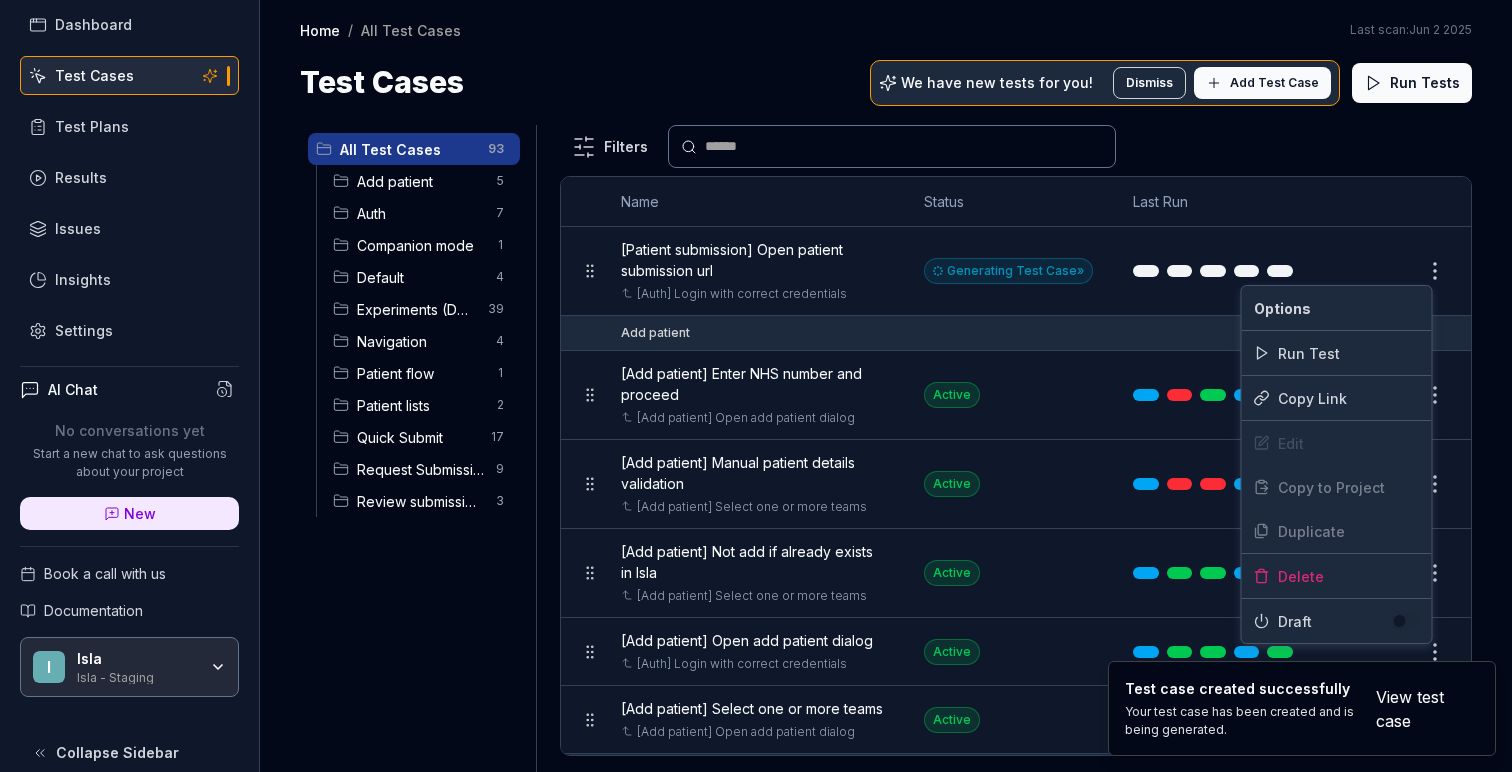 click on "Dashboard Test Cases Test Plans Results Issues Insights Settings AI Chat No conversations yet Start a new chat to ask questions about your project New Book a call with us Documentation I Isla Isla - Staging Collapse Sidebar Home / All Test Cases Home / All Test Cases Last scan:  Jun 2 2025 Test Cases We have new tests for you! Dismiss Add Test Case Run Tests All Test Cases 93 Add patient 5 Auth 7 Companion mode 1 Default 4 Experiments (DO NOT ACTIVATE FROM HERE) 39 Navigation 4 Patient flow 1 Patient lists 2 Quick Submit 17 Request Submission 9 Review submissions 3 Filters Name Status Last Run [Patient submission] Open patient submission url [Auth] Login with correct credentials Generating Test Case  » Edit Add patient [Add patient] Enter NHS number and proceed [Add patient] Open add patient dialog Active Edit [Add patient] Manual patient details validation [Add patient] Select one or more teams Active Edit [Add patient] Not add if already exists in Isla [Add patient] Select one or more teams Active Edit" at bounding box center [756, 386] 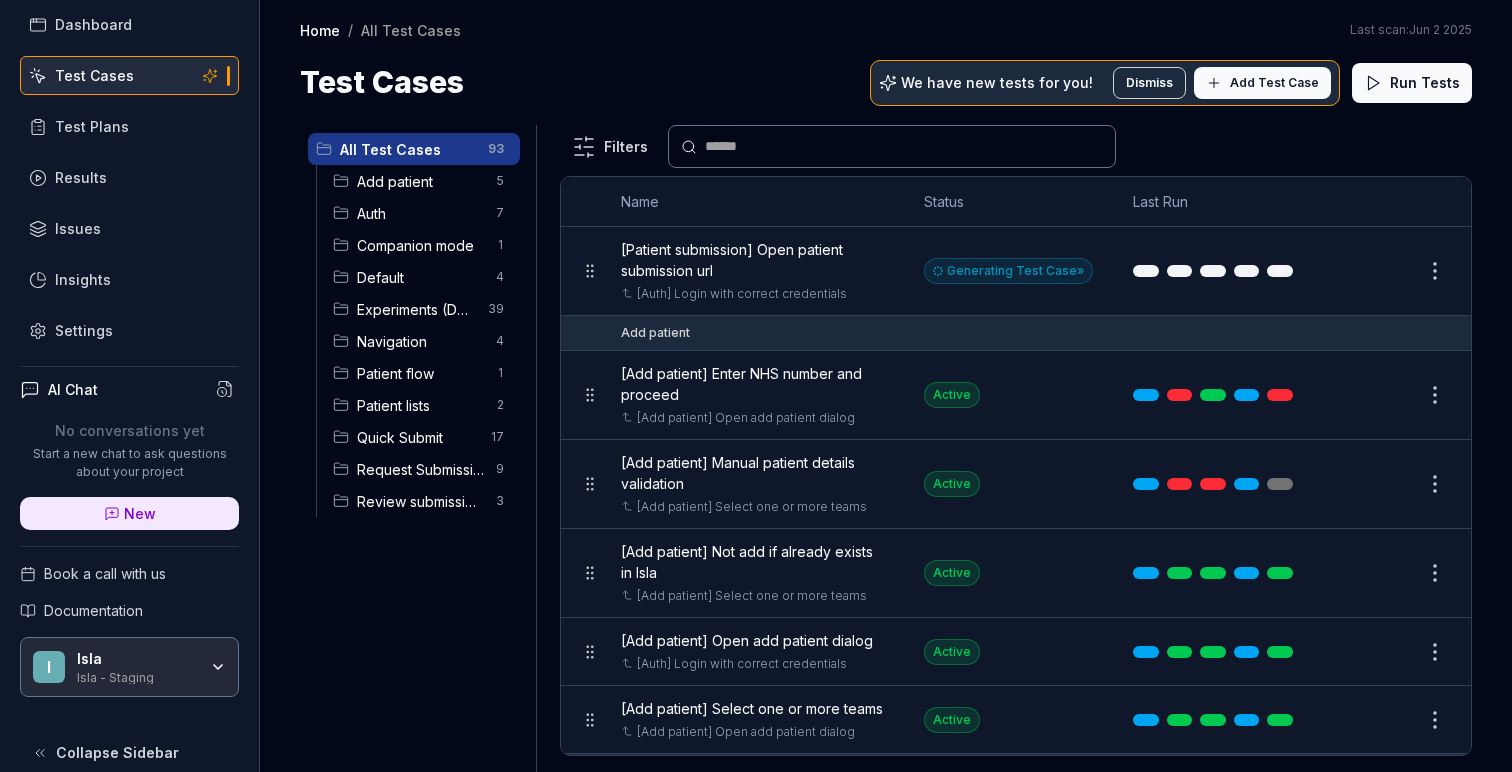 drag, startPoint x: 1159, startPoint y: 232, endPoint x: 1018, endPoint y: 272, distance: 146.56398 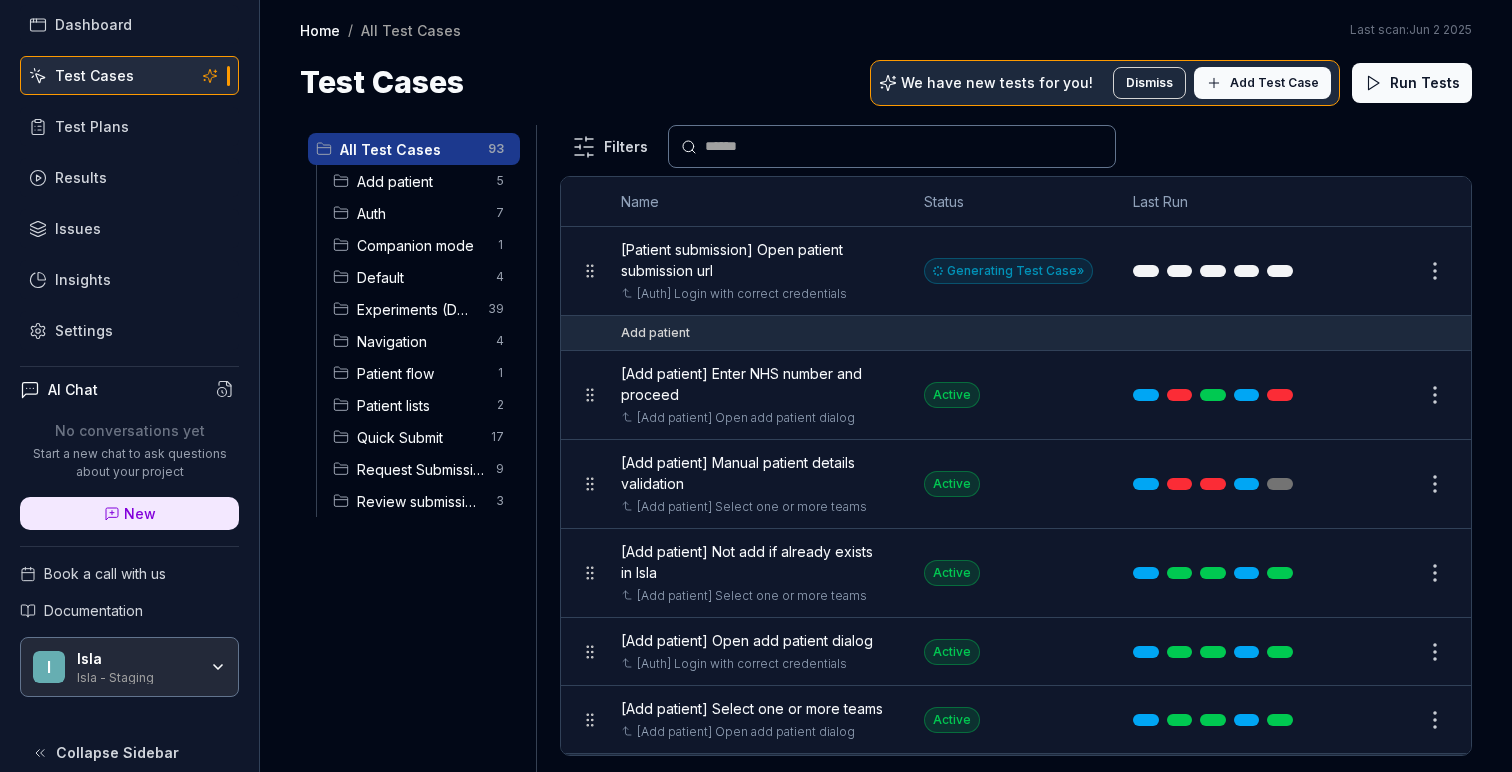 click on "Dashboard Test Cases Test Plans Results Issues Insights Settings AI Chat No conversations yet Start a new chat to ask questions about your project New Book a call with us Documentation I Isla Isla - Staging Collapse Sidebar Home / All Test Cases Home / All Test Cases Last scan:  Jun 2 2025 Test Cases We have new tests for you! Dismiss Add Test Case Run Tests All Test Cases 93 Add patient 5 Auth 7 Companion mode 1 Default 4 Experiments (DO NOT ACTIVATE FROM HERE) 39 Navigation 4 Patient flow 1 Patient lists 2 Quick Submit 17 Request Submission 9 Review submissions 3 Filters Name Status Last Run [Patient submission] Open patient submission url [Auth] Login with correct credentials Generating Test Case  » Edit Add patient [Add patient] Enter NHS number and proceed [Add patient] Open add patient dialog Active Edit [Add patient] Manual patient details validation [Add patient] Select one or more teams Active Edit [Add patient] Not add if already exists in Isla [Add patient] Select one or more teams Active Edit" at bounding box center [756, 386] 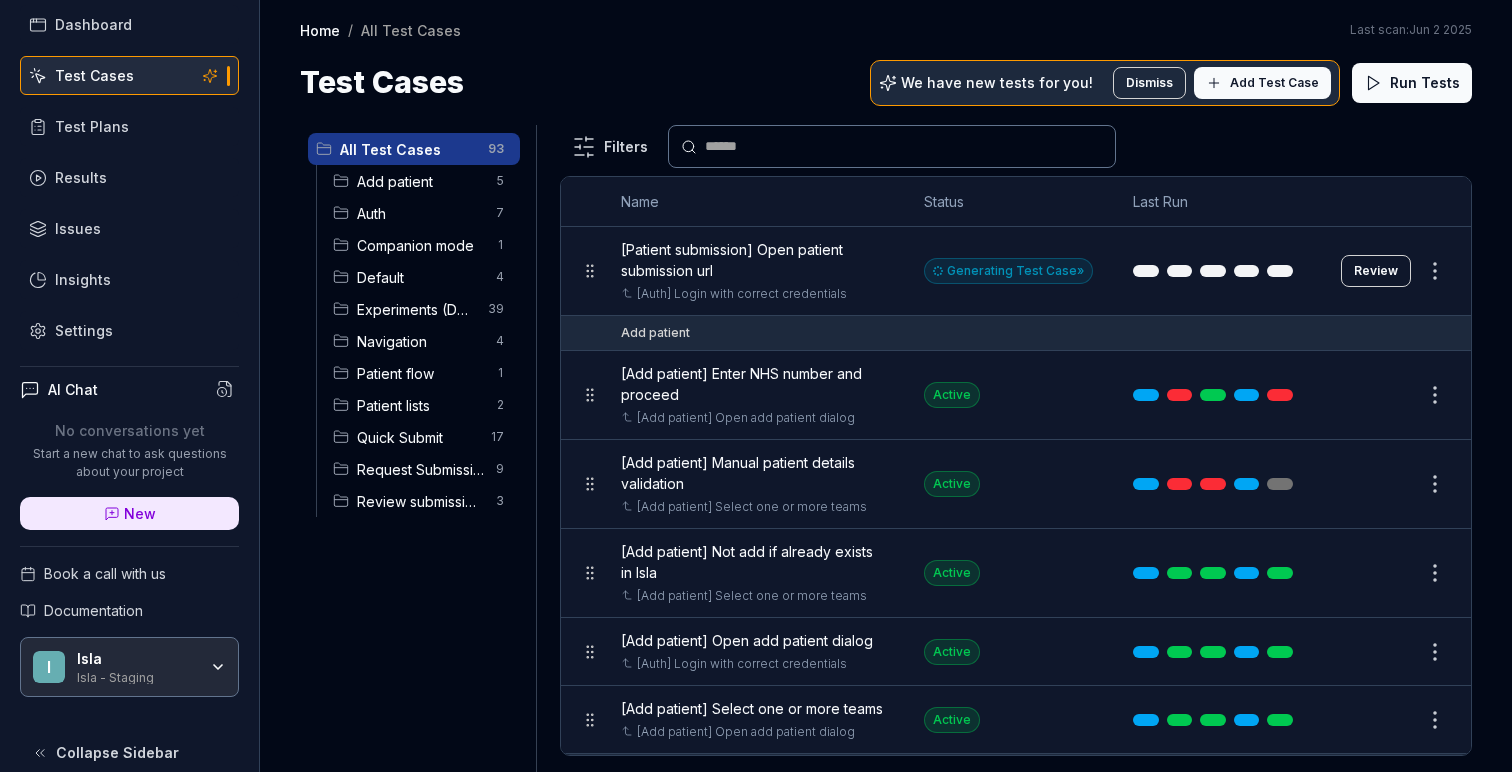 click on "Generating Test Case  »" at bounding box center (1008, 271) 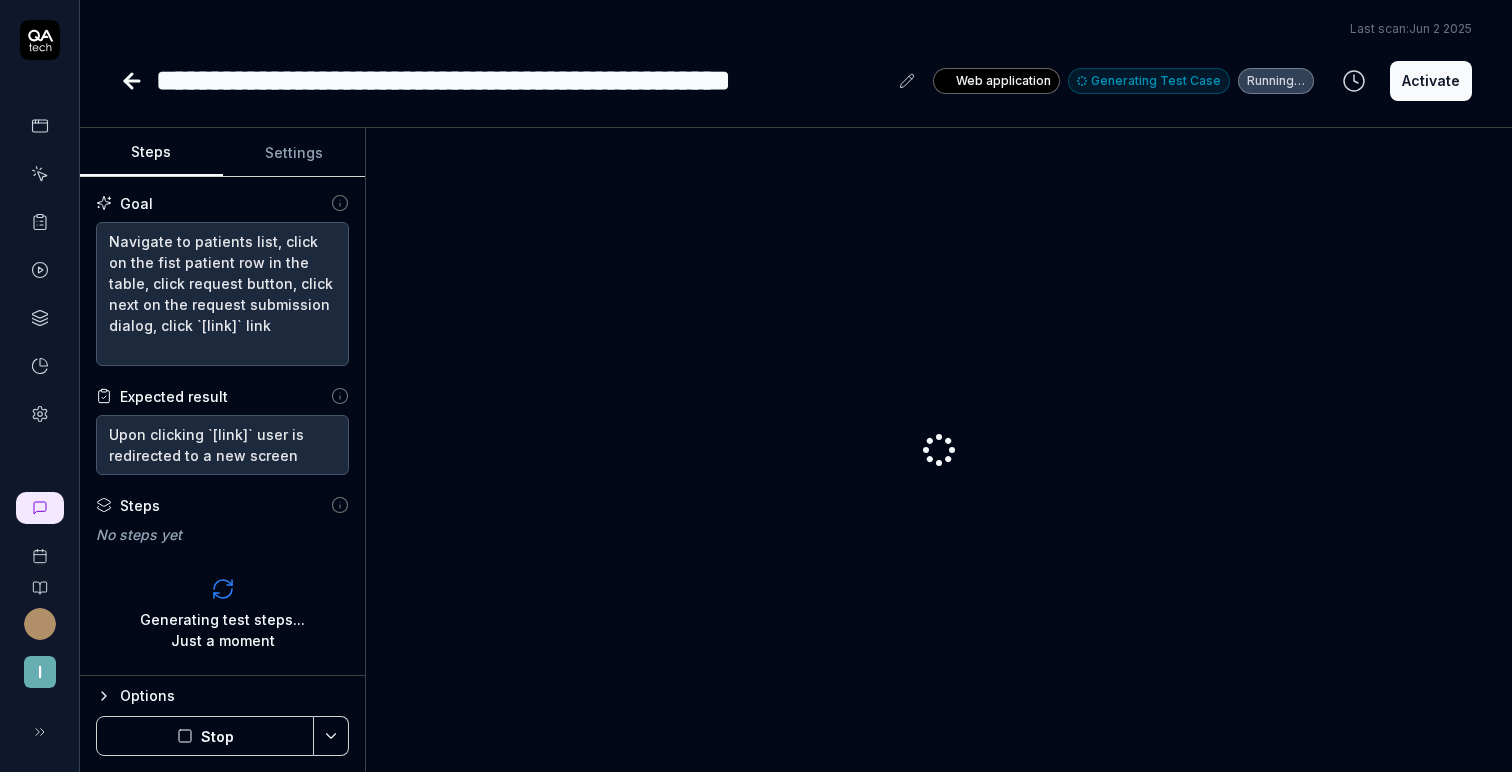 scroll, scrollTop: 0, scrollLeft: 0, axis: both 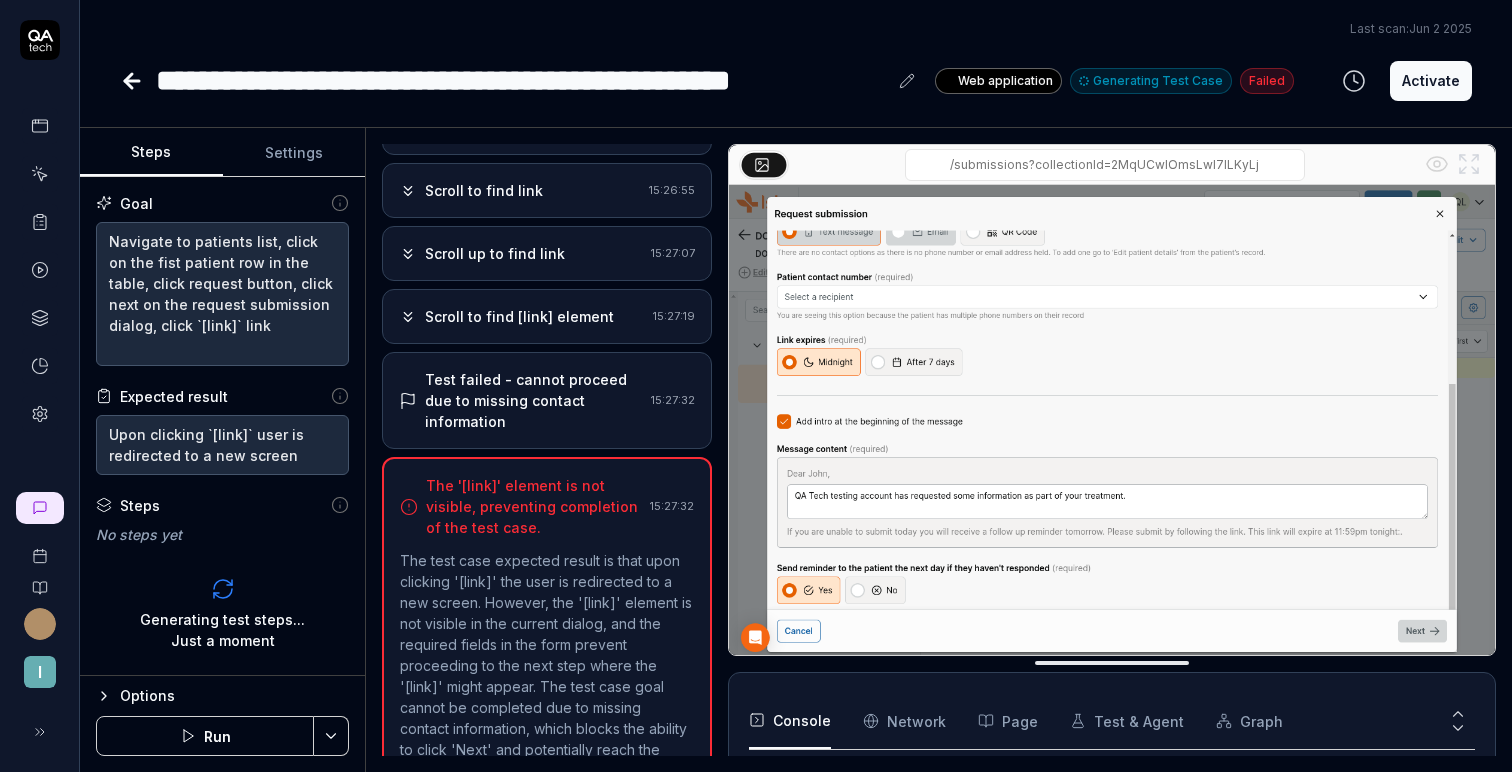 click 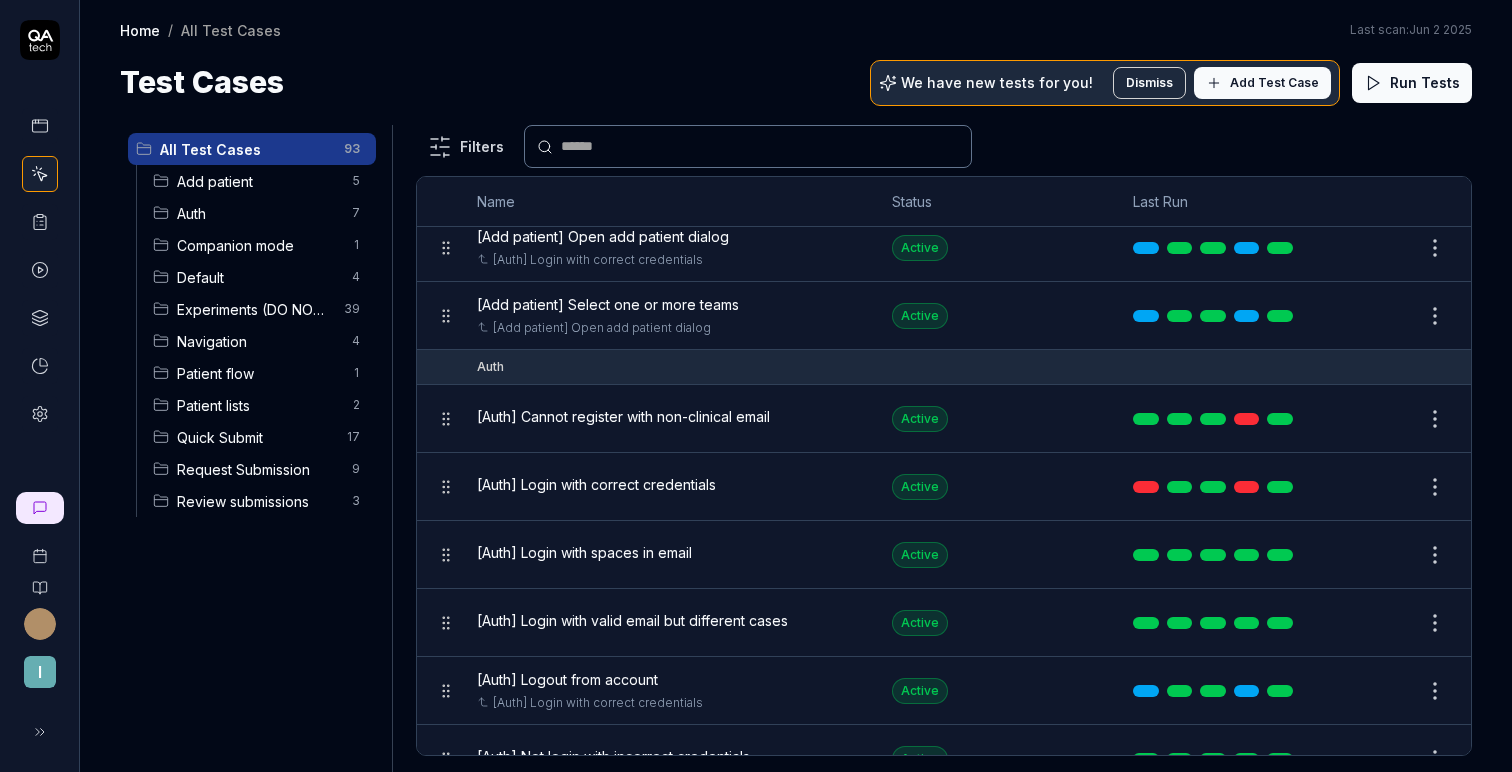 scroll, scrollTop: 332, scrollLeft: 0, axis: vertical 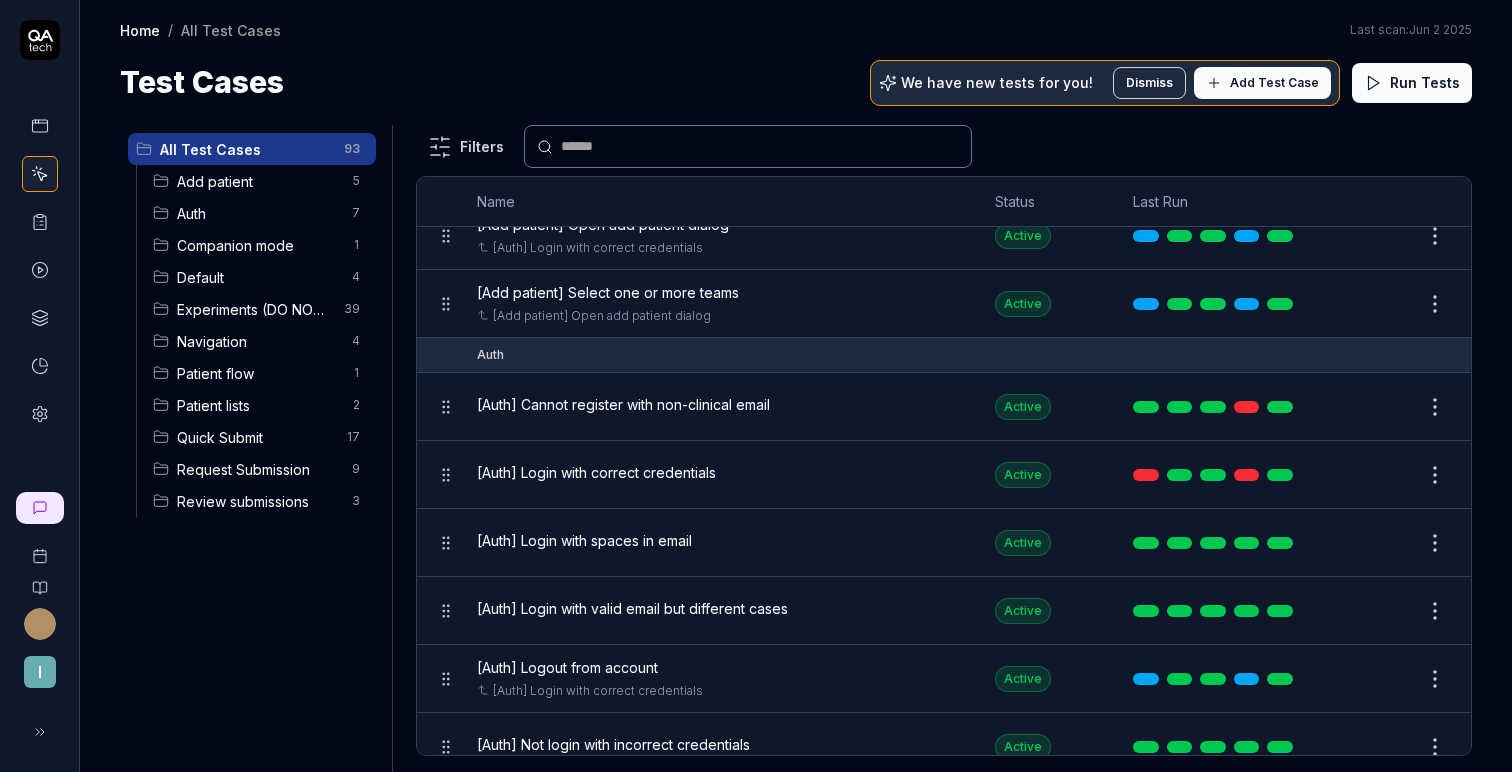 click on "Companion mode" at bounding box center [258, 245] 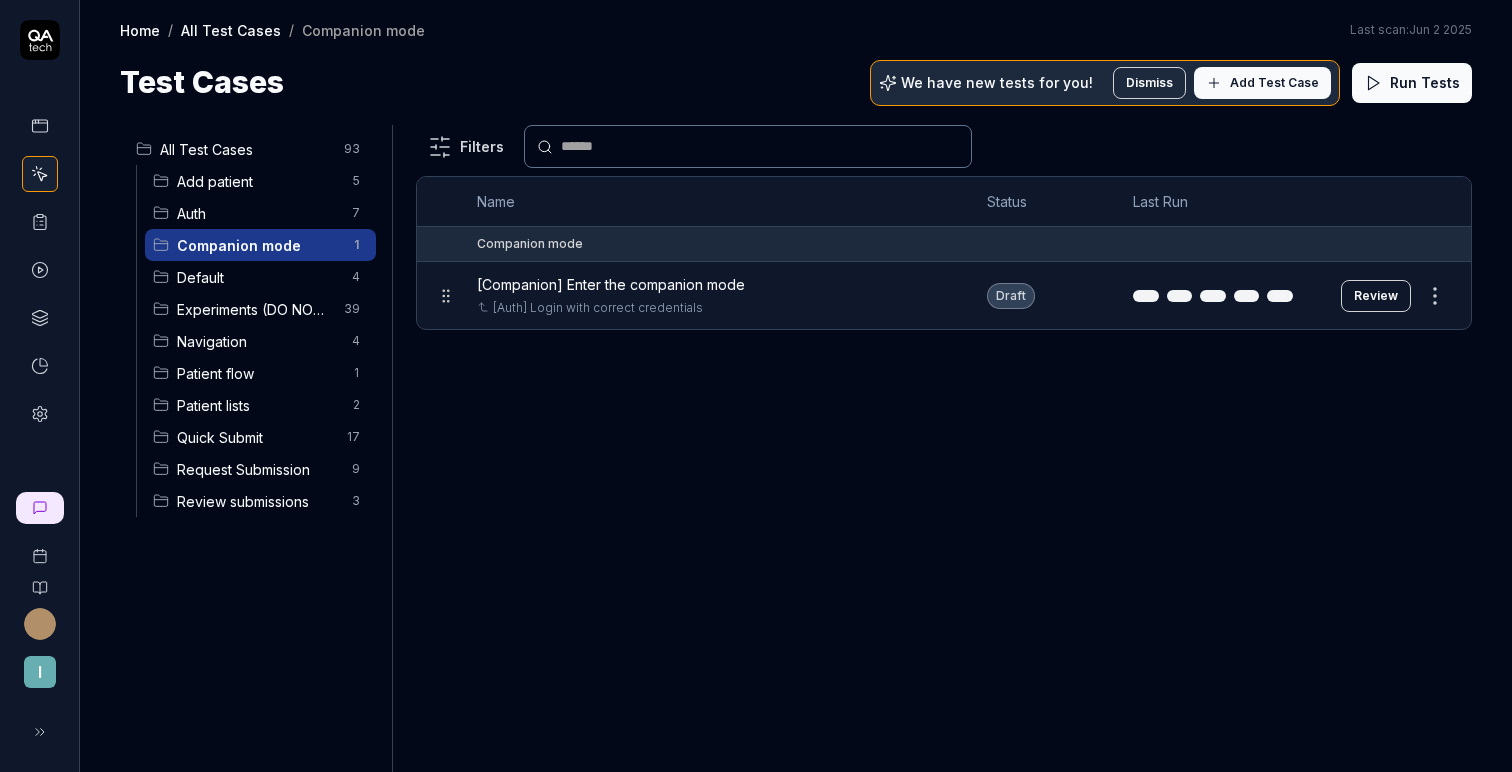 click on "Patient flow" at bounding box center (258, 373) 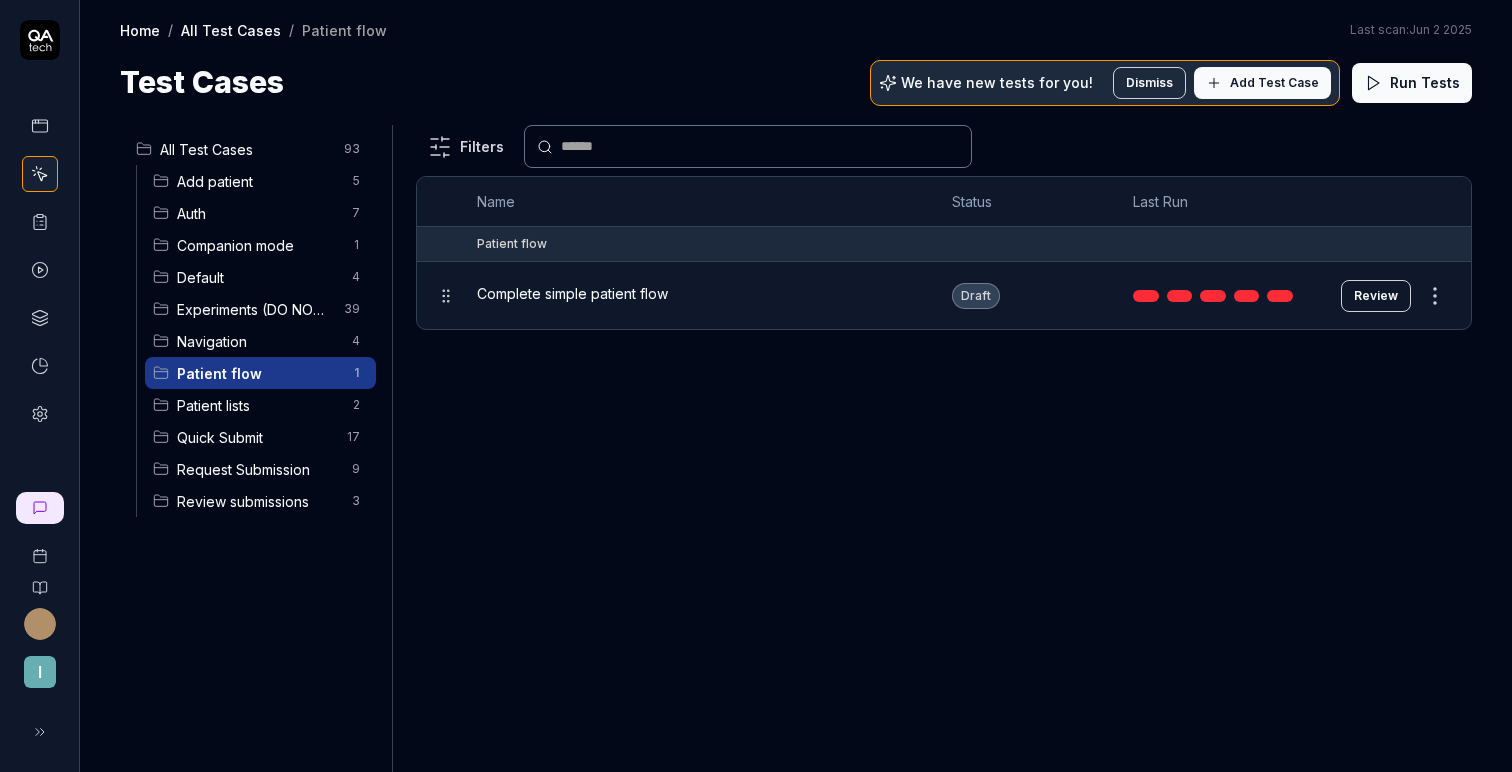 click on "Quick Submit" at bounding box center (256, 437) 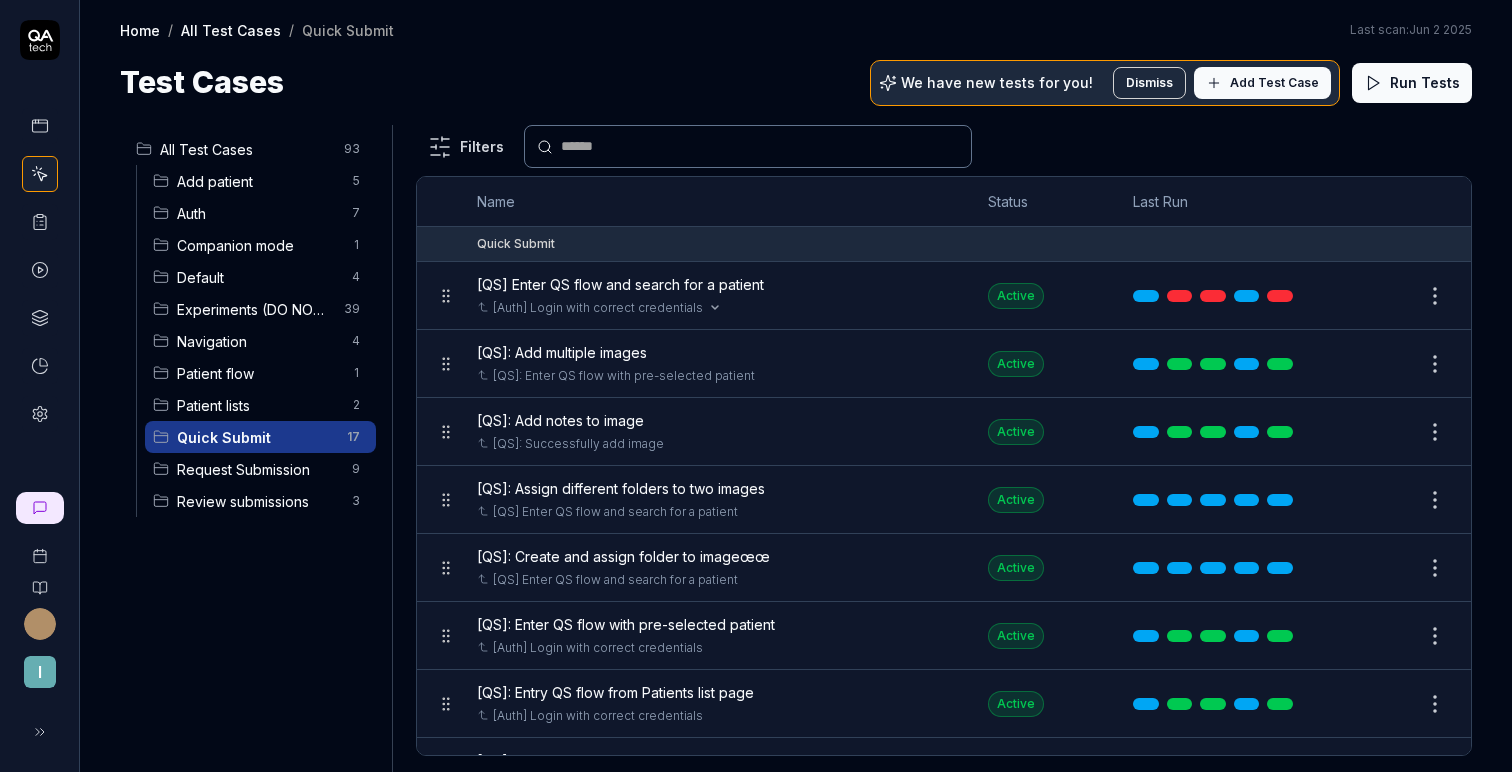 click on "[Auth] Login with correct credentials" at bounding box center [712, 308] 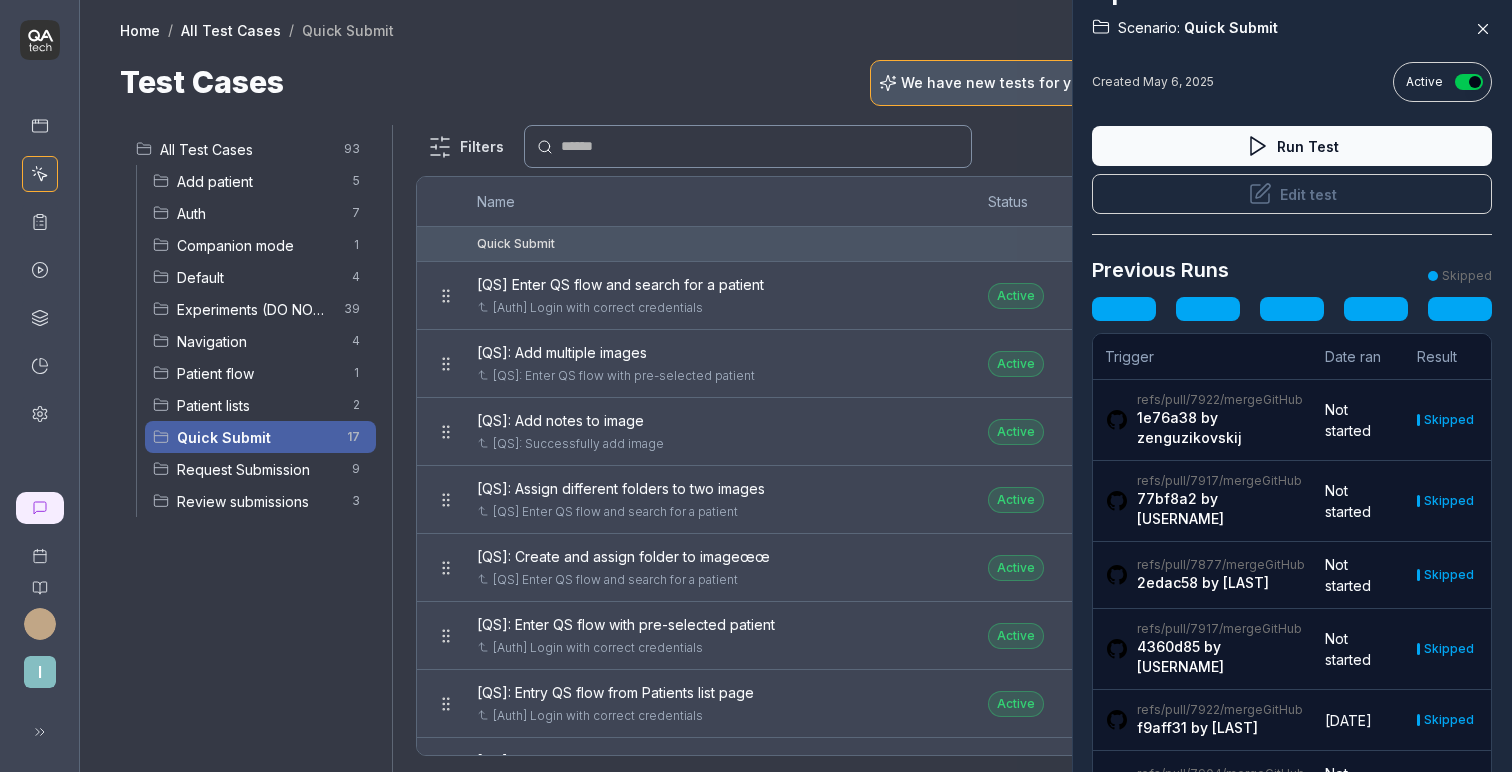 scroll, scrollTop: 0, scrollLeft: 0, axis: both 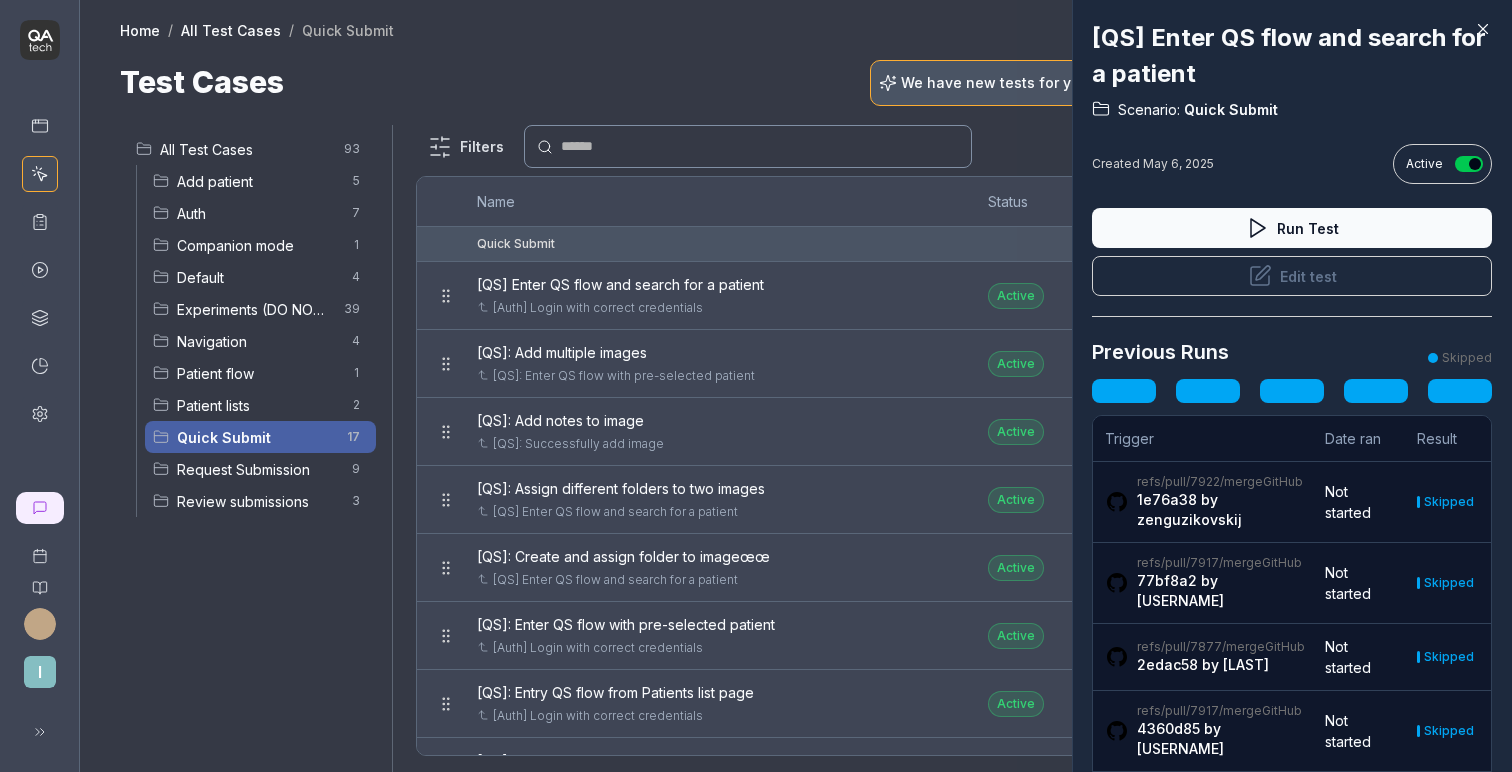 click at bounding box center [756, 386] 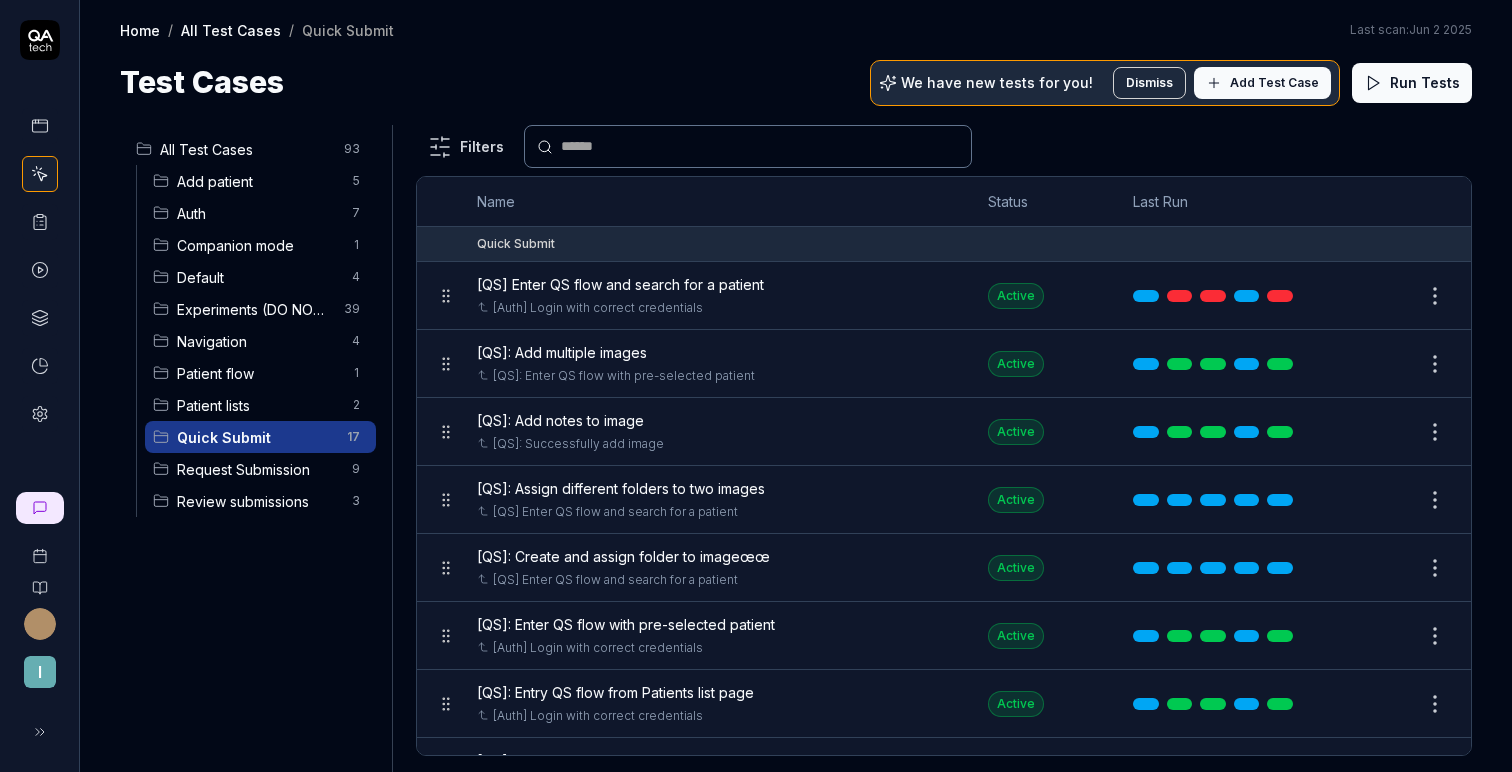 click on "Edit" at bounding box center [1387, 296] 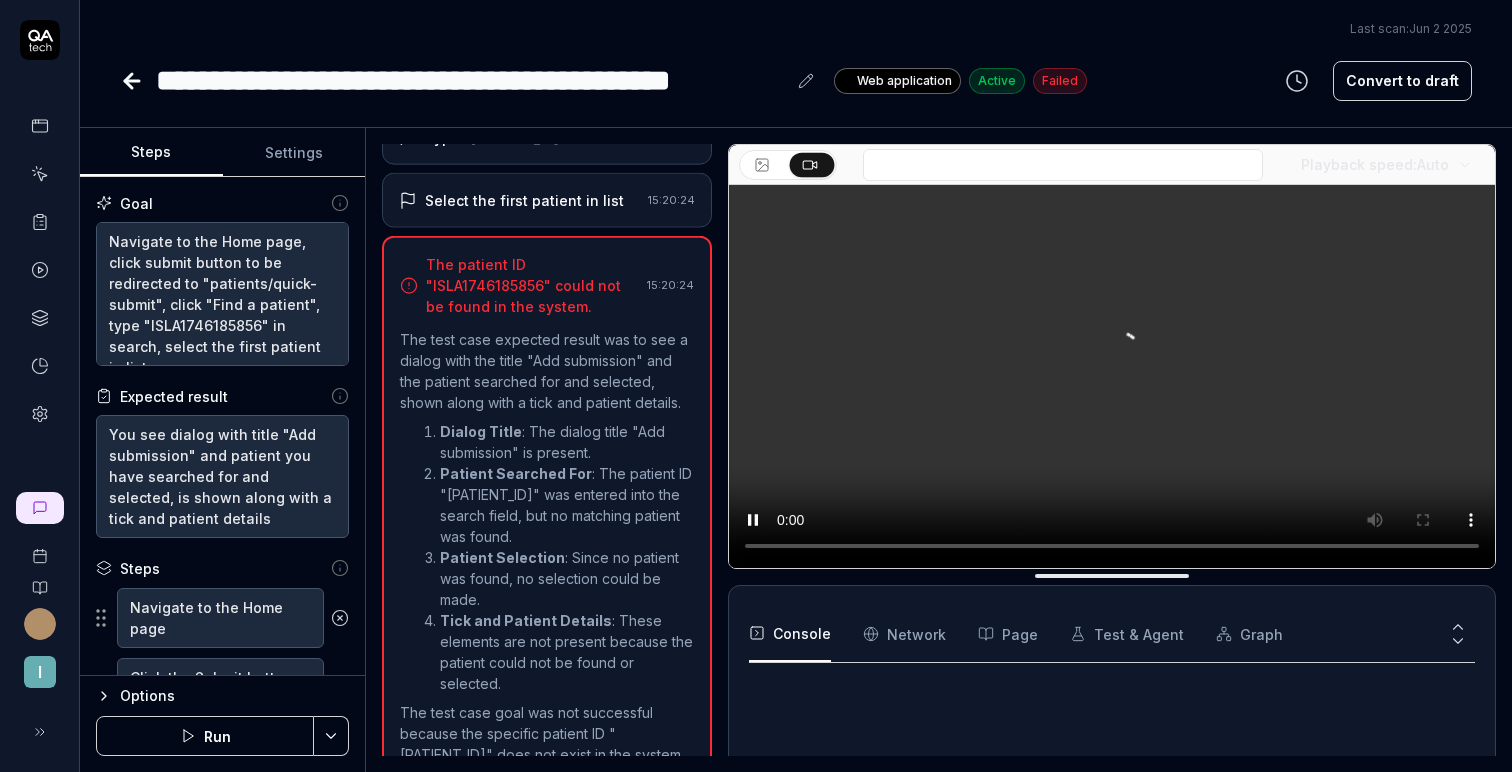 scroll, scrollTop: 473, scrollLeft: 0, axis: vertical 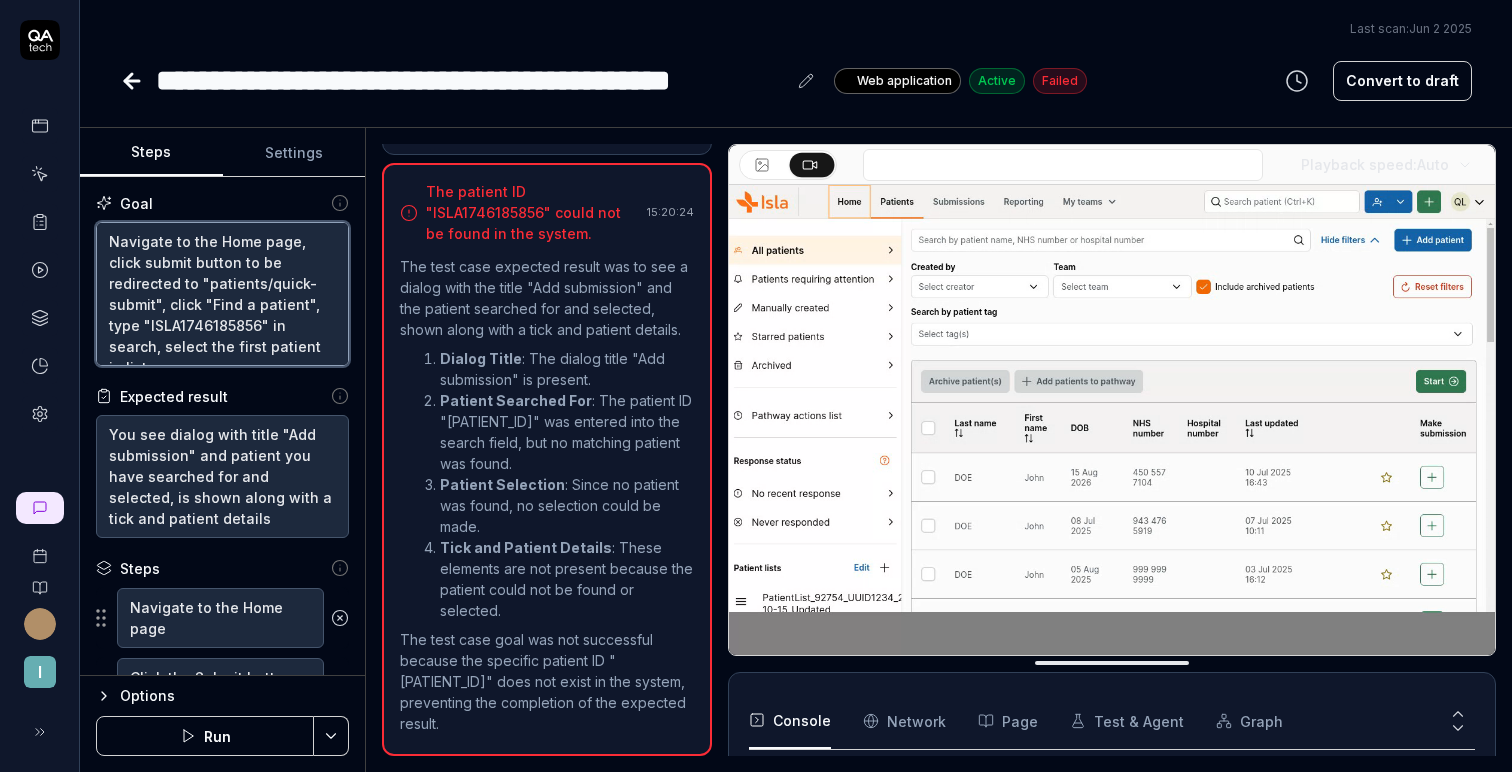 drag, startPoint x: 224, startPoint y: 342, endPoint x: 118, endPoint y: 347, distance: 106.11786 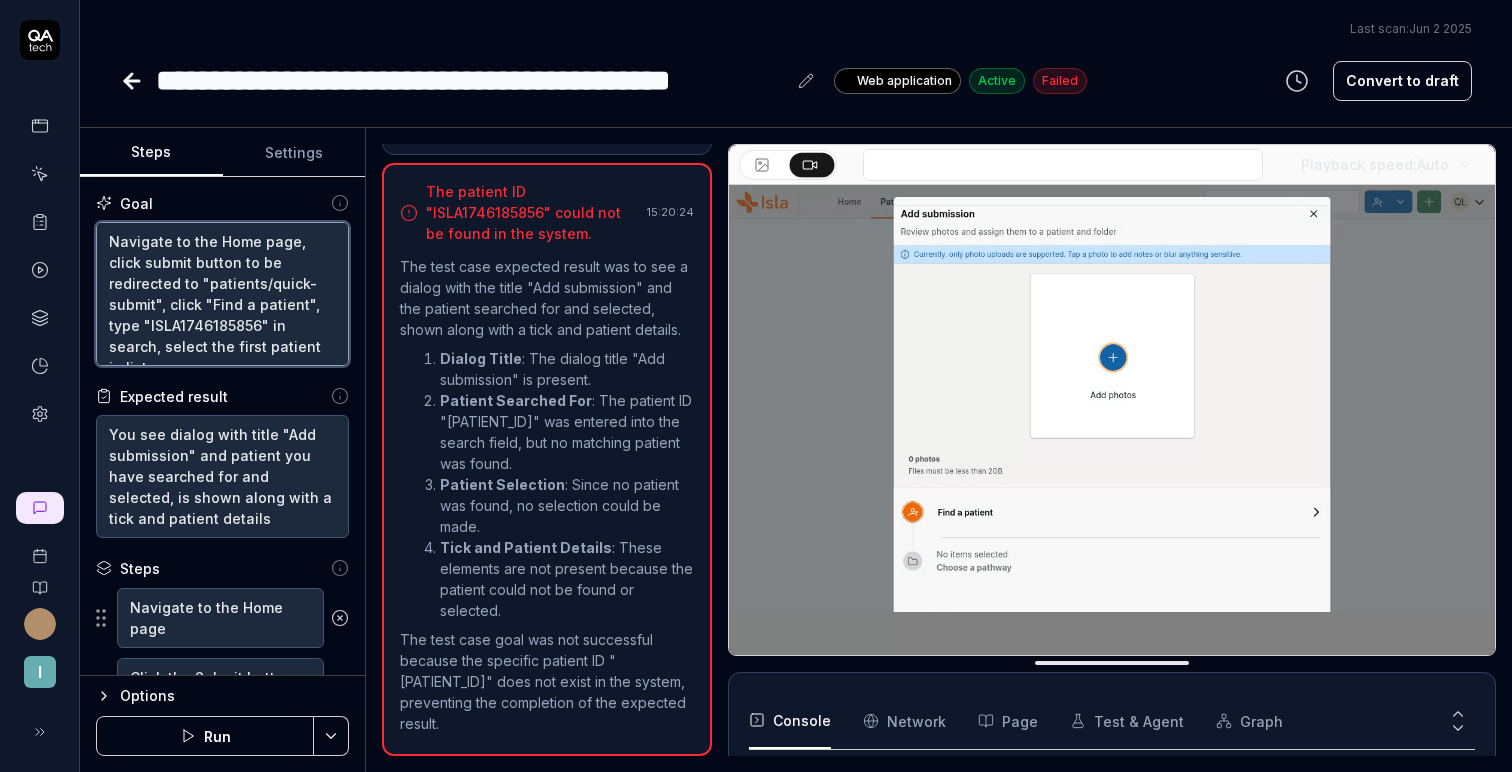 click on "Navigate to the Home page, click submit button to be redirected to "patients/quick-submit", click "Find a patient", type "ISLA1746185856" in search, select the first patient in list" at bounding box center [222, 294] 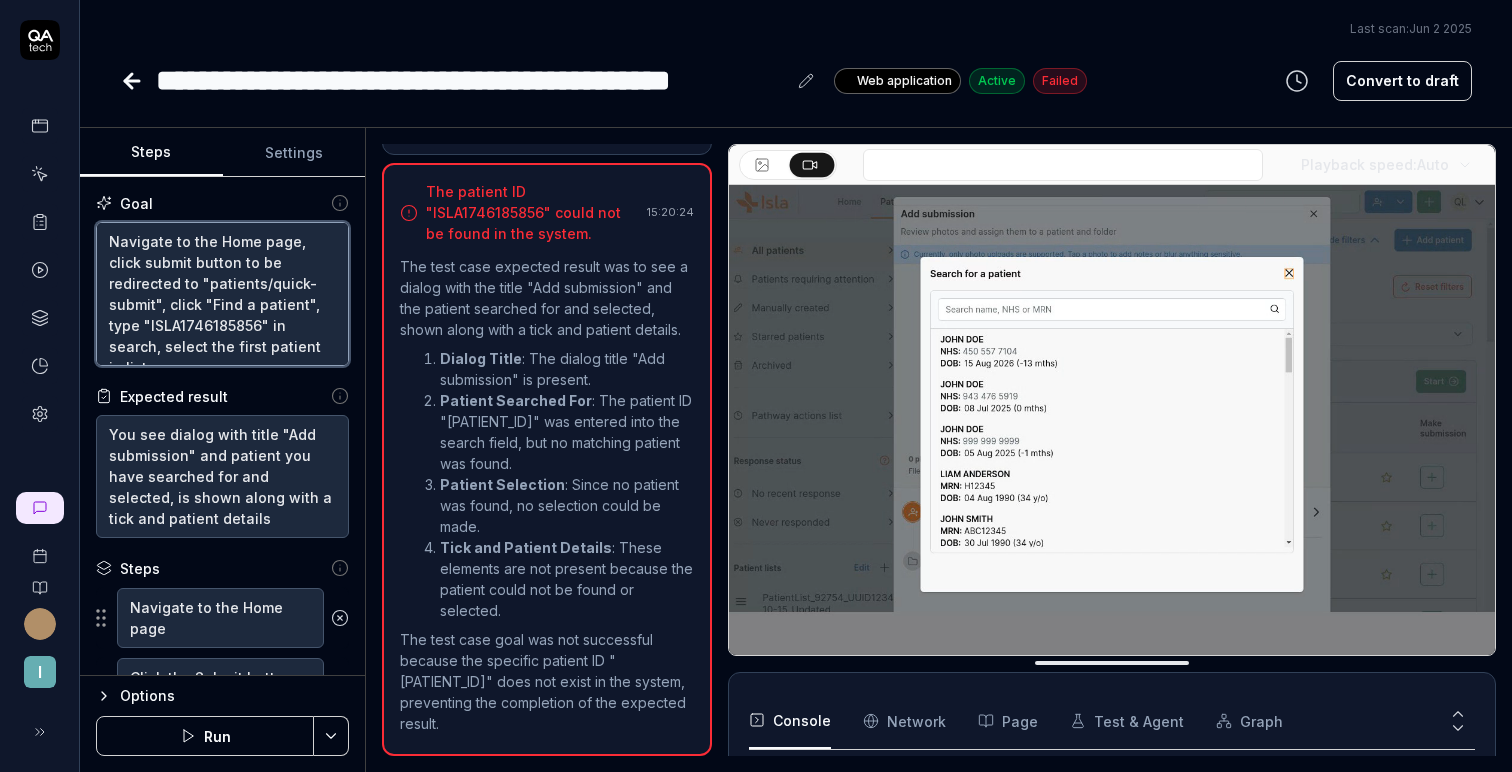 click on "Navigate to the Home page, click submit button to be redirected to "patients/quick-submit", click "Find a patient", type "ISLA1746185856" in search, select the first patient in list" at bounding box center (222, 294) 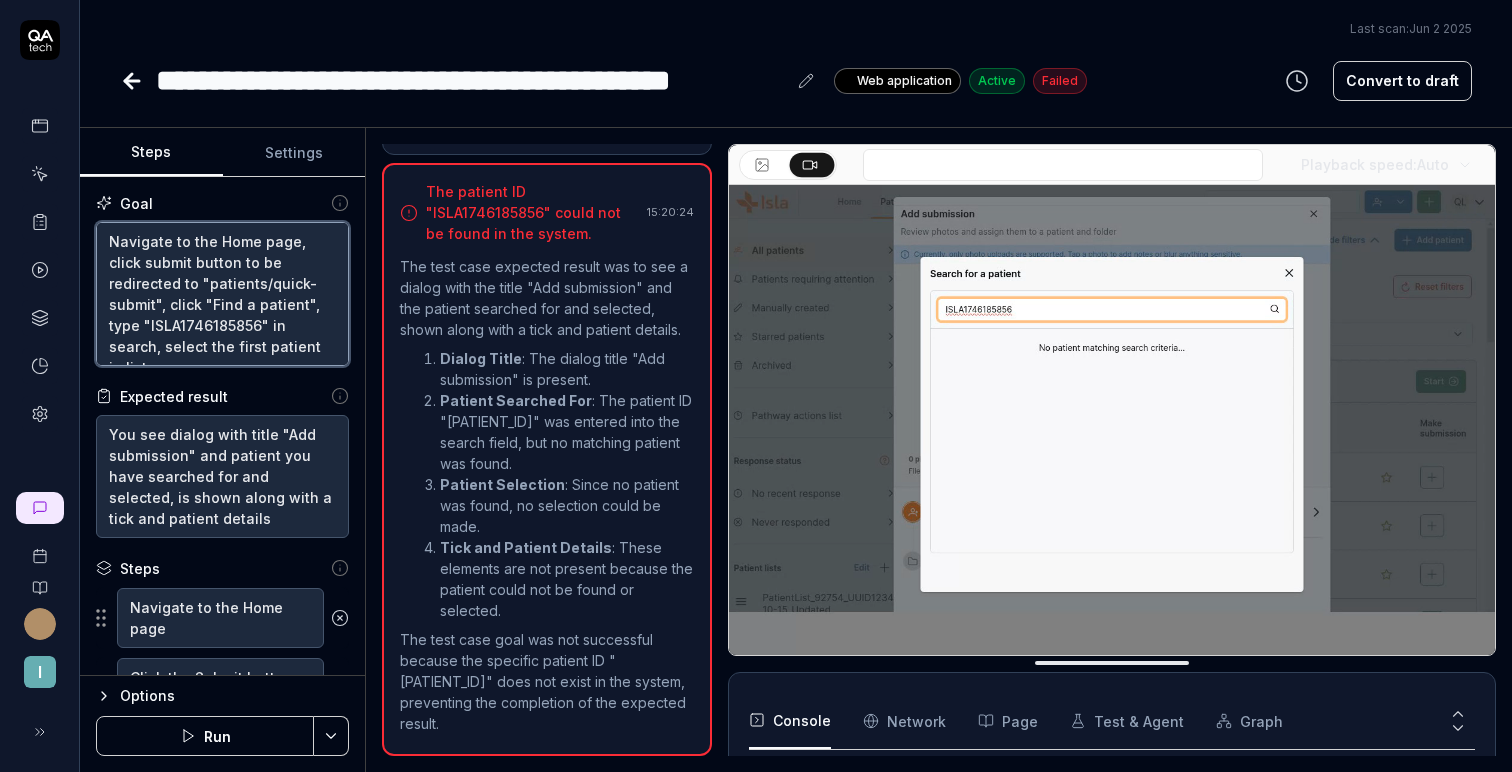 click on "Navigate to the Home page, click submit button to be redirected to "patients/quick-submit", click "Find a patient", type "ISLA1746185856" in search, select the first patient in list" at bounding box center [222, 294] 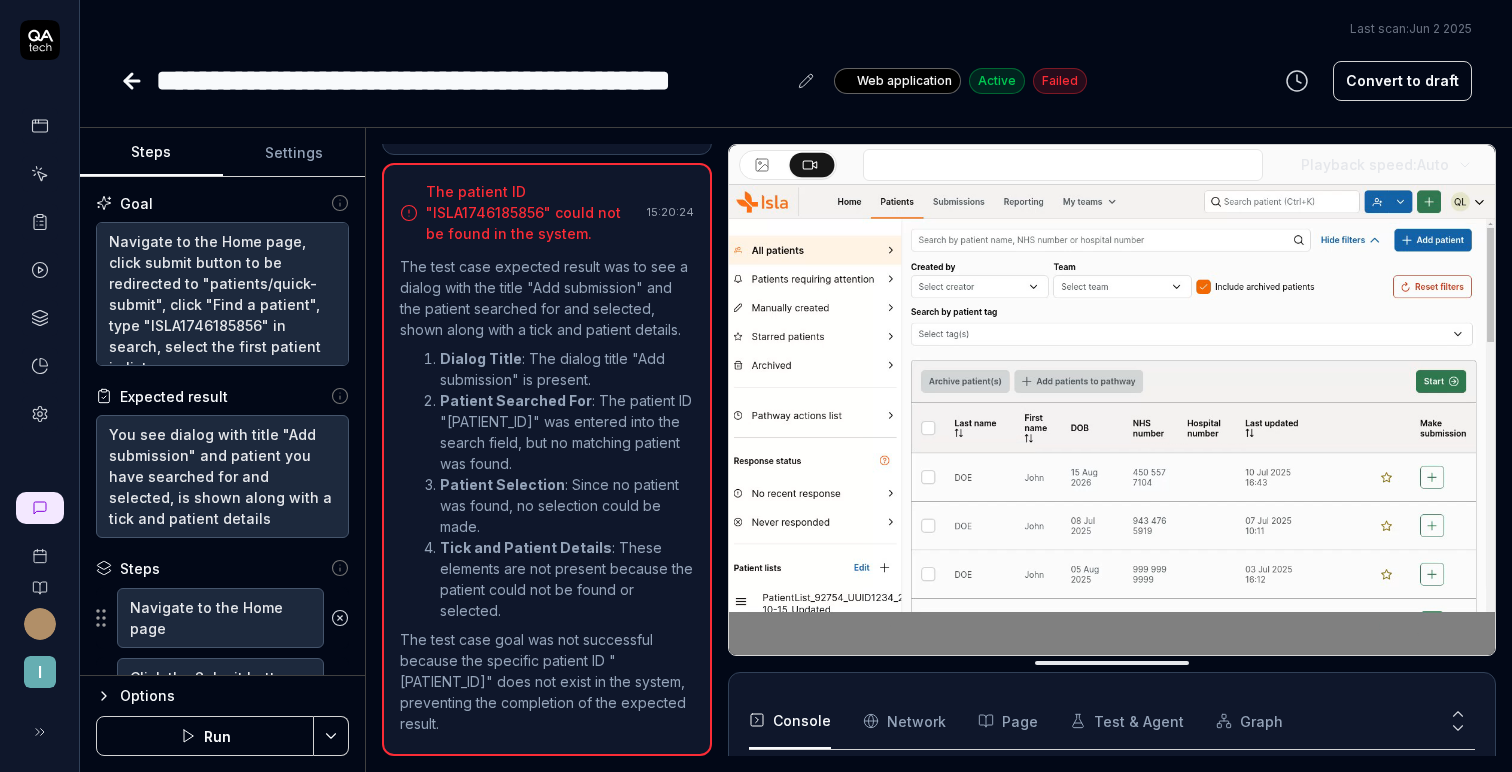 click 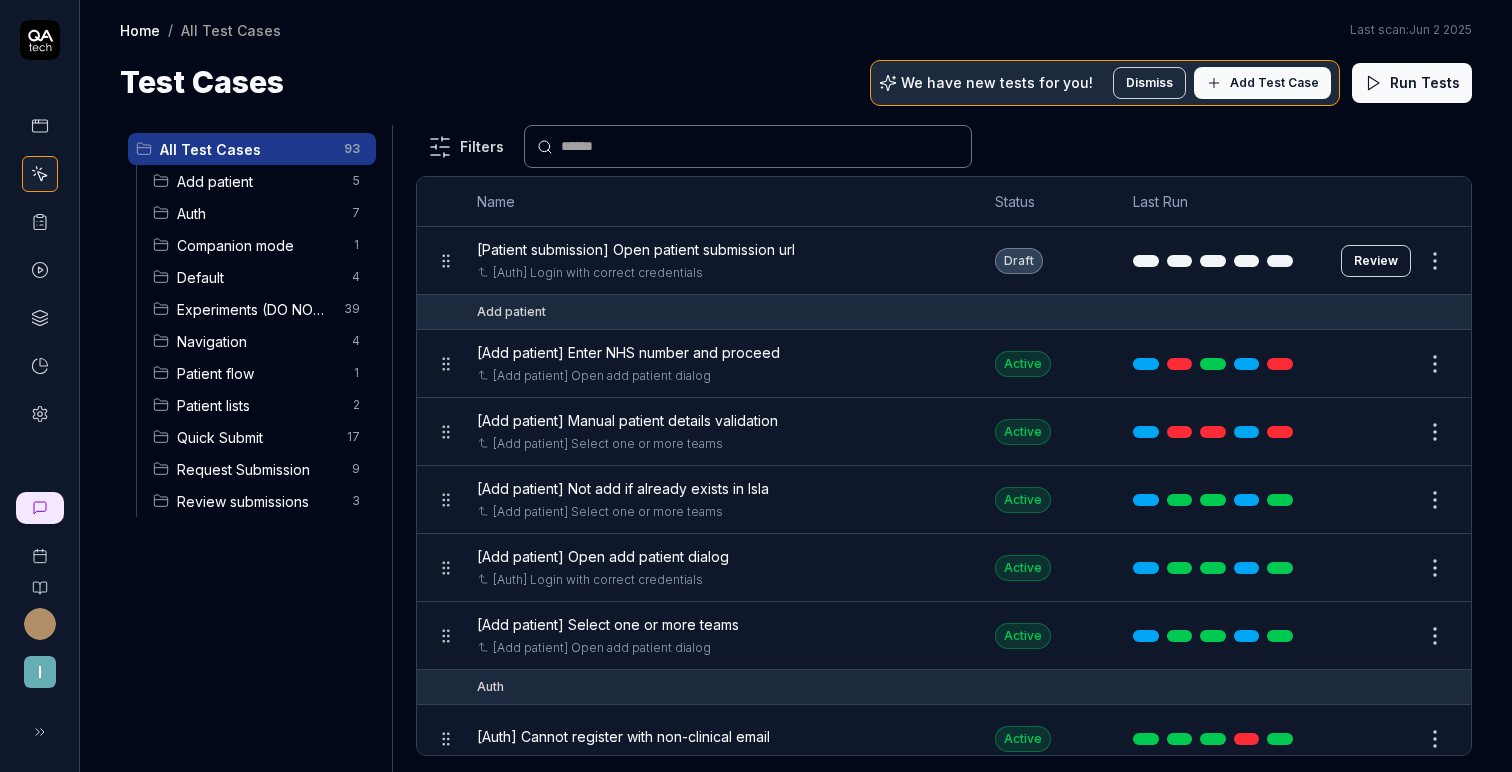 click on "Experiments (DO NOT ACTIVATE FROM HERE)" at bounding box center [254, 309] 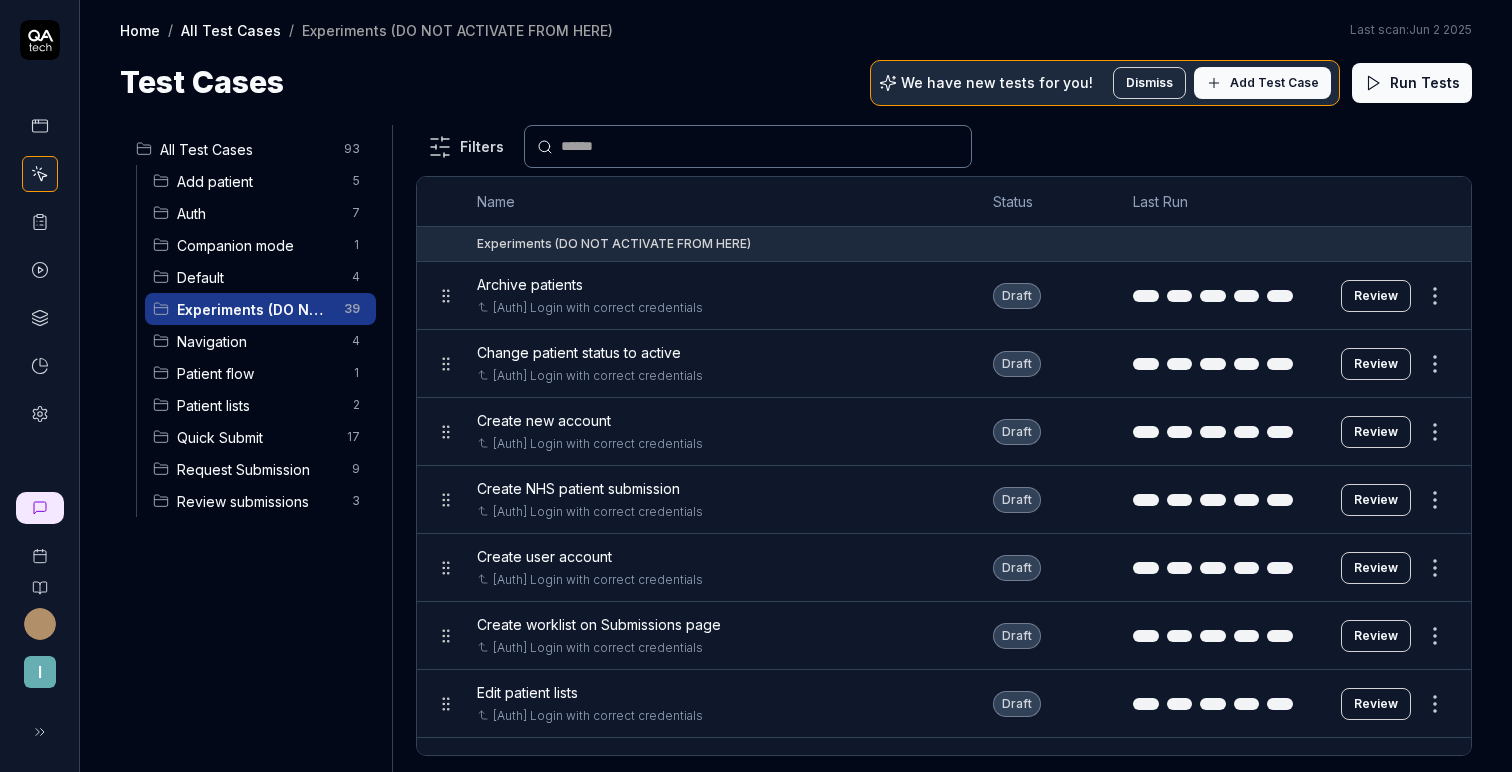 click on "All Test Cases 93" at bounding box center [252, 149] 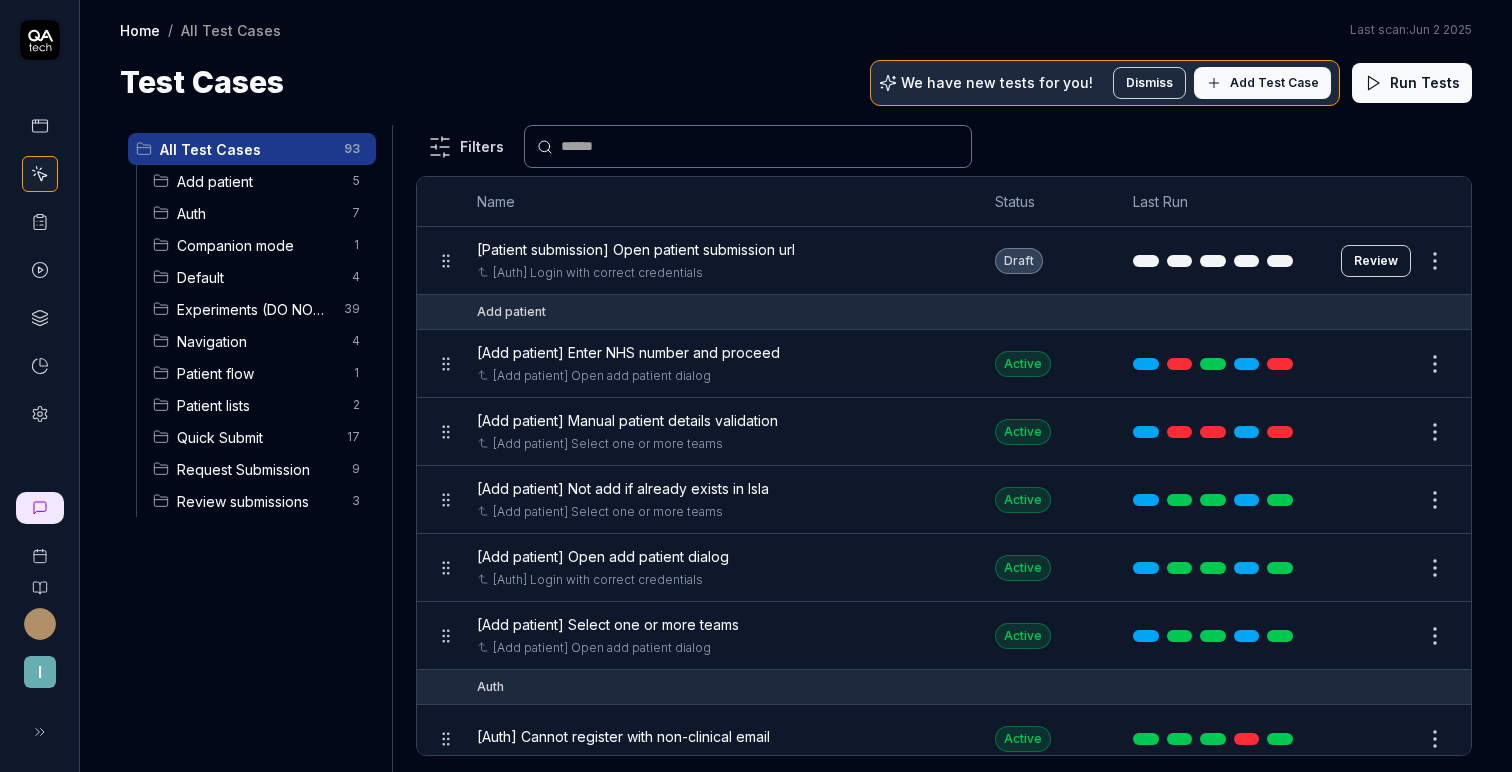 click on "I Home / All Test Cases Home / All Test Cases Last scan:  [DATE] Test Cases We have new tests for you! Dismiss Add Test Case Run Tests All Test Cases 93 Add patient 5 Auth 7 Companion mode 1 Default 4 Experiments (DO NOT ACTIVATE FROM HERE) 39 Navigation 4 Patient flow 1 Patient lists 2 Quick Submit 17 Request Submission 9 Review submissions 3 Filters Name Status Last Run [Patient submission] Open patient submission url [Auth] Login with correct credentials Draft Review Add patient [Add patient] Enter NHS number and proceed [Add patient] Open add patient dialog Active Edit [Add patient] Manual patient details validation [Add patient] Select one or more teams Active Edit [Add patient] Not add if already exists in Isla [Add patient] Select one or more teams Active Edit [Add patient] Open add patient dialog [Auth] Login with correct credentials Active Edit [Add patient] Select one or more teams [Add patient] Open add patient dialog Active Edit Auth [Auth] Cannot register with non-clinical email Active Edit" at bounding box center (756, 386) 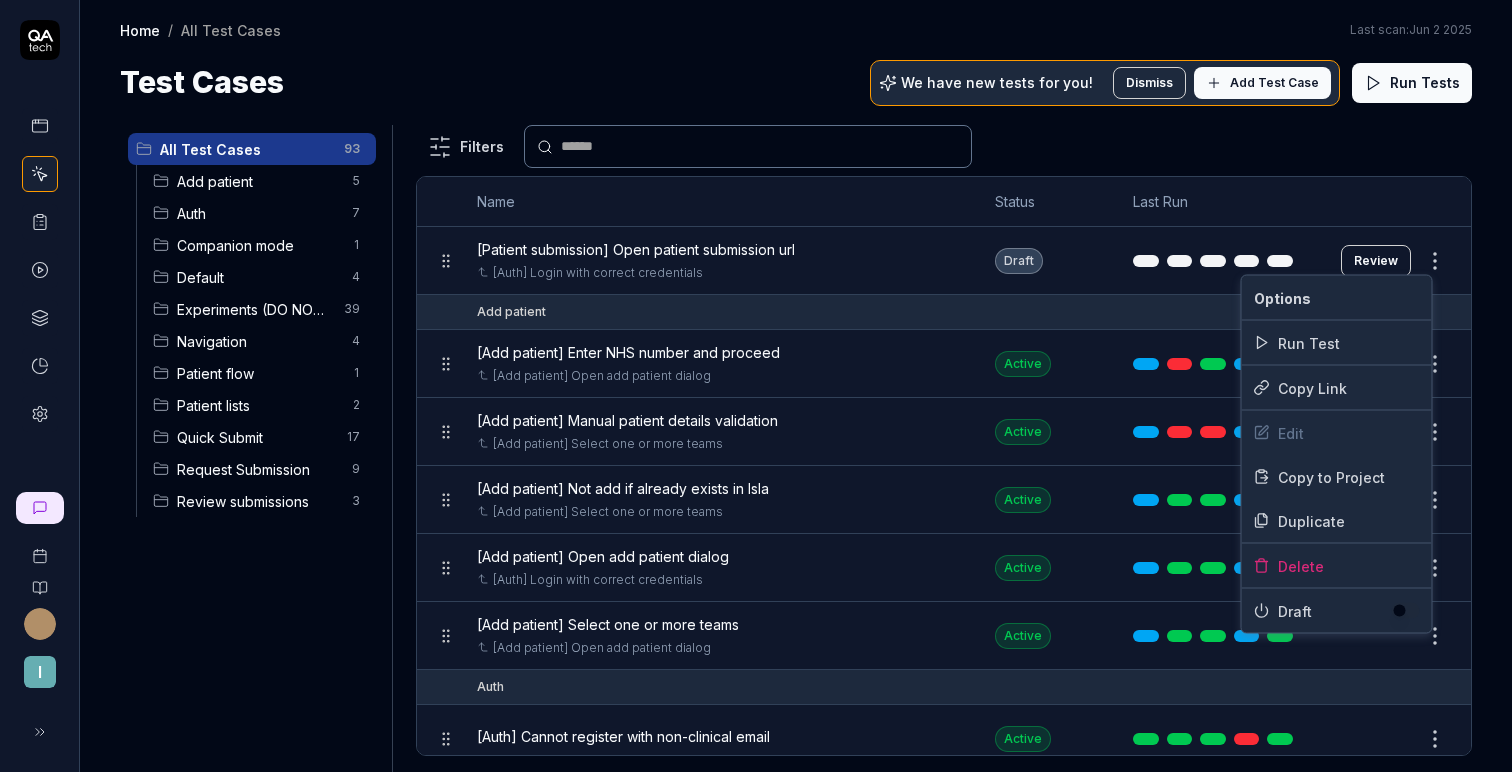 click on "I Home / All Test Cases Home / All Test Cases Last scan:  [DATE] Test Cases We have new tests for you! Dismiss Add Test Case Run Tests All Test Cases 93 Add patient 5 Auth 7 Companion mode 1 Default 4 Experiments (DO NOT ACTIVATE FROM HERE) 39 Navigation 4 Patient flow 1 Patient lists 2 Quick Submit 17 Request Submission 9 Review submissions 3 Filters Name Status Last Run [Patient submission] Open patient submission url [Auth] Login with correct credentials Draft Review Add patient [Add patient] Enter NHS number and proceed [Add patient] Open add patient dialog Active Edit [Add patient] Manual patient details validation [Add patient] Select one or more teams Active Edit [Add patient] Not add if already exists in Isla [Add patient] Select one or more teams Active Edit [Add patient] Open add patient dialog [Auth] Login with correct credentials Active Edit [Add patient] Select one or more teams [Add patient] Open add patient dialog Active Edit Auth [Auth] Cannot register with non-clinical email Active Edit" at bounding box center [756, 386] 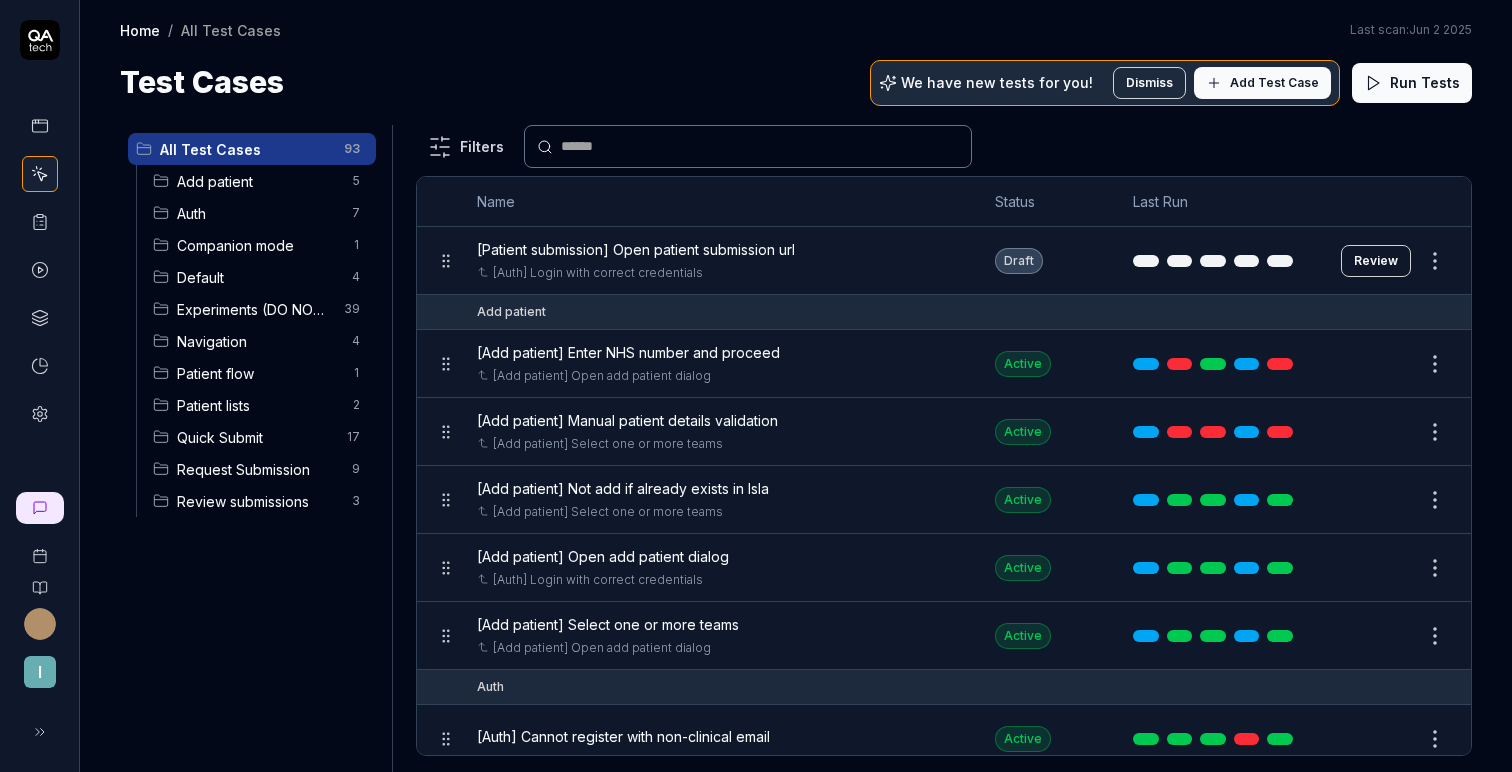 click on "Review" at bounding box center [1376, 261] 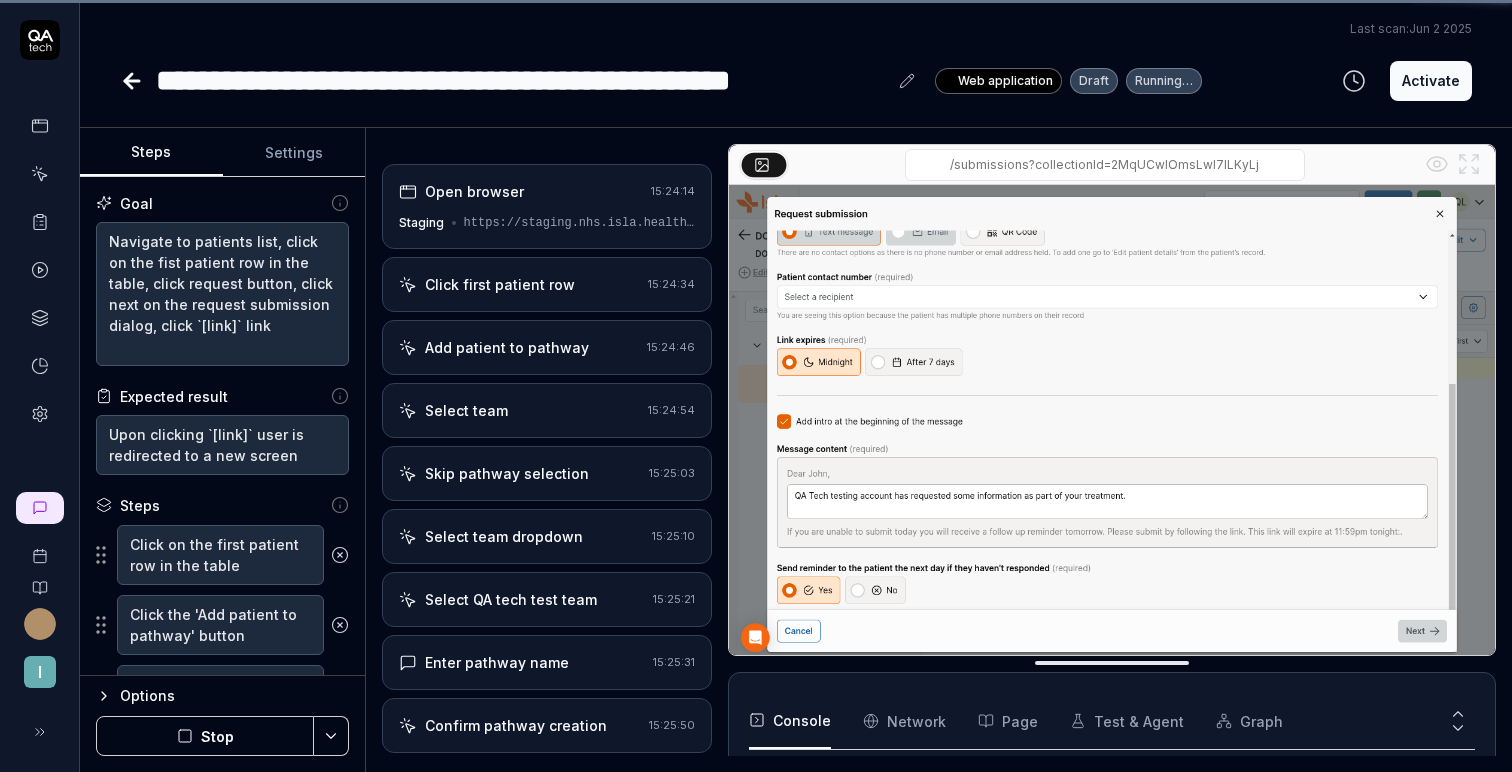 scroll, scrollTop: 15, scrollLeft: 0, axis: vertical 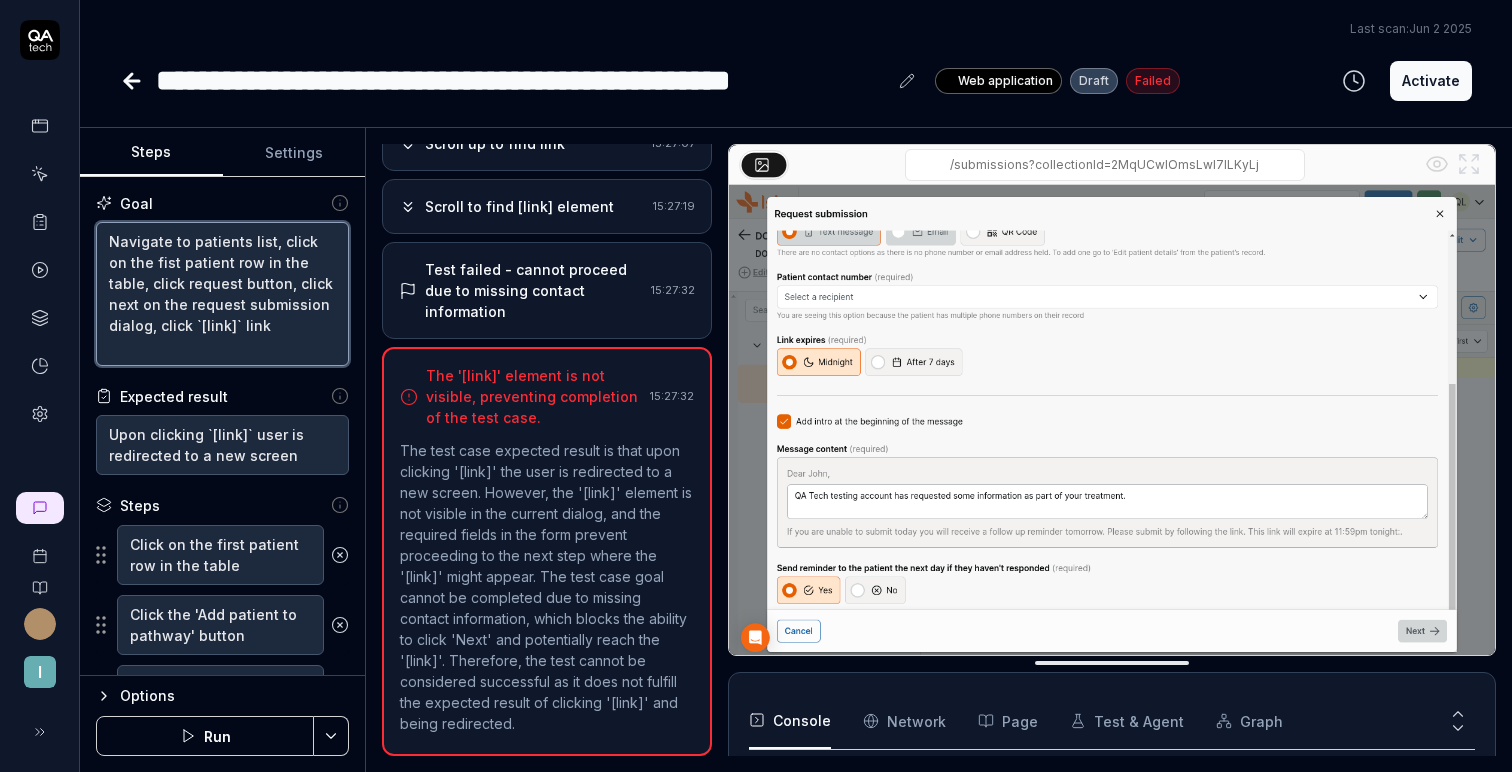 drag, startPoint x: 140, startPoint y: 278, endPoint x: 277, endPoint y: 238, distance: 142.72 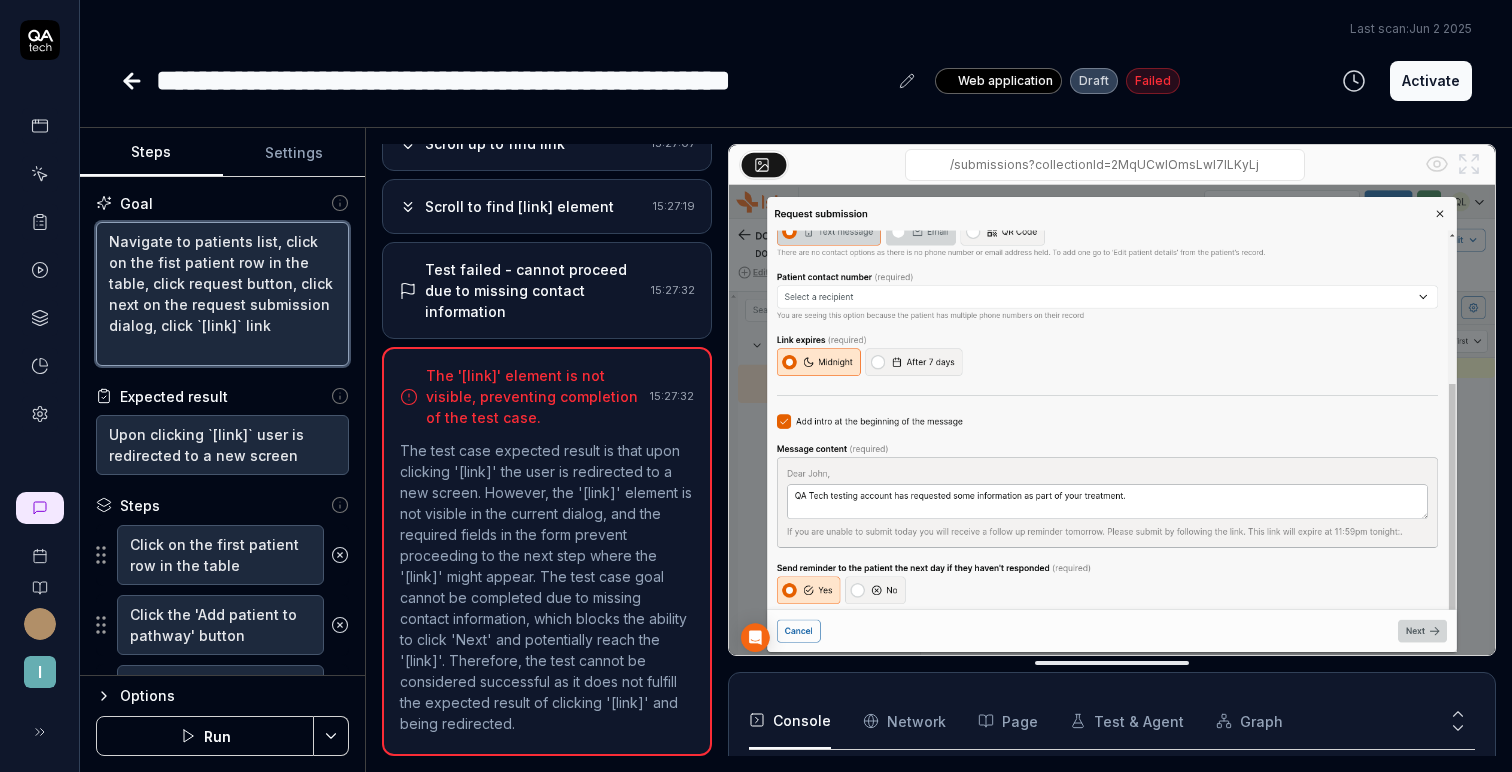 click on "Navigate to patients list, click on the fist patient row in the table, click request button, click next on the request submission dialog, click `[link]` link" at bounding box center (222, 294) 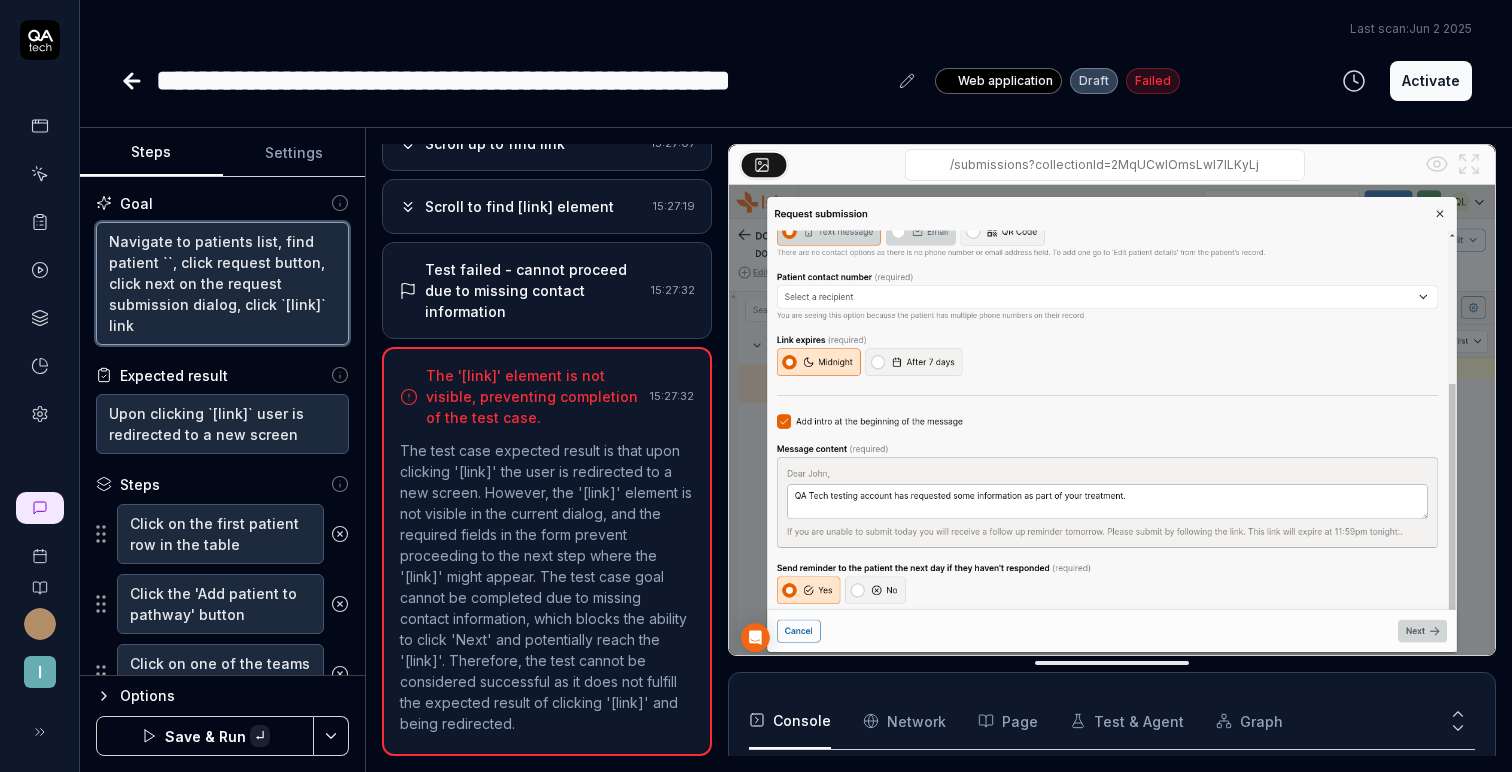 paste on "[PATIENT_ID]" 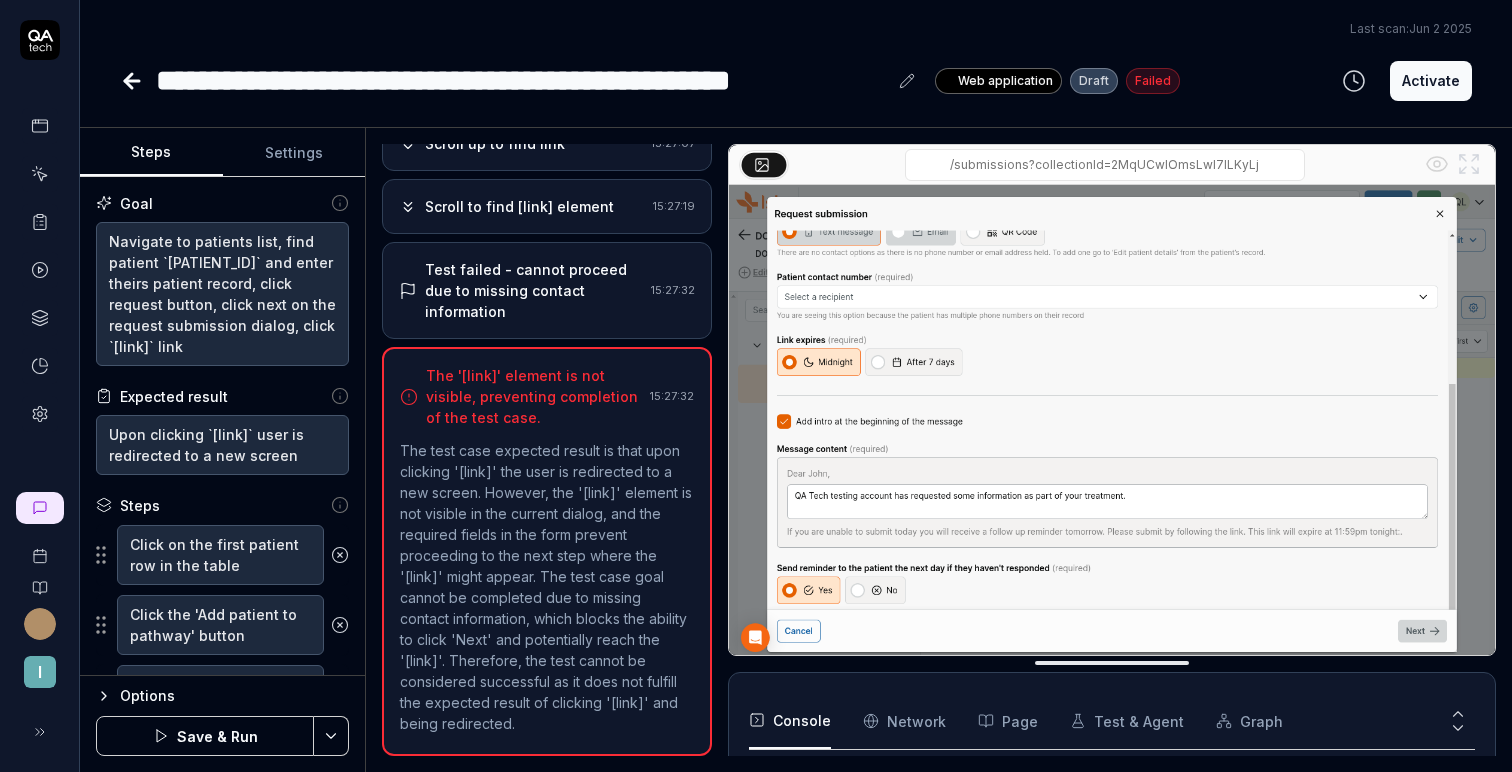 drag, startPoint x: 202, startPoint y: 738, endPoint x: 220, endPoint y: 657, distance: 82.9759 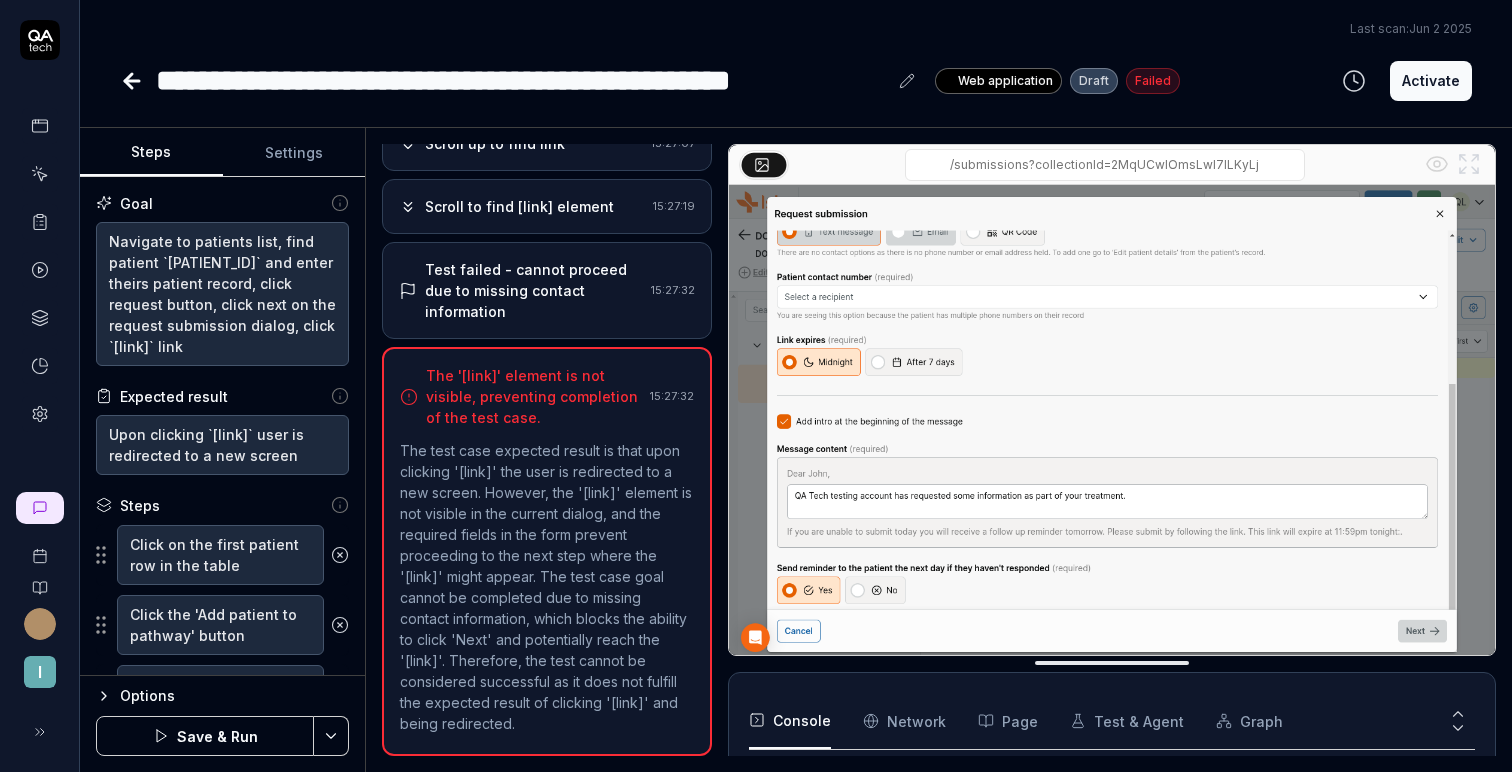 click on "Save & Run" at bounding box center [205, 736] 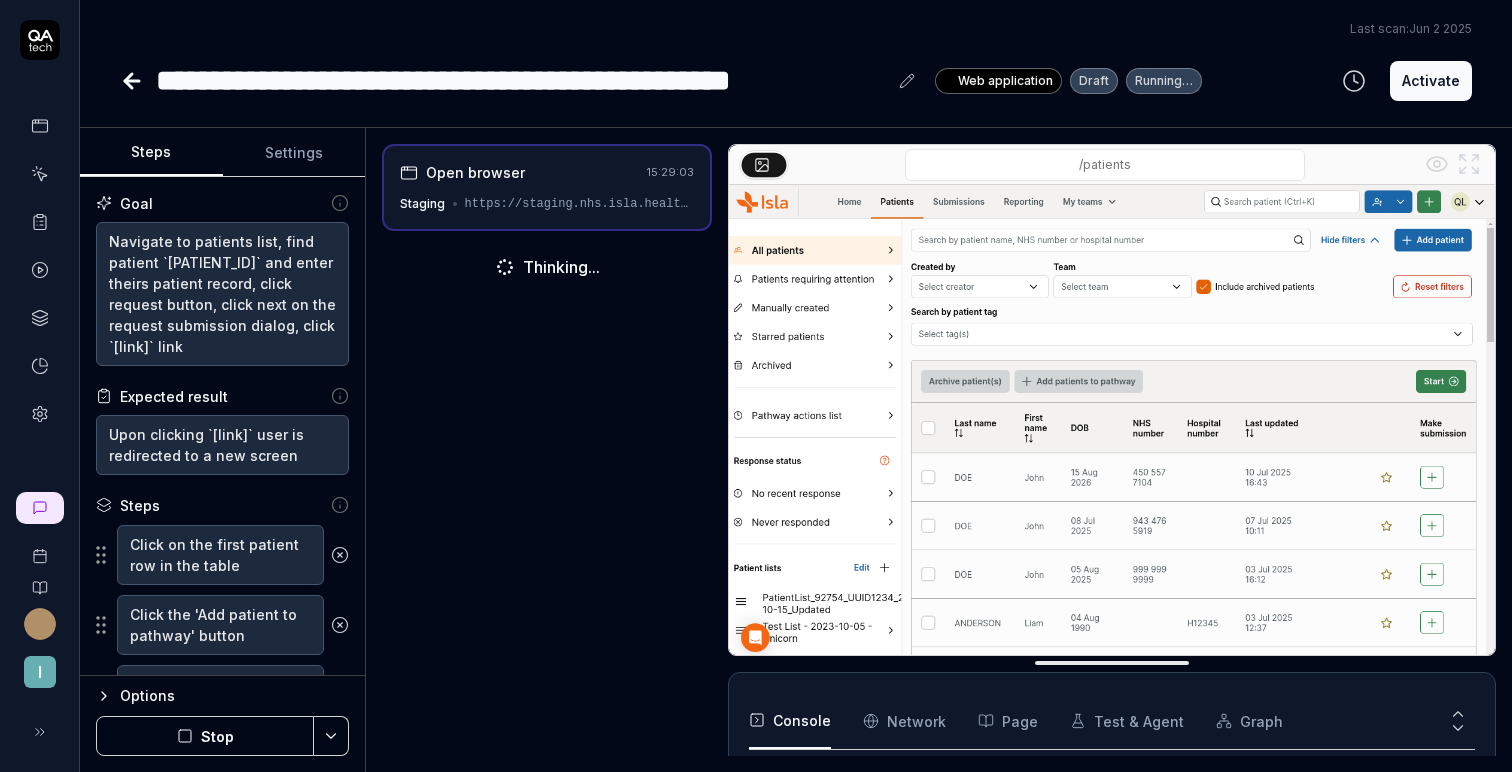 scroll, scrollTop: 15, scrollLeft: 0, axis: vertical 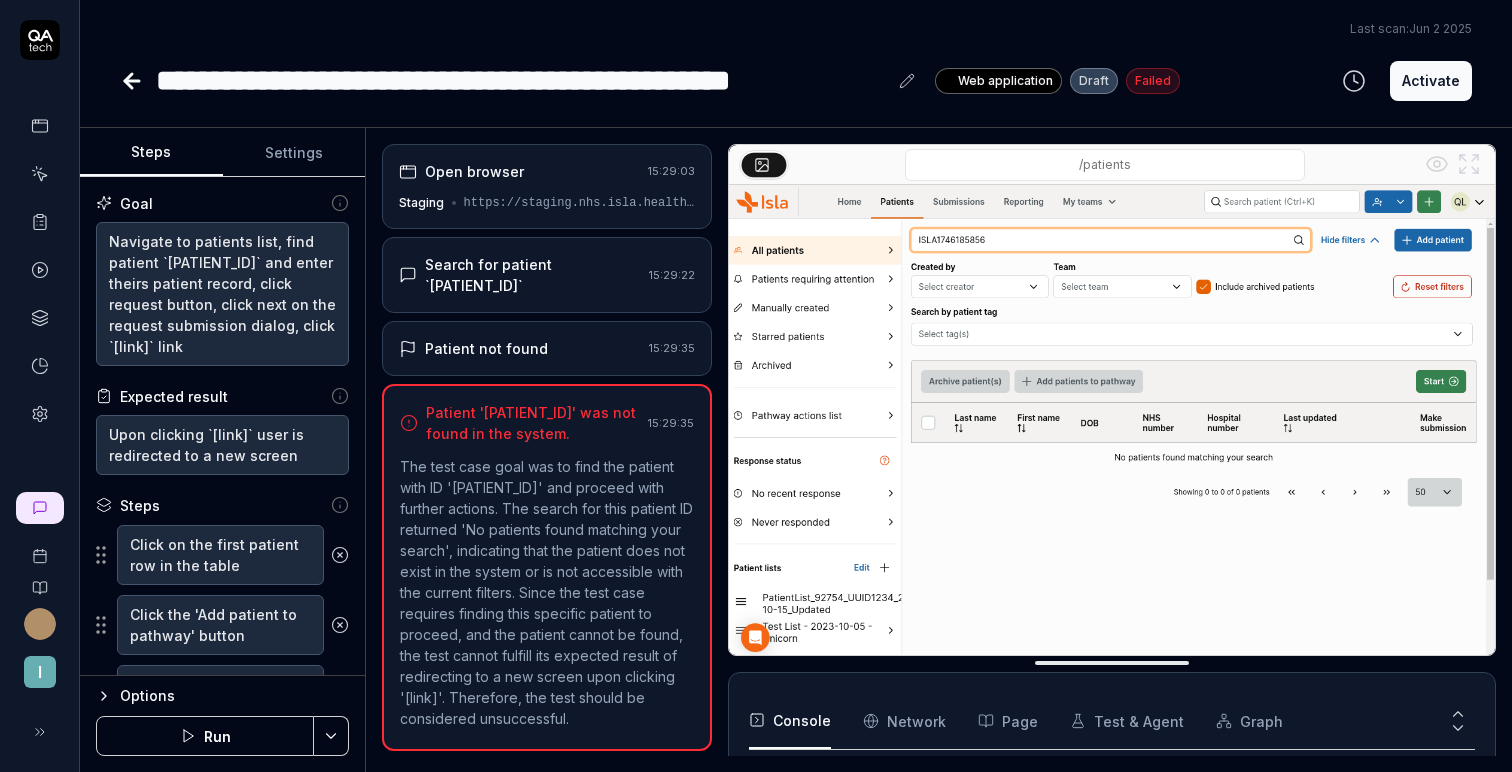 click 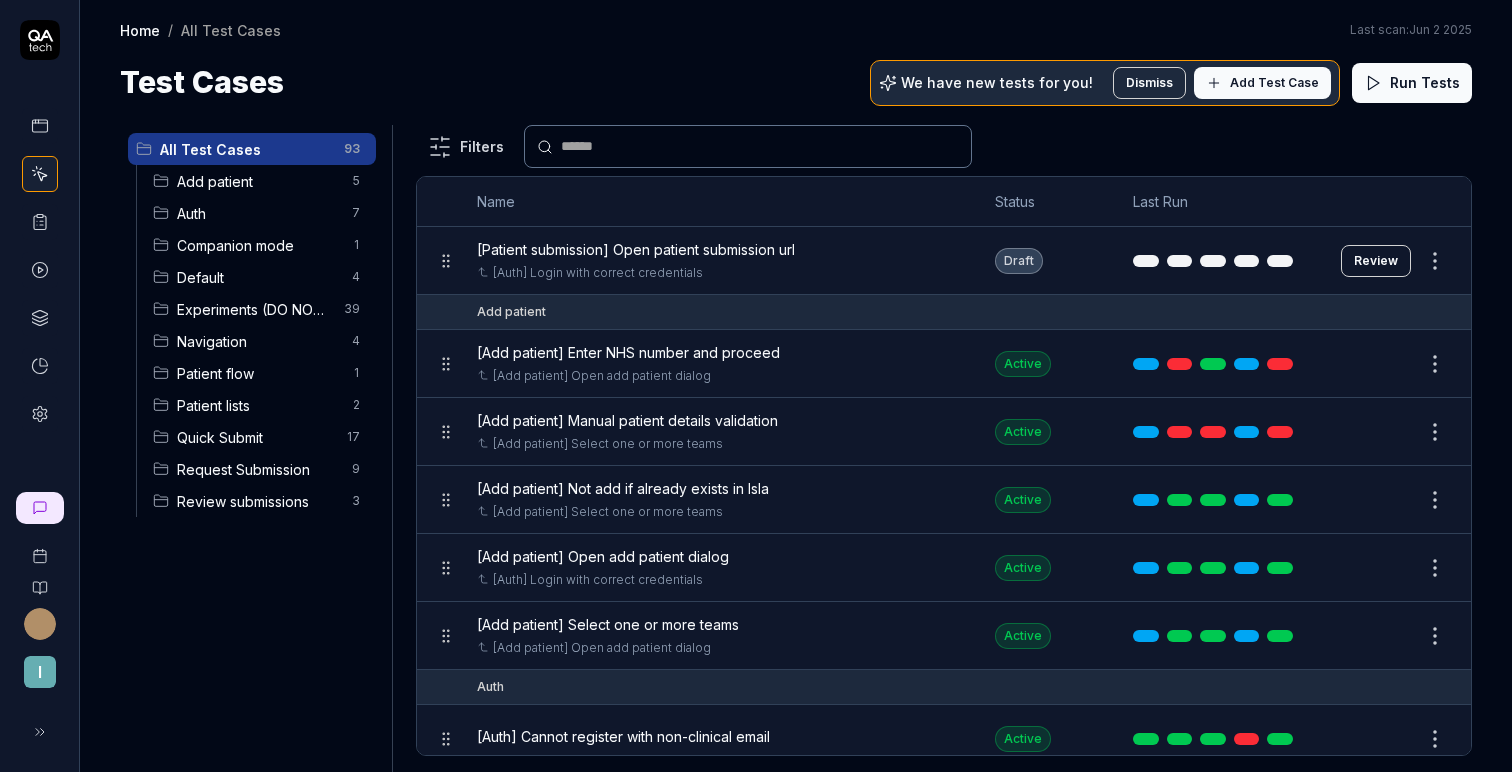 click on "Quick Submit" at bounding box center [256, 437] 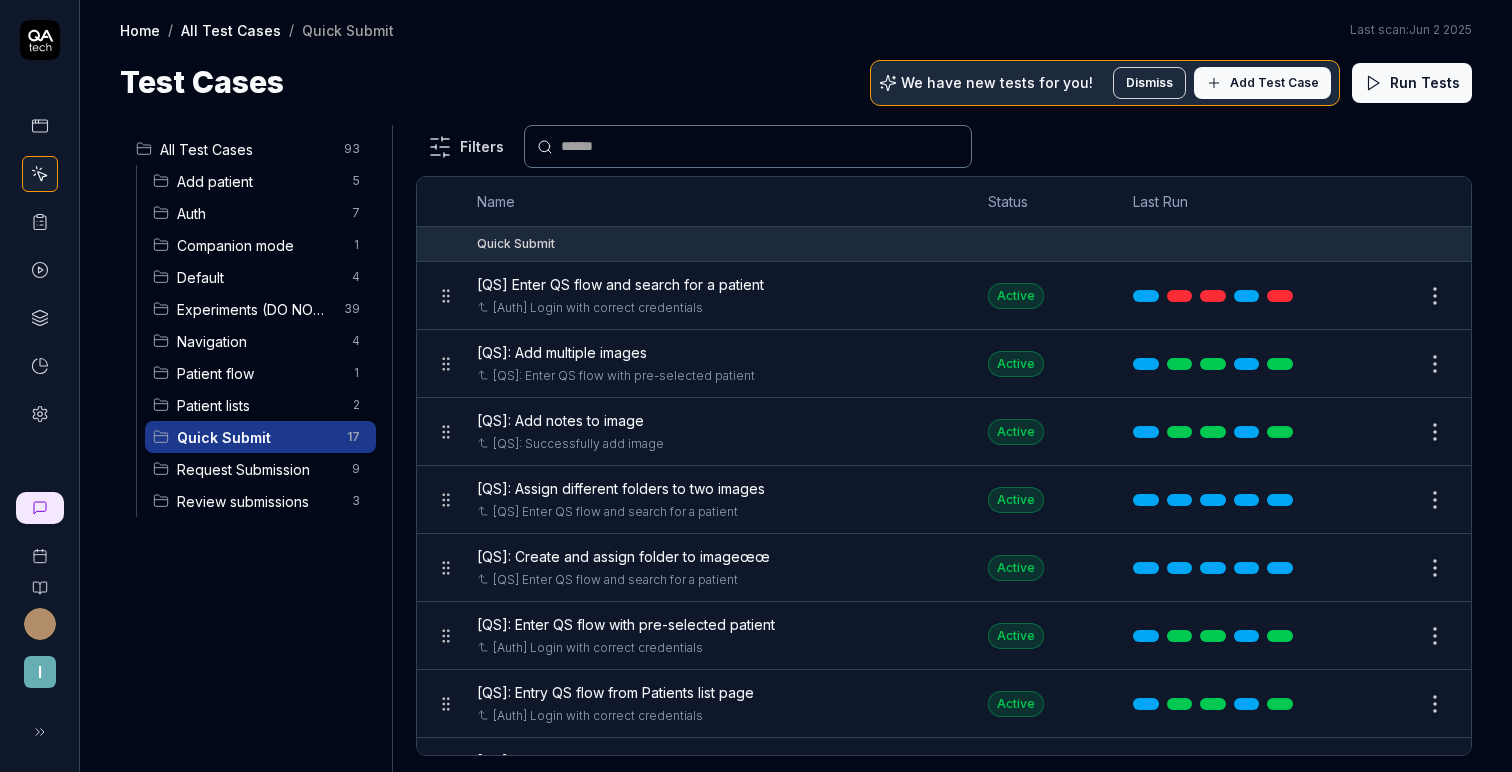 click on "I Home / All Test Cases / Quick Submit Home / All Test Cases / Quick Submit Last scan: Jun 2 2025 Test Cases We have new tests for you! Dismiss Add Test Case Run Tests All Test Cases 93 Add patient 5 Auth 7 Companion mode 1 Experiments (DO NOT ACTIVATE FROM HERE) 39 Navigation 4 Patient flow 1 Patient lists 2 Quick Submit 17 Request Submission 9 Review submissions 3 Filters Name Status Last Run Quick Submit [QS] Enter QS flow and search for a patient [Auth] Login with correct credentials Active Edit [QS]: Add multiple images [QS]: Enter QS flow with pre-selected patient Active Edit [QS]: Add notes to image [QS]: Successfully add image Active Edit [QS]: Assign different folders to two images [QS] Enter QS flow and search for a patient Active Edit [QS]: Create and assign folder to imageœœ [QS] Enter QS flow and search for a patient Active Edit [QS]: Enter QS flow with pre-selected patient [Auth] Login with correct credentials Active Edit [QS]: Entry QS flow from Patients list page Active Edit" at bounding box center (756, 386) 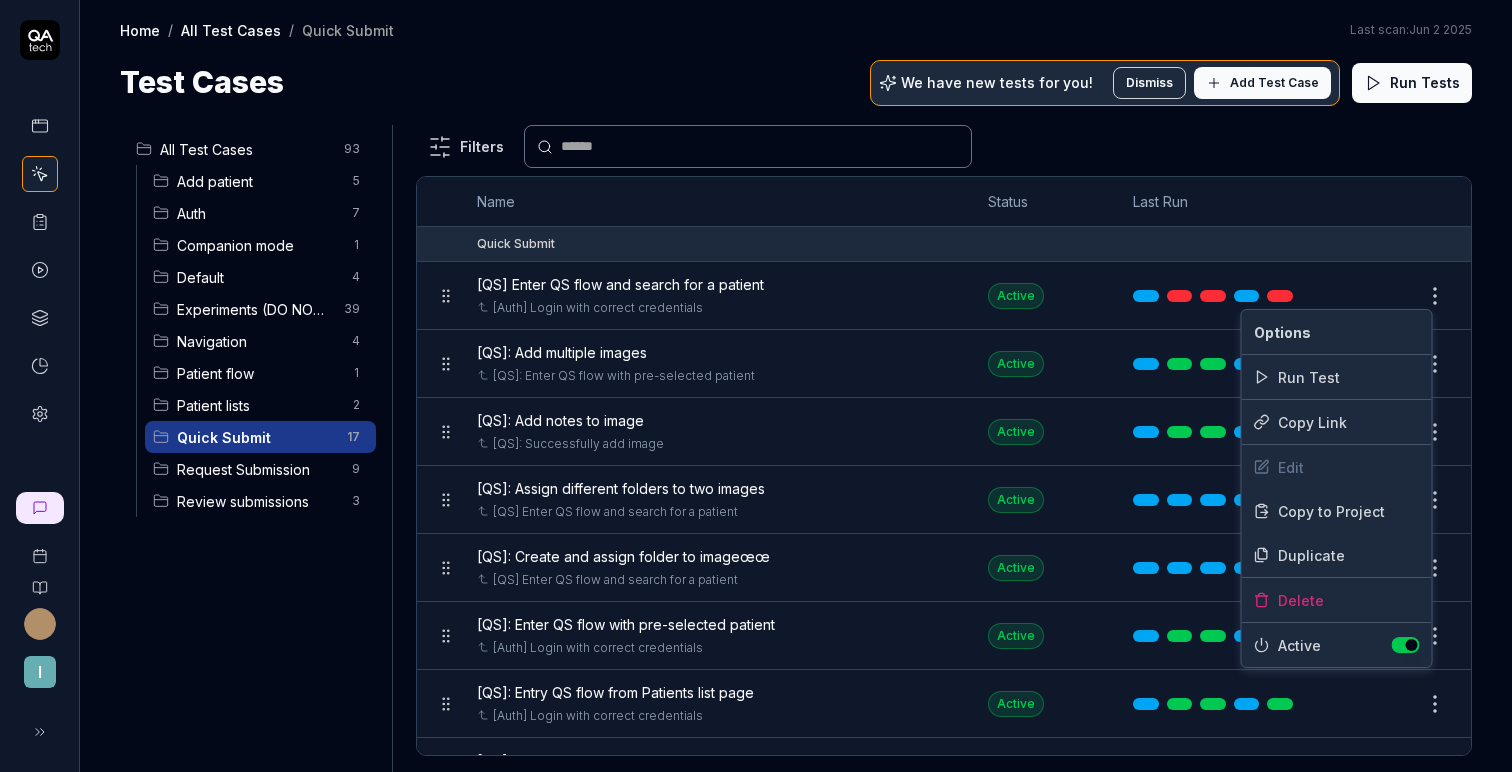 click on "I Home / All Test Cases / Quick Submit Home / All Test Cases / Quick Submit Last scan: Jun 2 2025 Test Cases We have new tests for you! Dismiss Add Test Case Run Tests All Test Cases 93 Add patient 5 Auth 7 Companion mode 1 Experiments (DO NOT ACTIVATE FROM HERE) 39 Navigation 4 Patient flow 1 Patient lists 2 Quick Submit 17 Request Submission 9 Review submissions 3 Filters Name Status Last Run Quick Submit [QS] Enter QS flow and search for a patient [Auth] Login with correct credentials Active Edit [QS]: Add multiple images [QS]: Enter QS flow with pre-selected patient Active Edit [QS]: Add notes to image [QS]: Successfully add image Active Edit [QS]: Assign different folders to two images [QS] Enter QS flow and search for a patient Active Edit [QS]: Create and assign folder to imageœœ [QS] Enter QS flow and search for a patient Active Edit [QS]: Enter QS flow with pre-selected patient [Auth] Login with correct credentials Active Edit [QS]: Entry QS flow from Patients list page Active Edit" at bounding box center (756, 386) 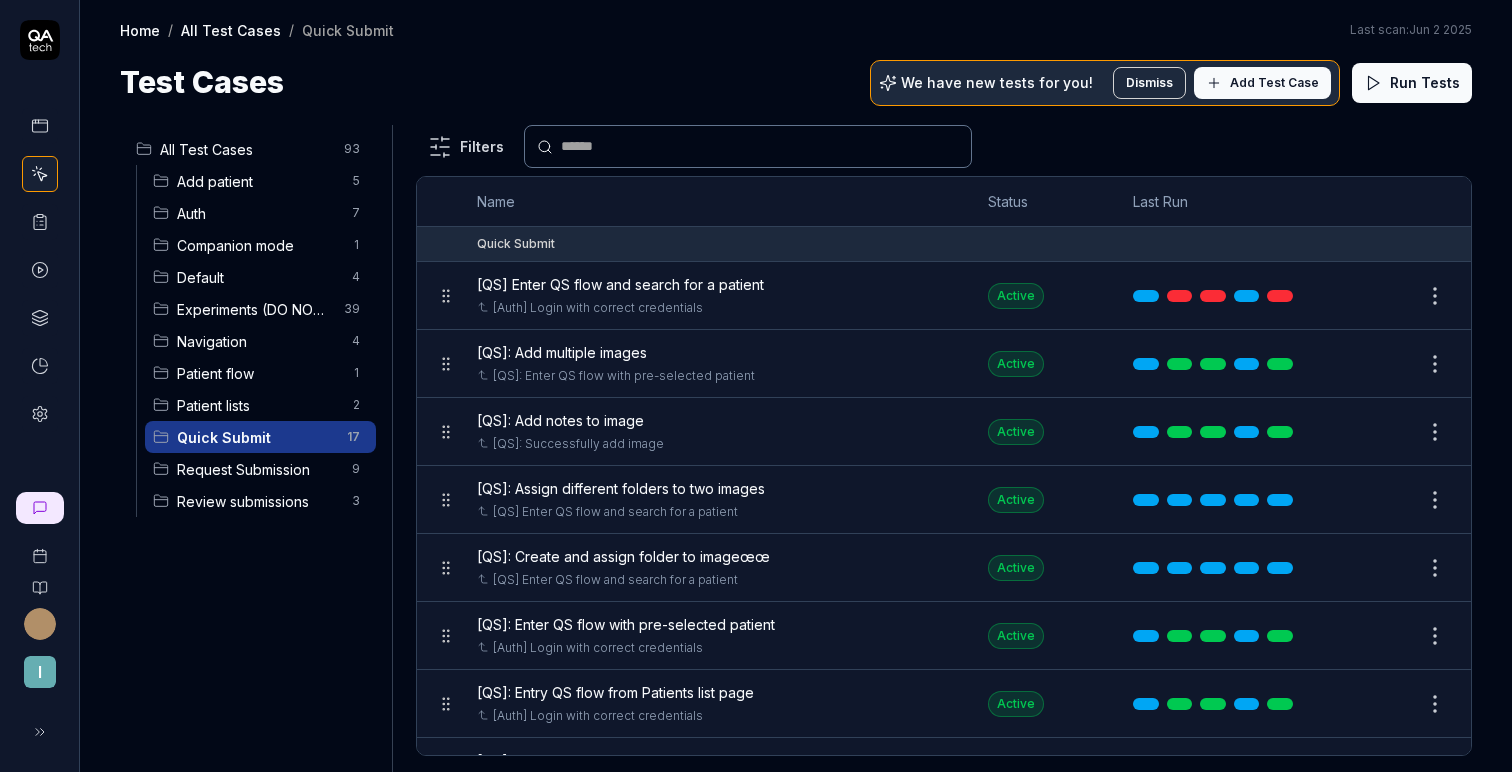 click on "Edit" at bounding box center (1387, 296) 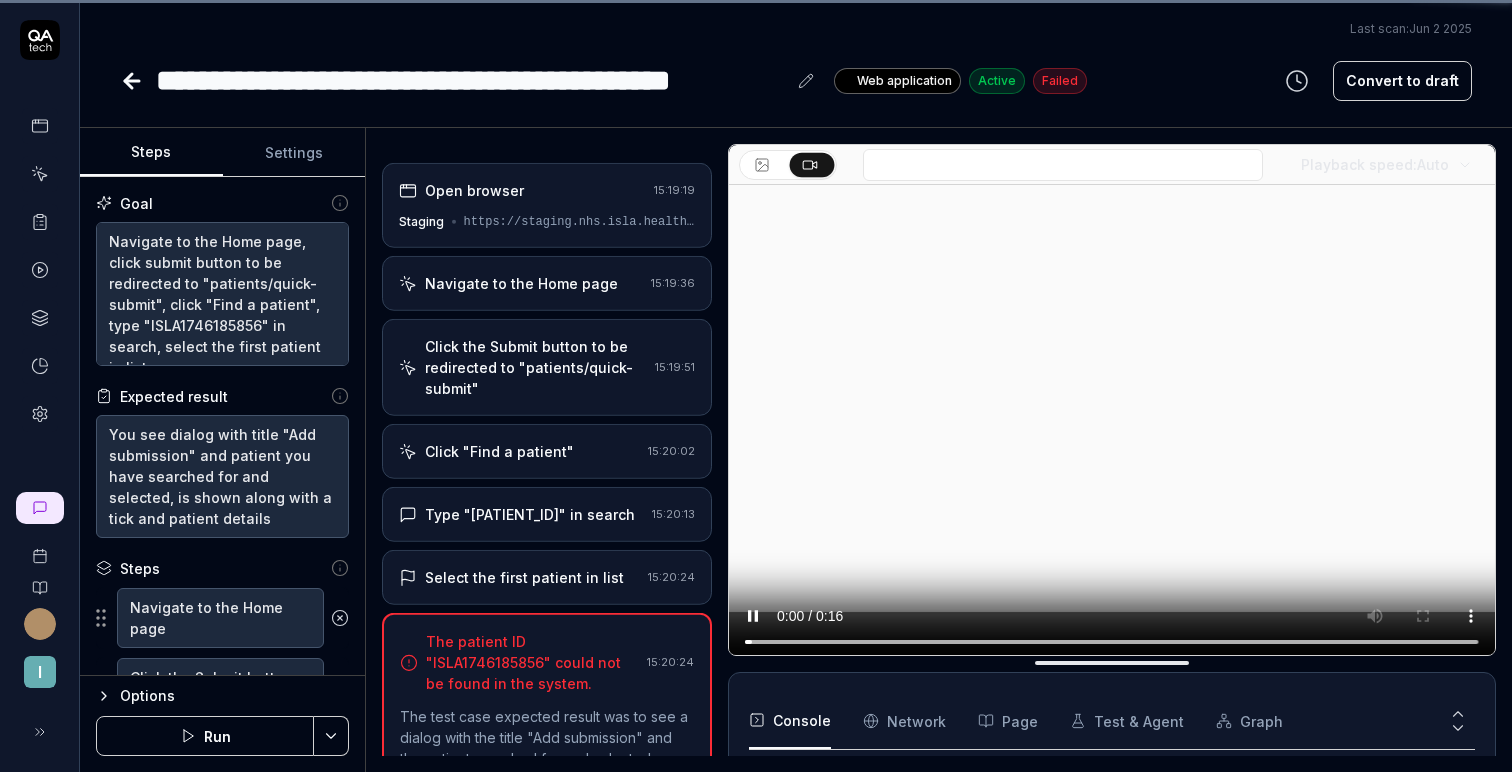 scroll, scrollTop: 248, scrollLeft: 0, axis: vertical 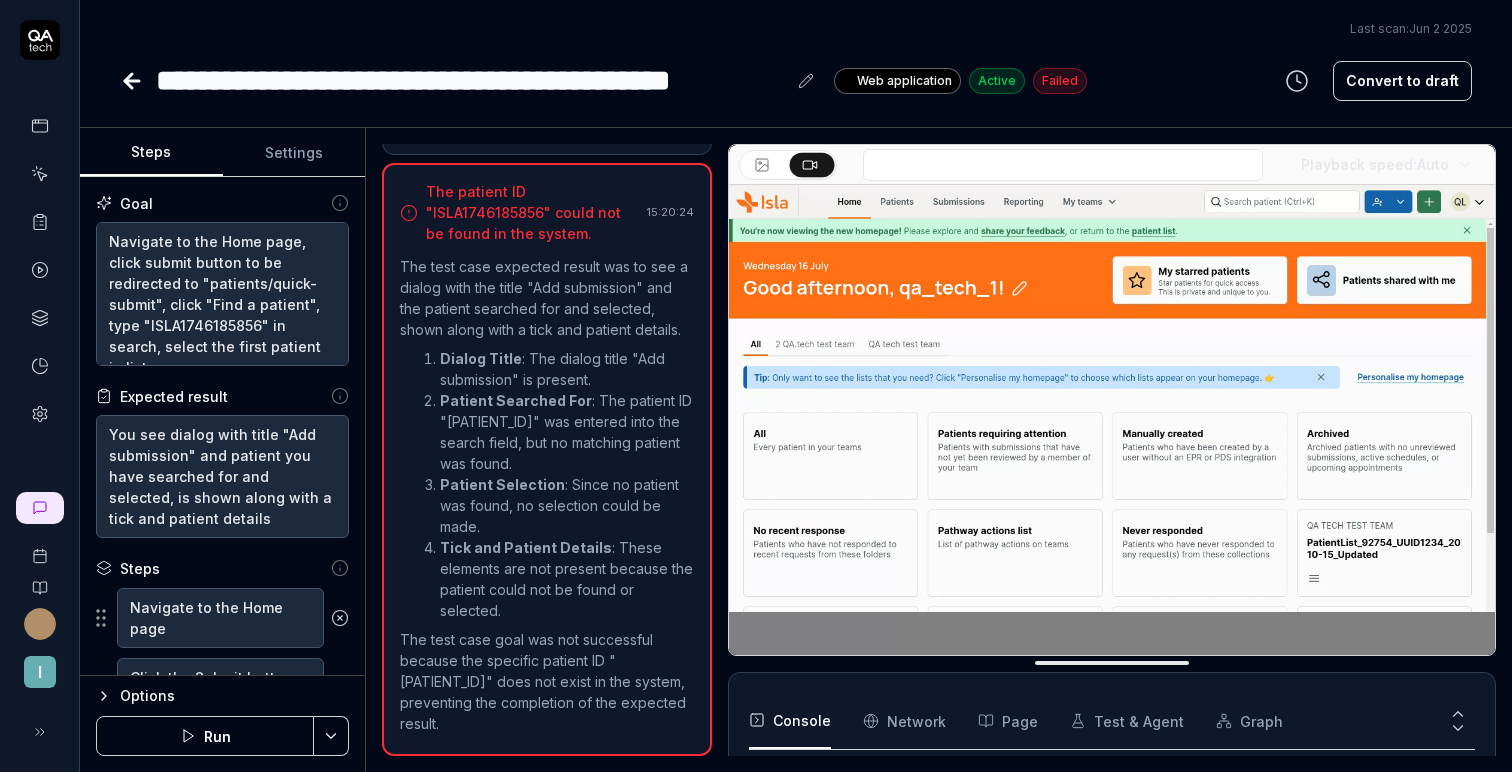click 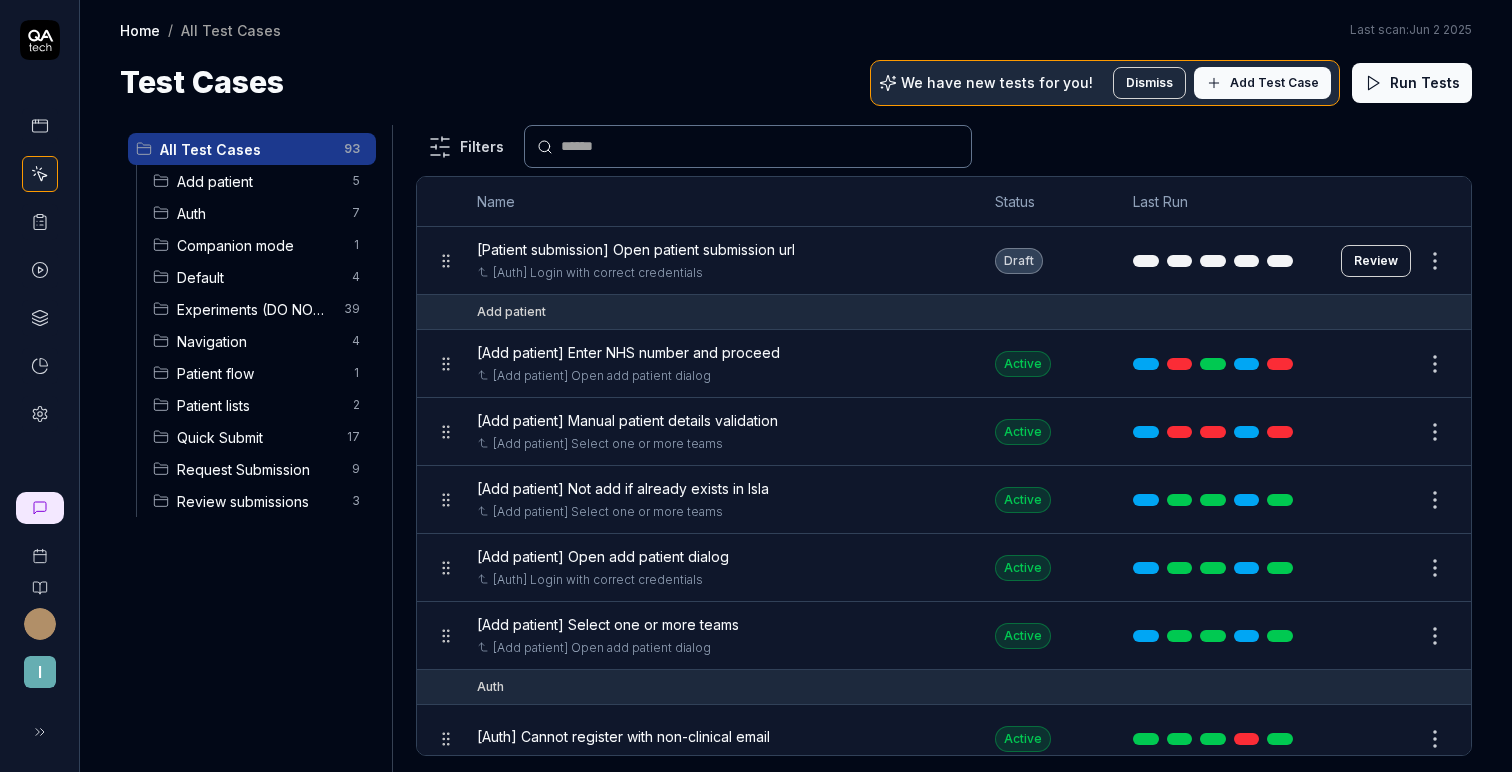 click on "Review" at bounding box center [1376, 261] 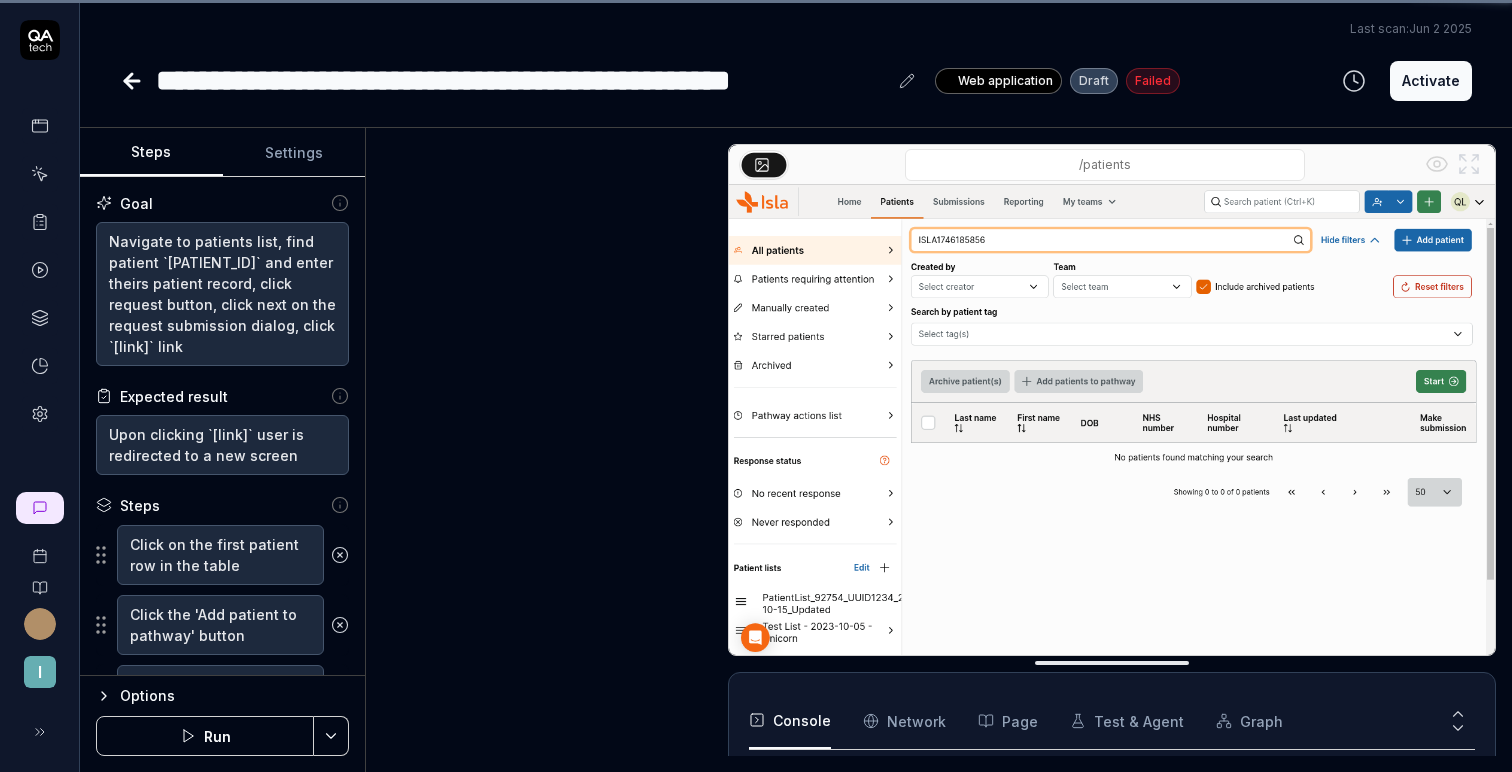 scroll, scrollTop: 15, scrollLeft: 0, axis: vertical 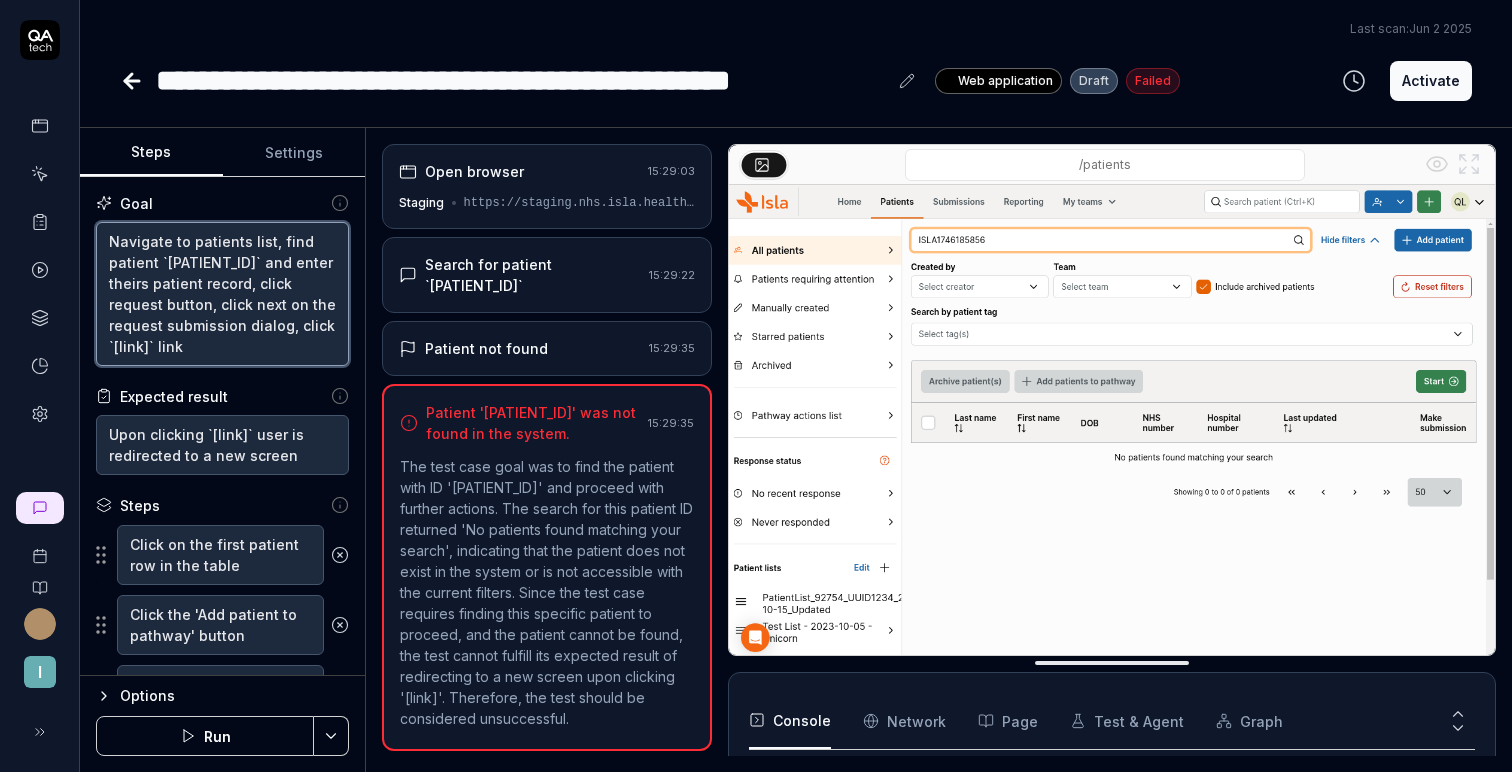 click on "Navigate to patients list, find patient `[PATIENT_ID]` and enter theirs patient record, click request button, click next on the request submission dialog, click `[link]` link" at bounding box center (222, 294) 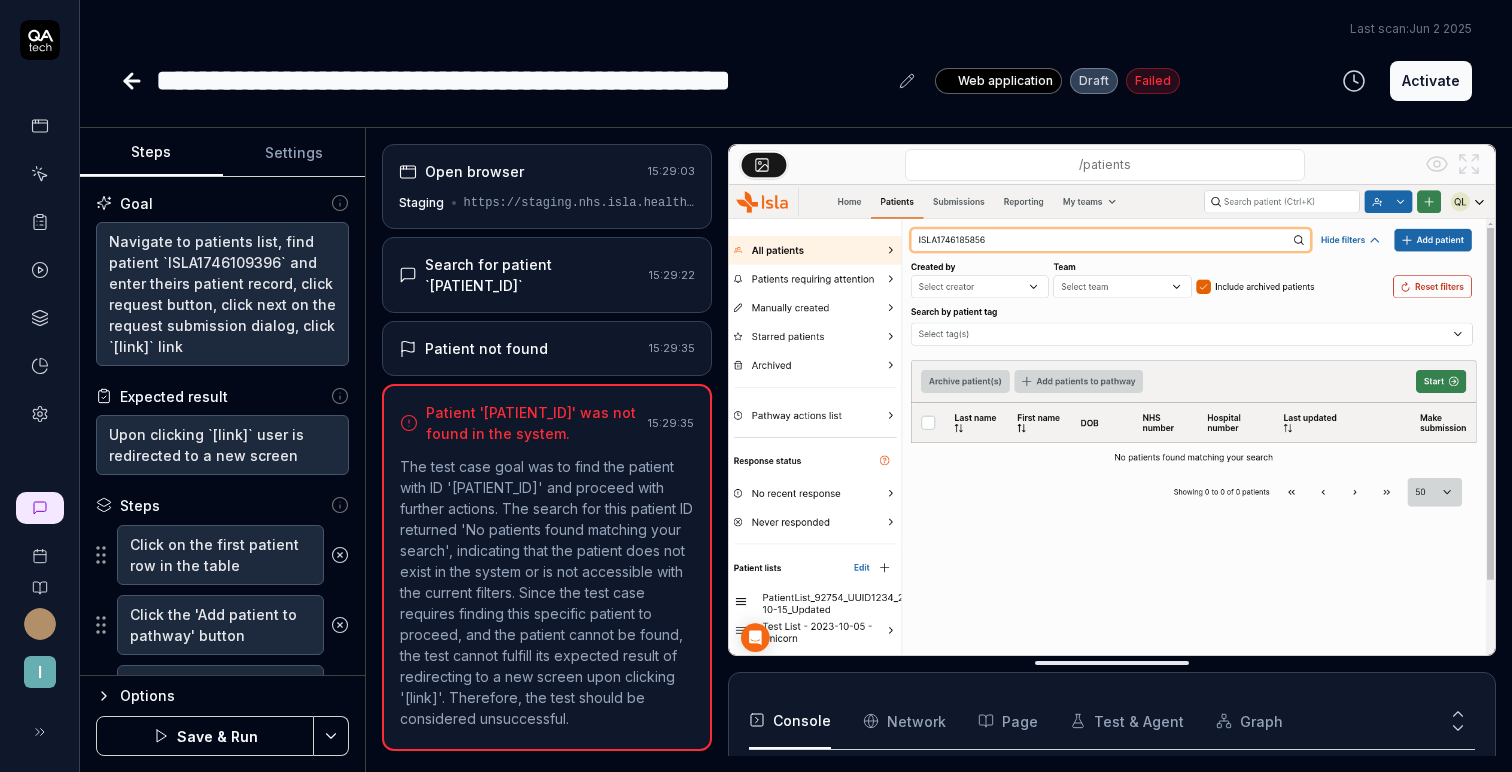 click on "Save & Run" at bounding box center [205, 736] 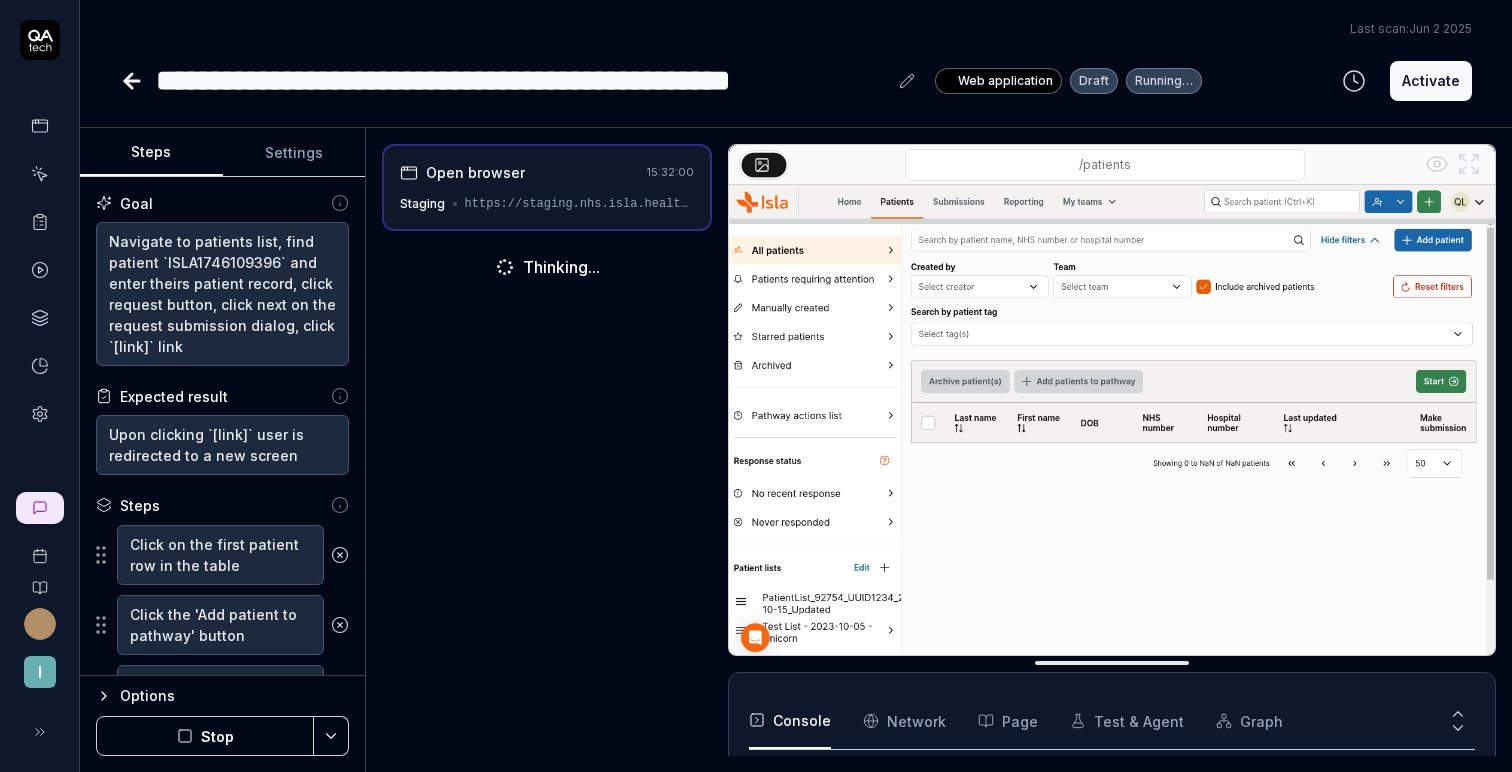 scroll, scrollTop: 15, scrollLeft: 0, axis: vertical 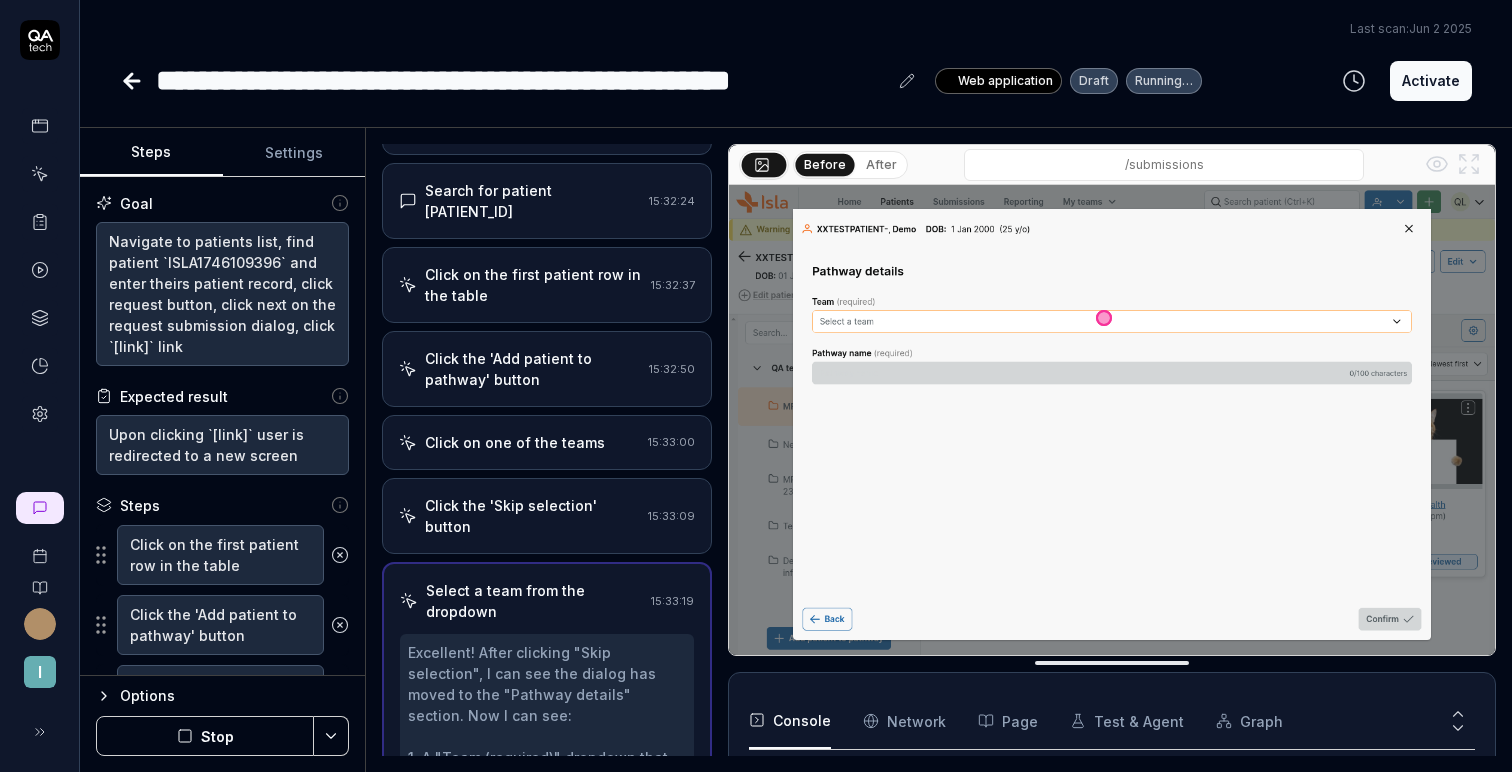 click on "Click on the first patient row in the table" at bounding box center (533, 285) 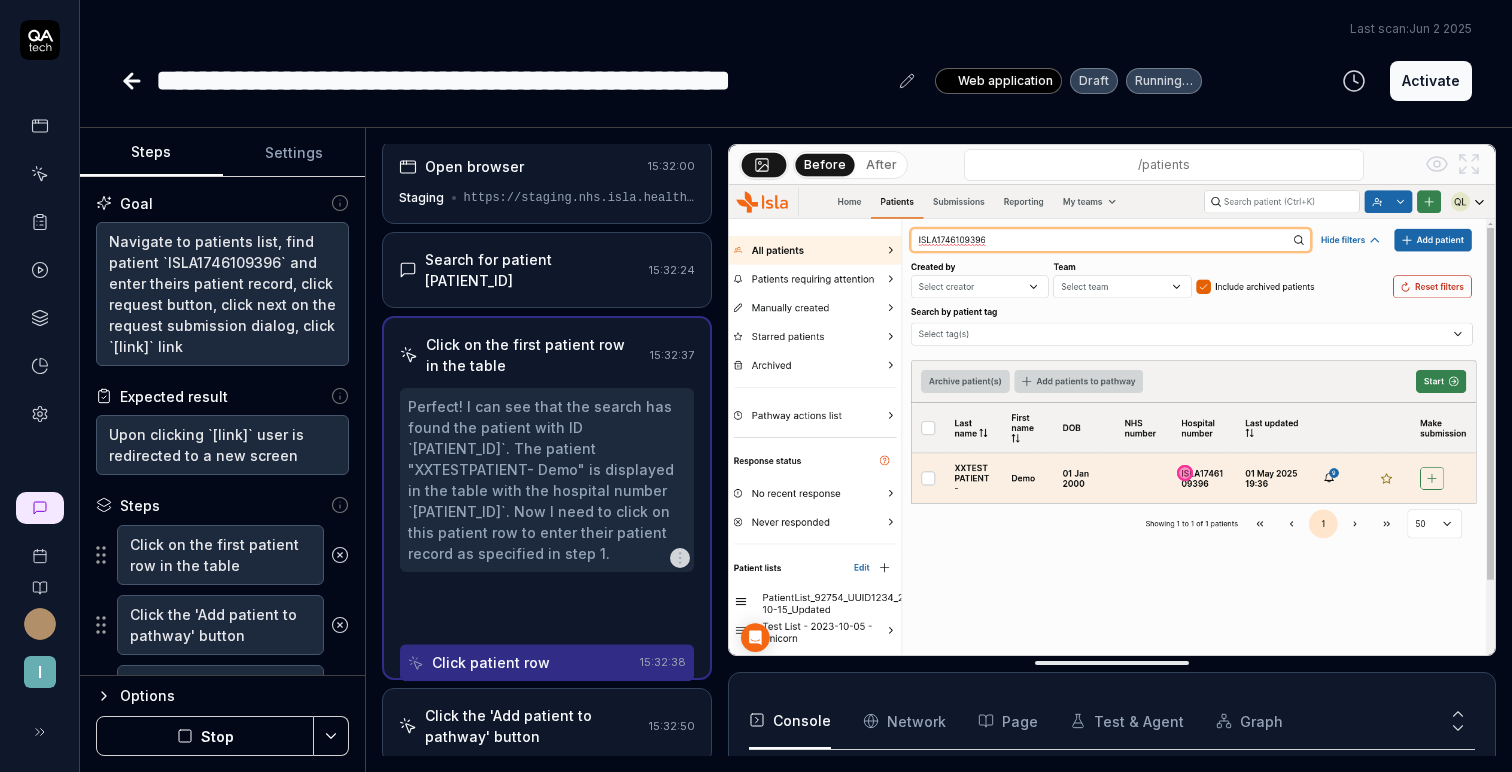 scroll, scrollTop: 0, scrollLeft: 0, axis: both 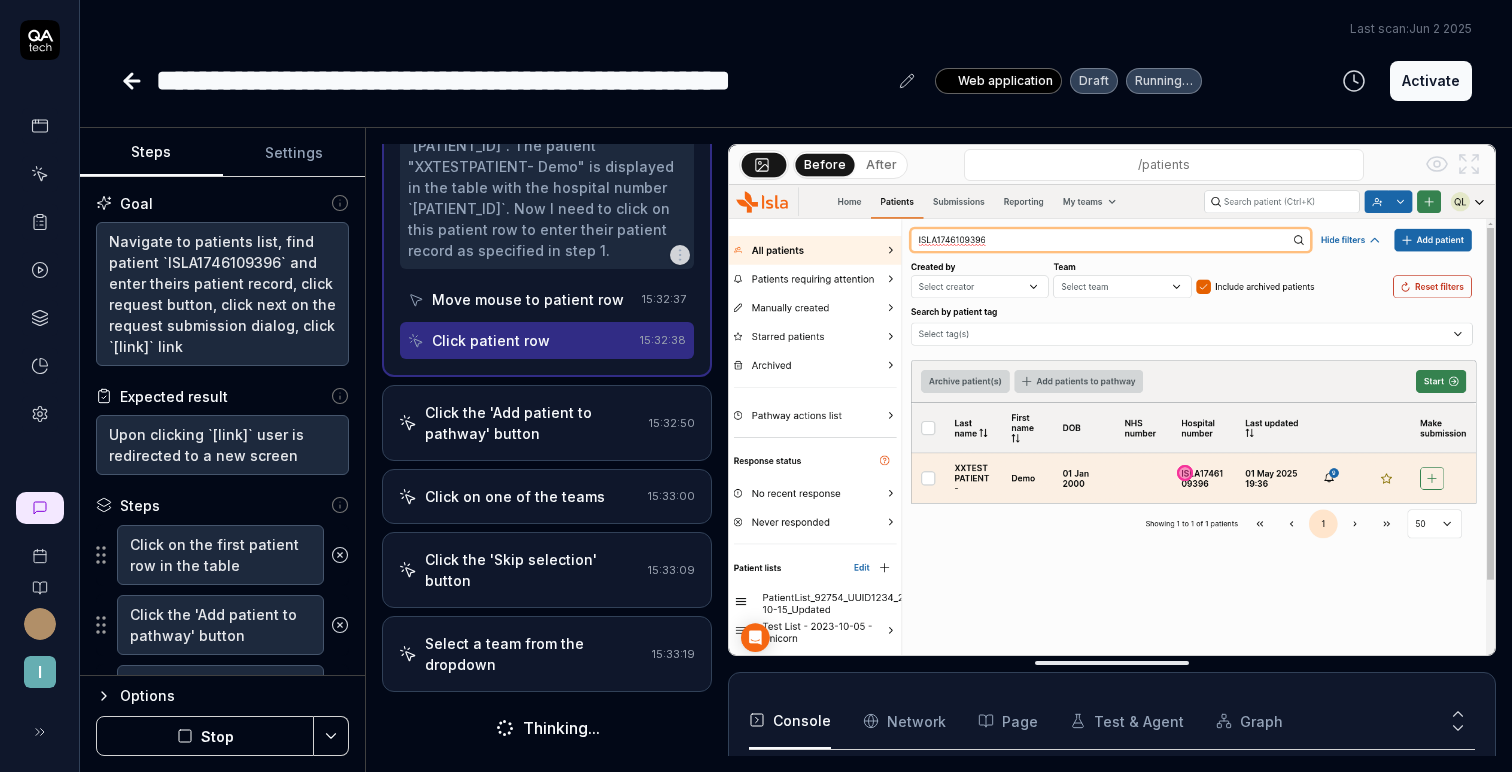 click on "Open browser [TIME] Staging https://staging.nhs.isla.health/patients Search for patient ISLA1746109396 [TIME] Click on the first patient row in the table [TIME] Perfect! I can see that the search has found the patient with ID `ISLA1746109396`. The patient "XXTESTPATIENT- Demo" is displayed in the table with the hospital number `ISLA1746109396`. Now I need to click on this patient row to enter their patient record as specified in step 1. Move mouse to patient row [TIME] Click patient row [TIME] Click the 'Add patient to pathway' button [TIME] Click on one of the teams [TIME] Click the 'Skip selection' button [TIME] Select a team from the dropdown [TIME] Thinking..." at bounding box center (546, 450) 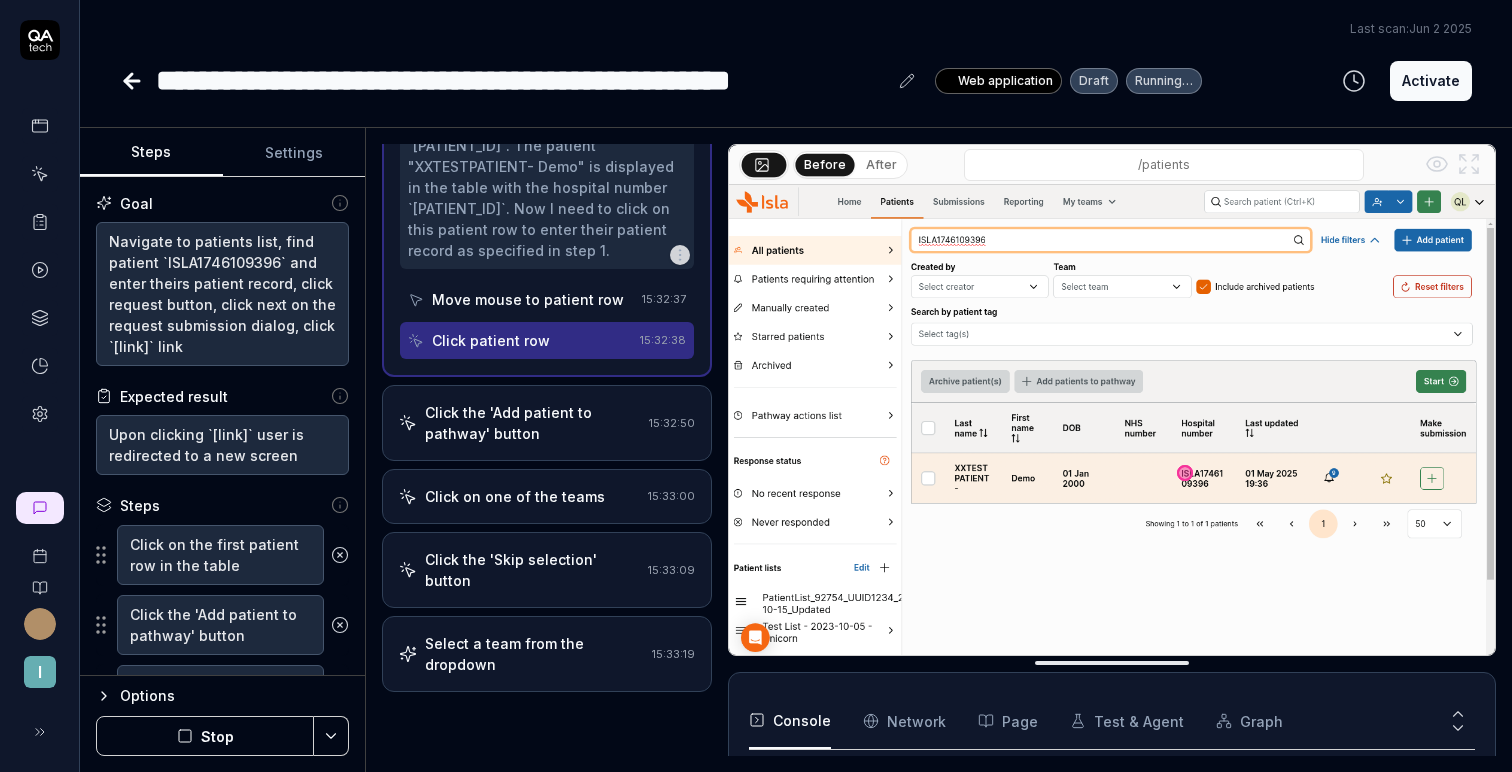click on "Click on one of the teams 15:33:00" at bounding box center (546, 496) 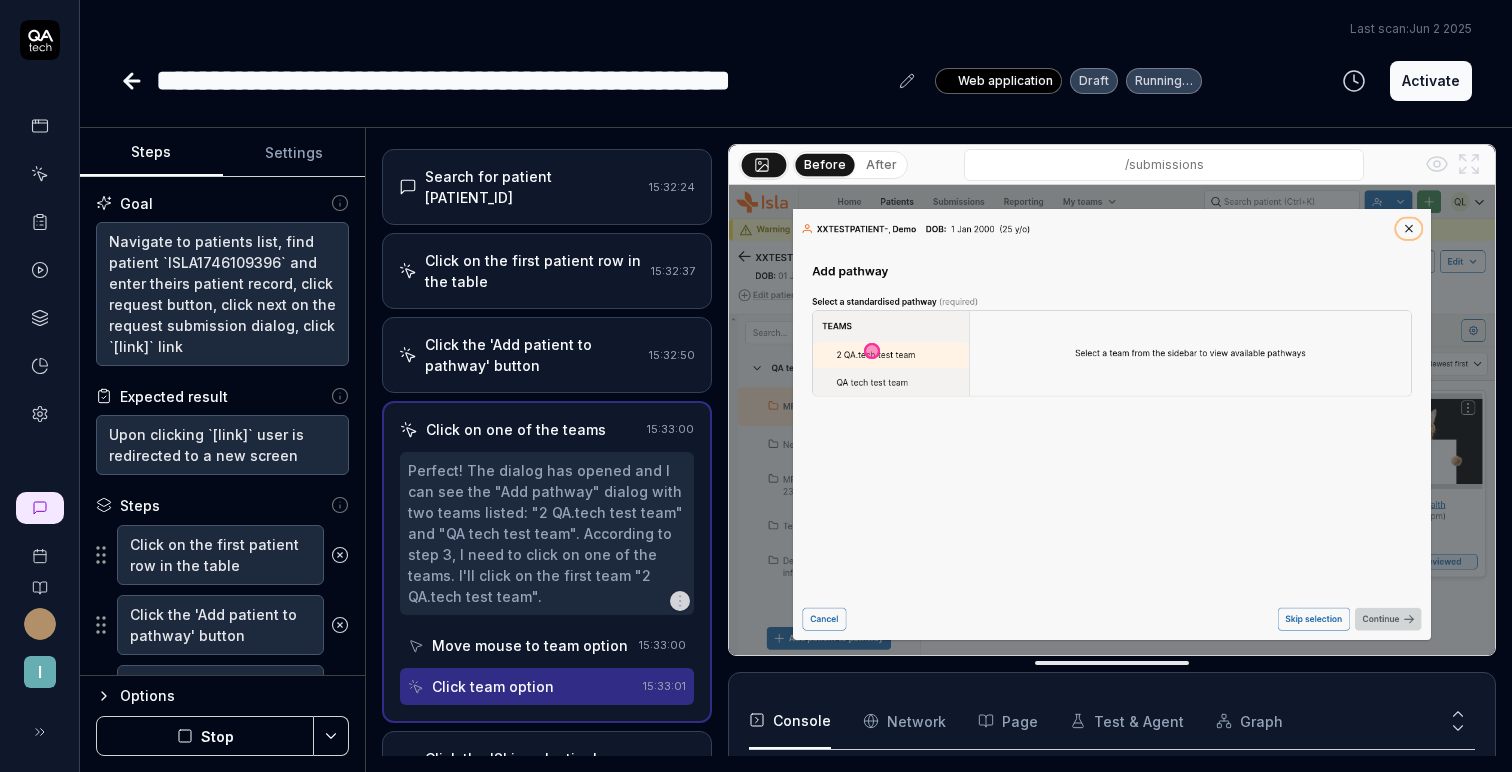 scroll, scrollTop: 76, scrollLeft: 0, axis: vertical 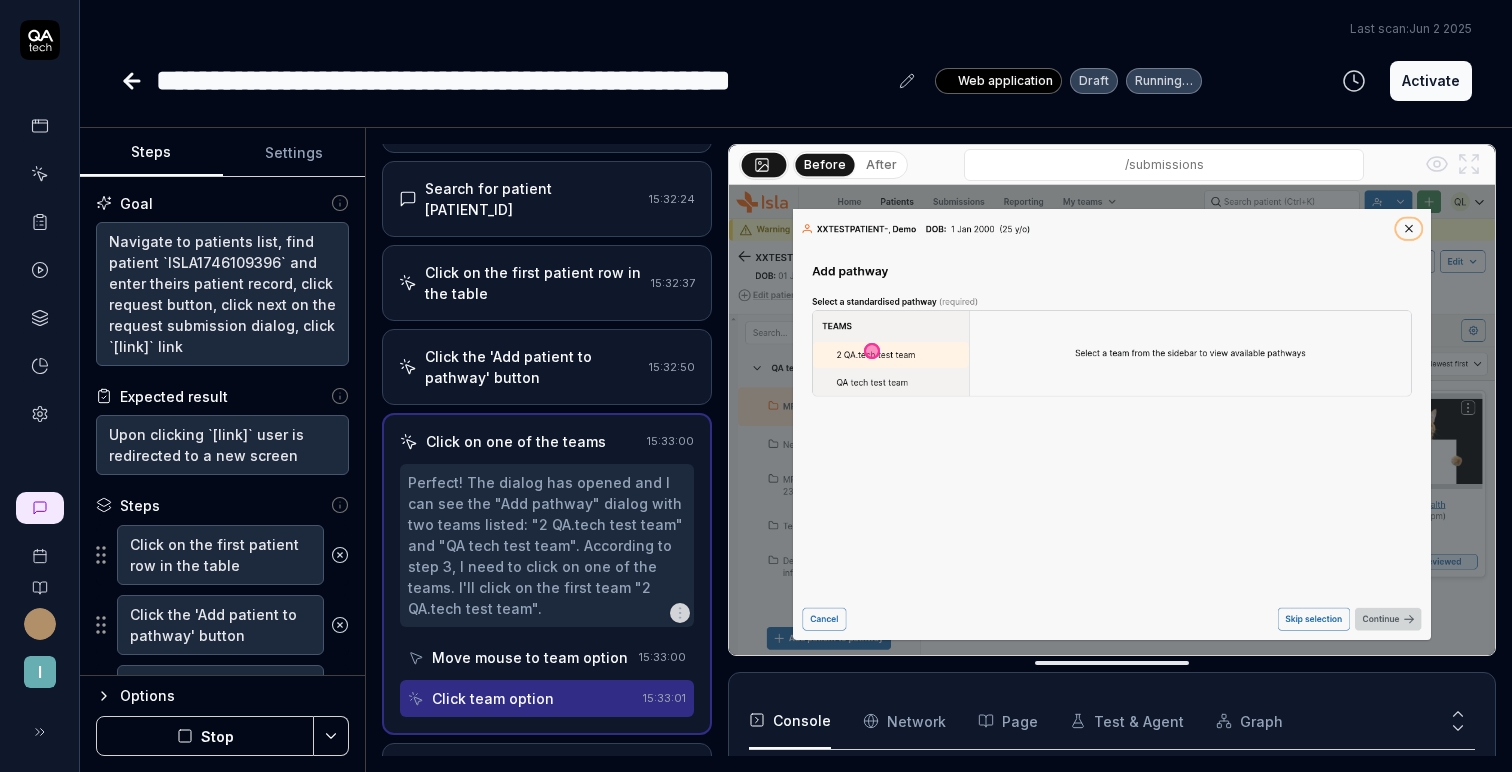 drag, startPoint x: 227, startPoint y: 733, endPoint x: 261, endPoint y: 709, distance: 41.617306 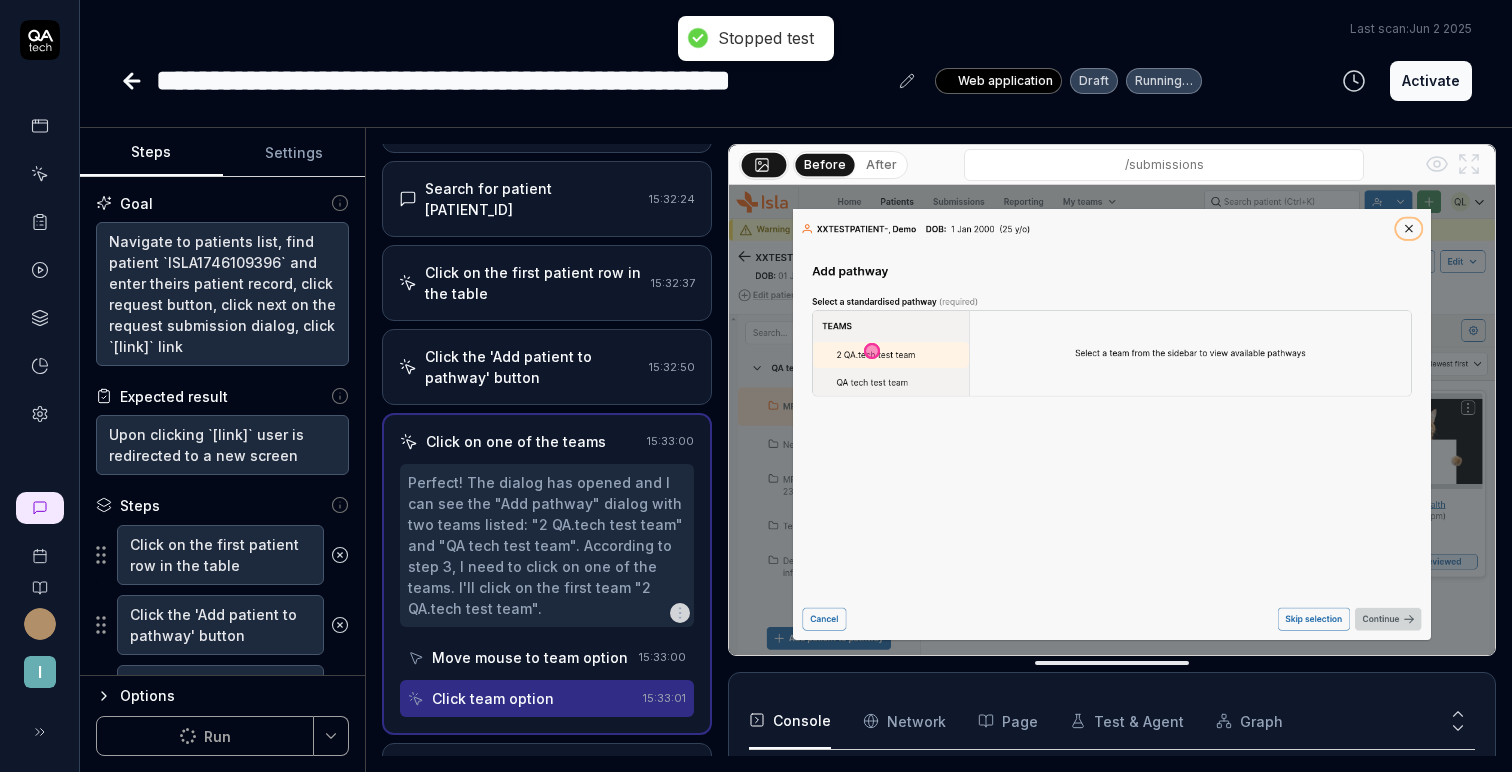 click 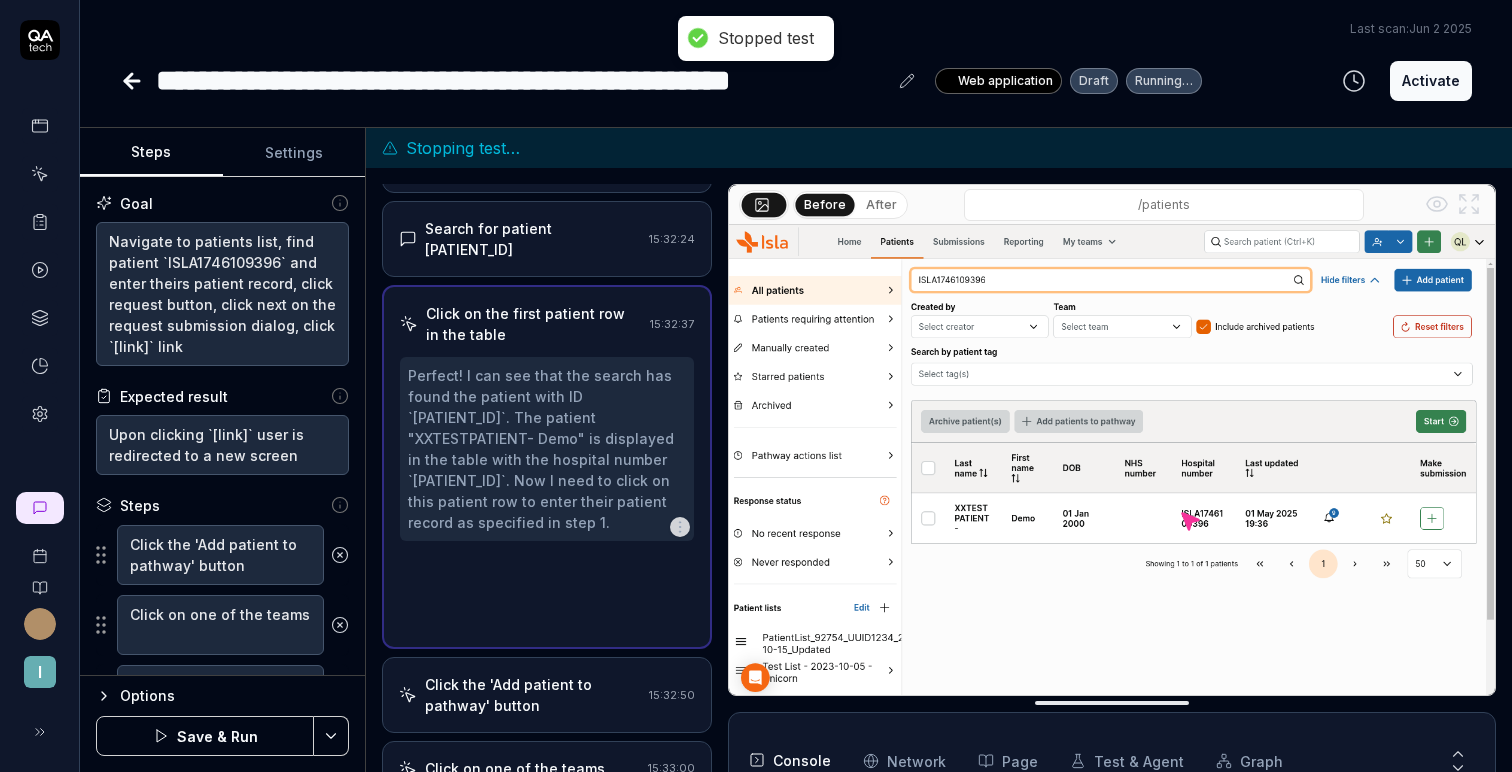 click 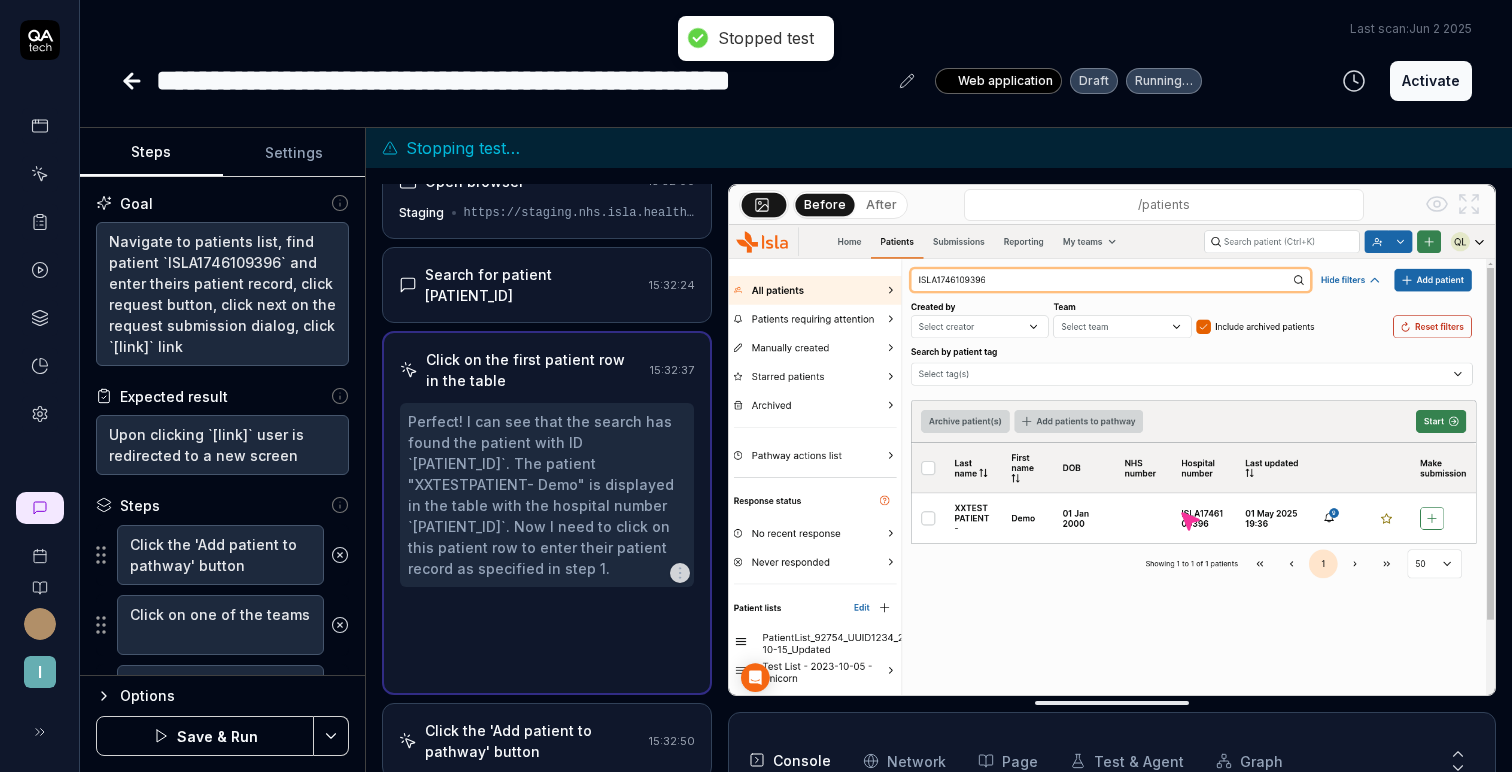 click 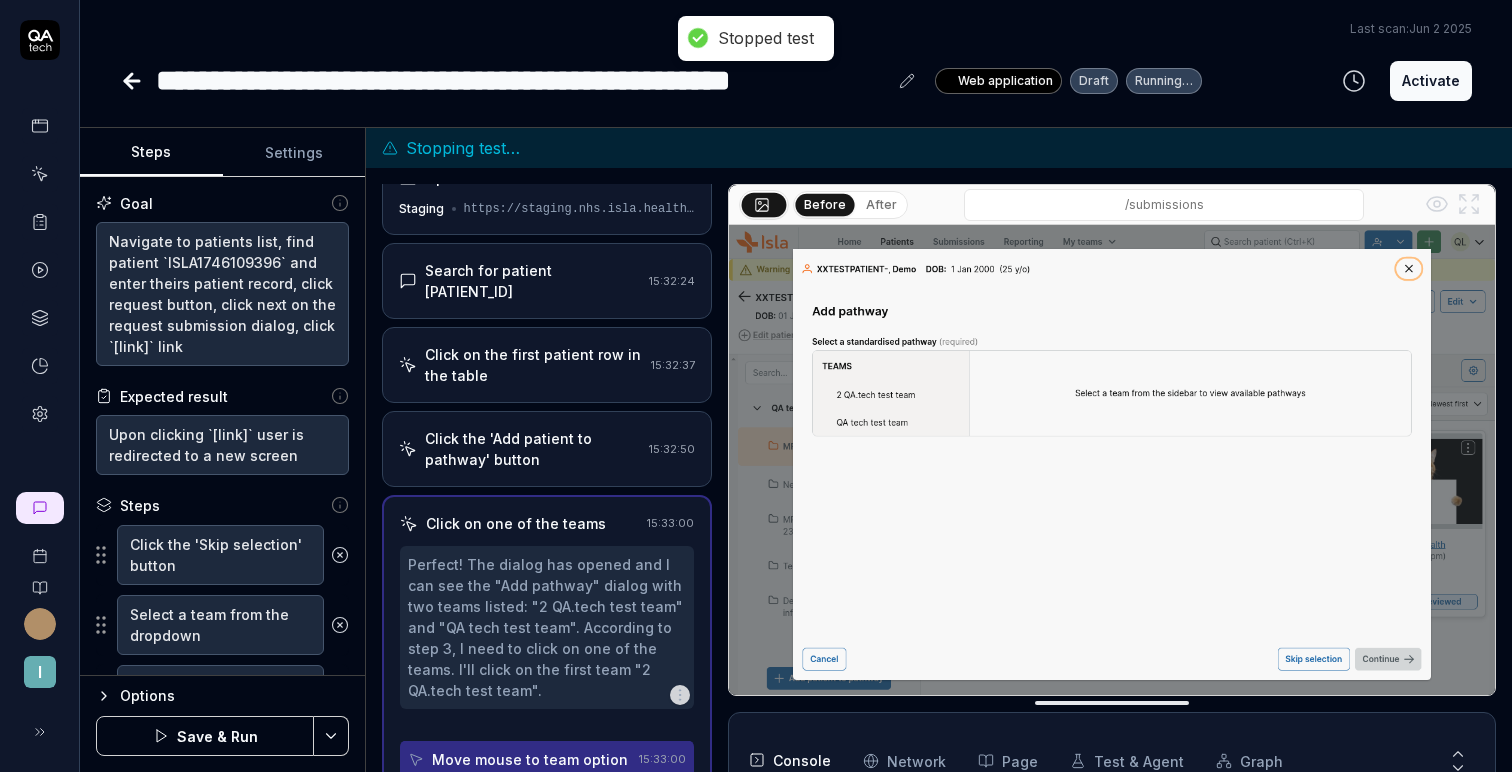 click 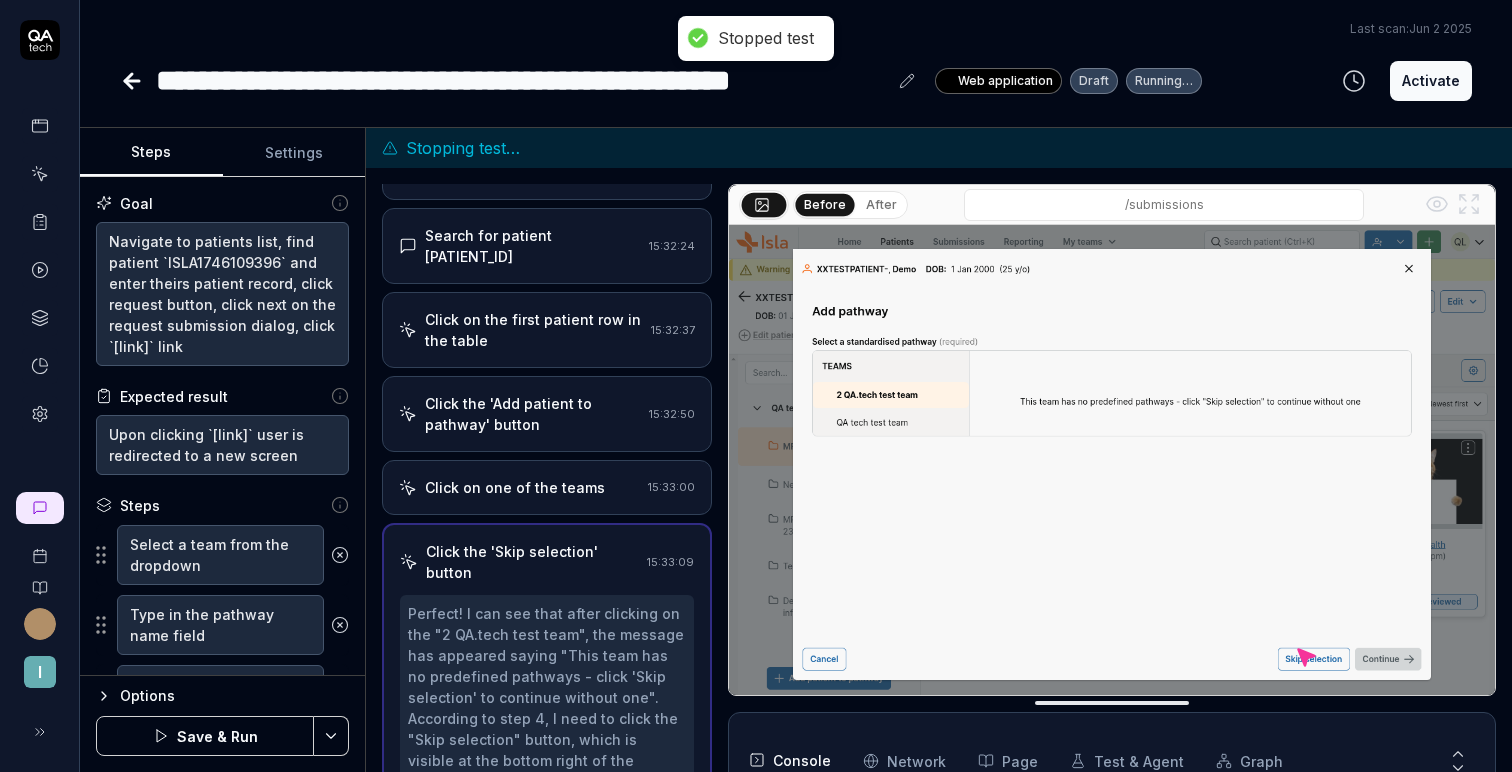 click 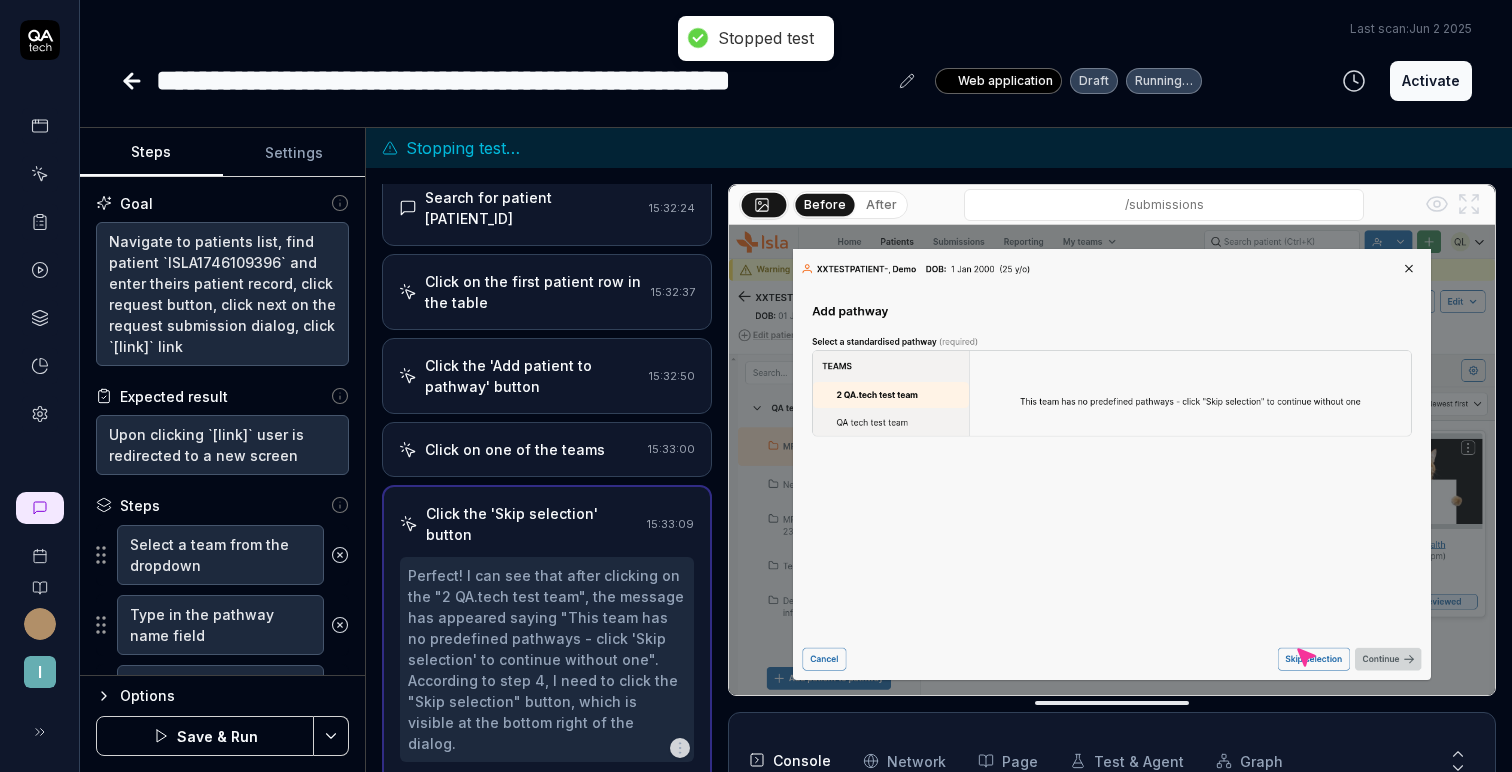 click 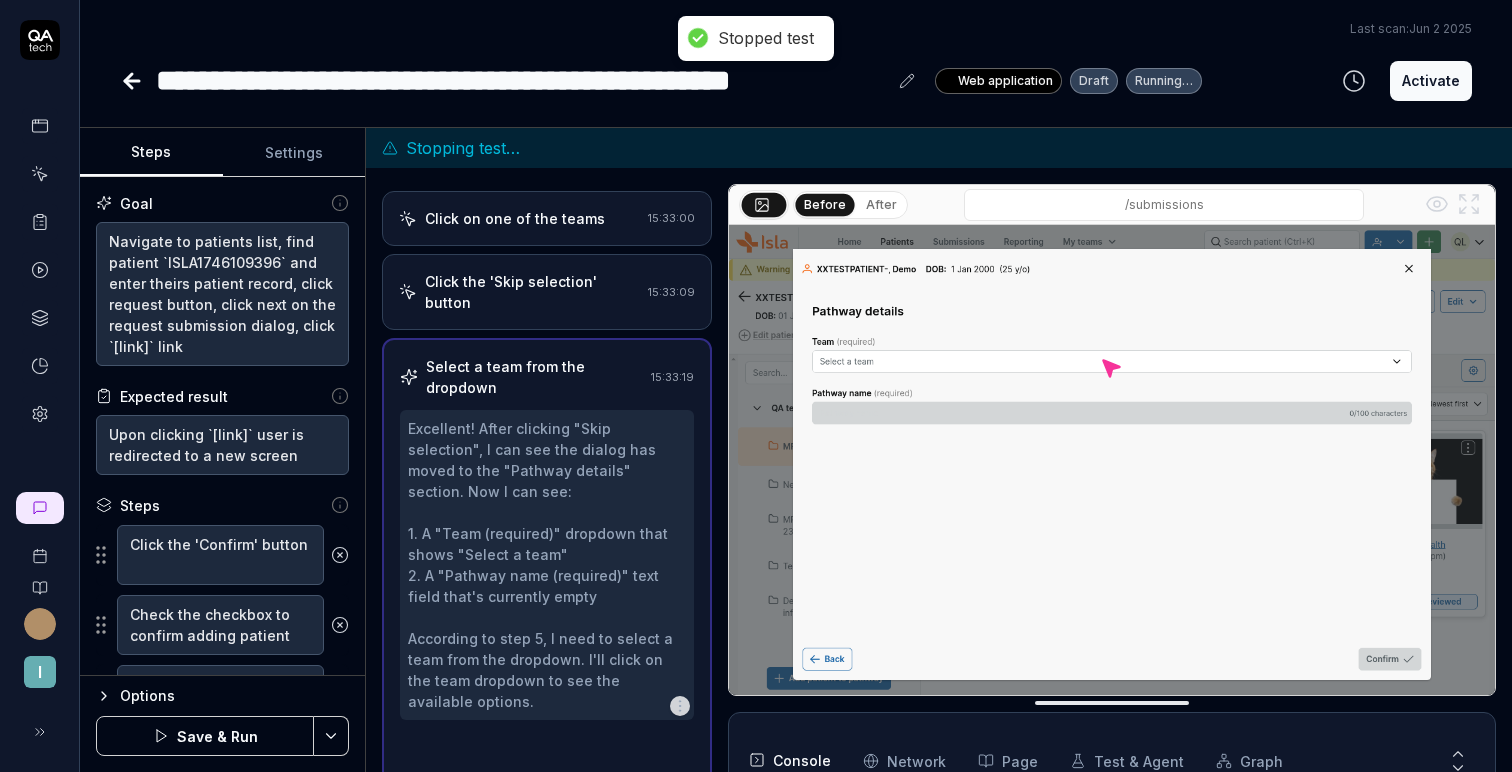 click 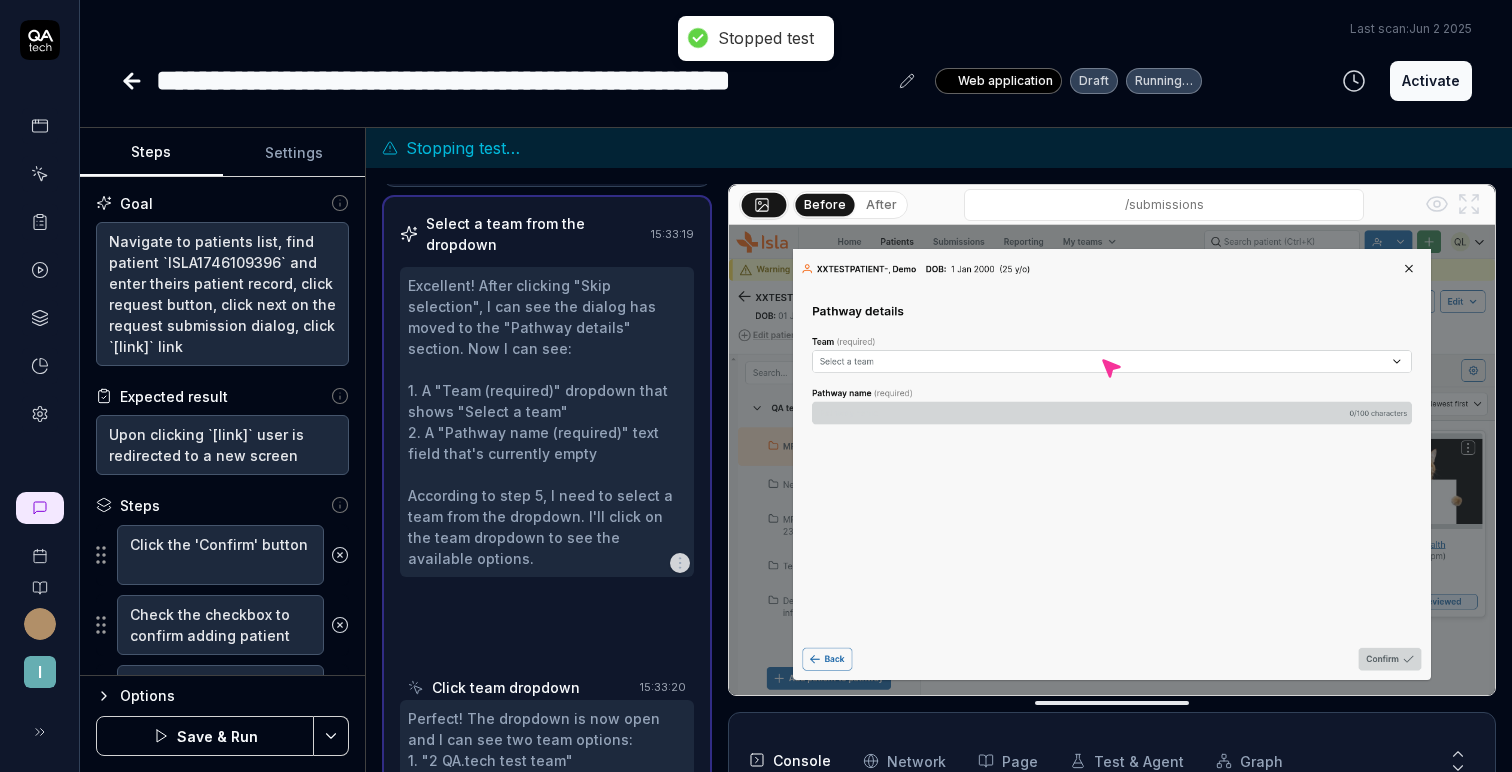 click 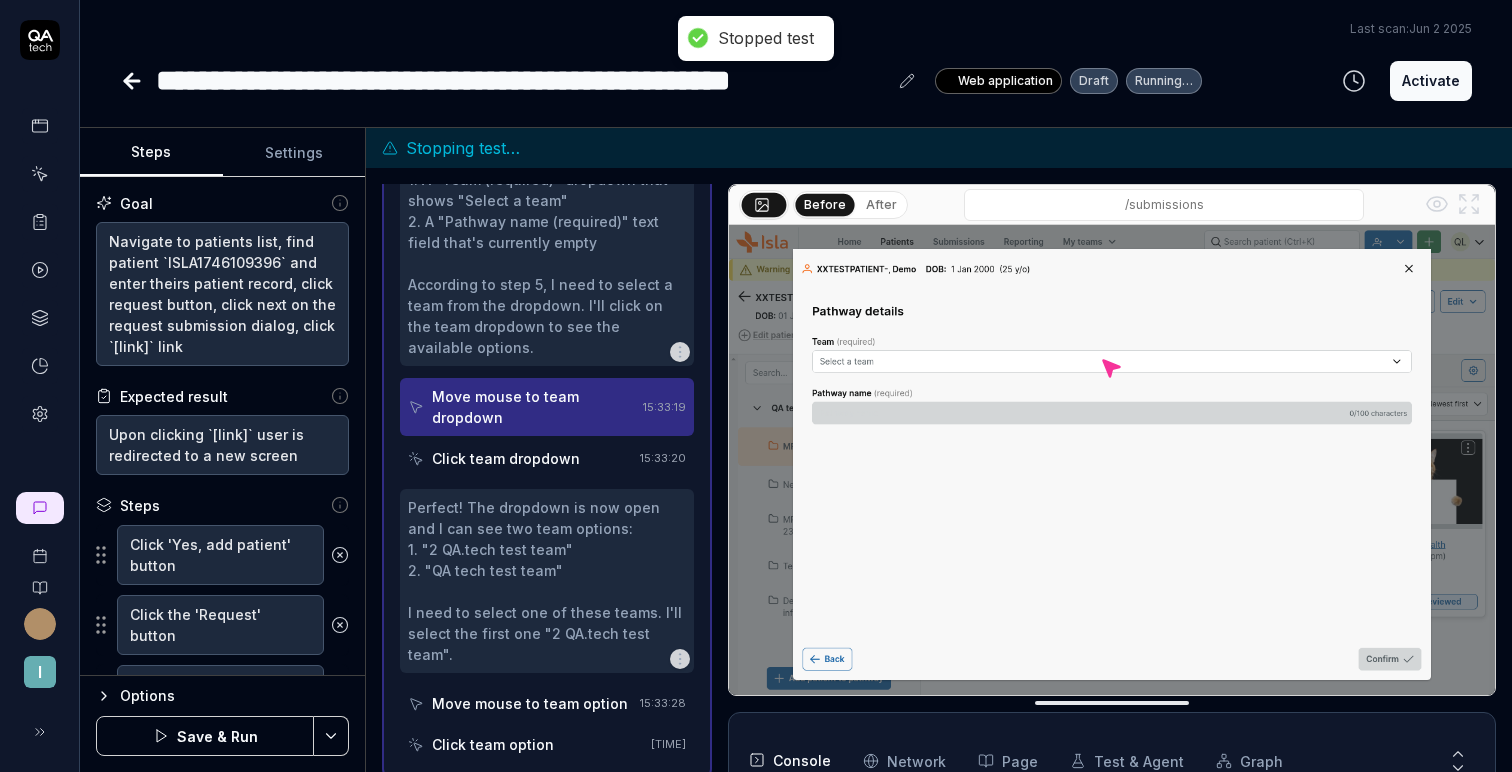 click 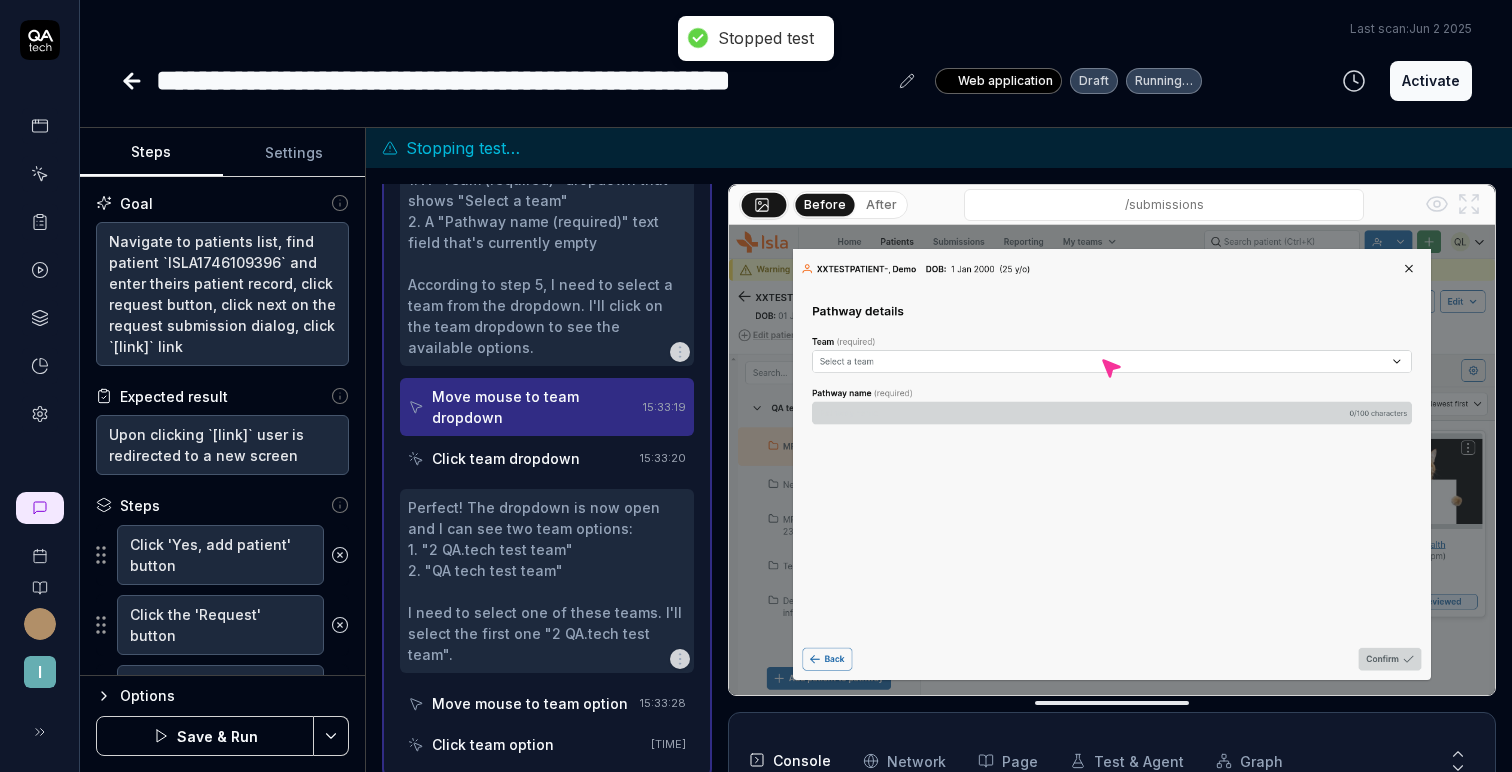 scroll, scrollTop: 698, scrollLeft: 0, axis: vertical 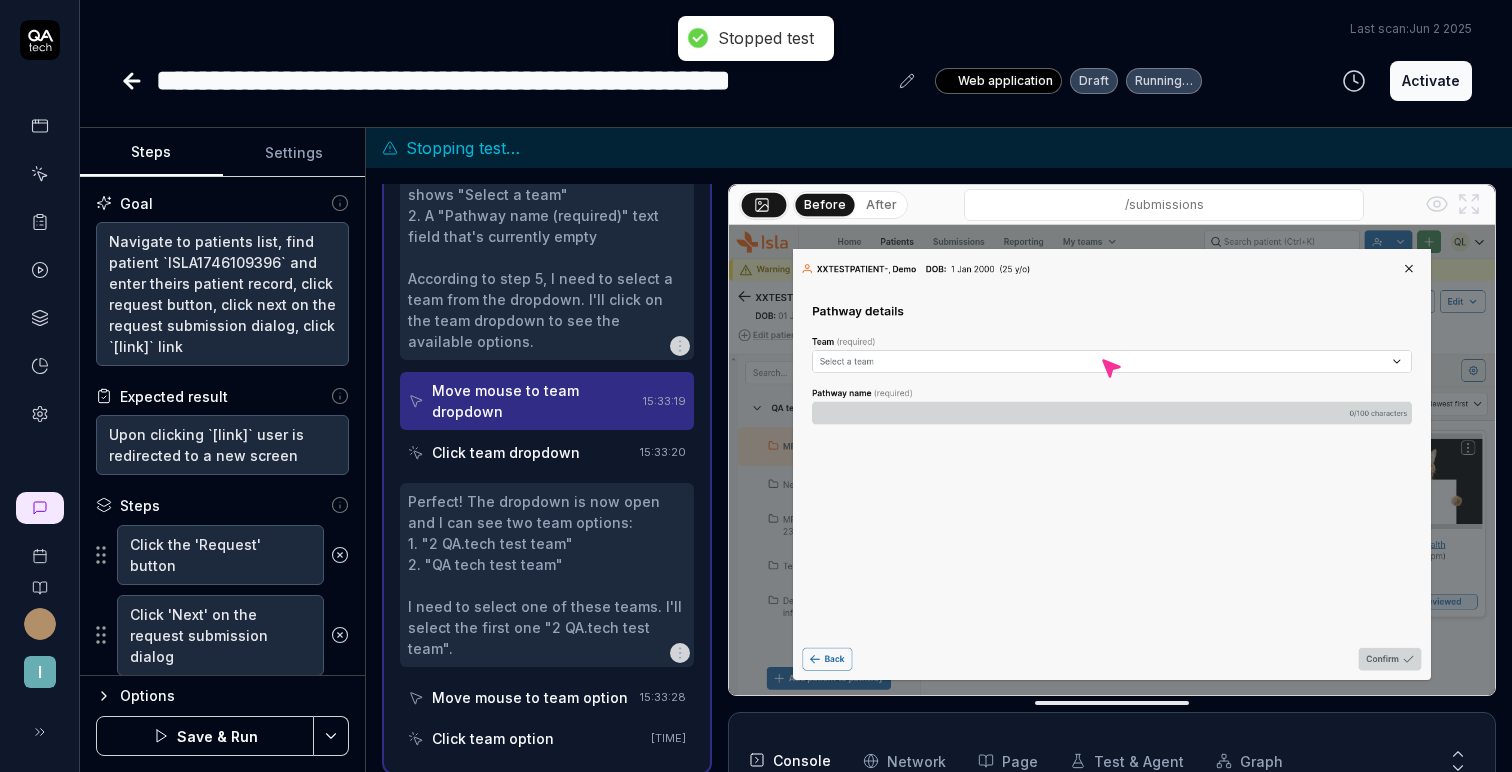 click 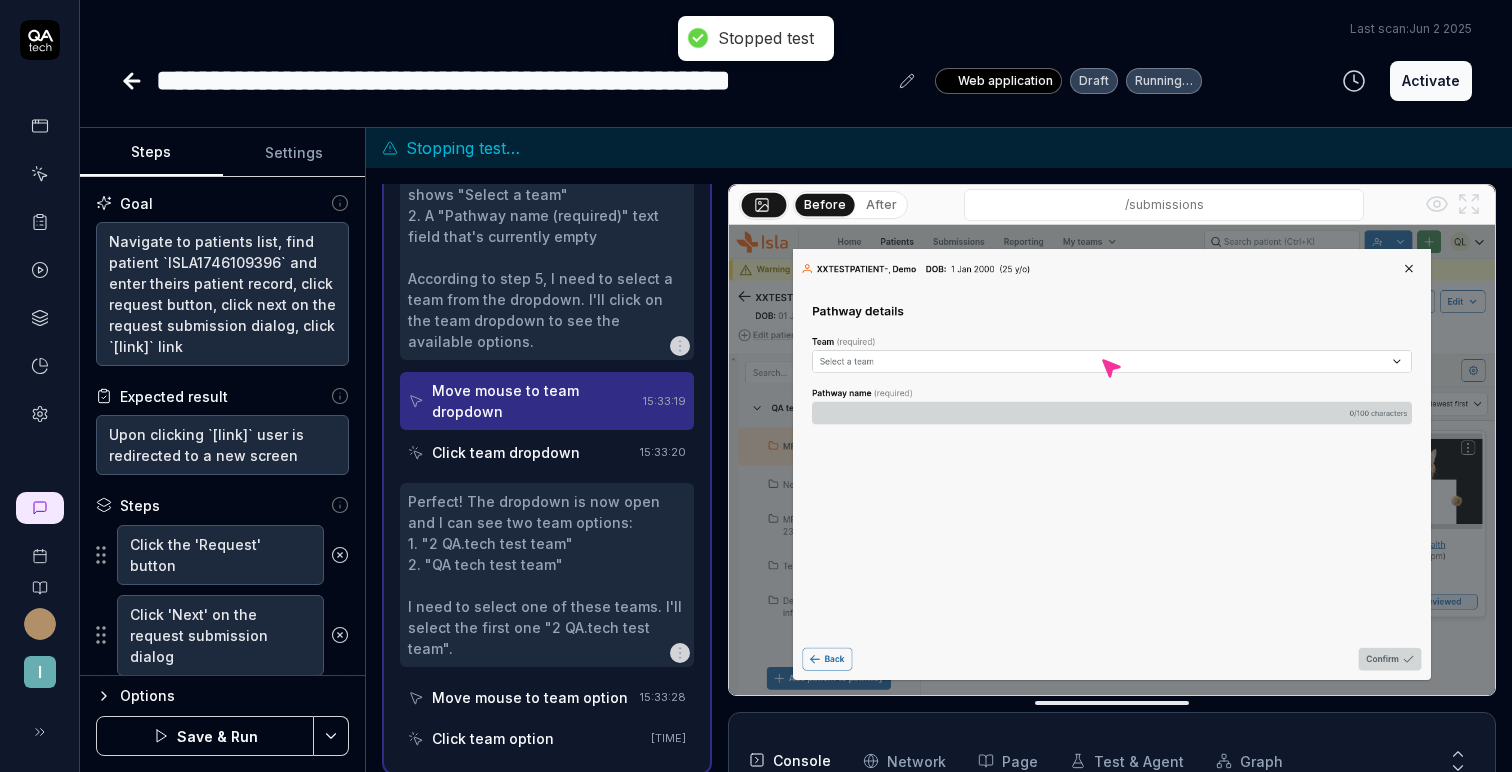 click at bounding box center [340, 635] 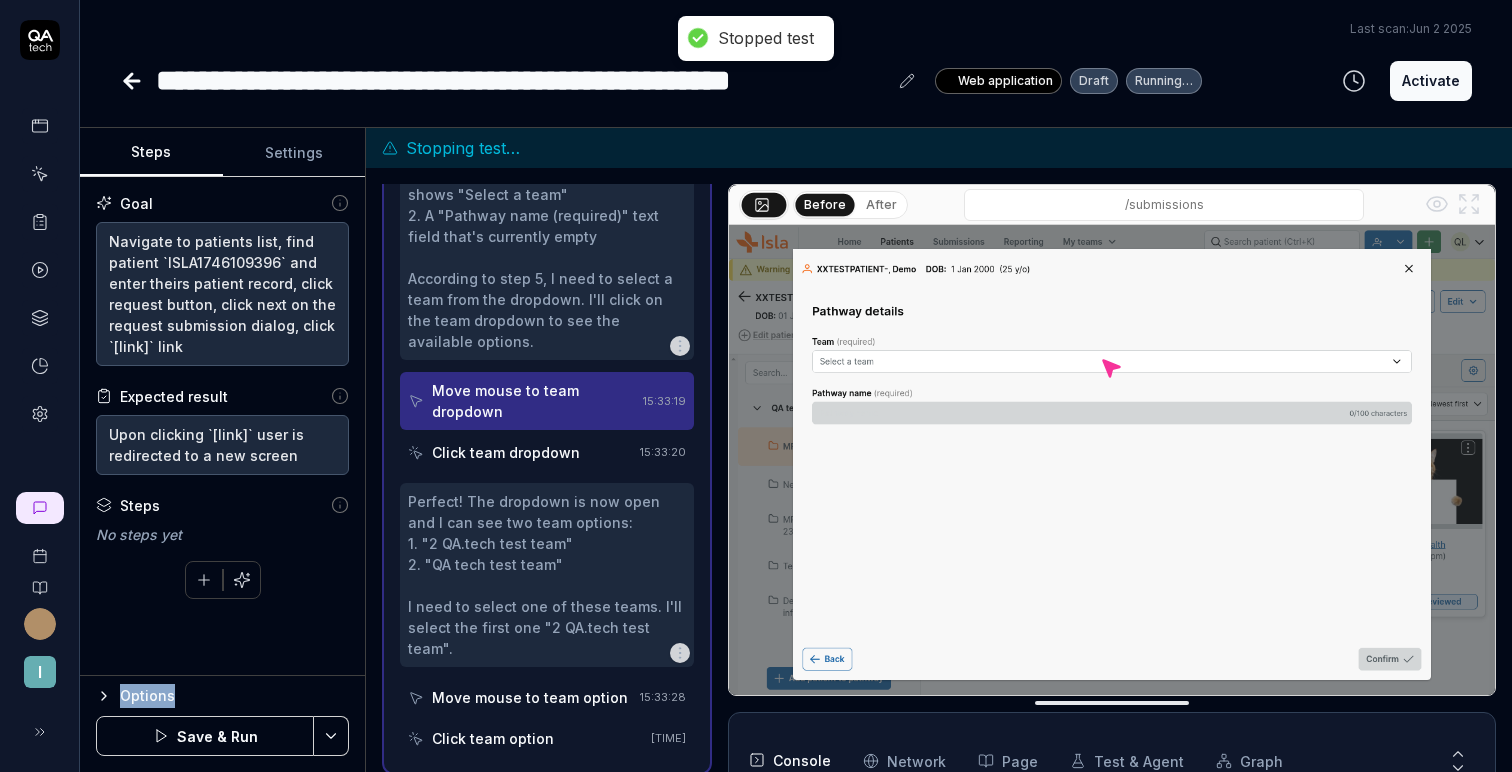 click on "To pick up a draggable item, press the space bar.
While dragging, use the arrow keys to move the item.
Press space again to drop the item in its new position, or press escape to cancel." at bounding box center [222, 576] 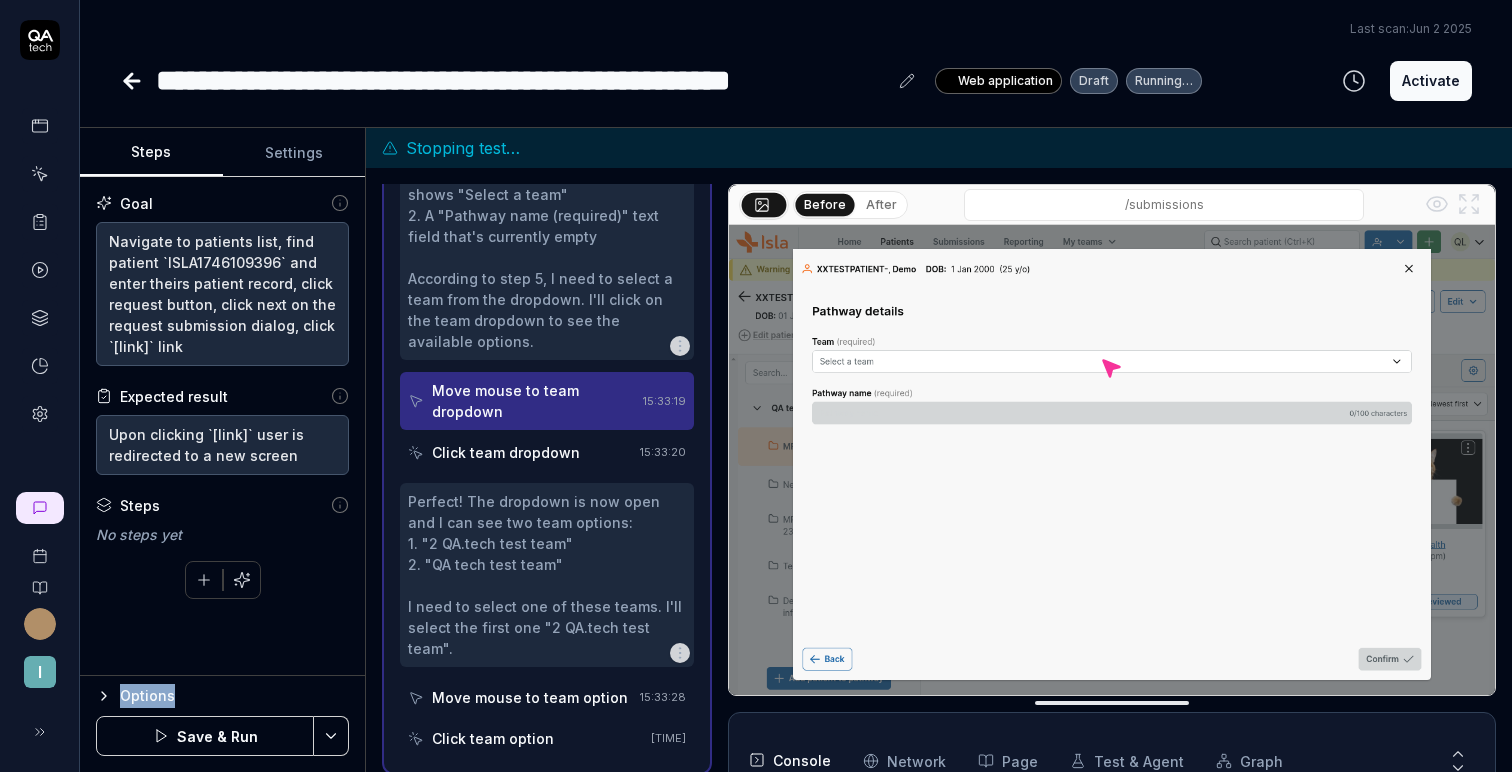 click on "Save & Run" at bounding box center (205, 736) 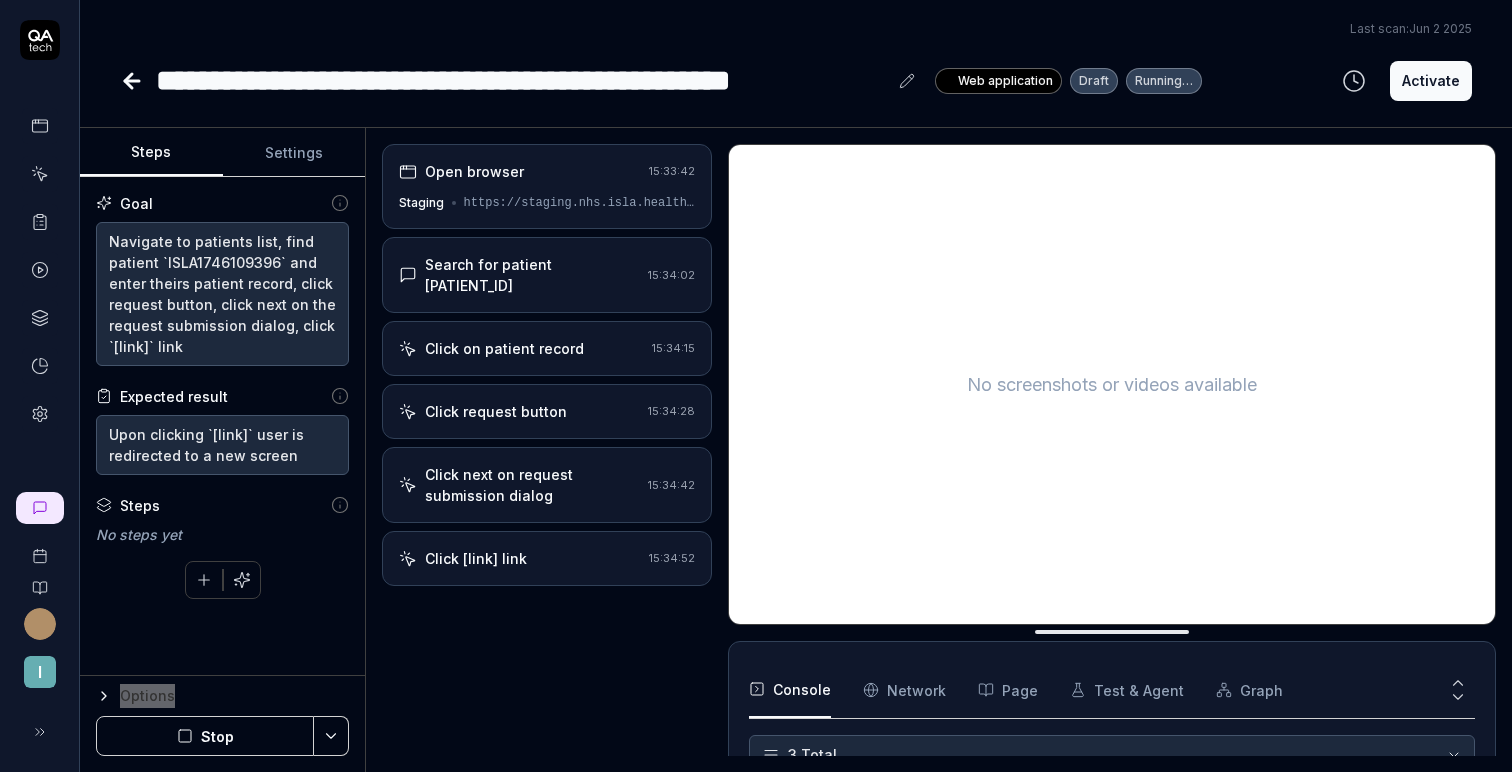 scroll, scrollTop: 0, scrollLeft: 0, axis: both 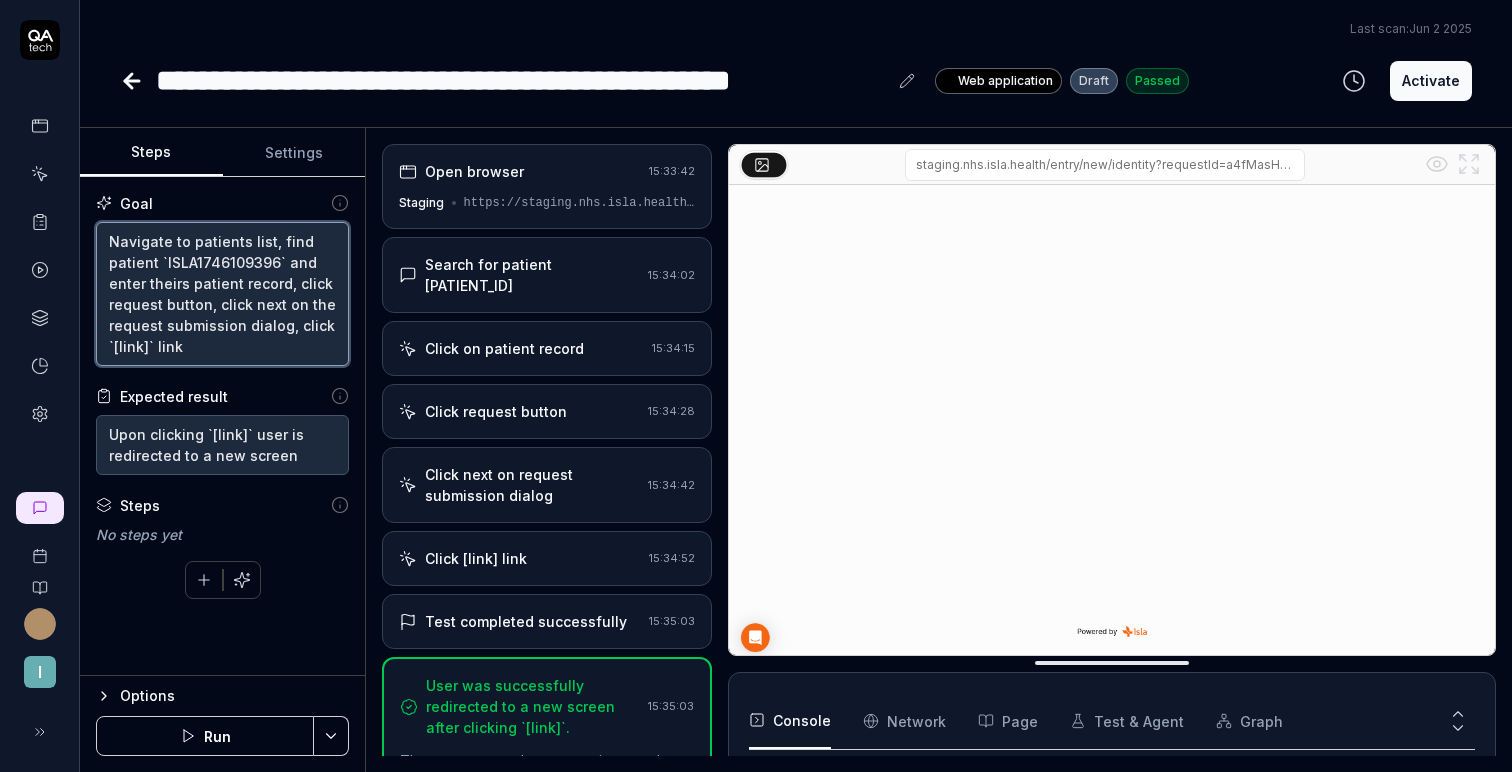 click on "Navigate to patients list, find patient `ISLA1746109396` and enter theirs patient record, click request button, click next on the request submission dialog, click `[link]` link" at bounding box center (222, 294) 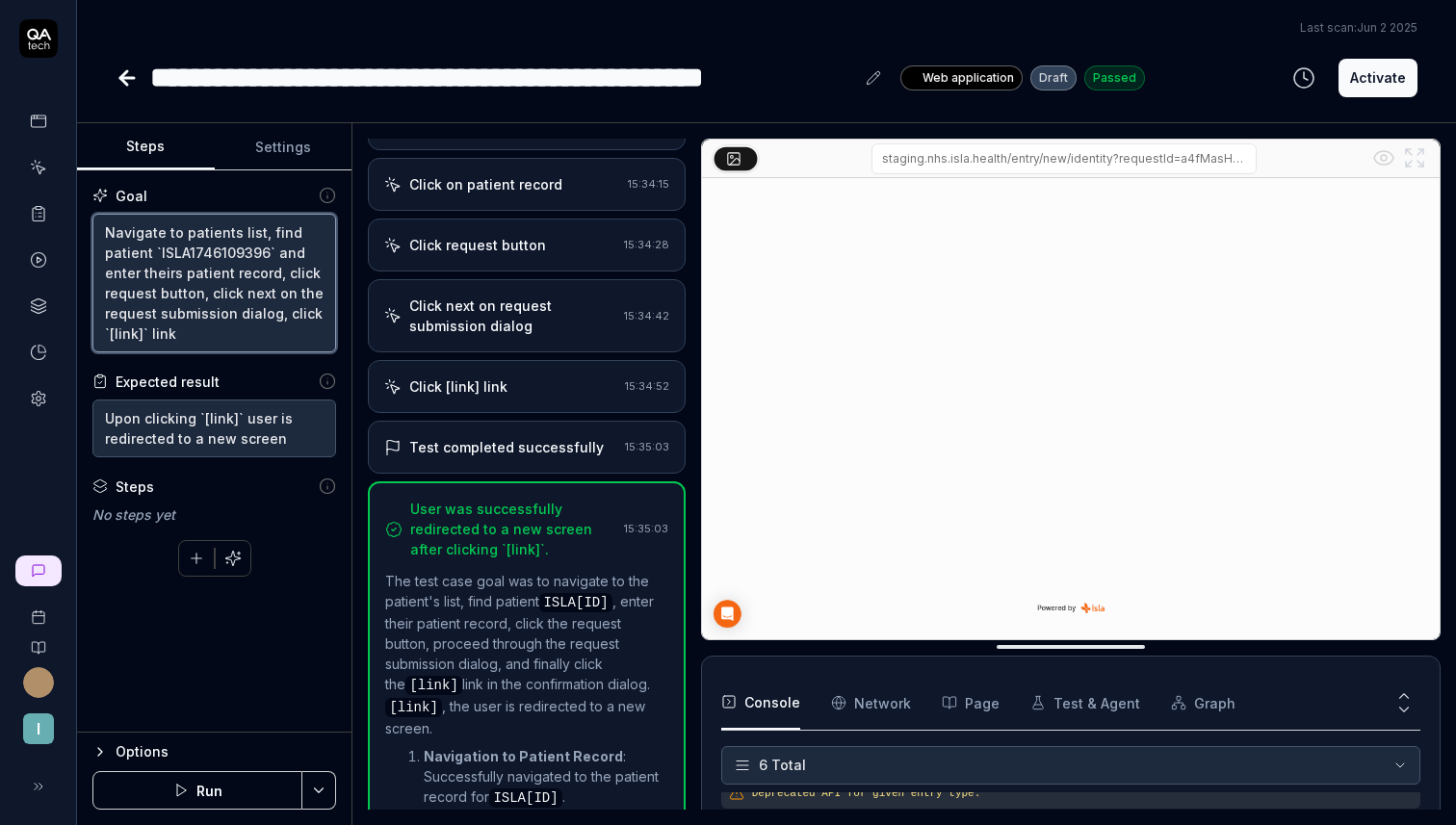 scroll, scrollTop: 167, scrollLeft: 0, axis: vertical 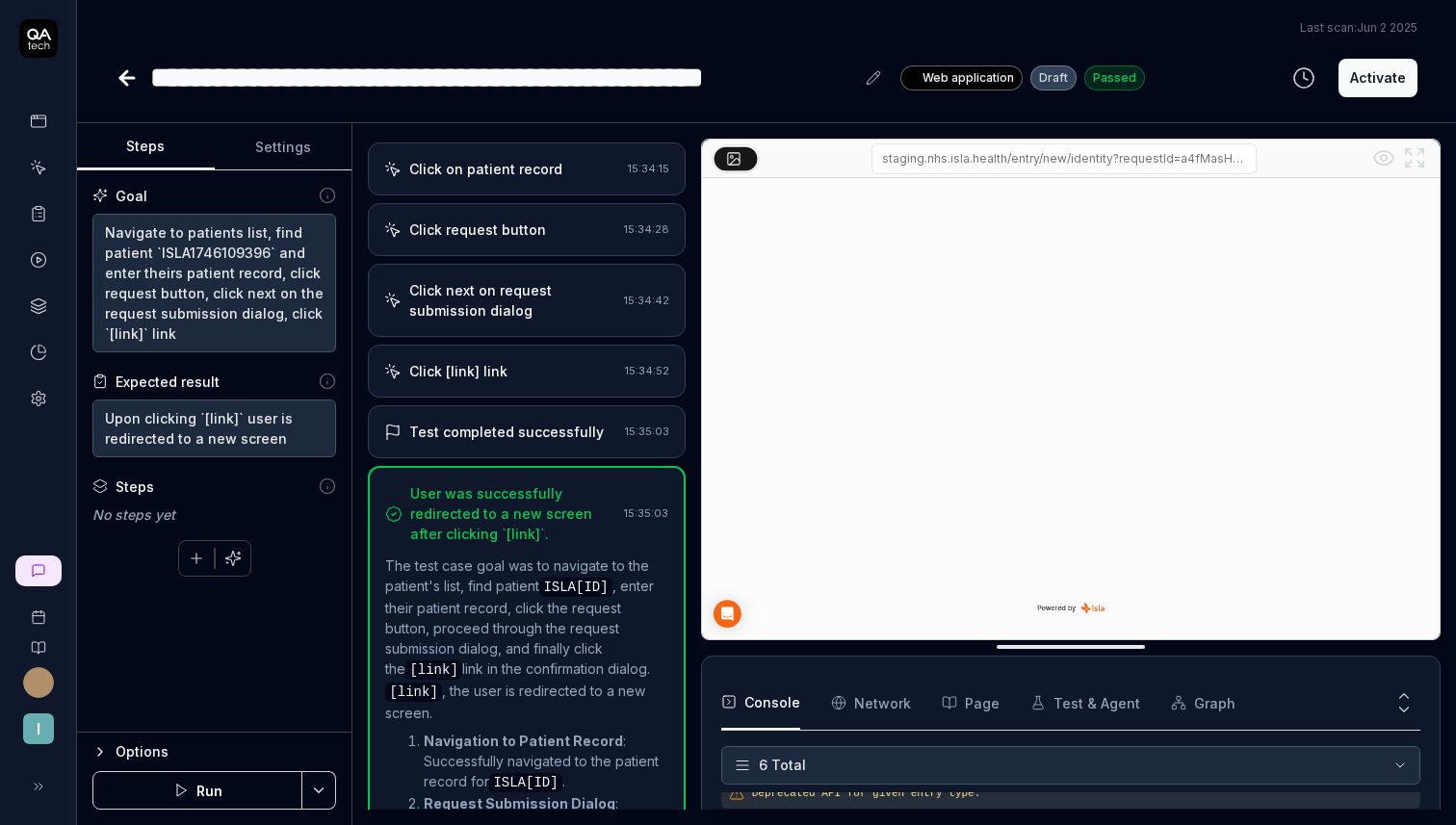 click on "Test completed successfully 15:35:03" at bounding box center (526, 431) 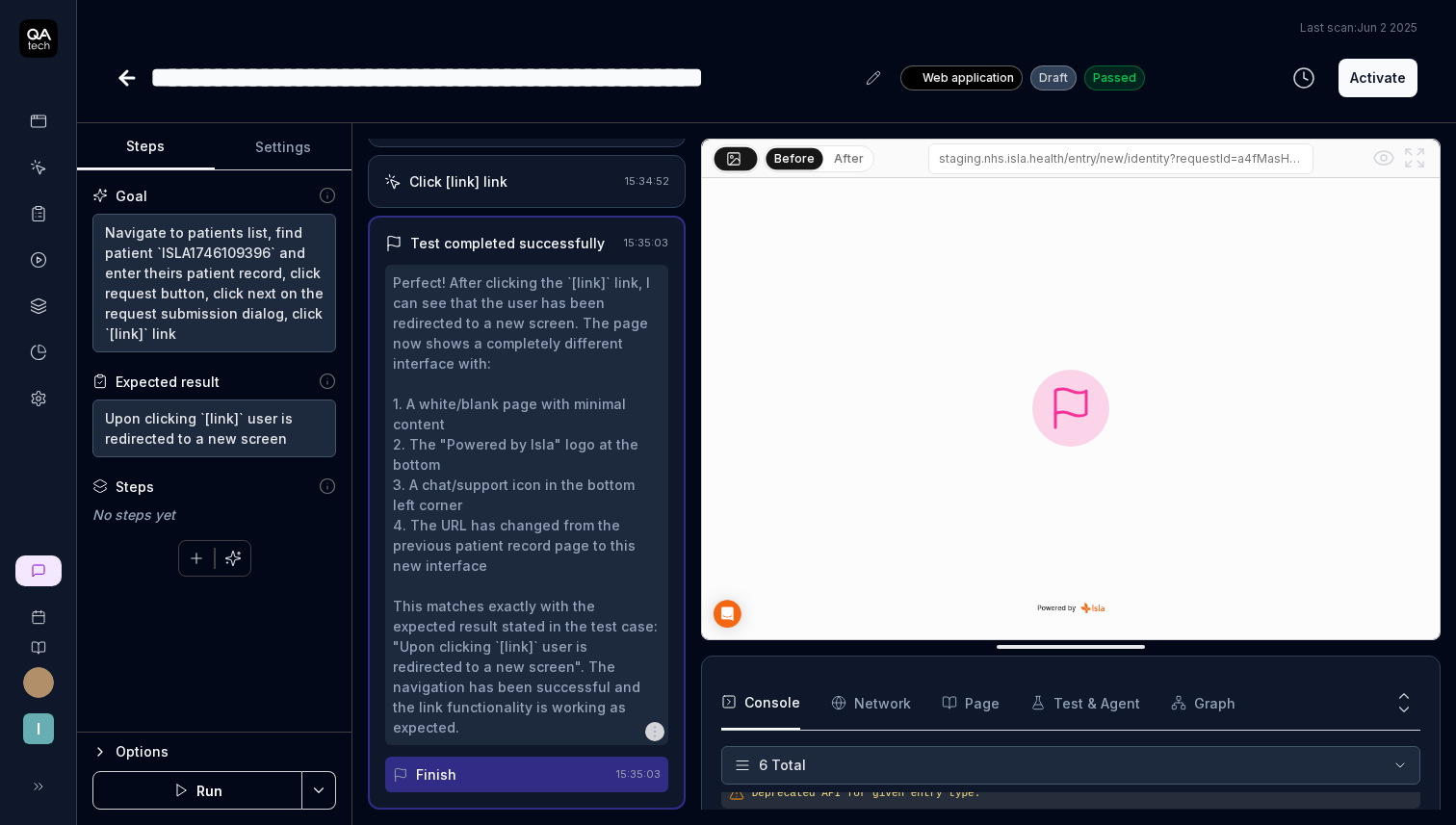 click on "Click [link] link" at bounding box center (458, 181) 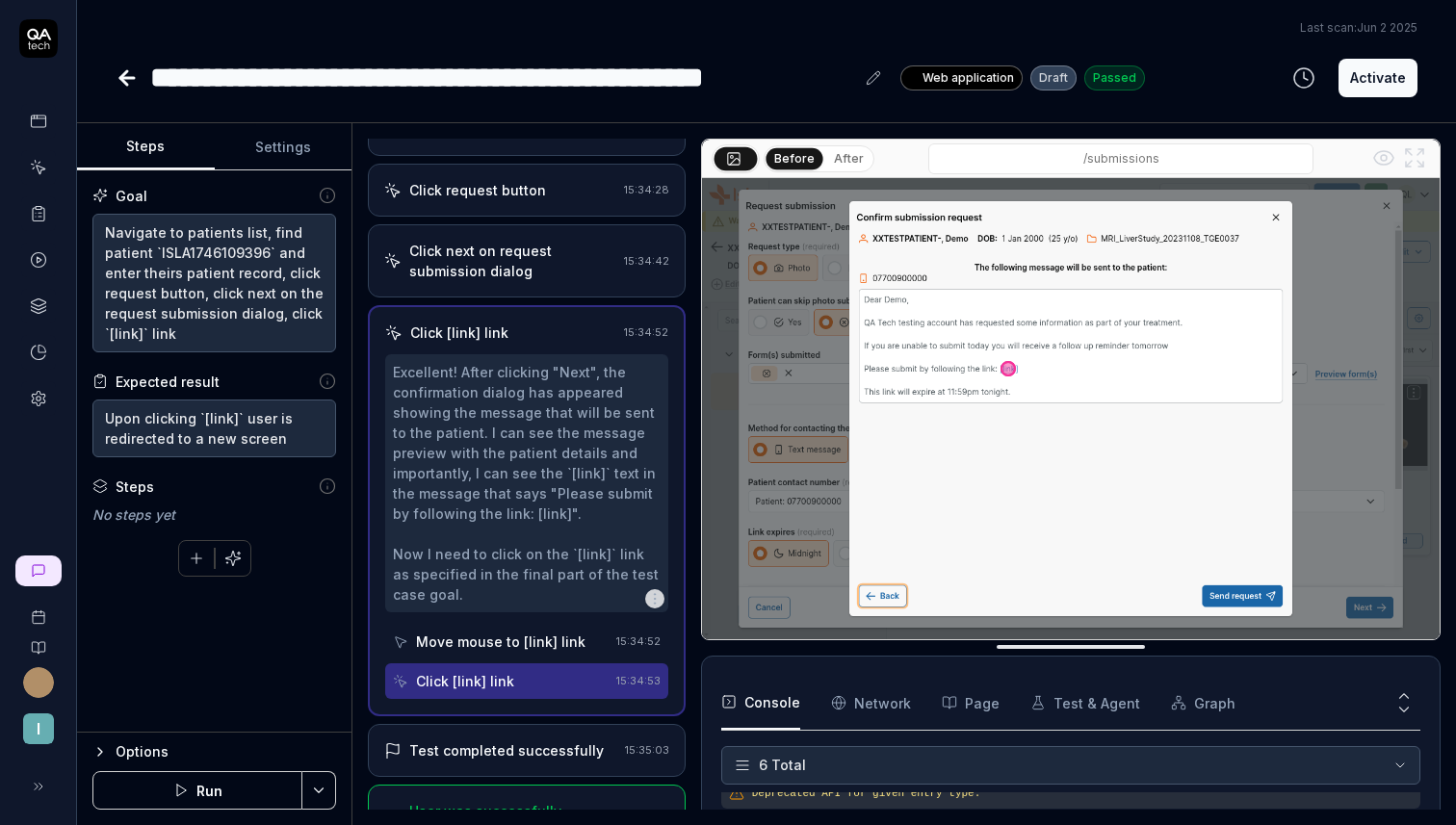 scroll, scrollTop: 274, scrollLeft: 0, axis: vertical 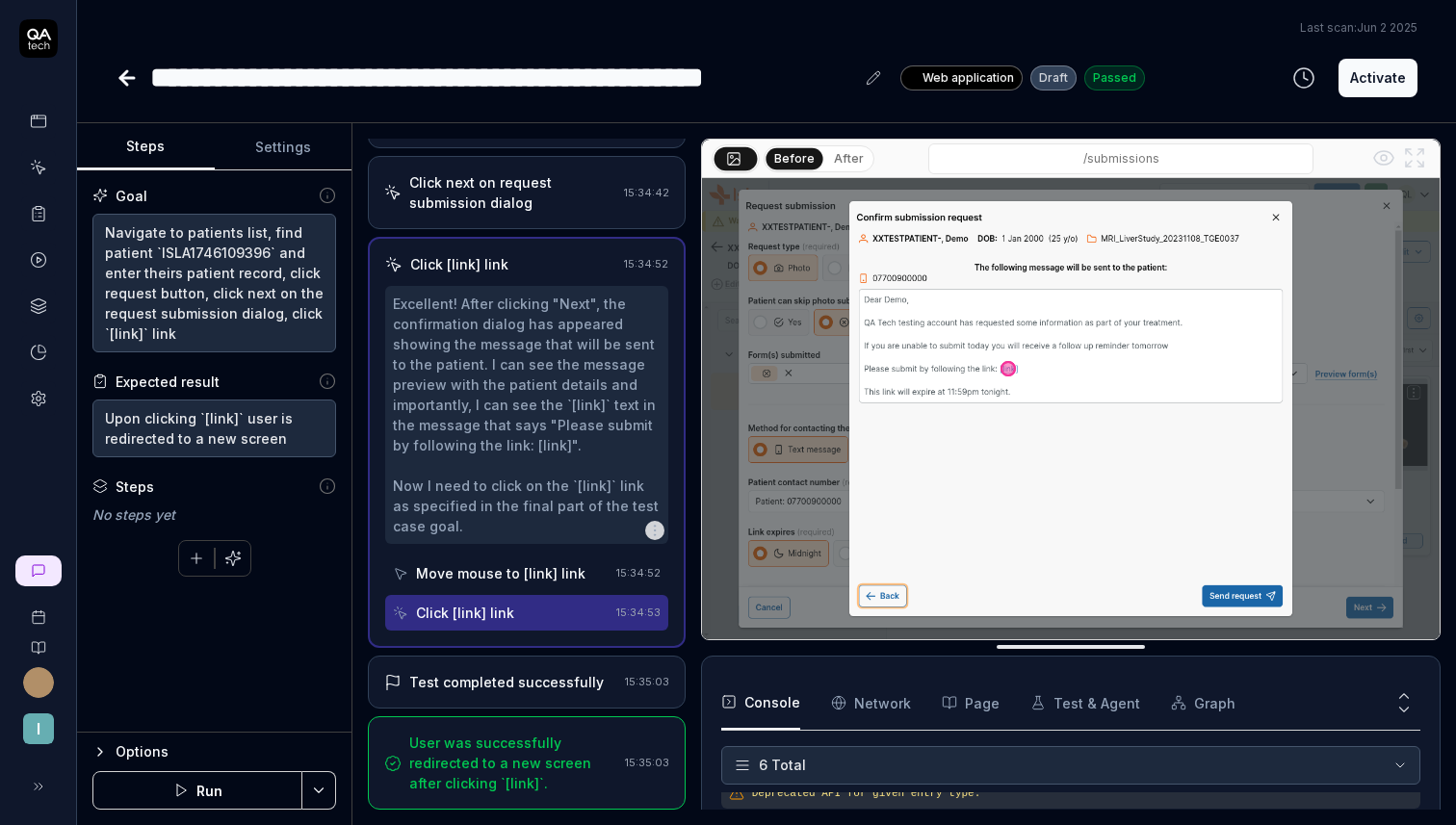 click on "Test completed successfully" at bounding box center [507, 682] 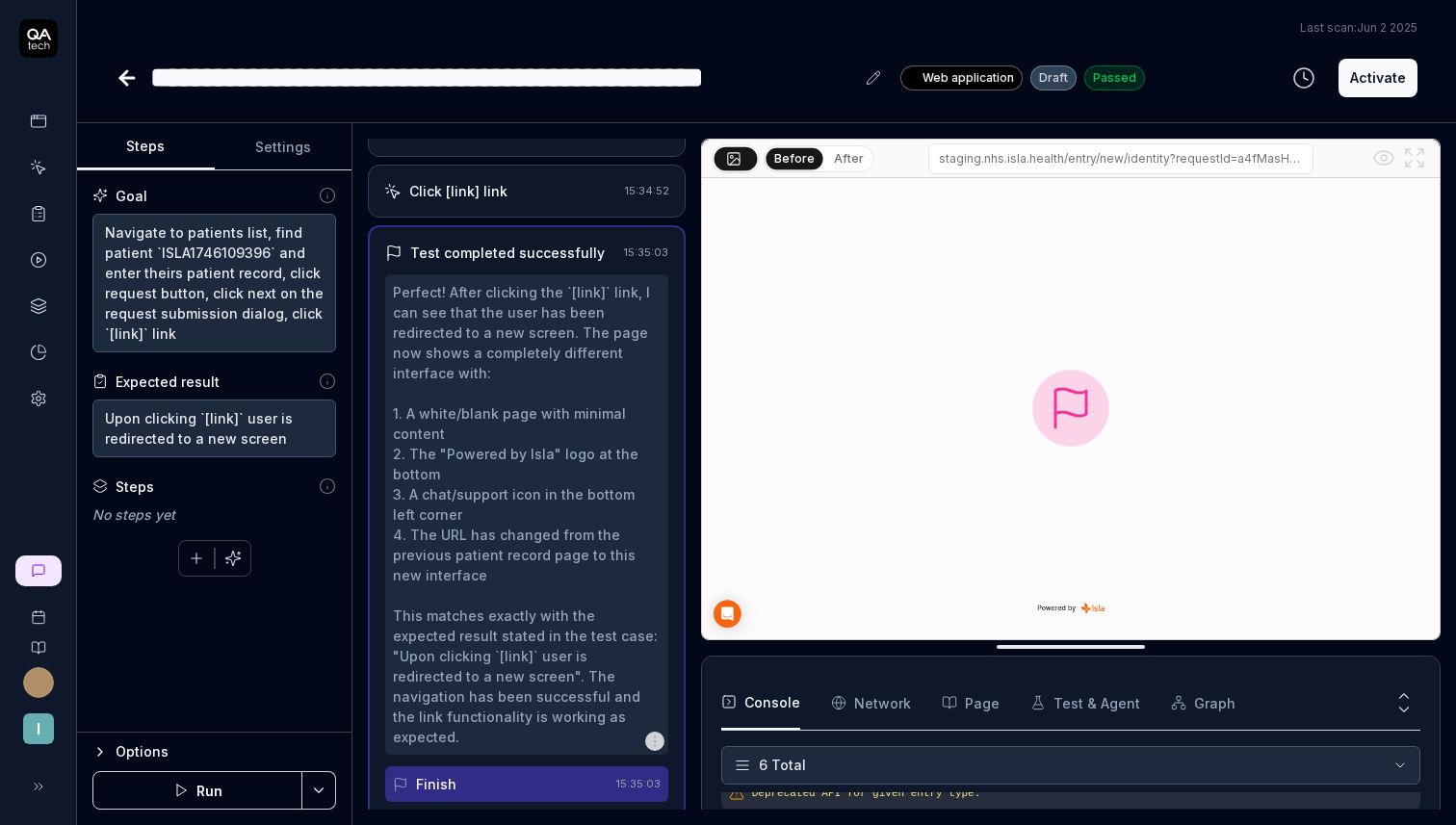 scroll, scrollTop: 356, scrollLeft: 0, axis: vertical 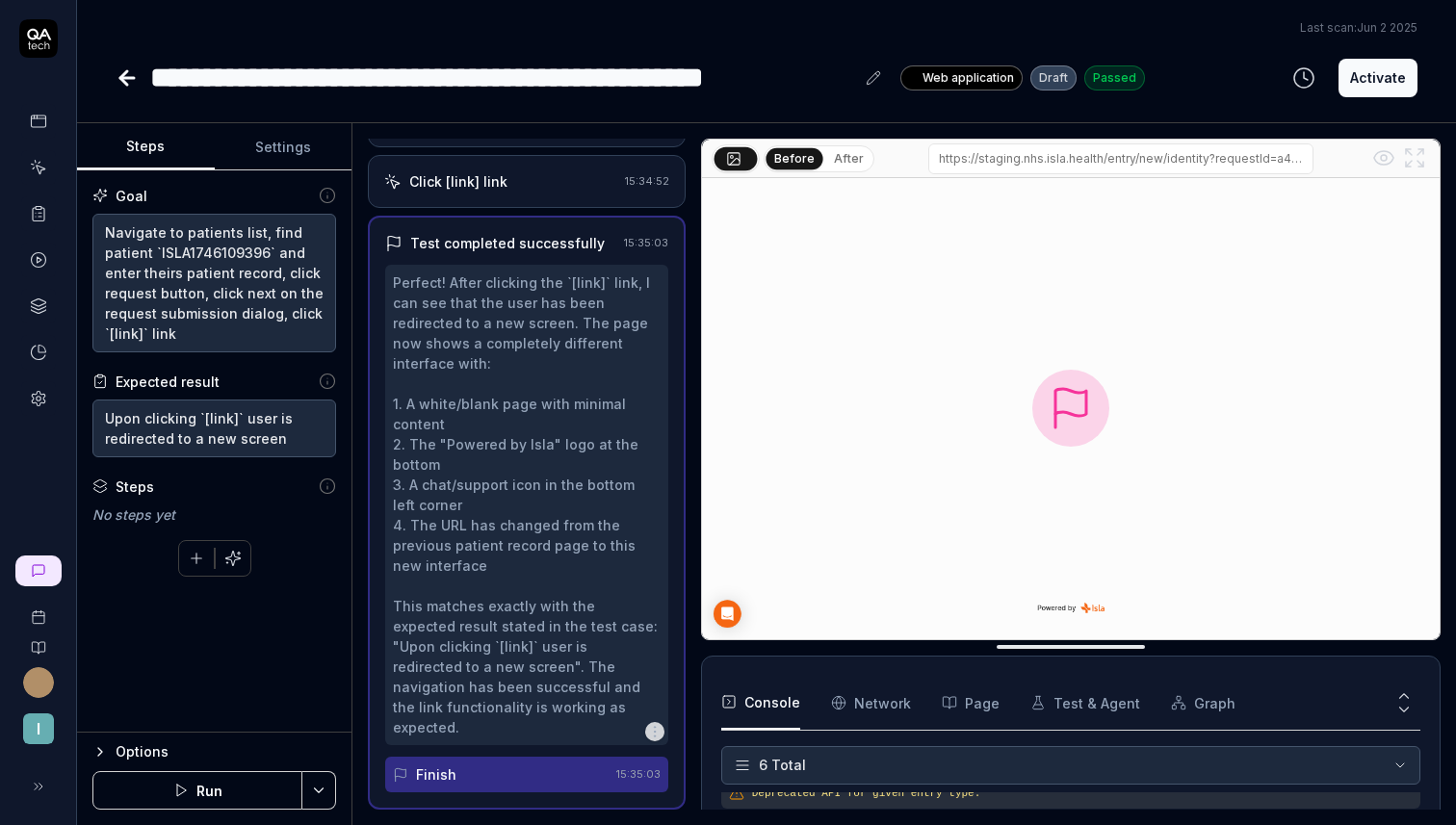 drag, startPoint x: 1078, startPoint y: 160, endPoint x: 1236, endPoint y: 168, distance: 158.2024 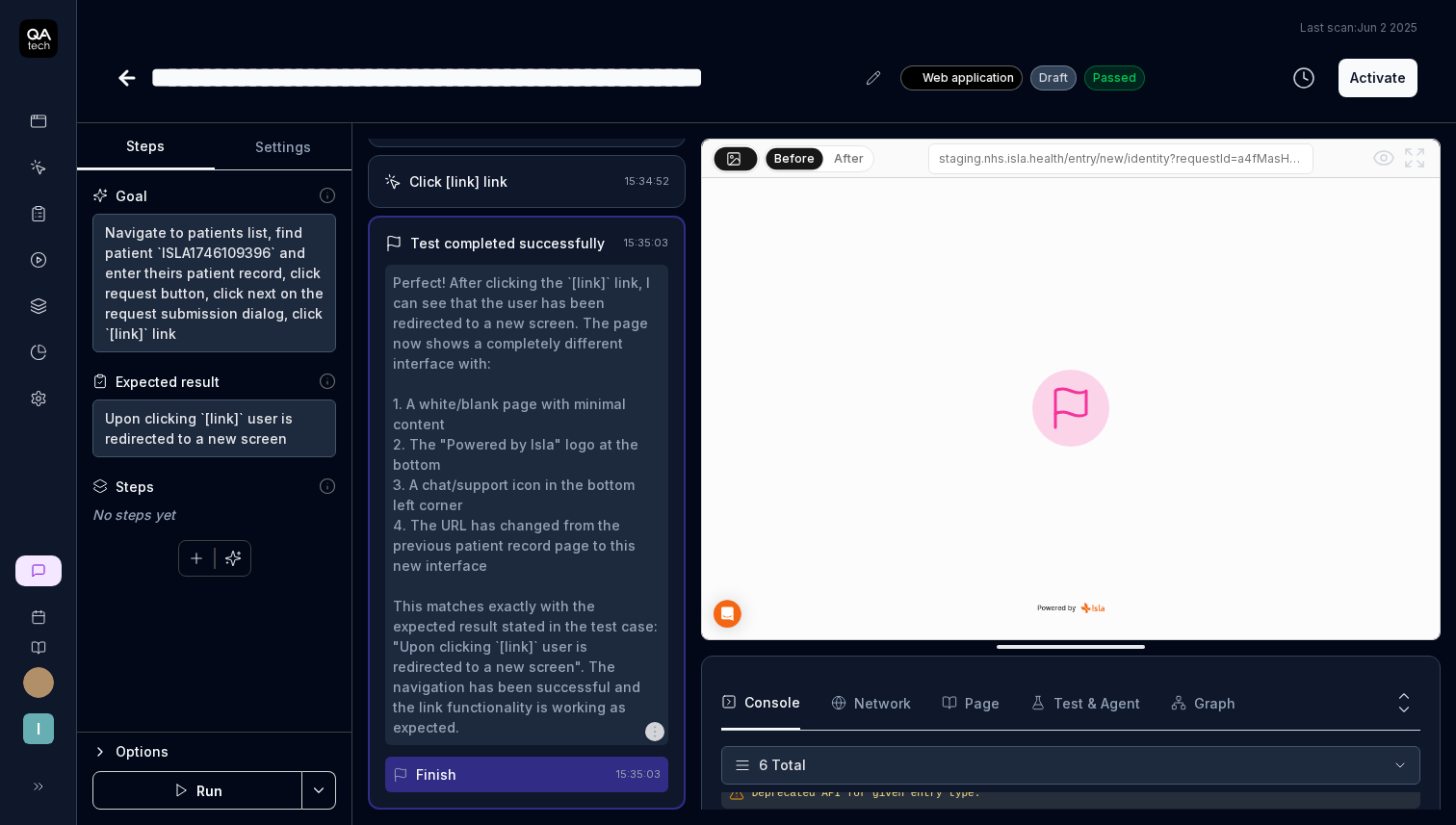 click at bounding box center (1071, 408) 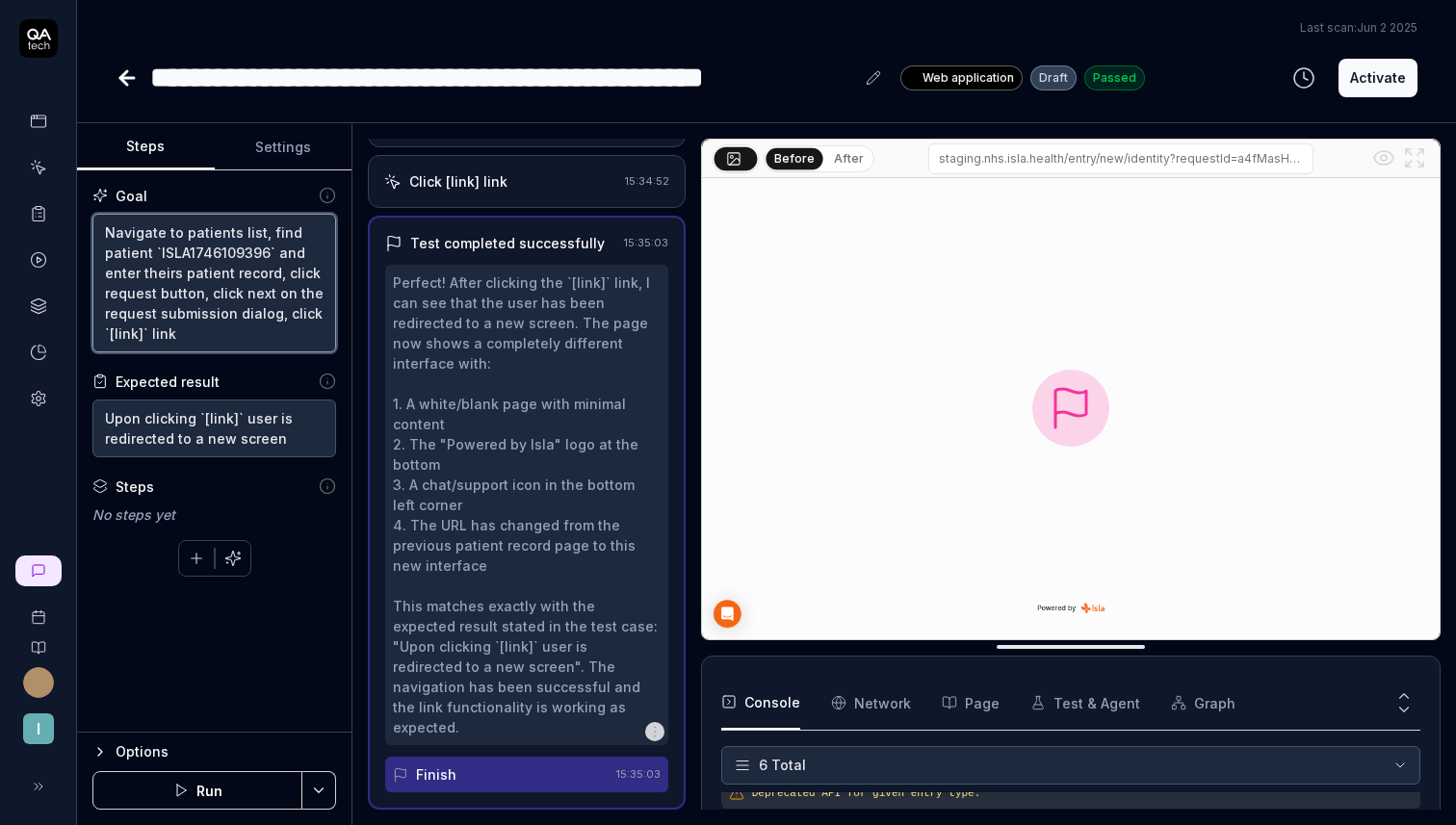 drag, startPoint x: 156, startPoint y: 290, endPoint x: 100, endPoint y: 221, distance: 88.86507 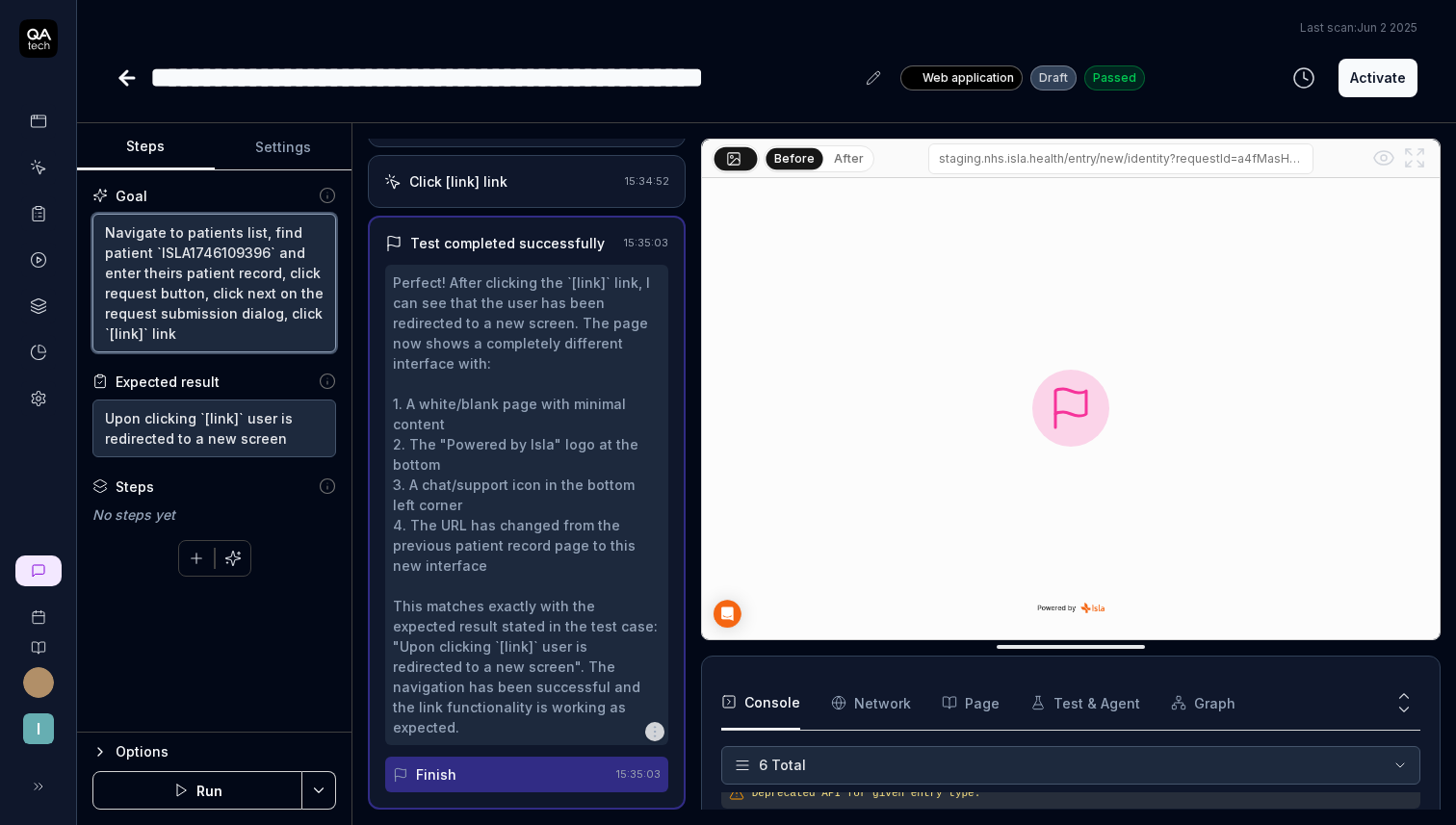 click on "Navigate to patients list, find patient `ISLA1746109396` and enter theirs patient record, click request button, click next on the request submission dialog, click `[link]` link" at bounding box center (214, 283) 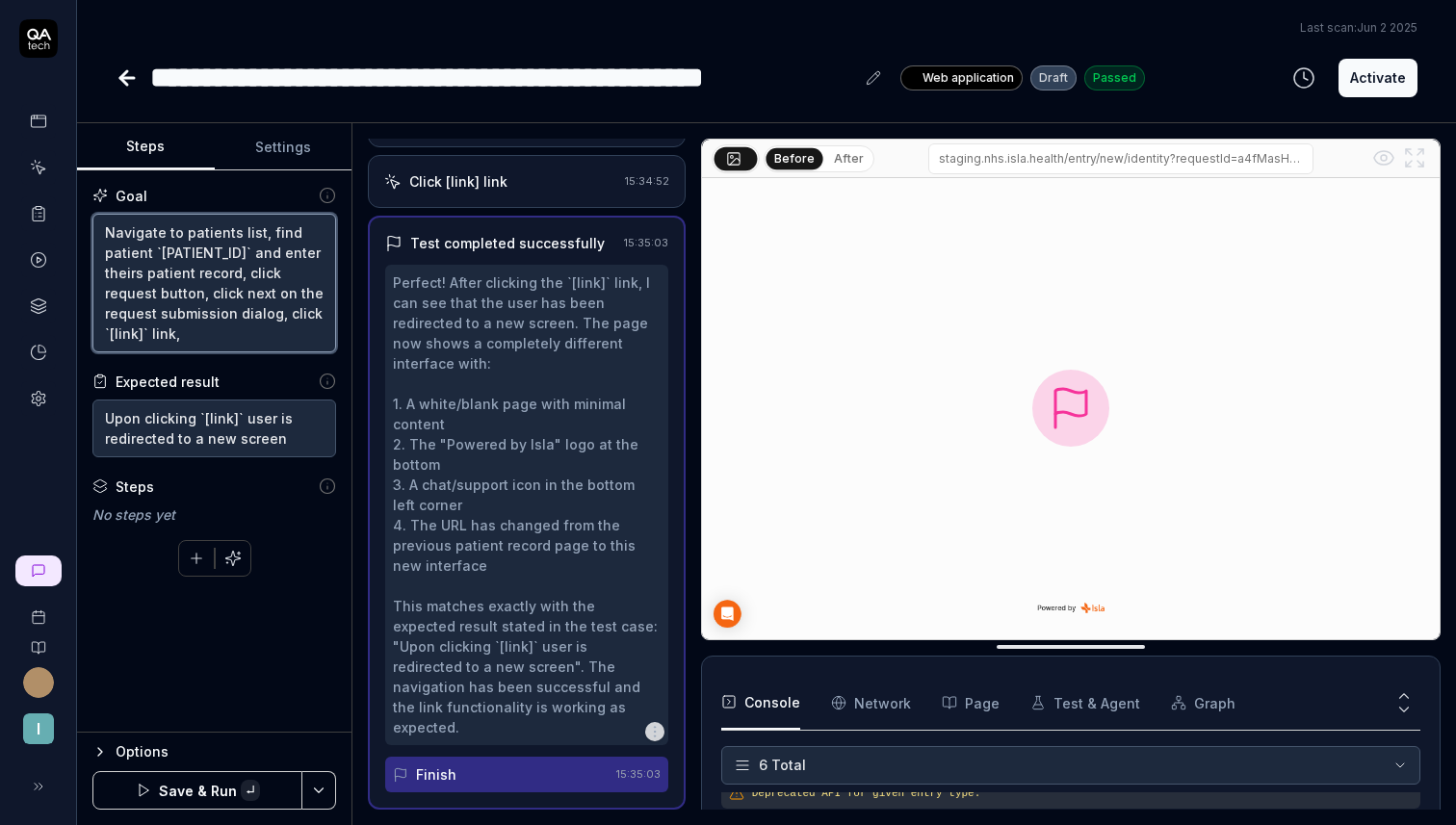 paste on "Navigate to patients list, find patient `ISLA1746109396` and enter theirs patient record, click request button, click next on the request submission dialog, click `[link]` link" 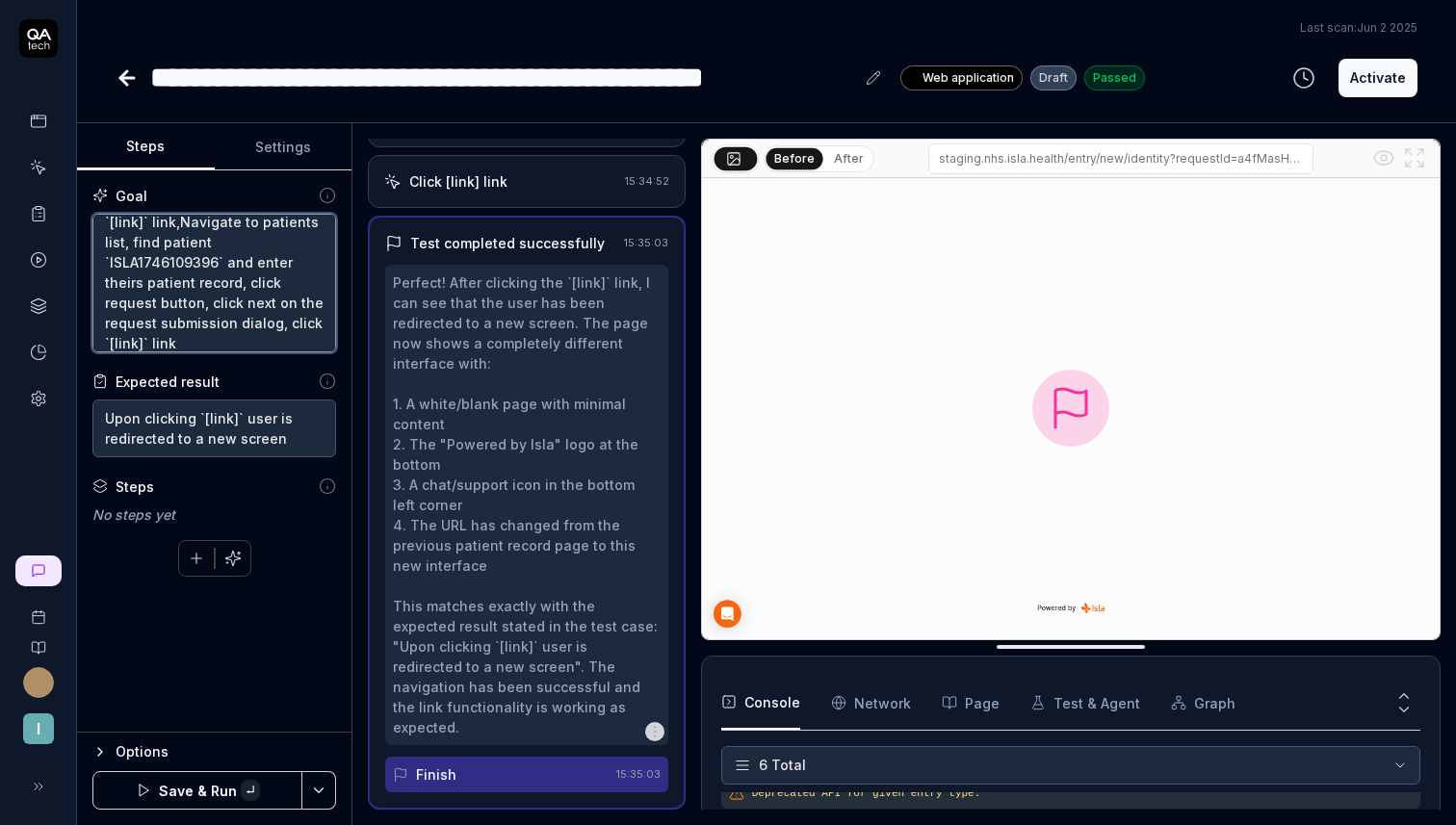 paste on "Navigate to patients list, find patient `ISLA1746109396` and enter theirs patient record, click request button, click next on the request submission dialog, click `[link]` link" 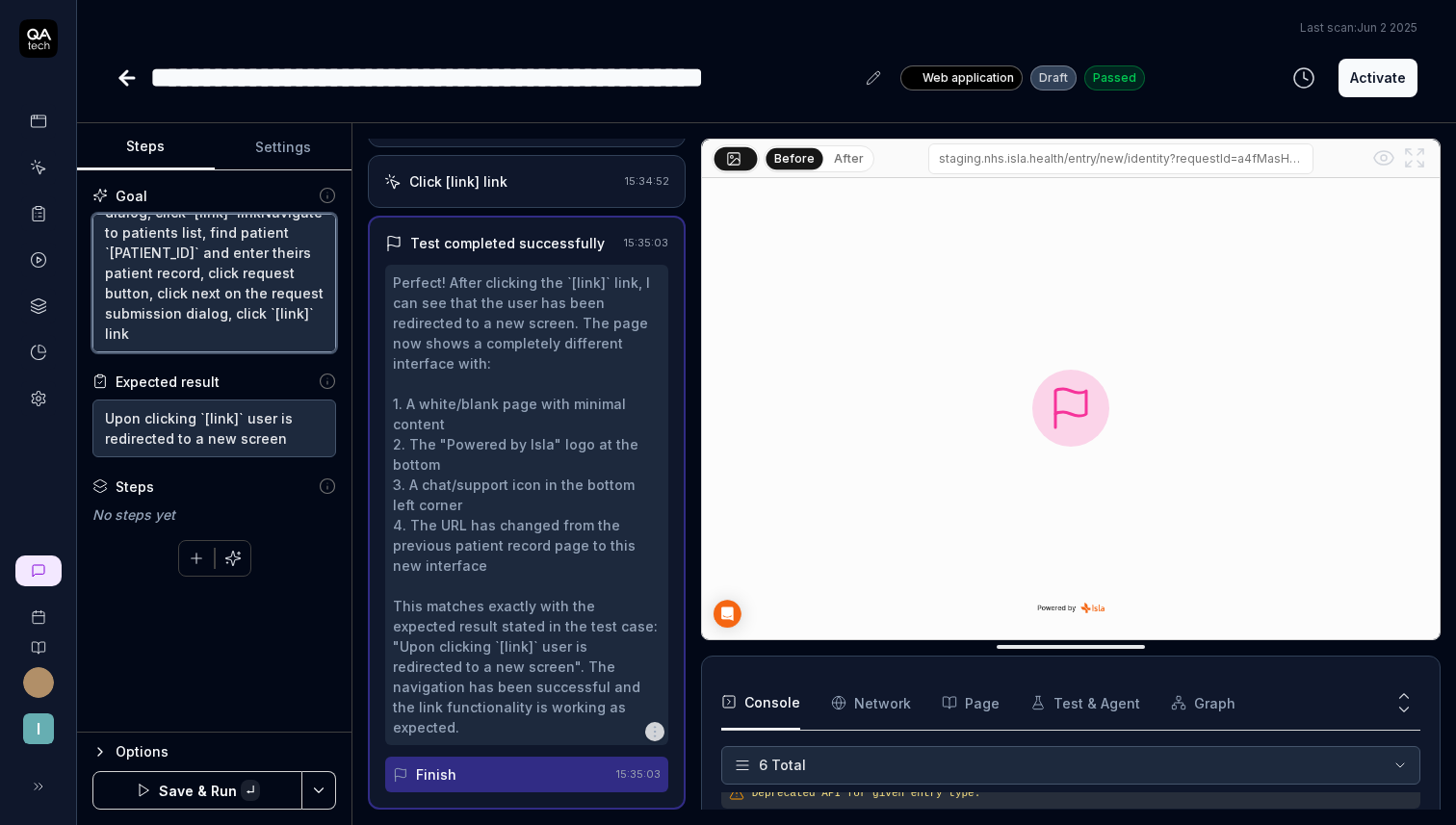 paste on "Navigate to patients list, find patient `ISLA1746109396` and enter theirs patient record, click request button, click next on the request submission dialog, click `[link]` link" 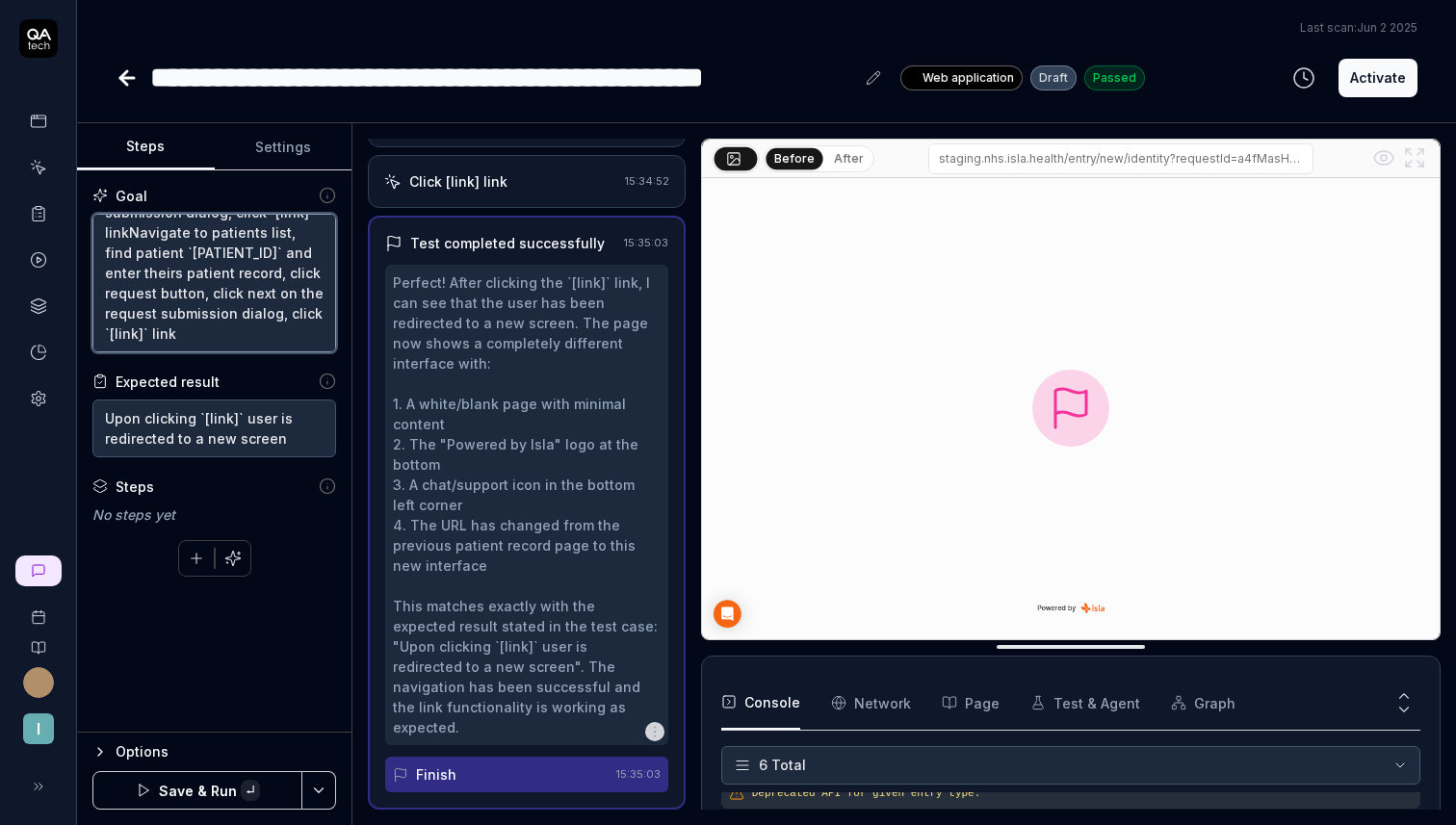 paste on "Navigate to patients list, find patient `ISLA1746109396` and enter theirs patient record, click request button, click next on the request submission dialog, click `[link]` link" 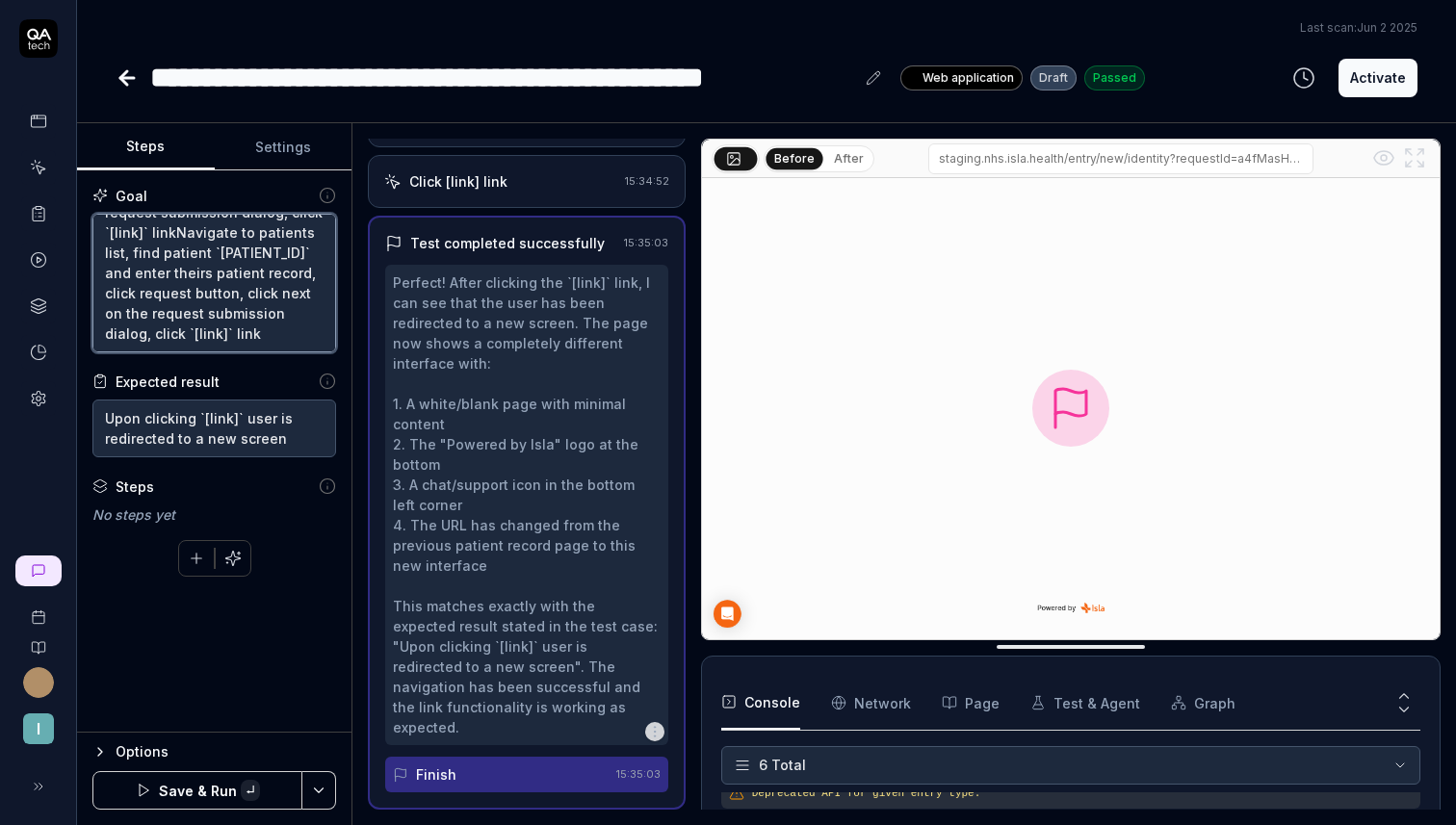 paste on "Navigate to patients list, find patient `ISLA1746109396` and enter theirs patient record, click request button, click next on the request submission dialog, click `[link]` link" 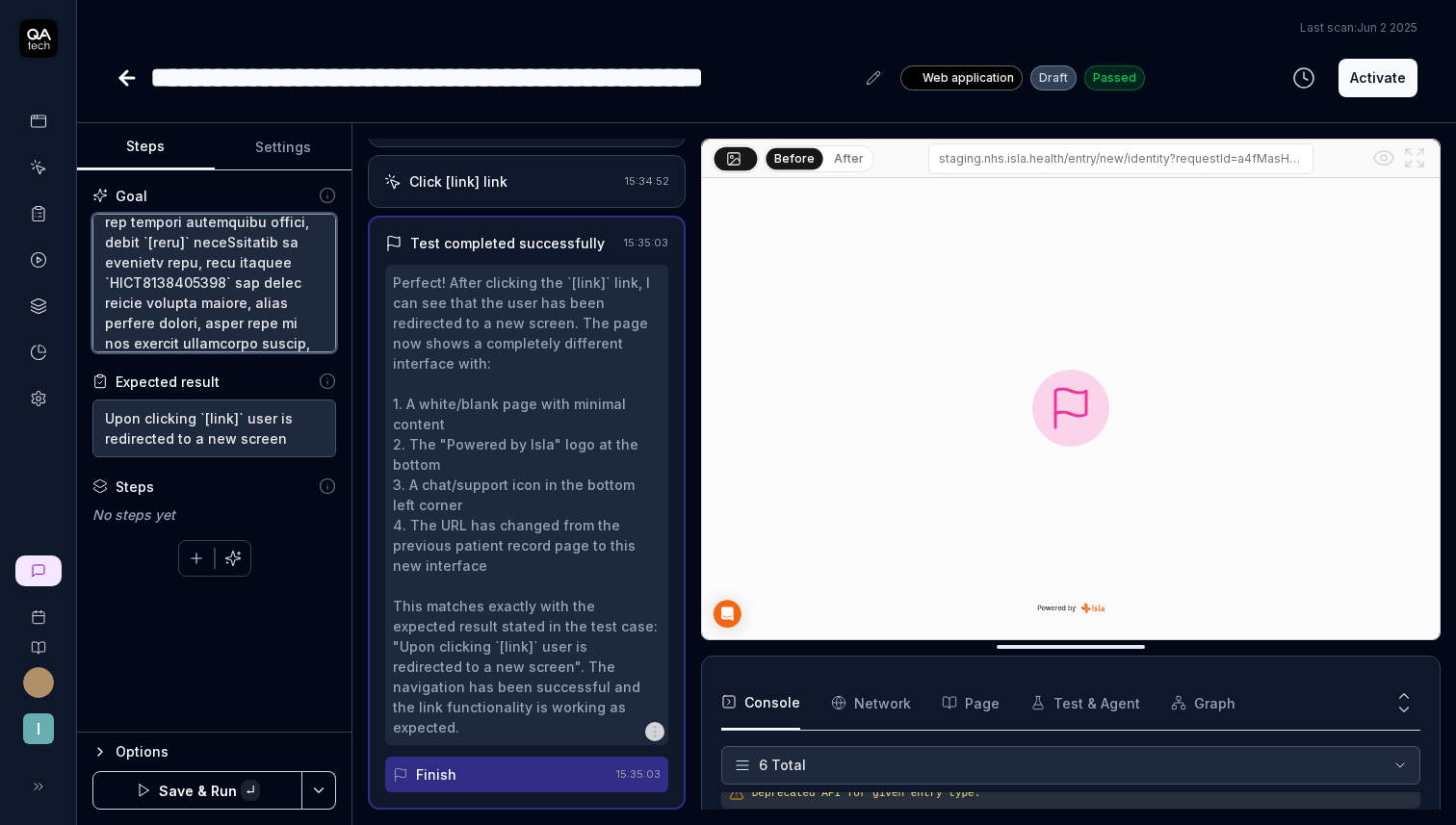 scroll, scrollTop: 597, scrollLeft: 0, axis: vertical 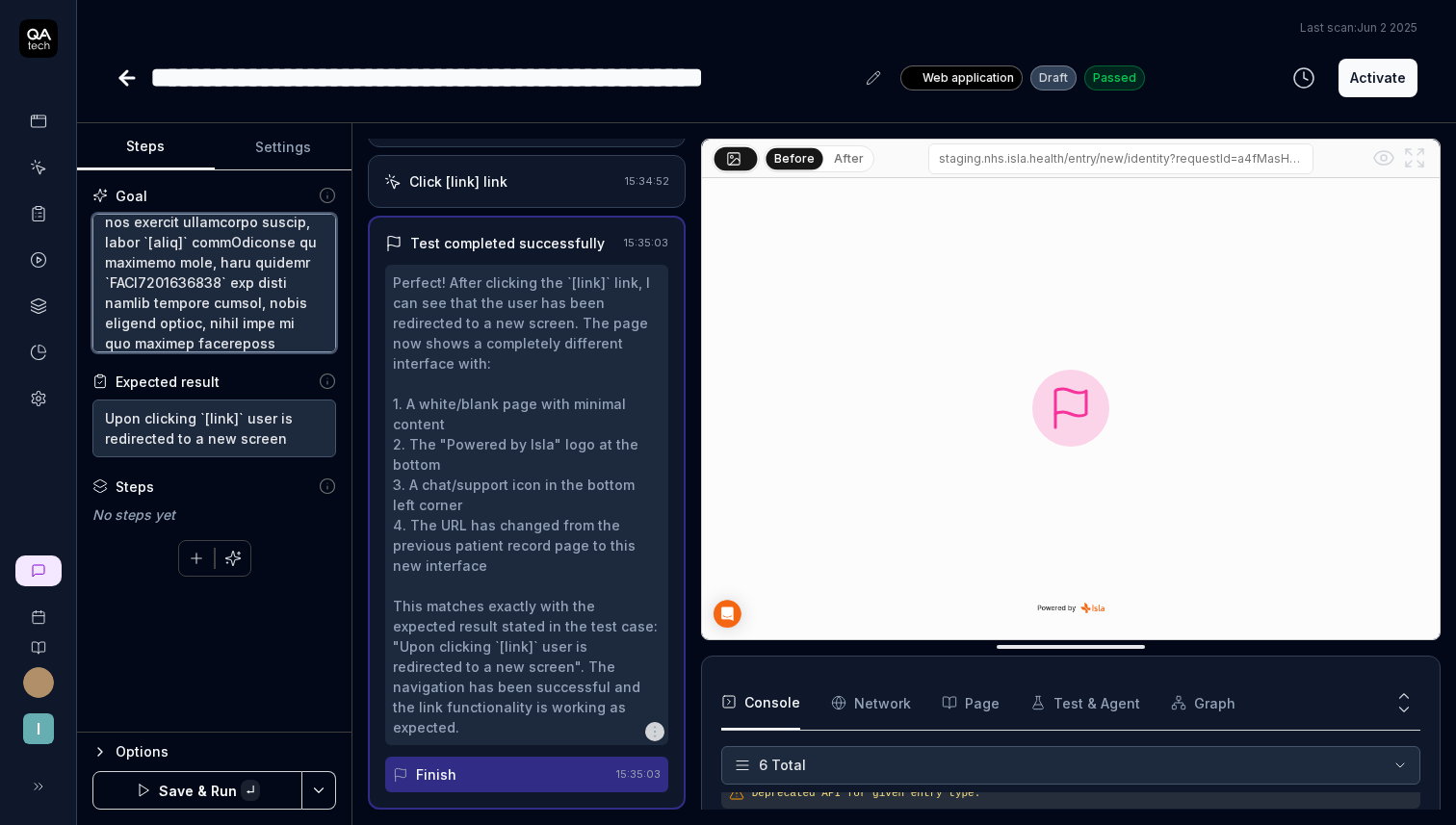 paste on "Navigate to patients list, find patient `ISLA1746109396` and enter theirs patient record, click request button, click next on the request submission dialog, click `[link]` link" 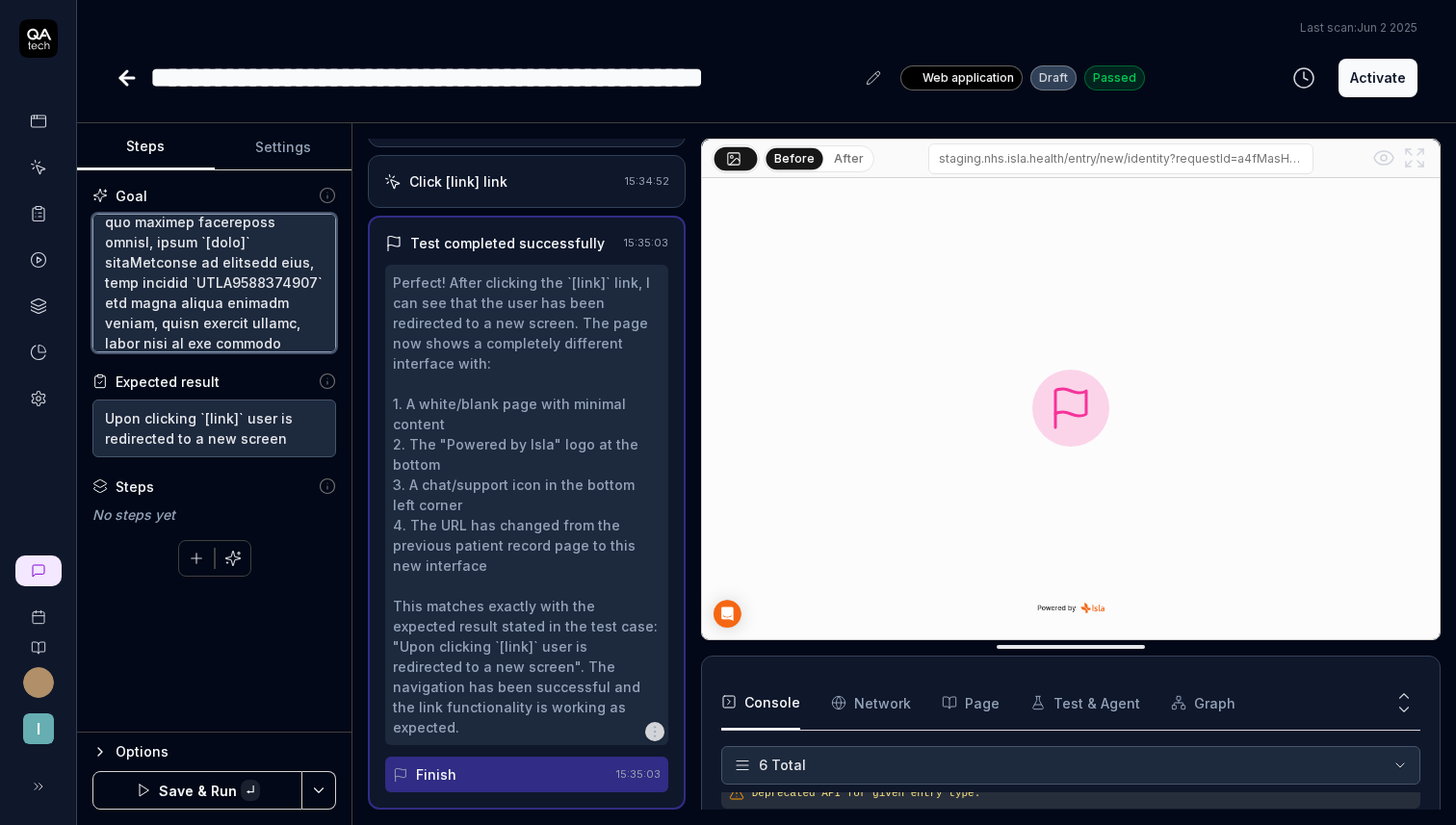 paste on "Navigate to patients list, find patient `ISLA1746109396` and enter theirs patient record, click request button, click next on the request submission dialog, click `[link]` link" 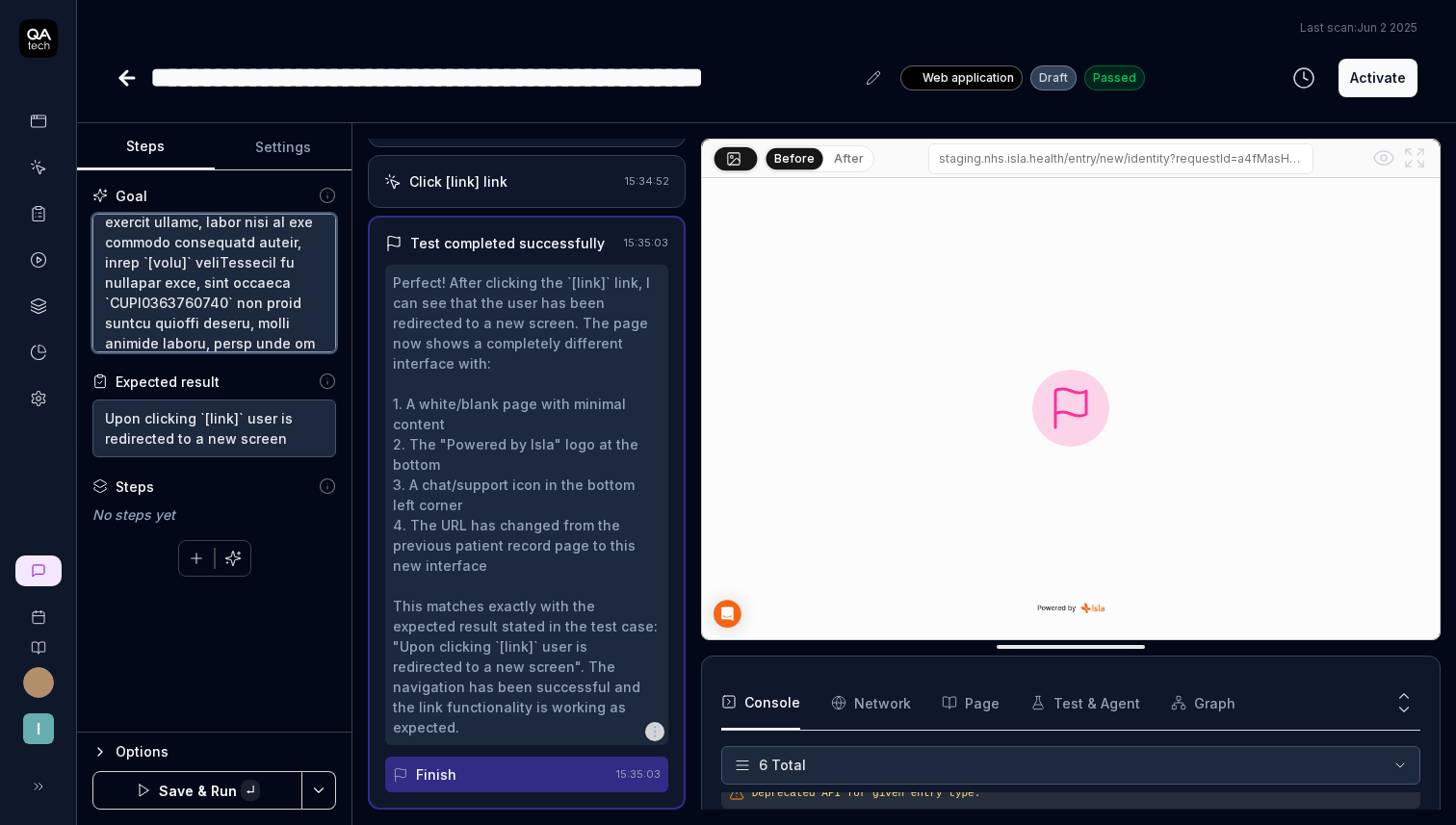 paste on "Navigate to patients list, find patient `ISLA1746109396` and enter theirs patient record, click request button, click next on the request submission dialog, click `[link]` link" 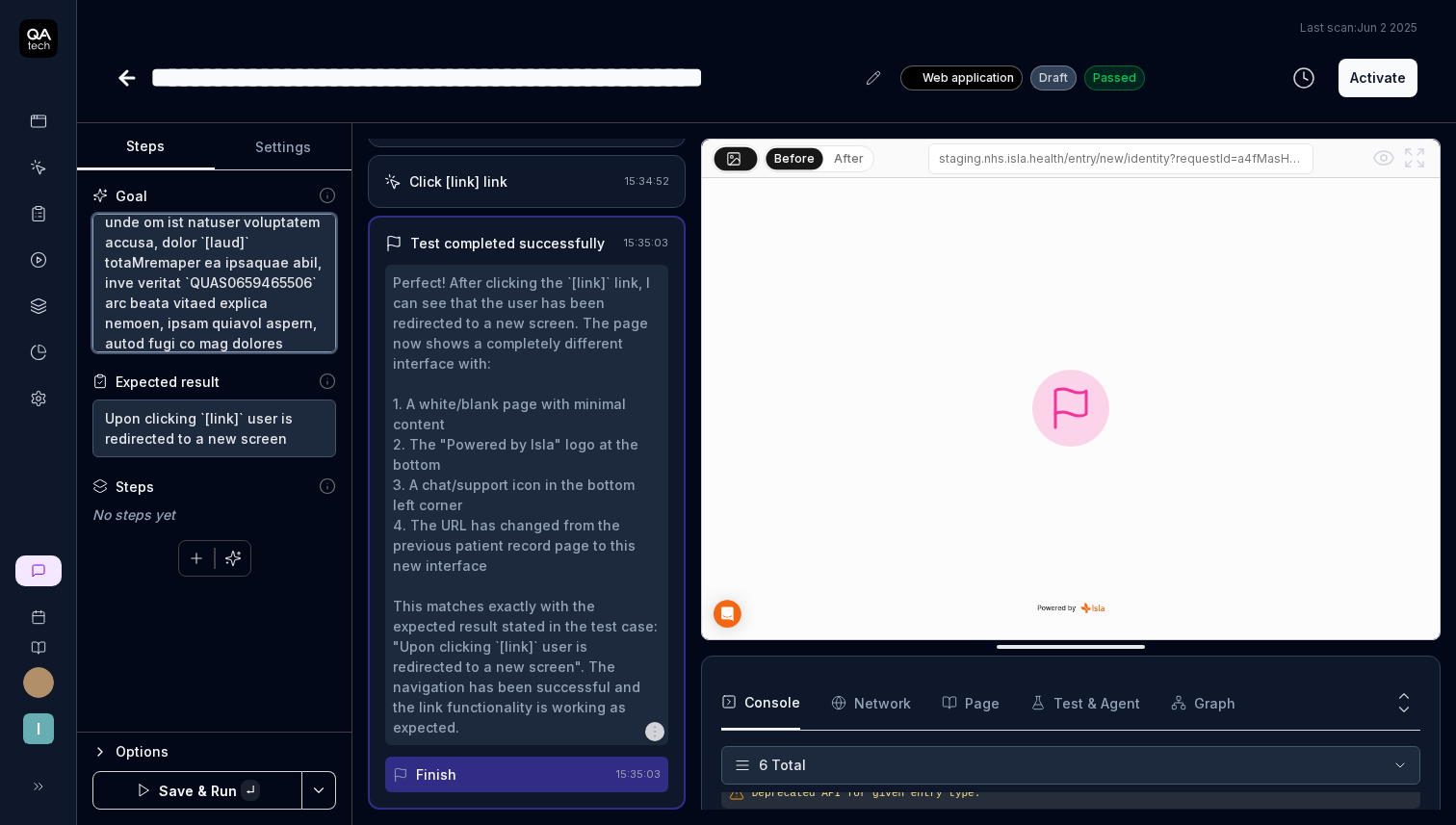 paste on "Navigate to patients list, find patient `ISLA1746109396` and enter theirs patient record, click request button, click next on the request submission dialog, click `[link]` link" 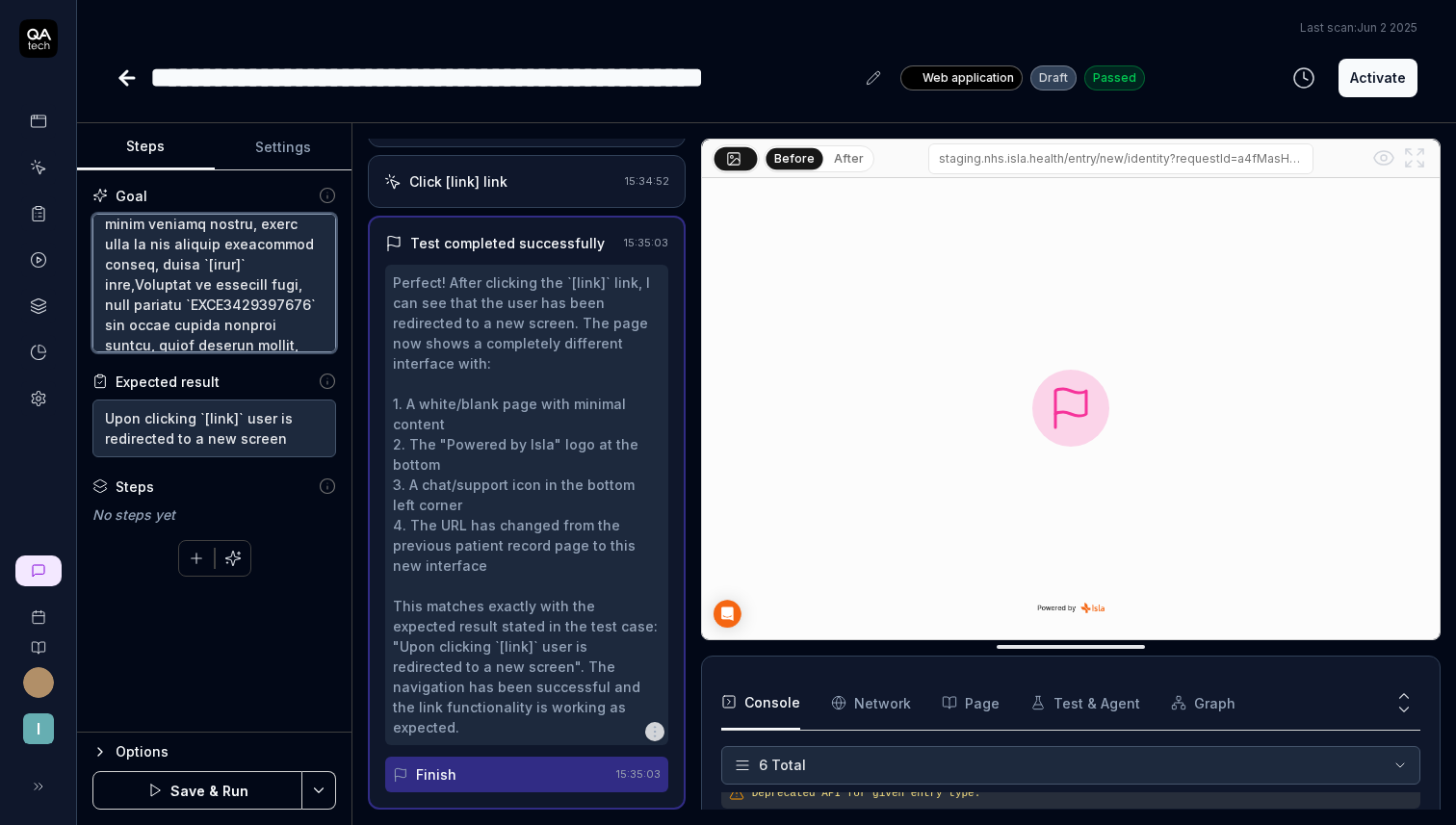 scroll, scrollTop: 0, scrollLeft: 0, axis: both 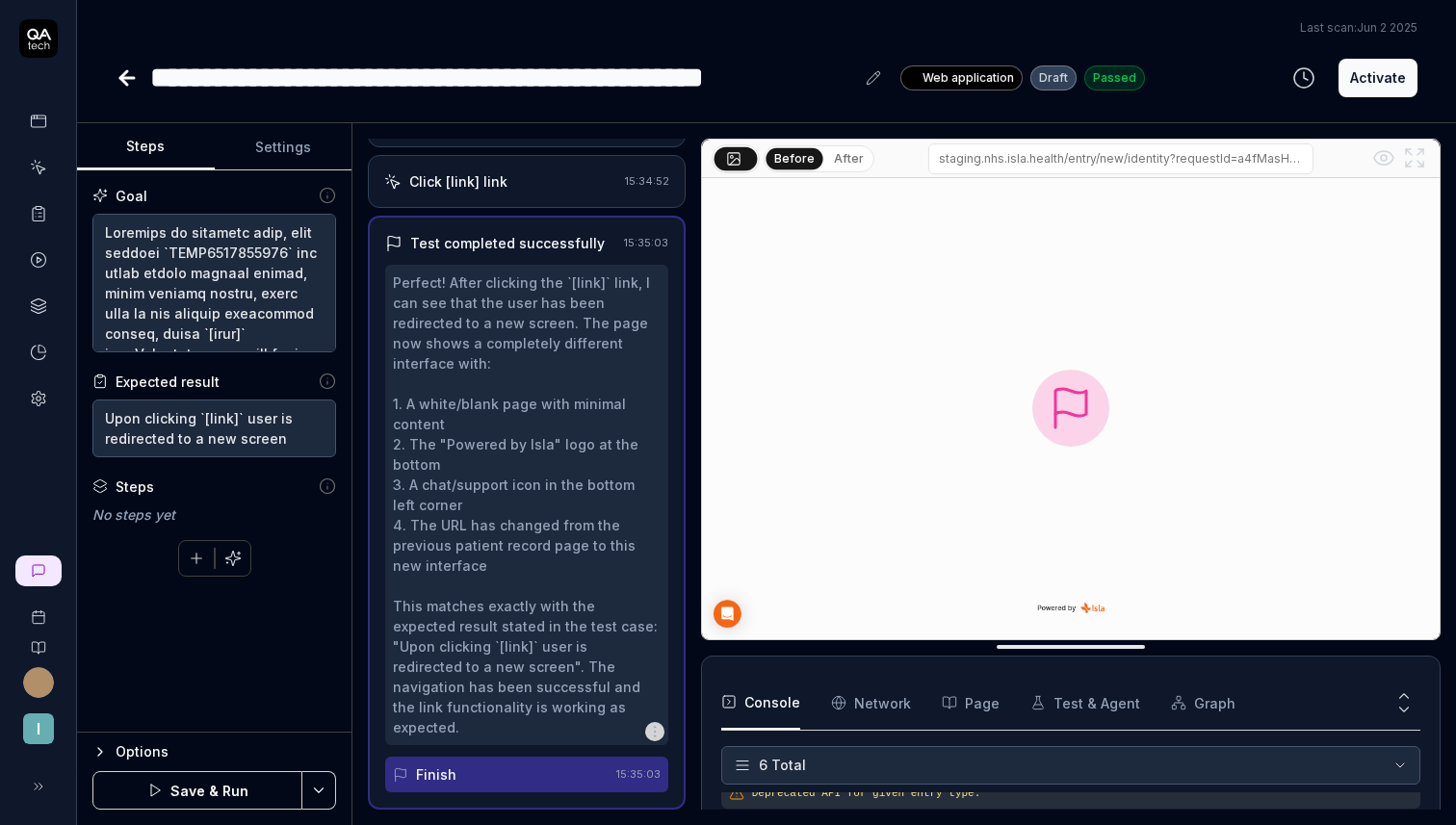 click on "Save & Run" at bounding box center [197, 790] 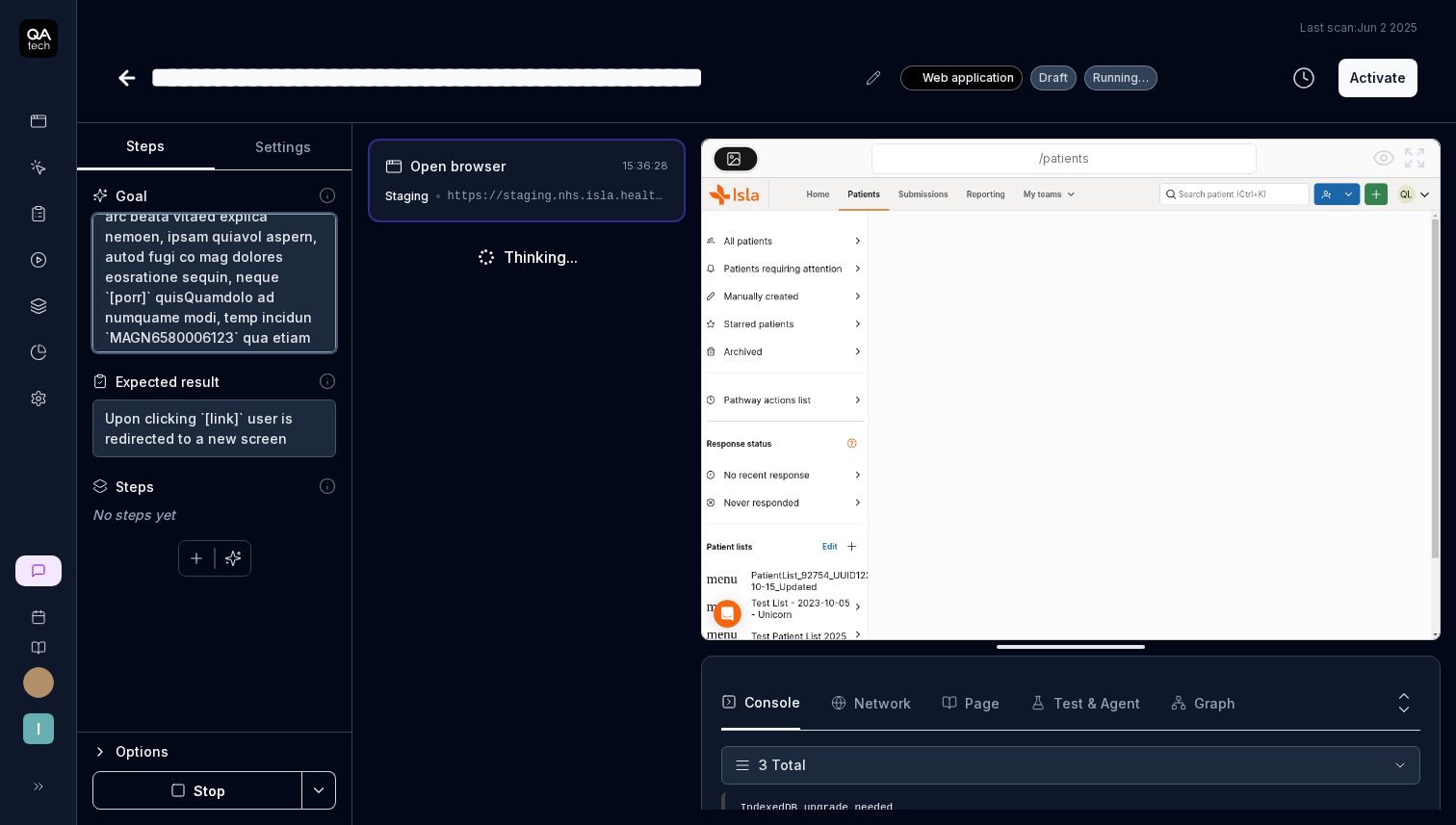 scroll, scrollTop: 1092, scrollLeft: 0, axis: vertical 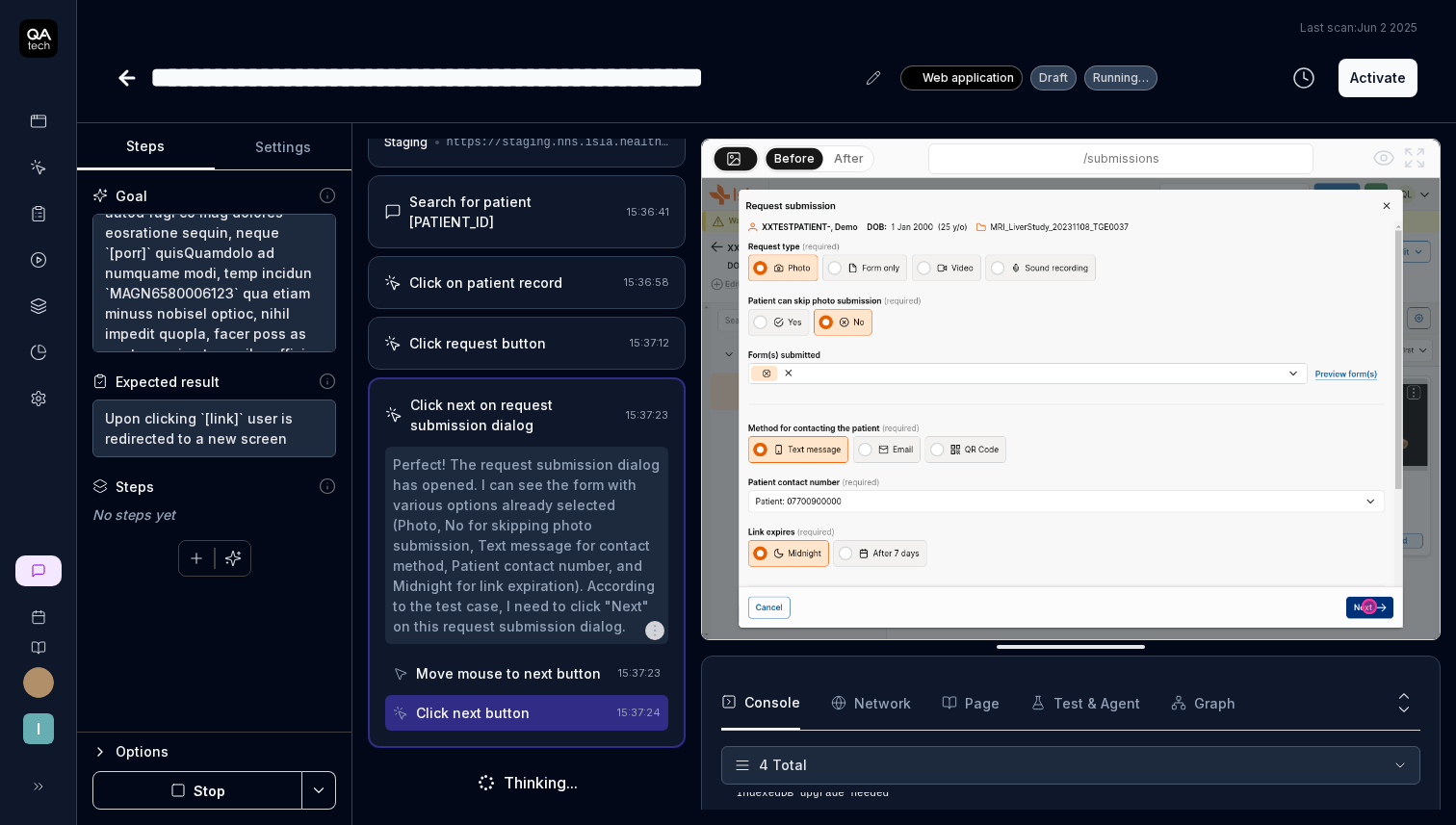 click 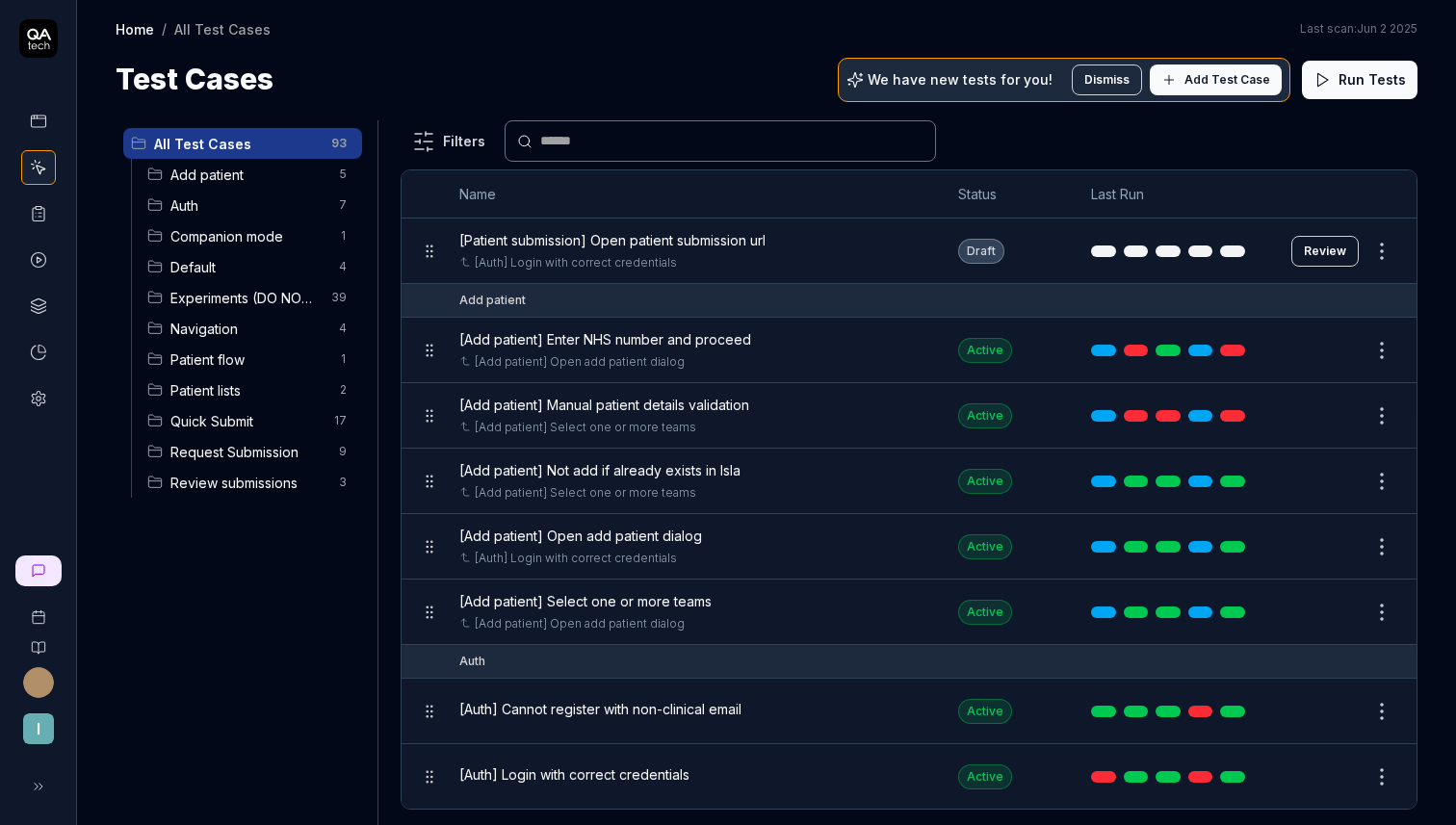 click on "Companion mode" at bounding box center [248, 236] 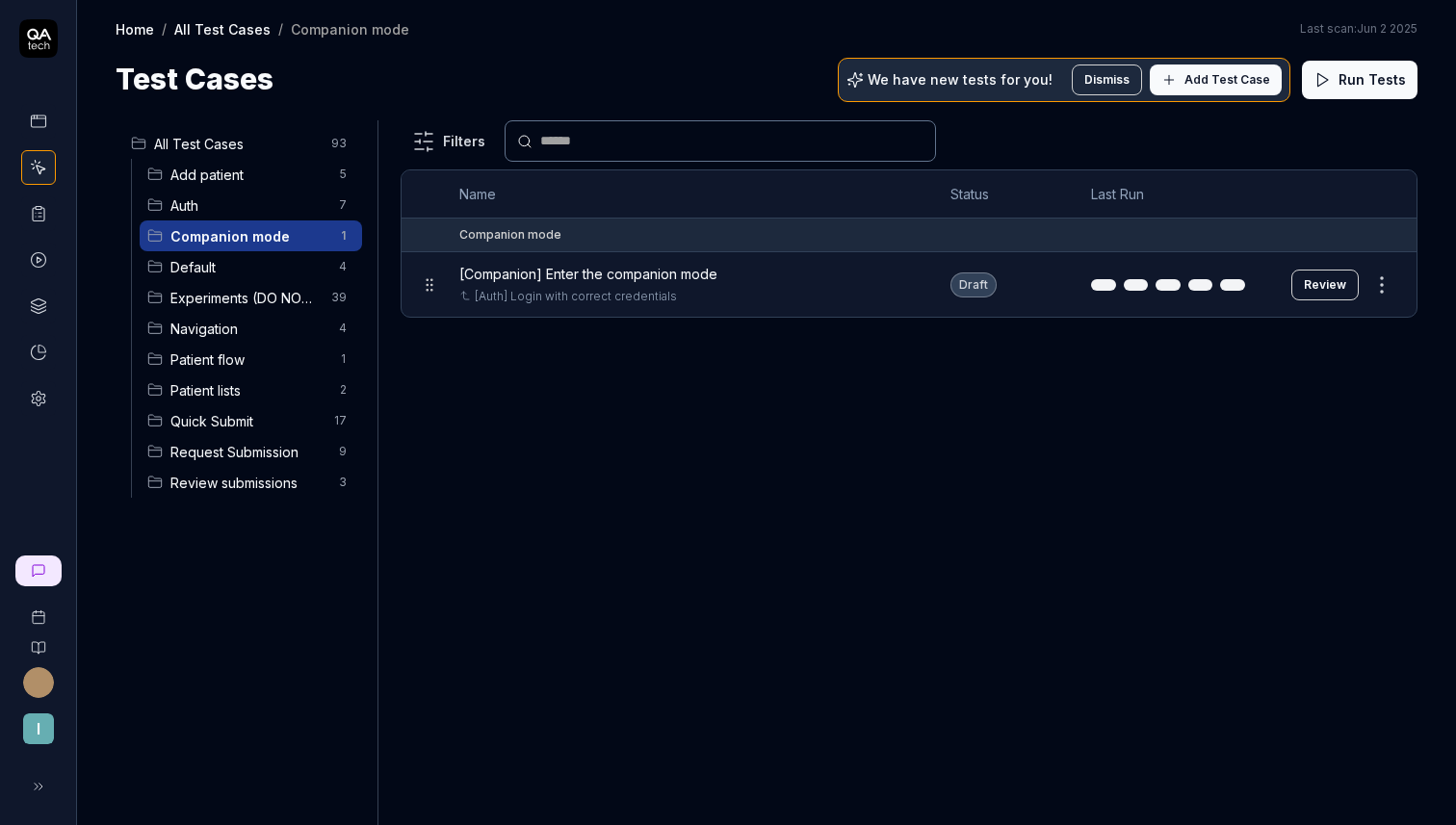 click on "Review" at bounding box center [1325, 285] 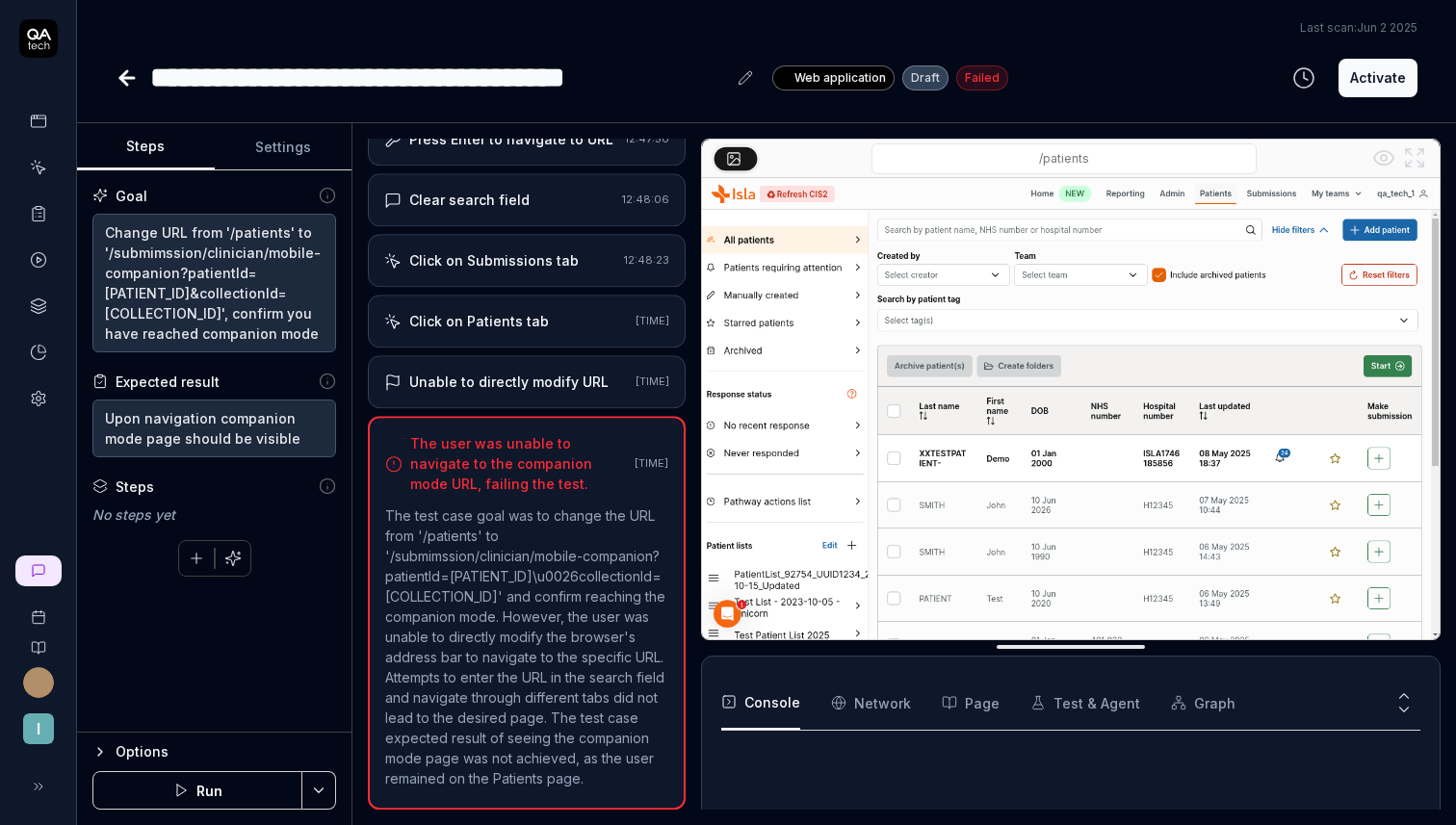 scroll, scrollTop: 182, scrollLeft: 0, axis: vertical 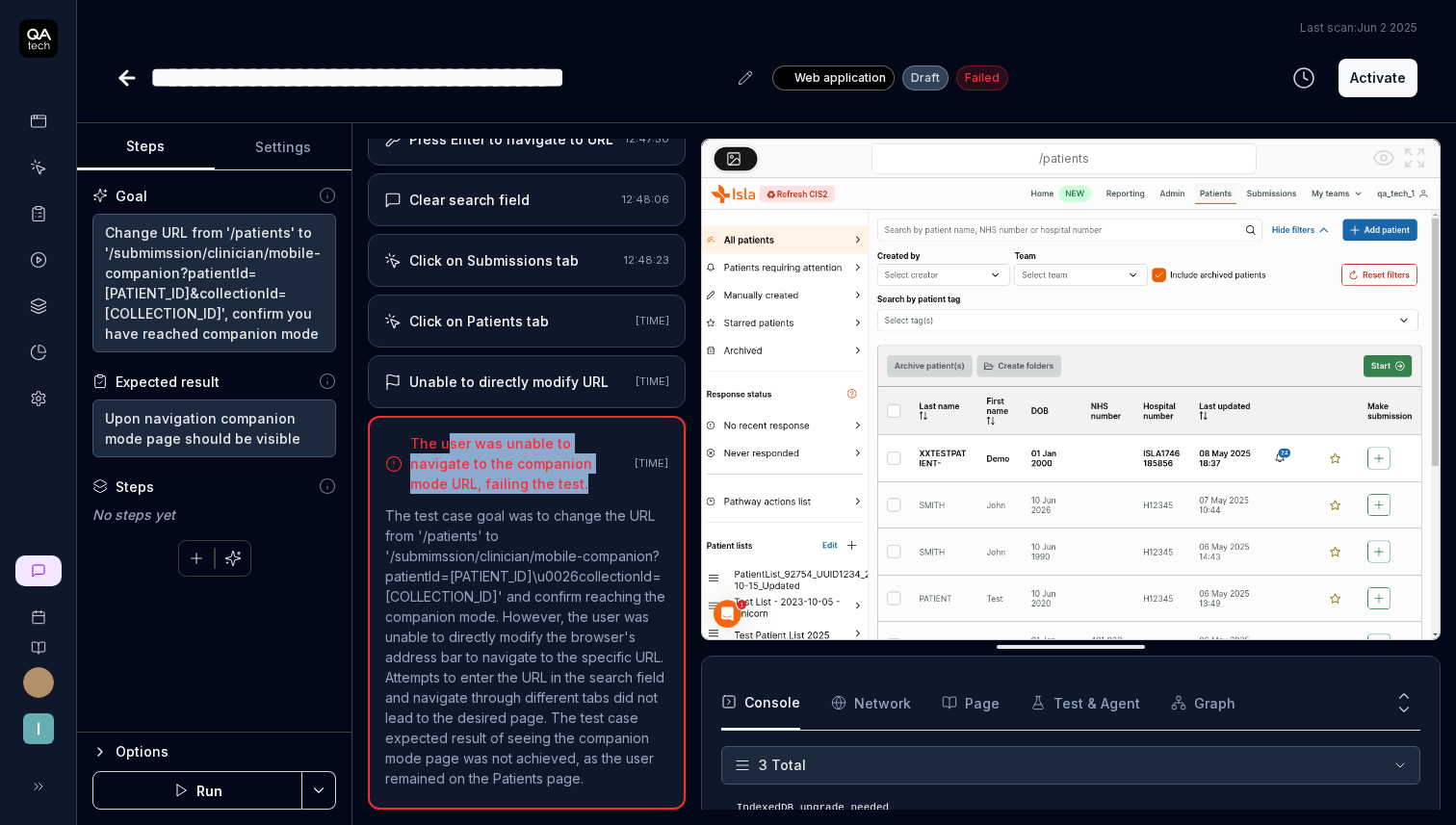 drag, startPoint x: 452, startPoint y: 405, endPoint x: 566, endPoint y: 444, distance: 120.48651 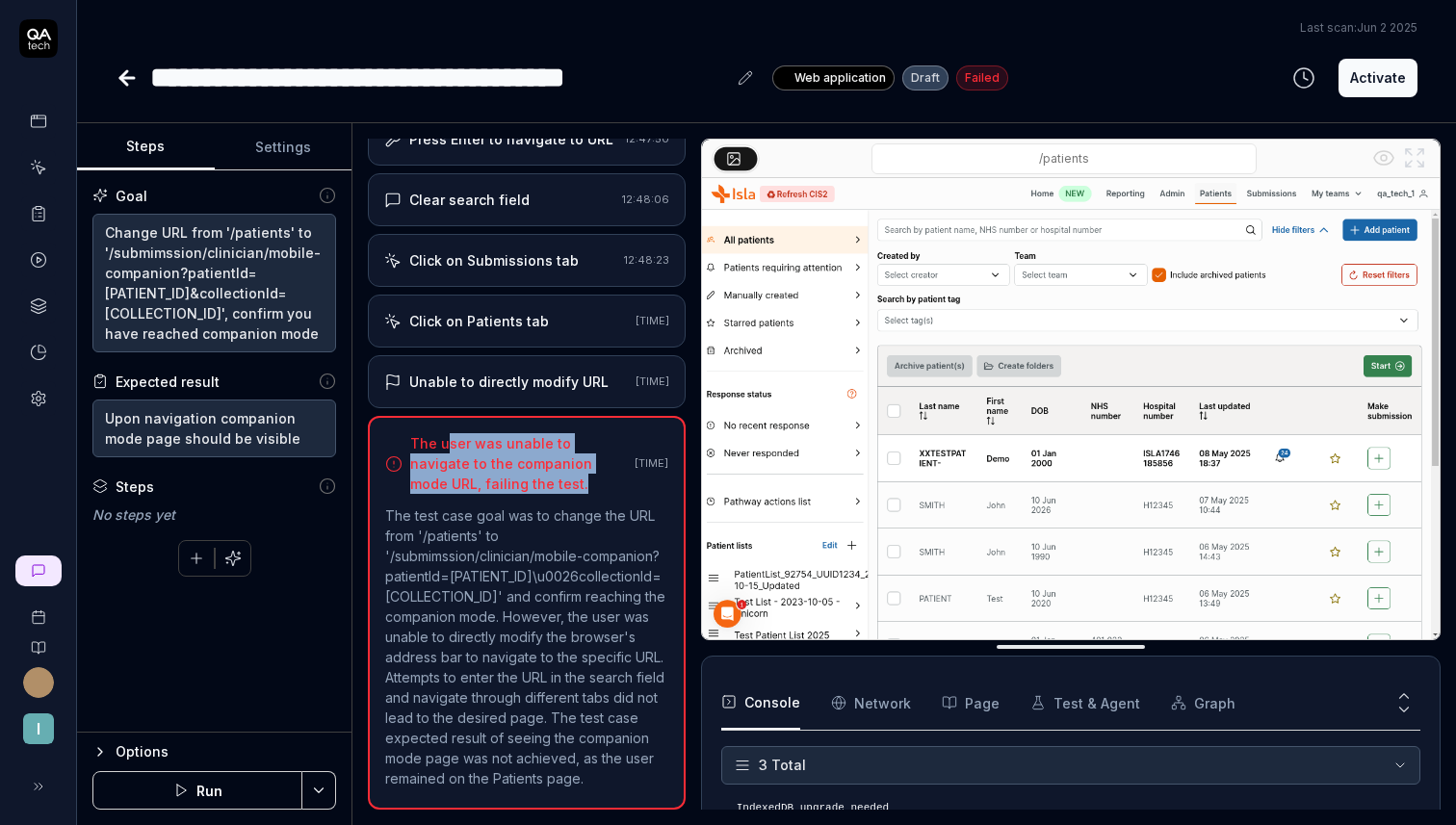 click on "The user was unable to navigate to the companion mode URL, failing the test." at bounding box center [518, 463] 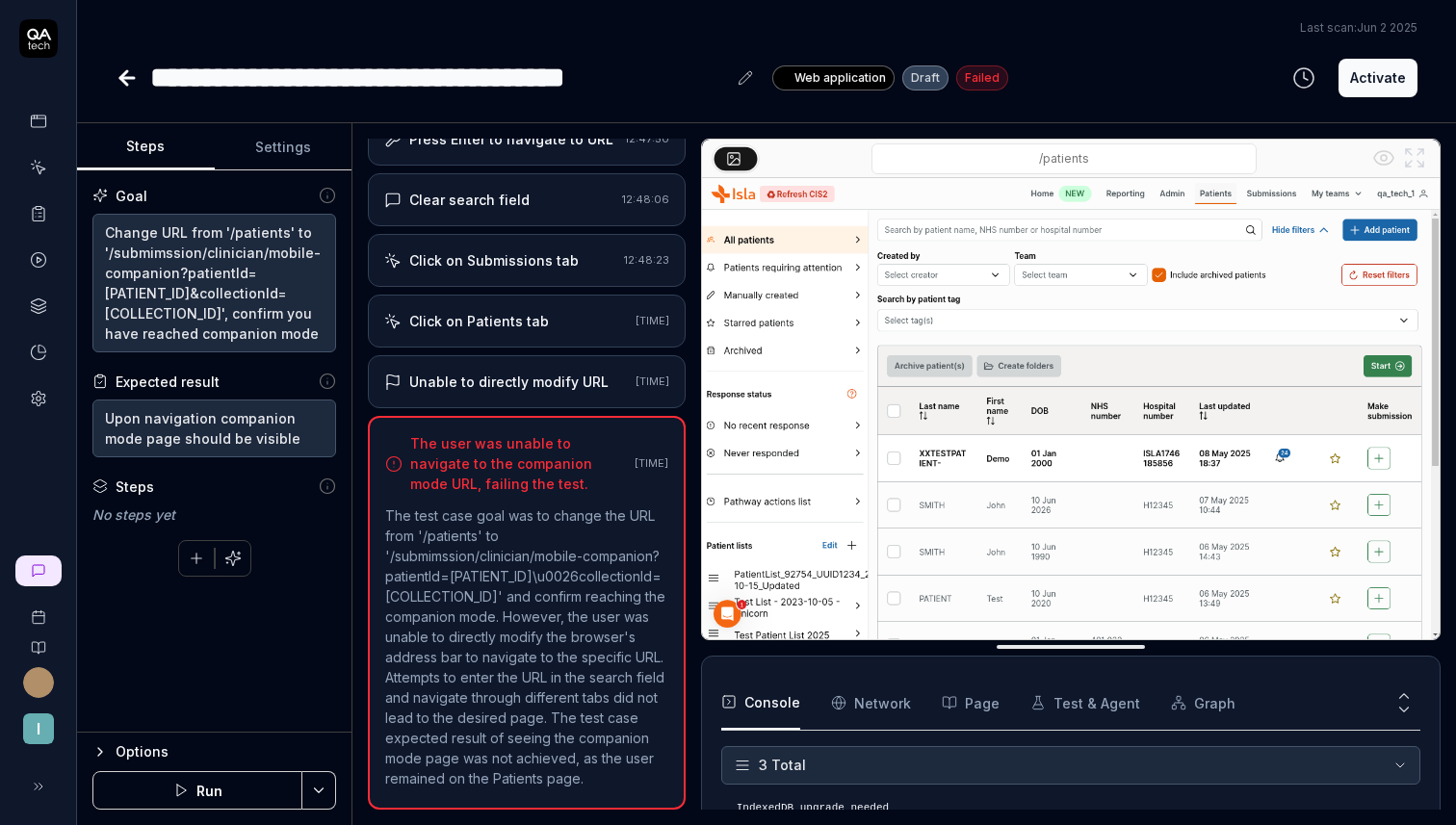 click on "The user was unable to navigate to the companion mode URL, failing the test. [TIME] The test case goal was to change the URL from '/patients' to '/submimssion/clinician/mobile-companion?patientId=[PATIENT_ID]&collectionId=[COLLECTION_ID]' and confirm reaching the companion mode. However, the user was unable to directly modify the browser's address bar to navigate to the specific URL. Attempts to enter the URL in the search field and navigate through different tabs did not lead to the desired page. The test case expected result of seeing the companion mode page was not achieved, as the user remained on the Patients page." at bounding box center (526, 612) 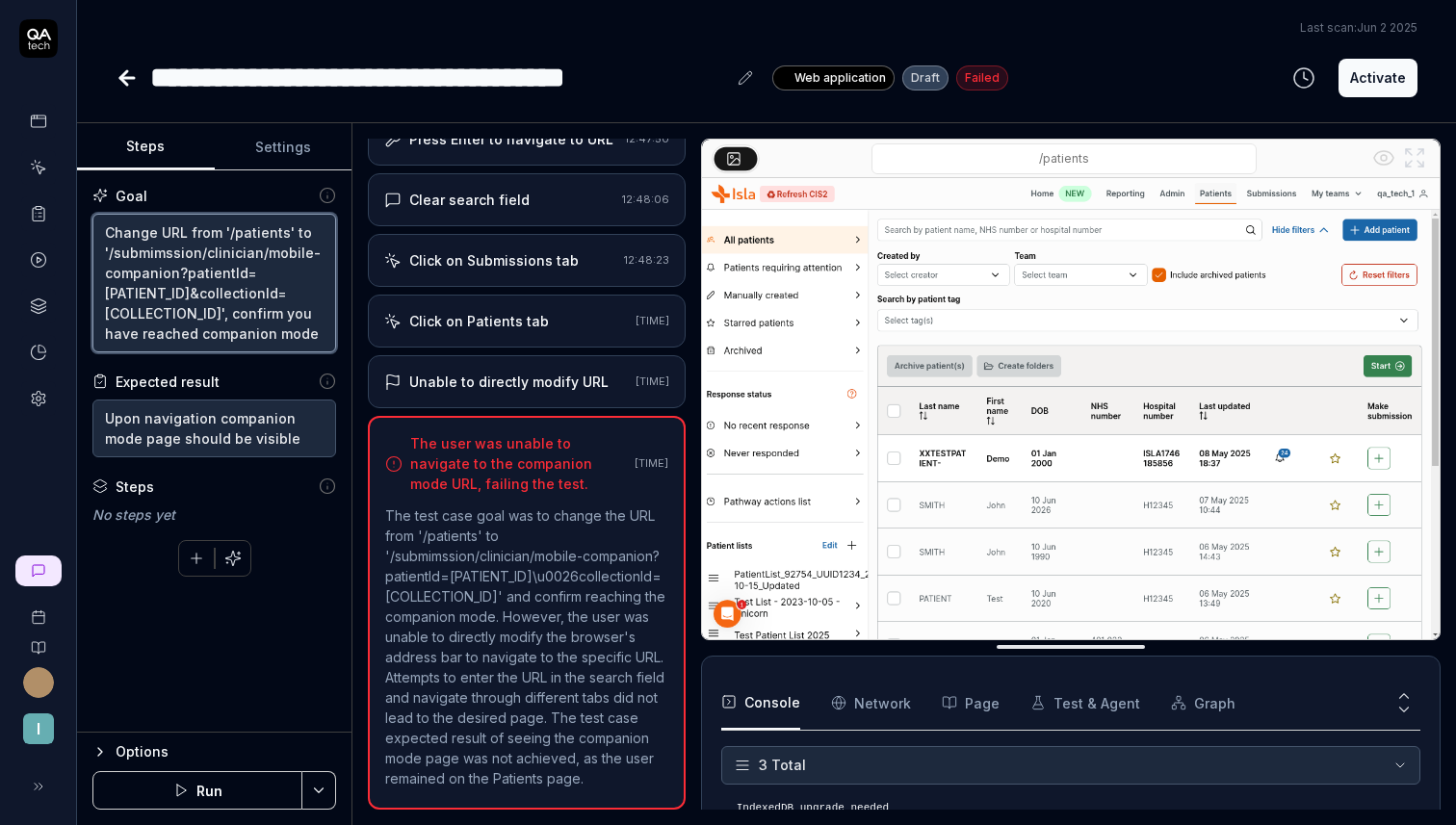 scroll, scrollTop: 20, scrollLeft: 0, axis: vertical 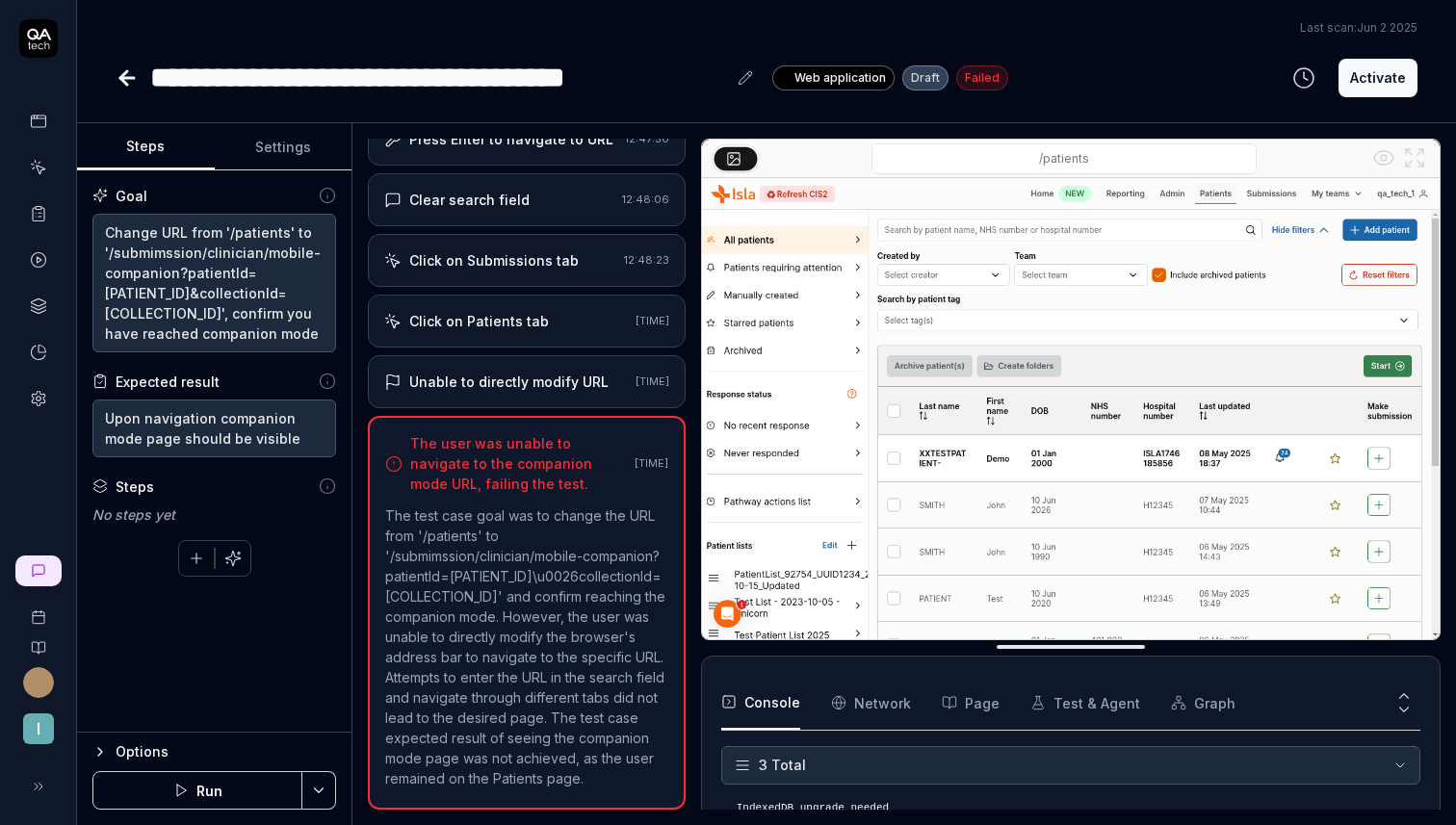 click on "Click on Submissions tab" at bounding box center (494, 260) 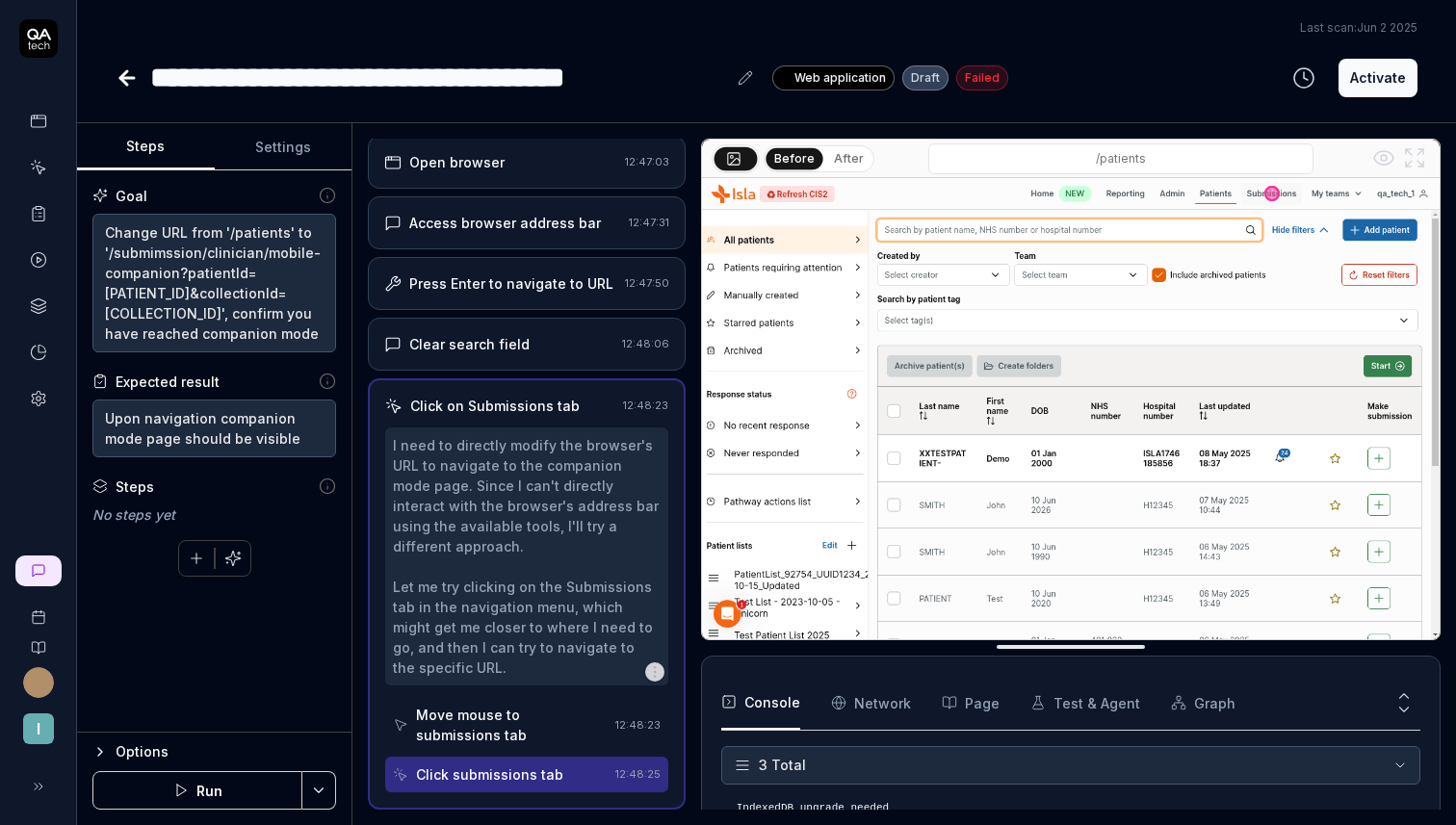 scroll, scrollTop: 0, scrollLeft: 0, axis: both 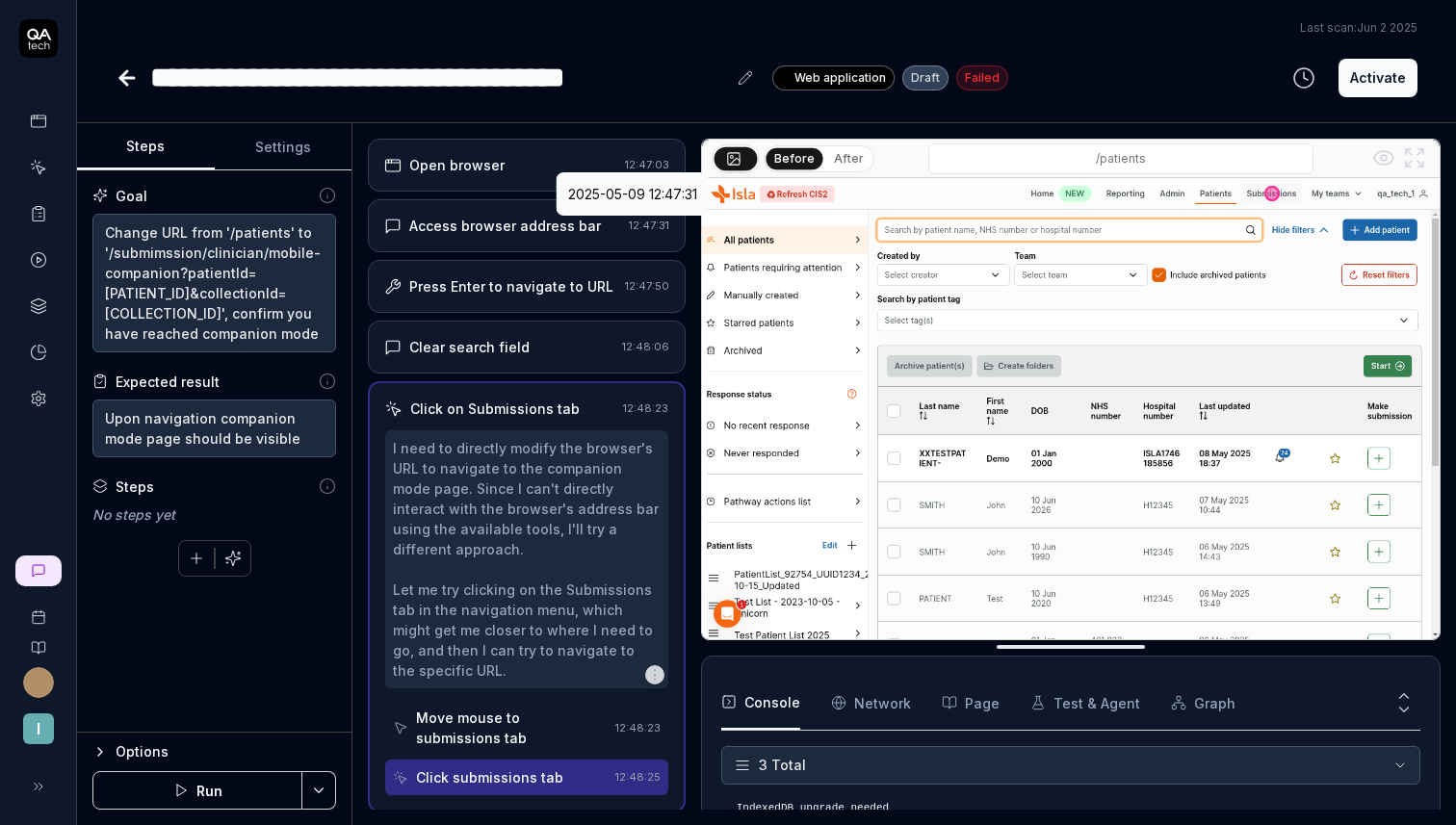 click on "Access browser address bar 12:47:31" at bounding box center (526, 225) 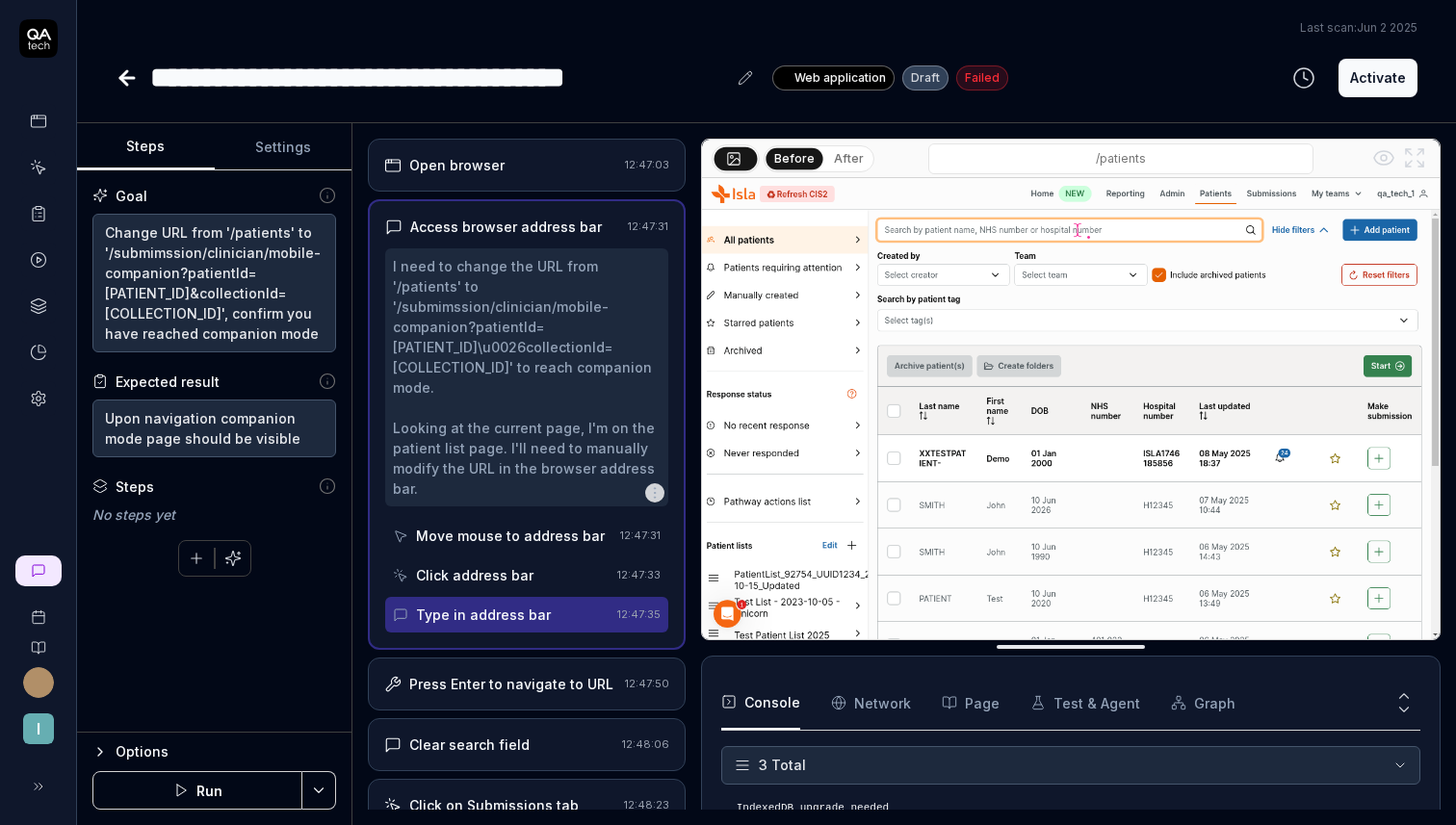 click on "Press Enter to navigate to URL 12:47:50" at bounding box center (526, 683) 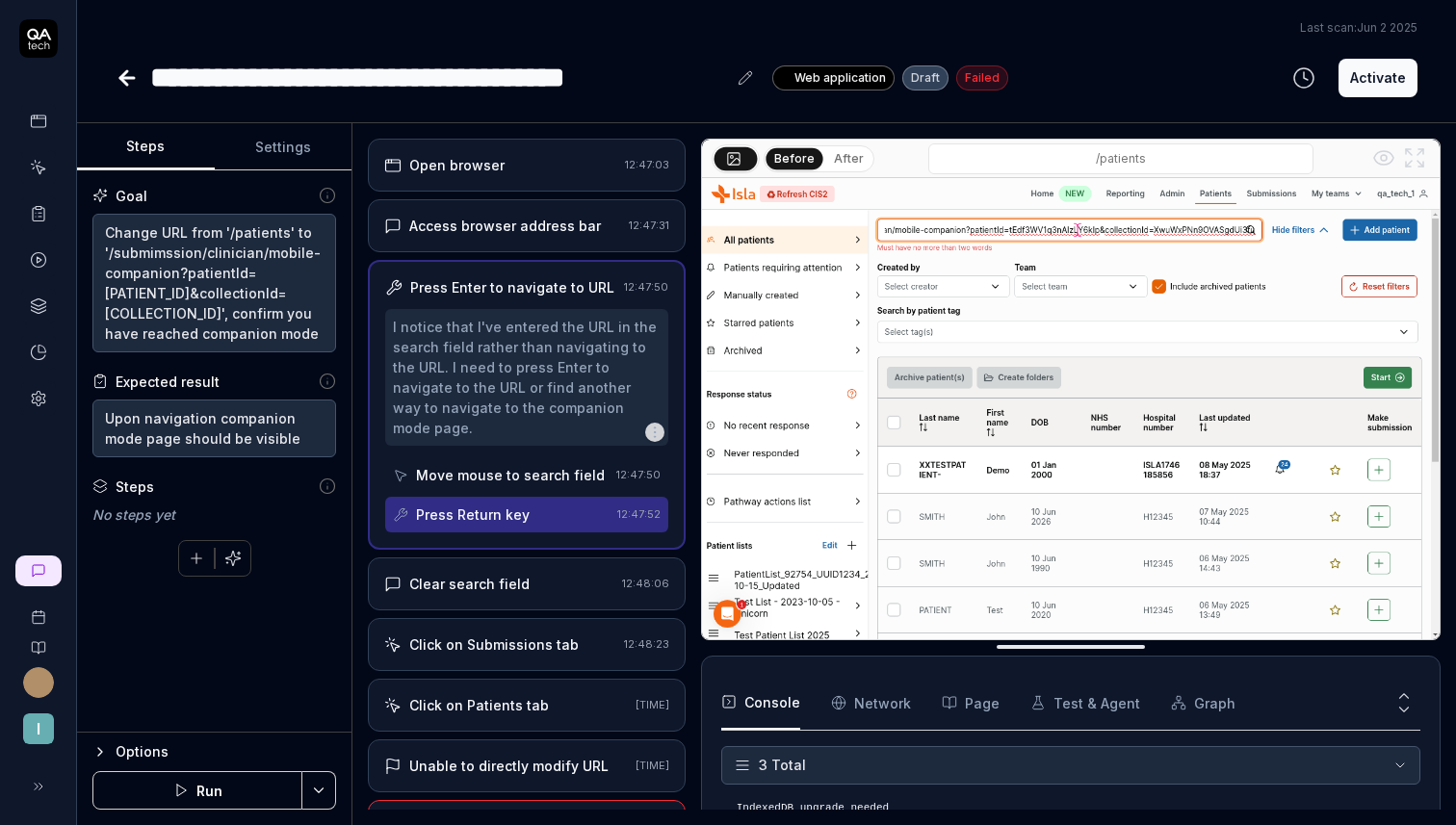 click on "Clear search field" at bounding box center (469, 583) 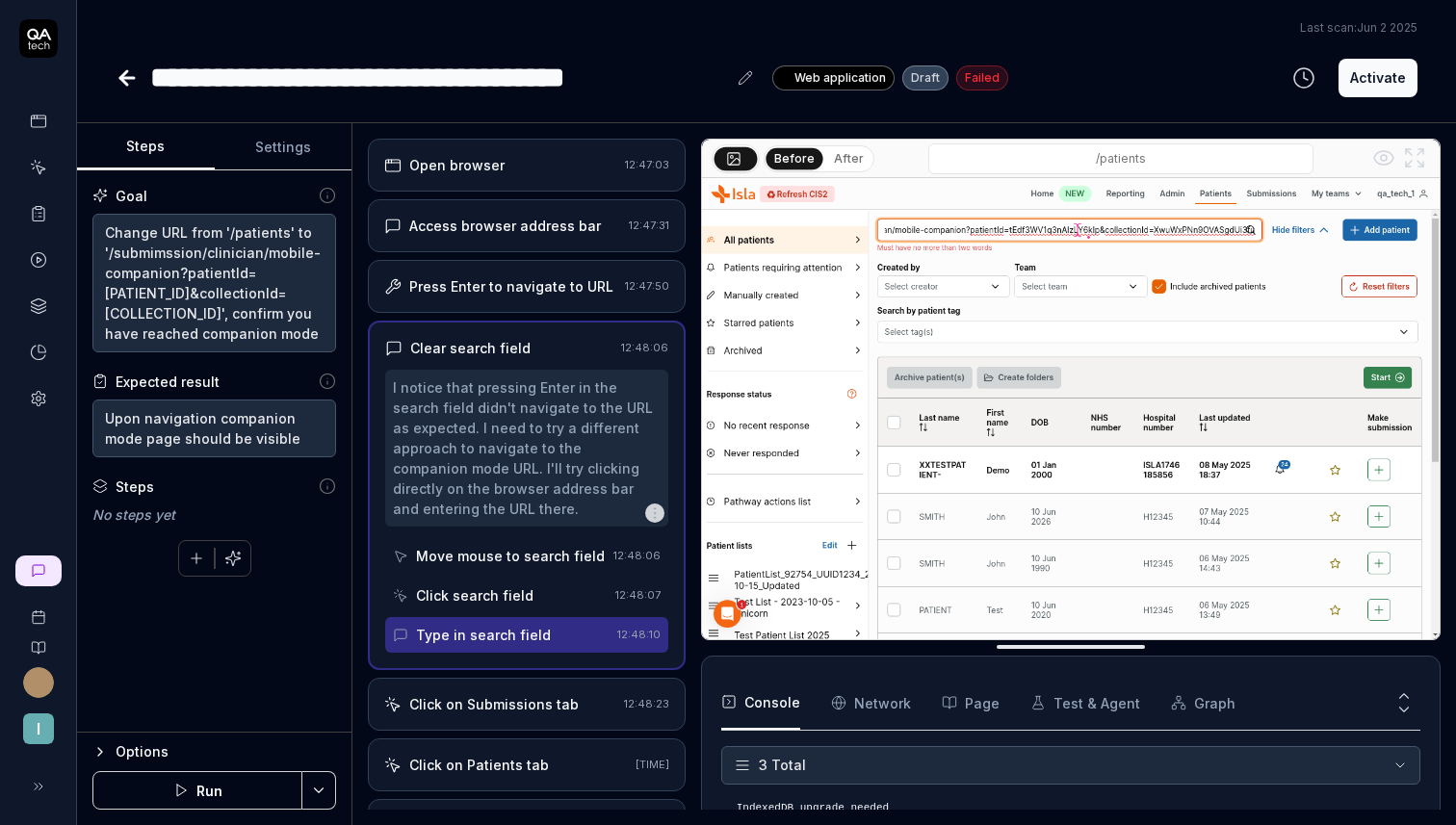 click on "Click on Submissions tab" at bounding box center [494, 704] 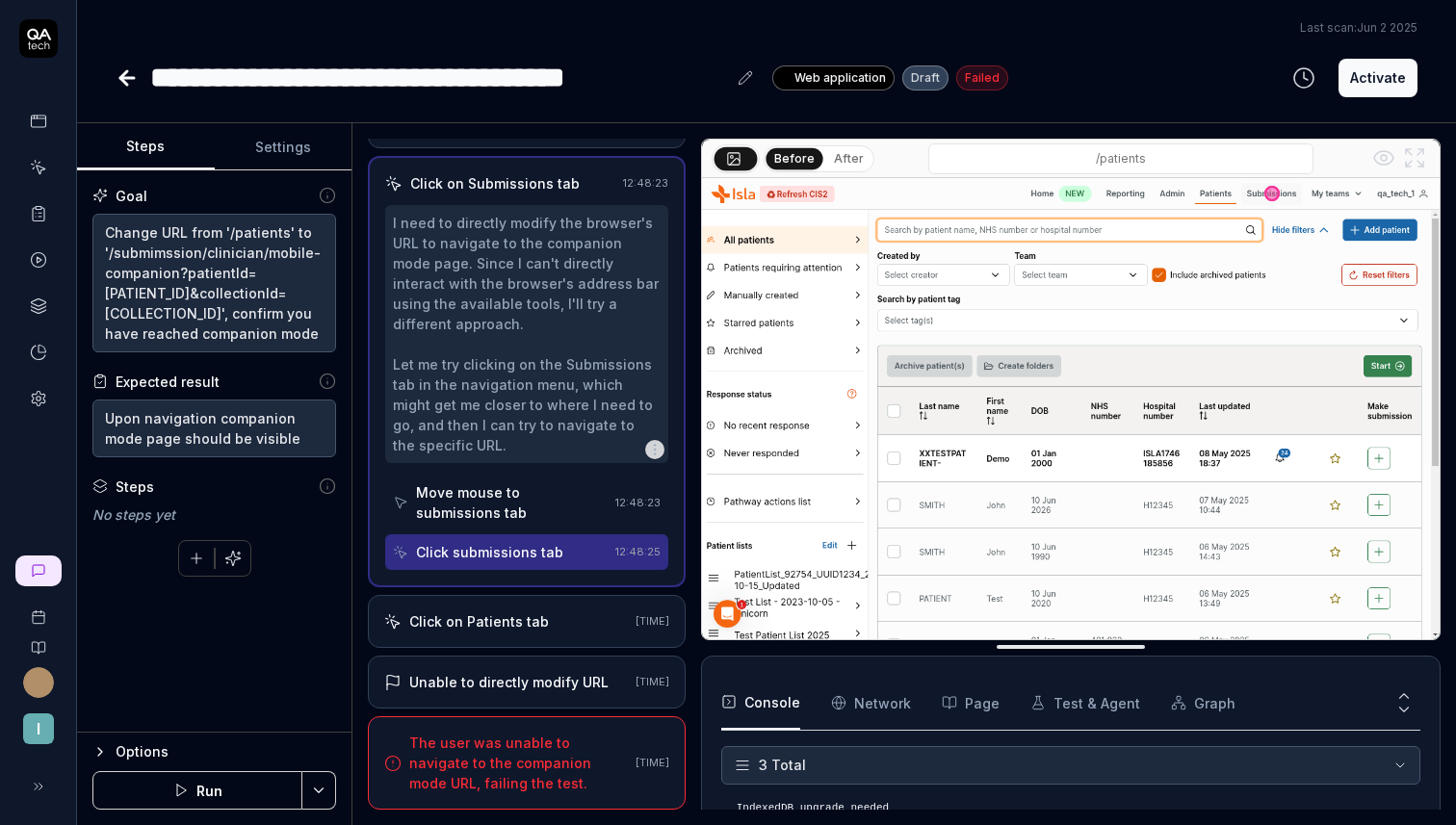 click on "Click on Patients tab" at bounding box center (479, 621) 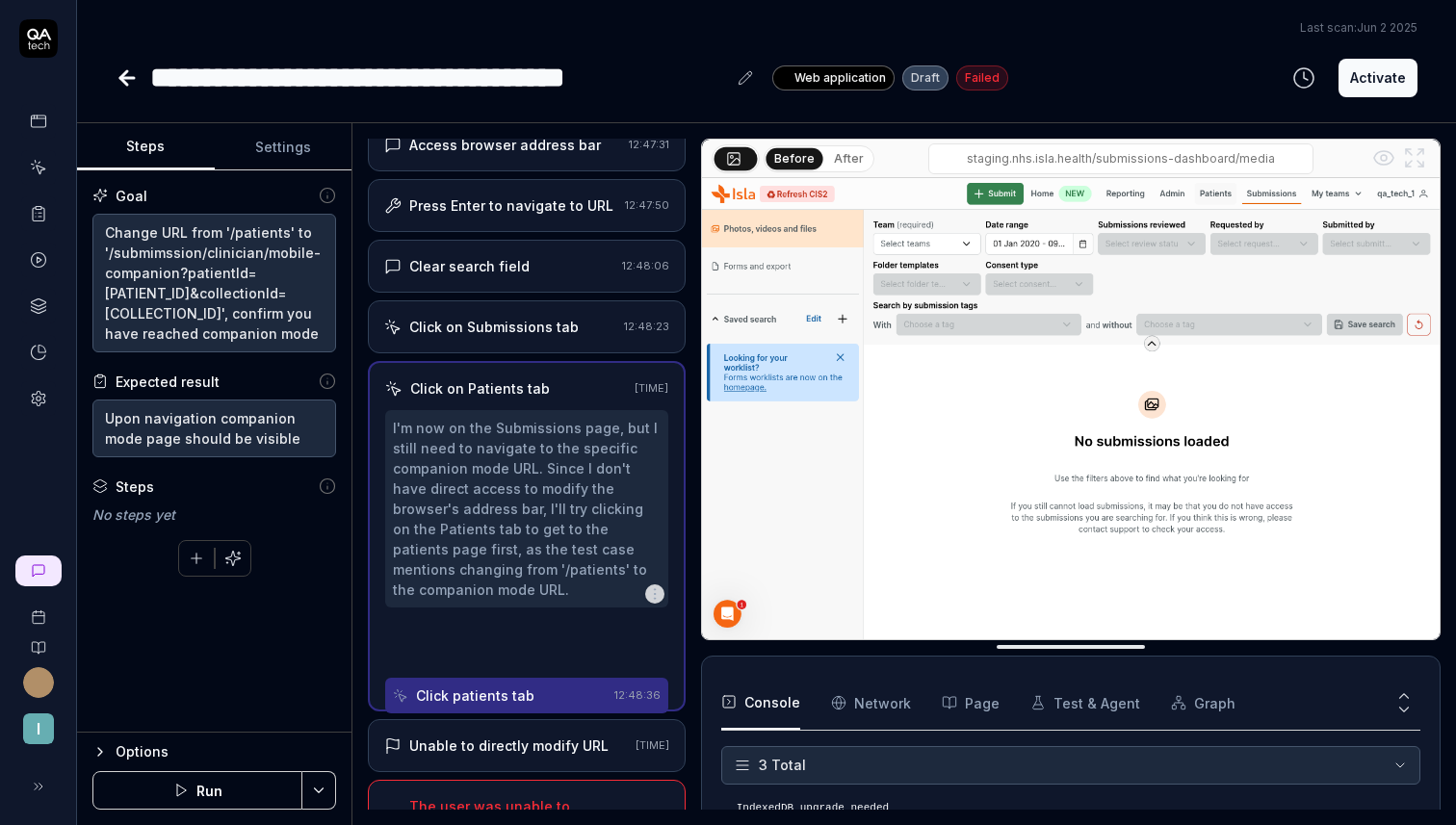 scroll, scrollTop: 0, scrollLeft: 0, axis: both 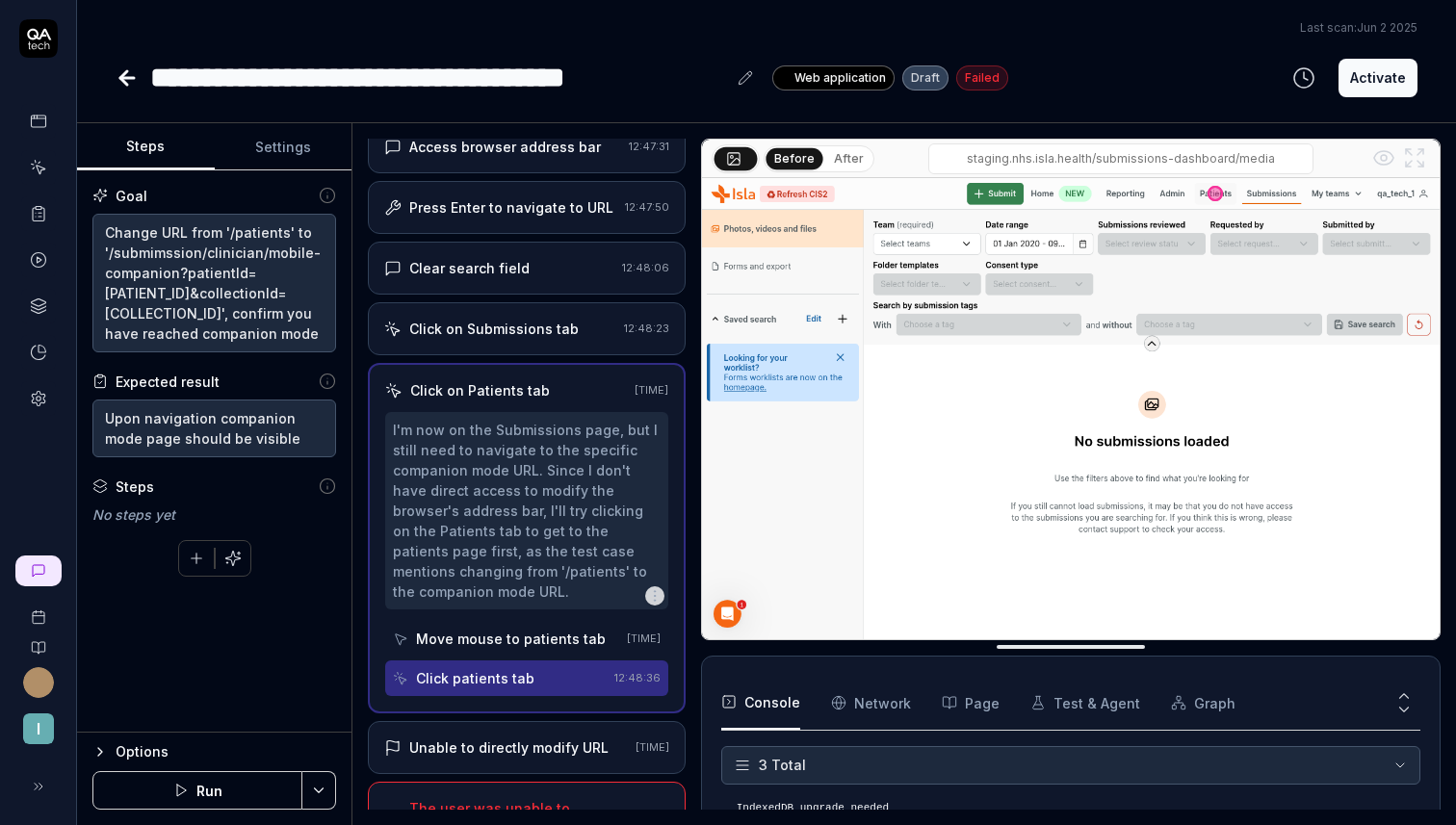 click on "Unable to directly modify URL" at bounding box center [508, 747] 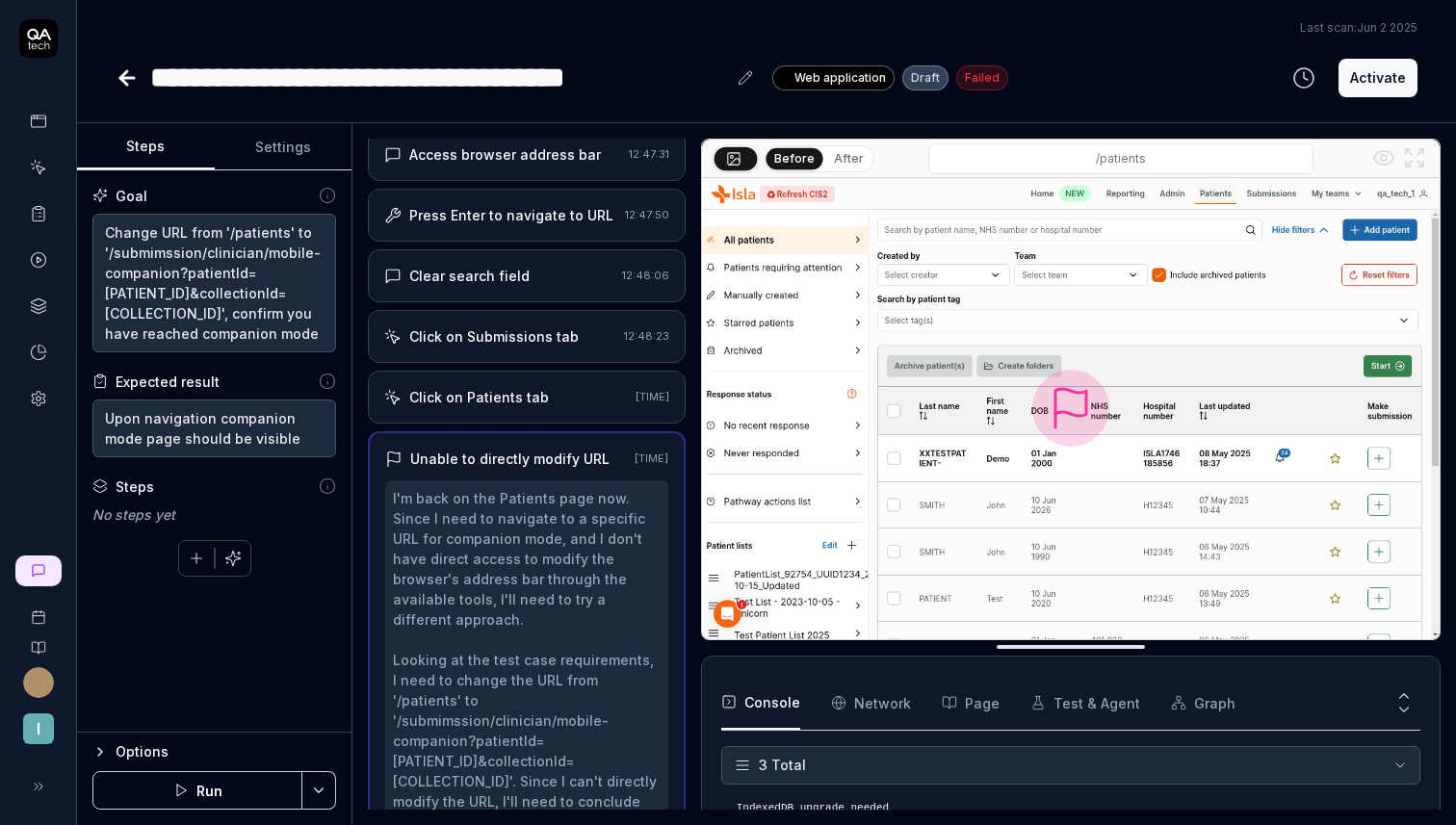 scroll, scrollTop: 119, scrollLeft: 0, axis: vertical 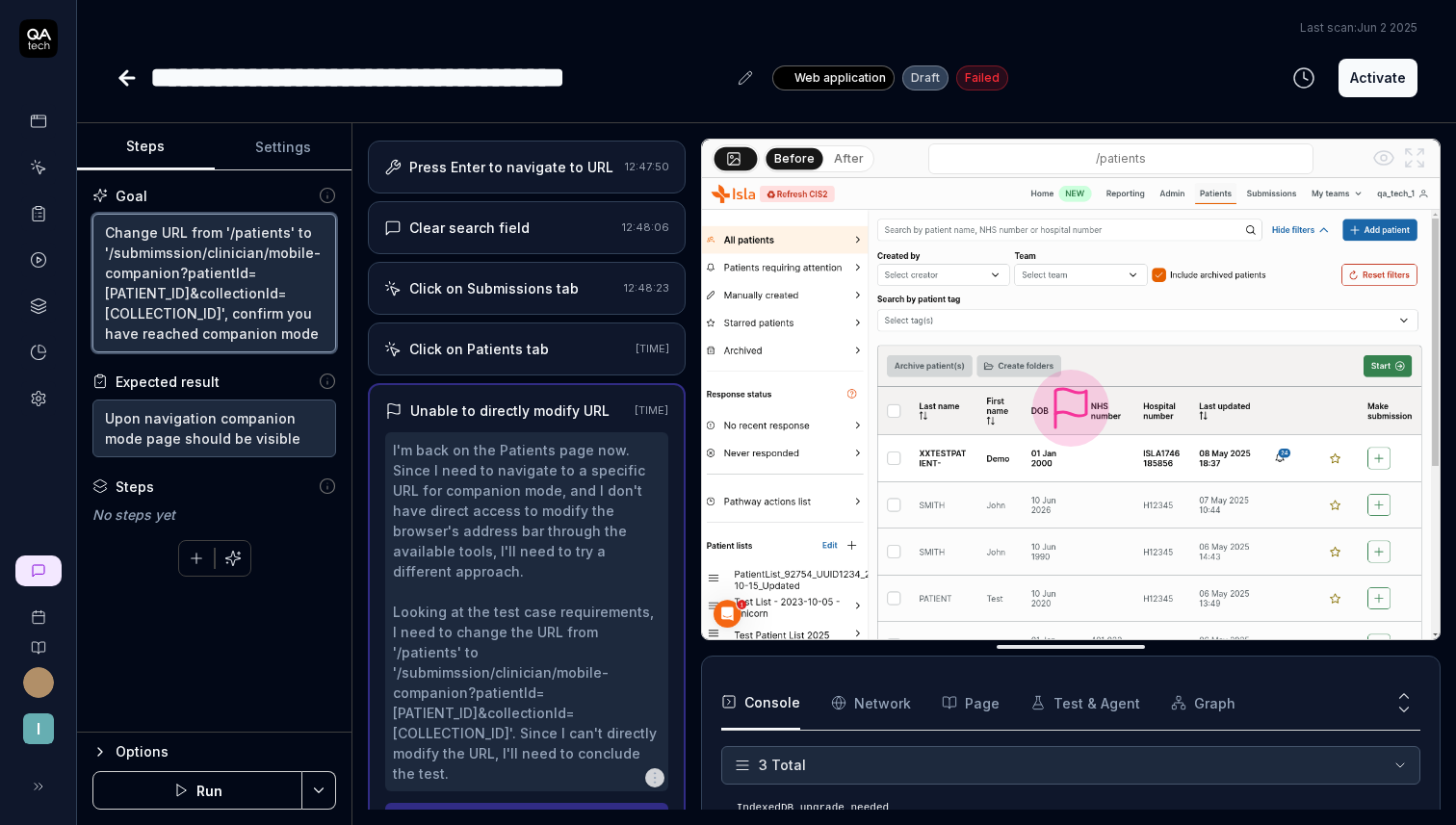 drag, startPoint x: 190, startPoint y: 332, endPoint x: 116, endPoint y: 255, distance: 106.79419 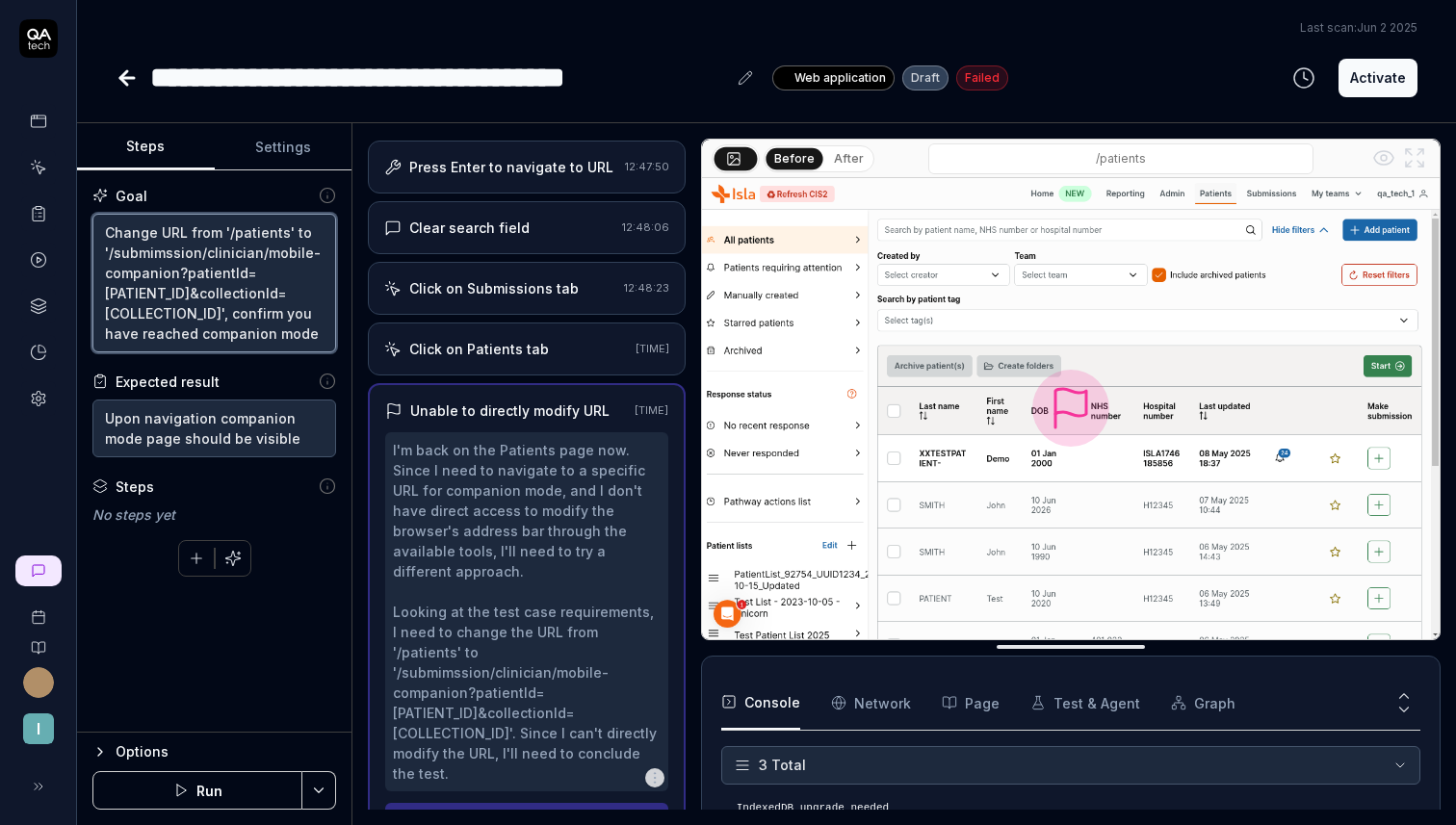 click on "Change URL from '/patients' to '/submimssion/clinician/mobile-companion?patientId=[PATIENT_ID]&collectionId=[COLLECTION_ID]', confirm you have reached companion mode" at bounding box center [214, 283] 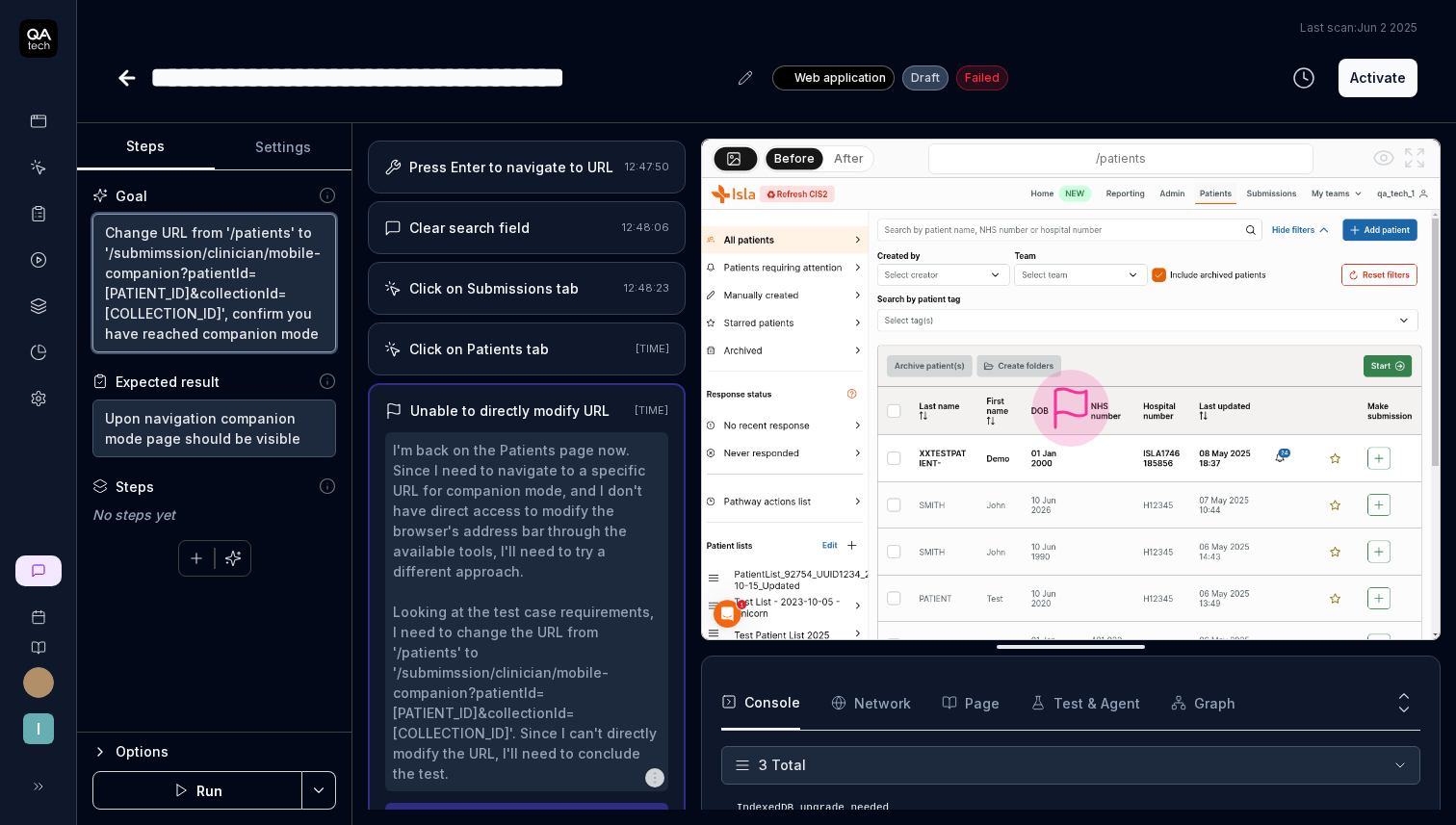 drag, startPoint x: 194, startPoint y: 333, endPoint x: 108, endPoint y: 253, distance: 117.45637 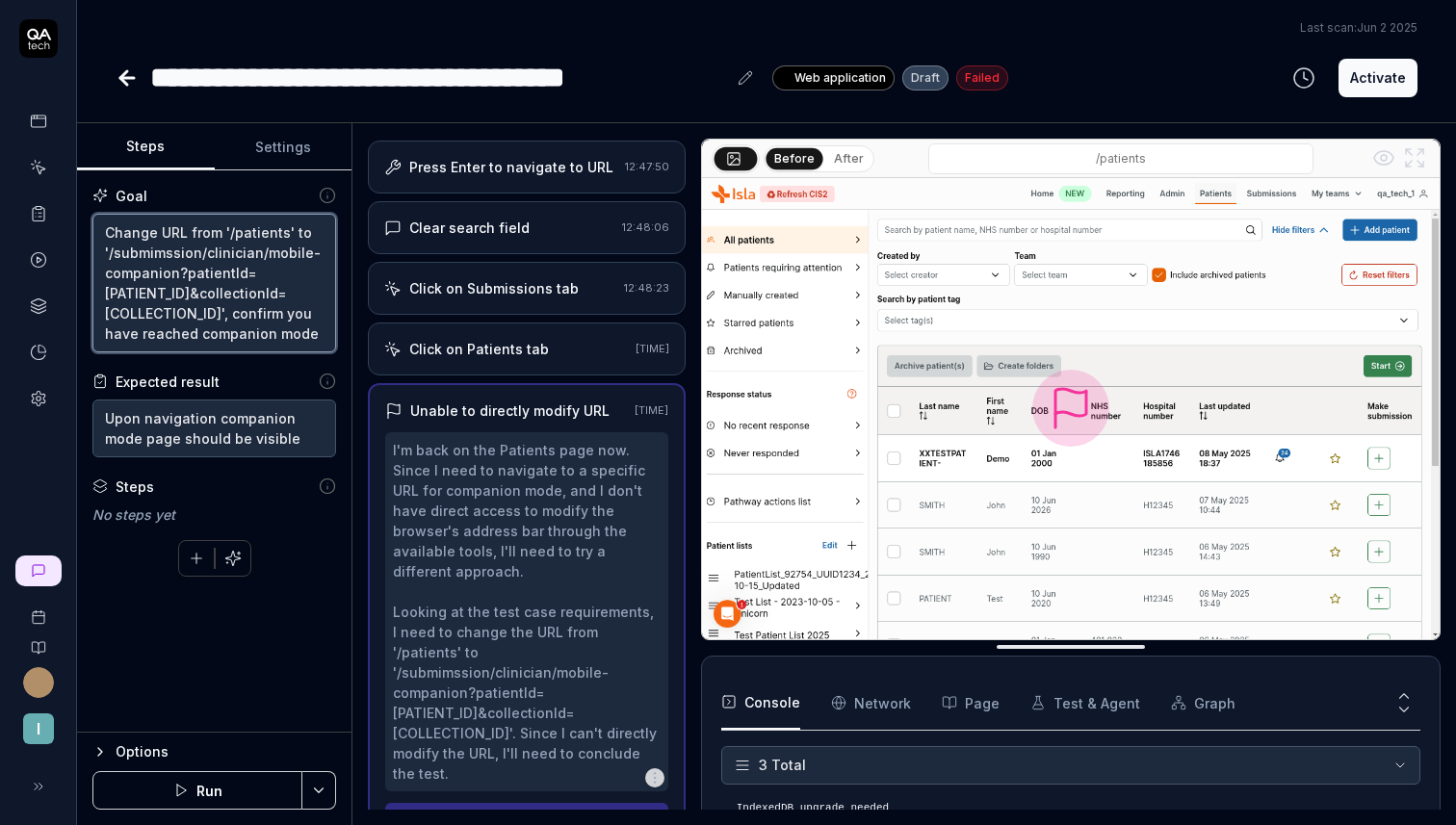 click on "Change URL from '/patients' to '/submimssion/clinician/mobile-companion?patientId=[PATIENT_ID]&collectionId=[COLLECTION_ID]', confirm you have reached companion mode" at bounding box center [214, 283] 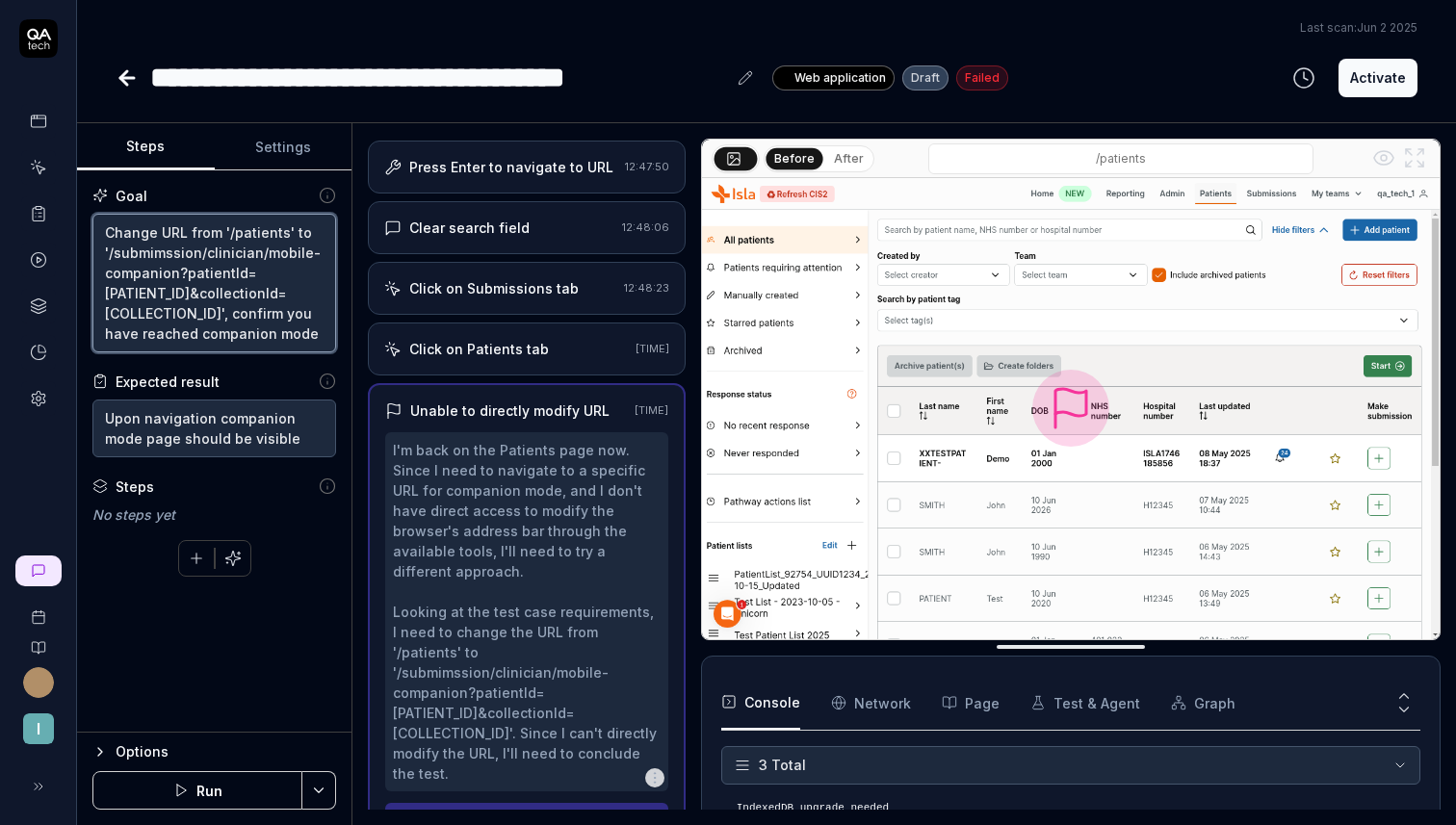 click on "Change URL from '/patients' to '/submimssion/clinician/mobile-companion?patientId=[PATIENT_ID]&collectionId=[COLLECTION_ID]', confirm you have reached companion mode" at bounding box center (214, 283) 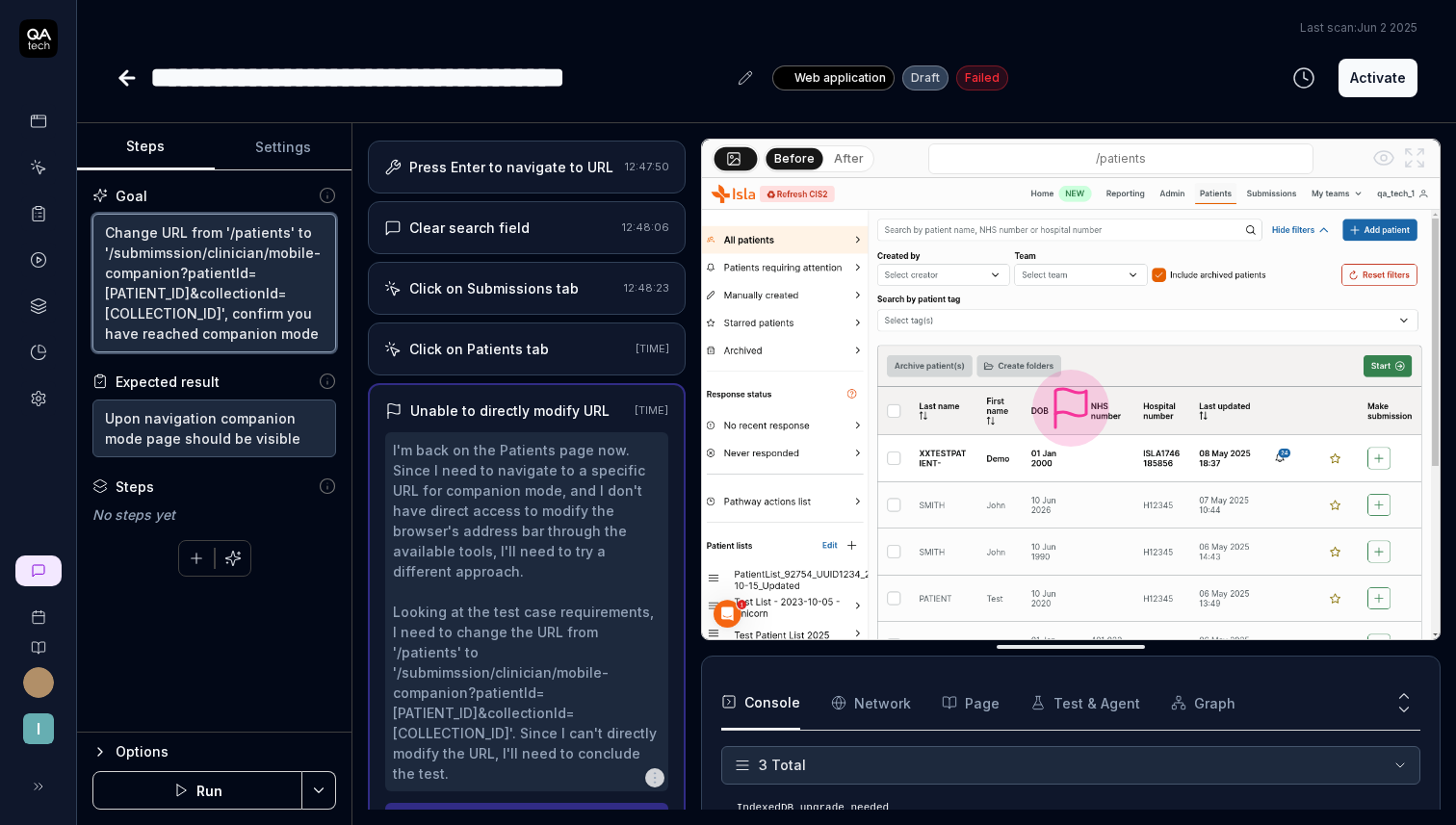 click on "Change URL from '/patients' to '/submimssion/clinician/mobile-companion?patientId=[PATIENT_ID]&collectionId=[COLLECTION_ID]', confirm you have reached companion mode" at bounding box center [214, 283] 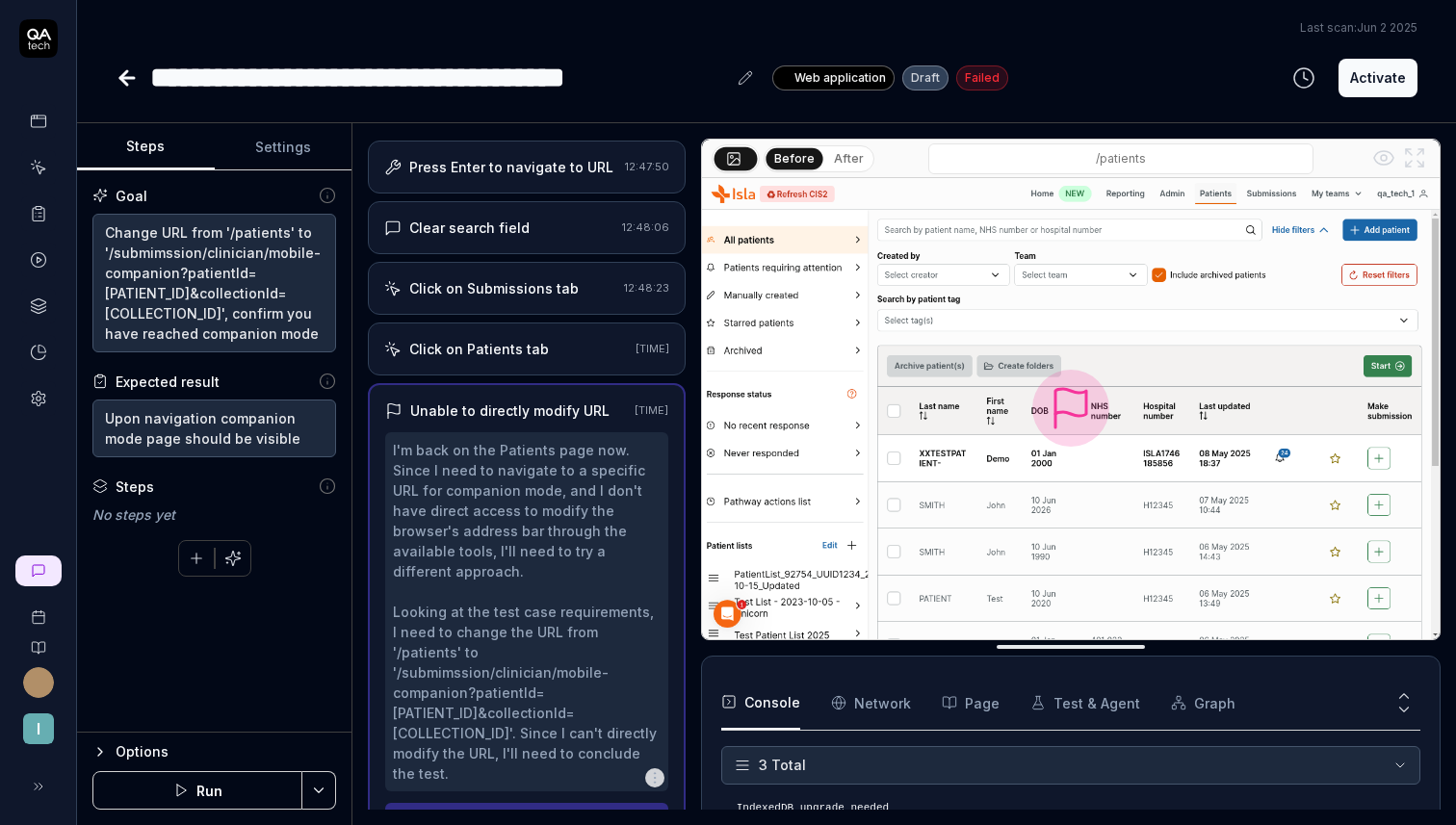 click on "/patients" at bounding box center (1121, 159) 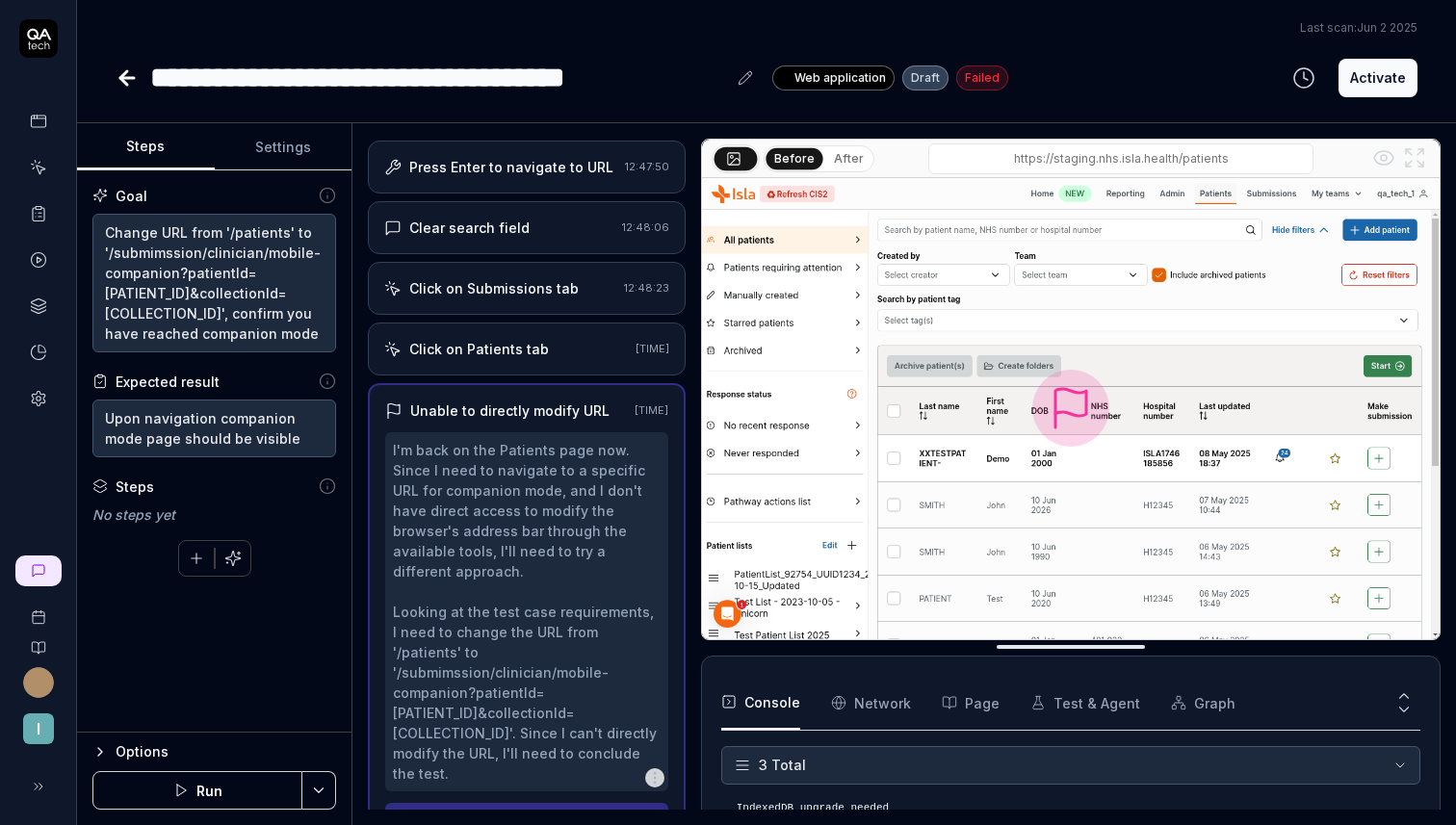 click on "/patients" at bounding box center (1121, 159) 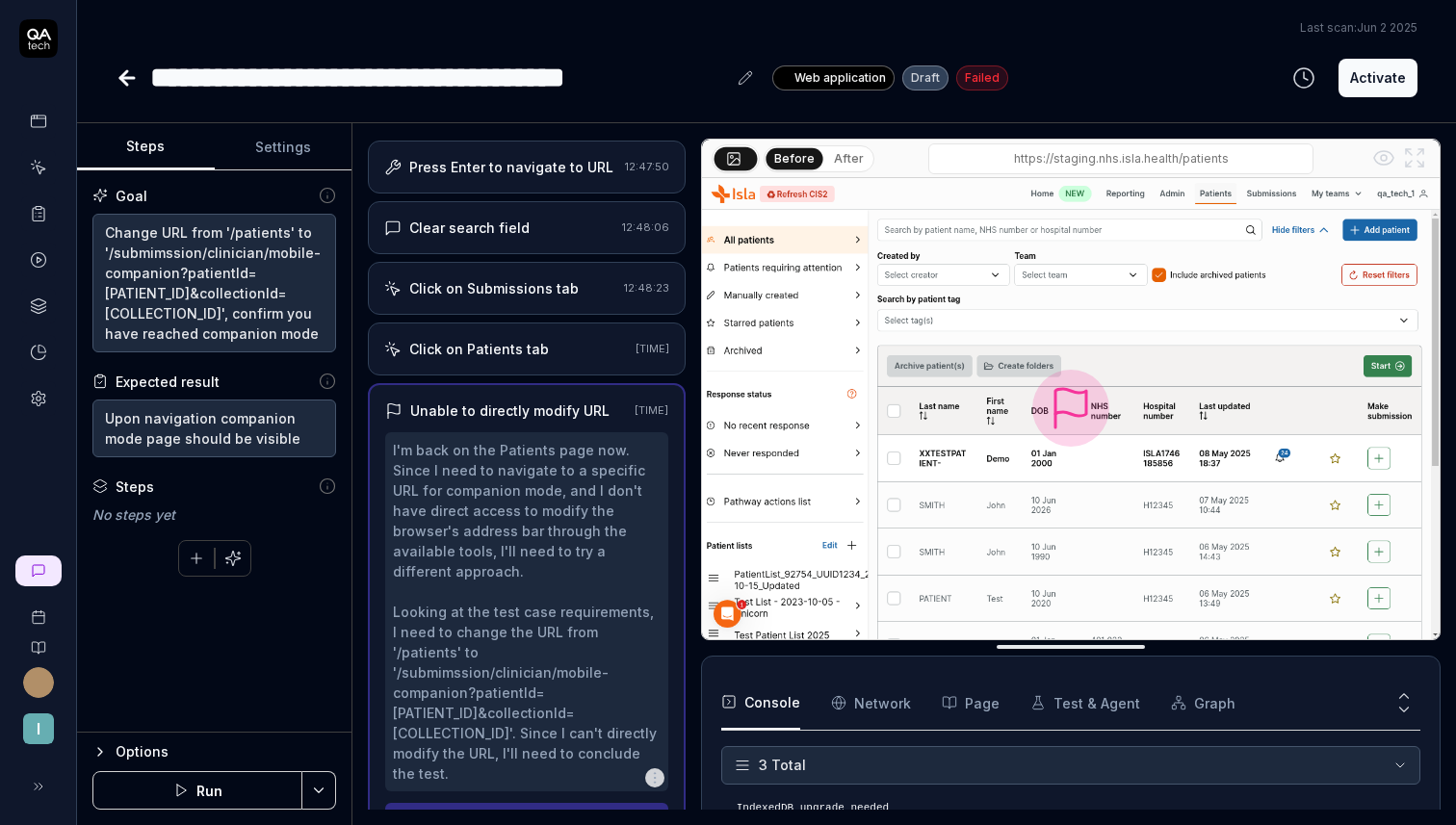 drag, startPoint x: 1237, startPoint y: 159, endPoint x: 943, endPoint y: 145, distance: 294.3331 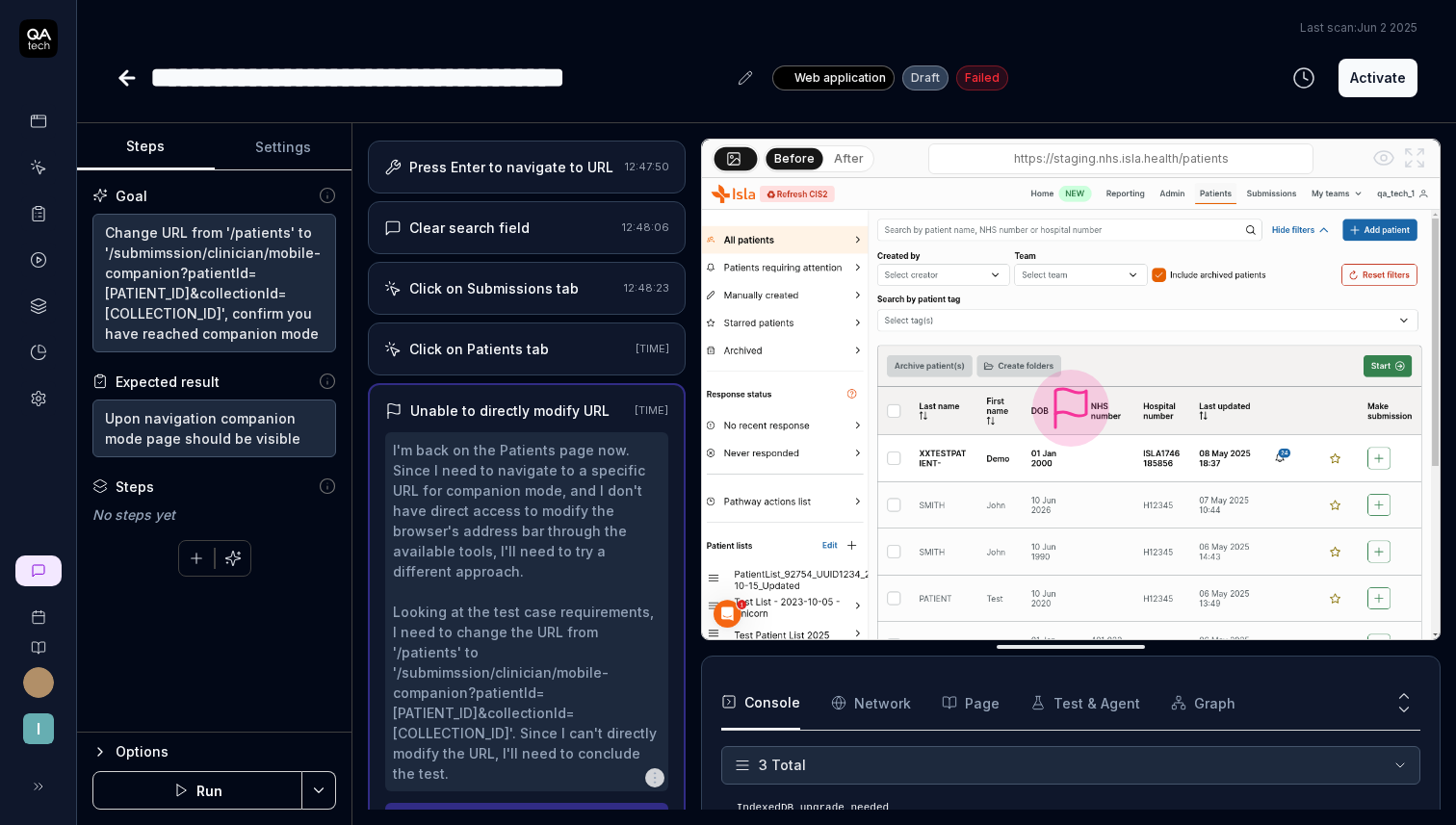 click on "/patients" at bounding box center (1121, 159) 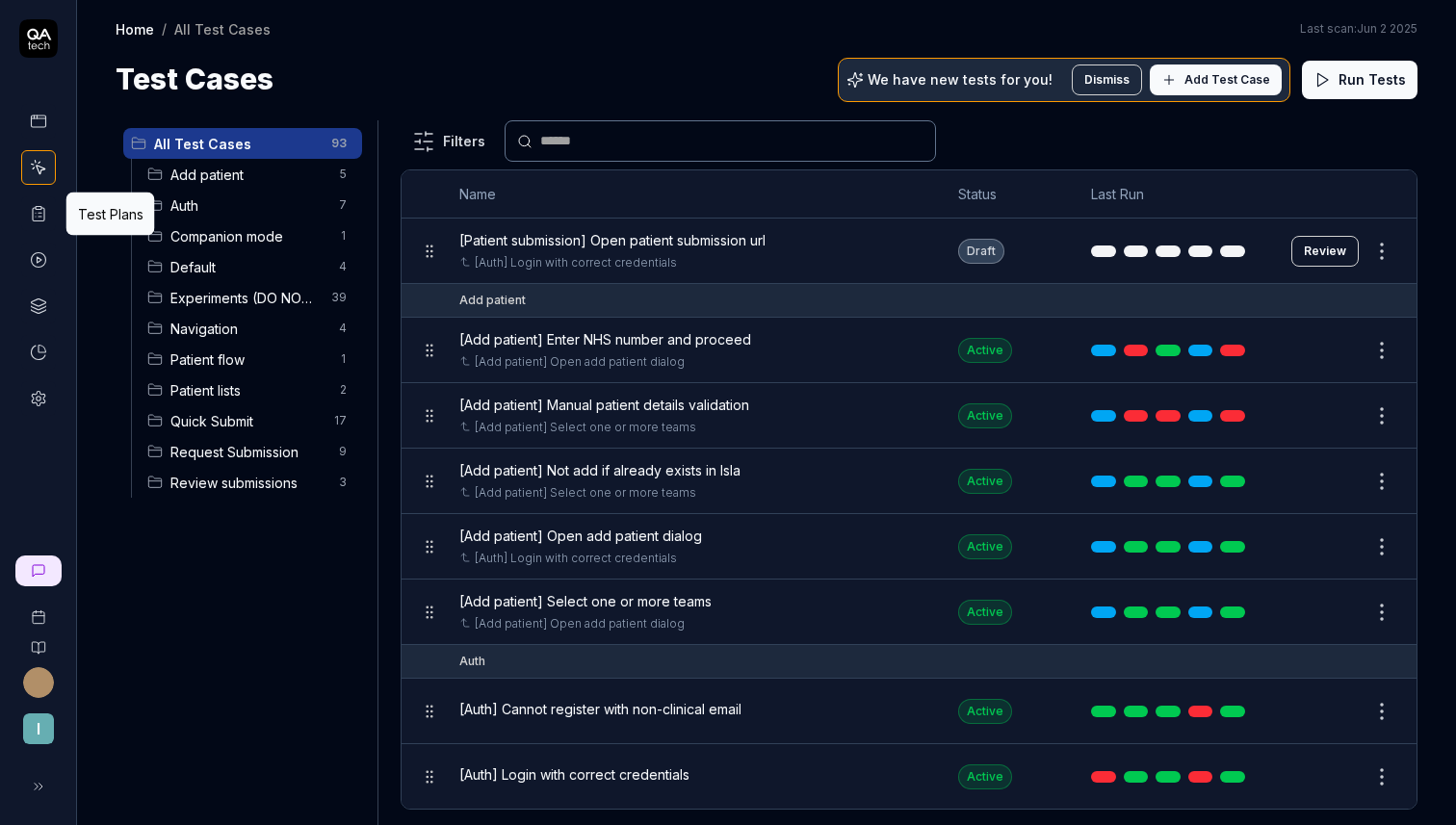 click 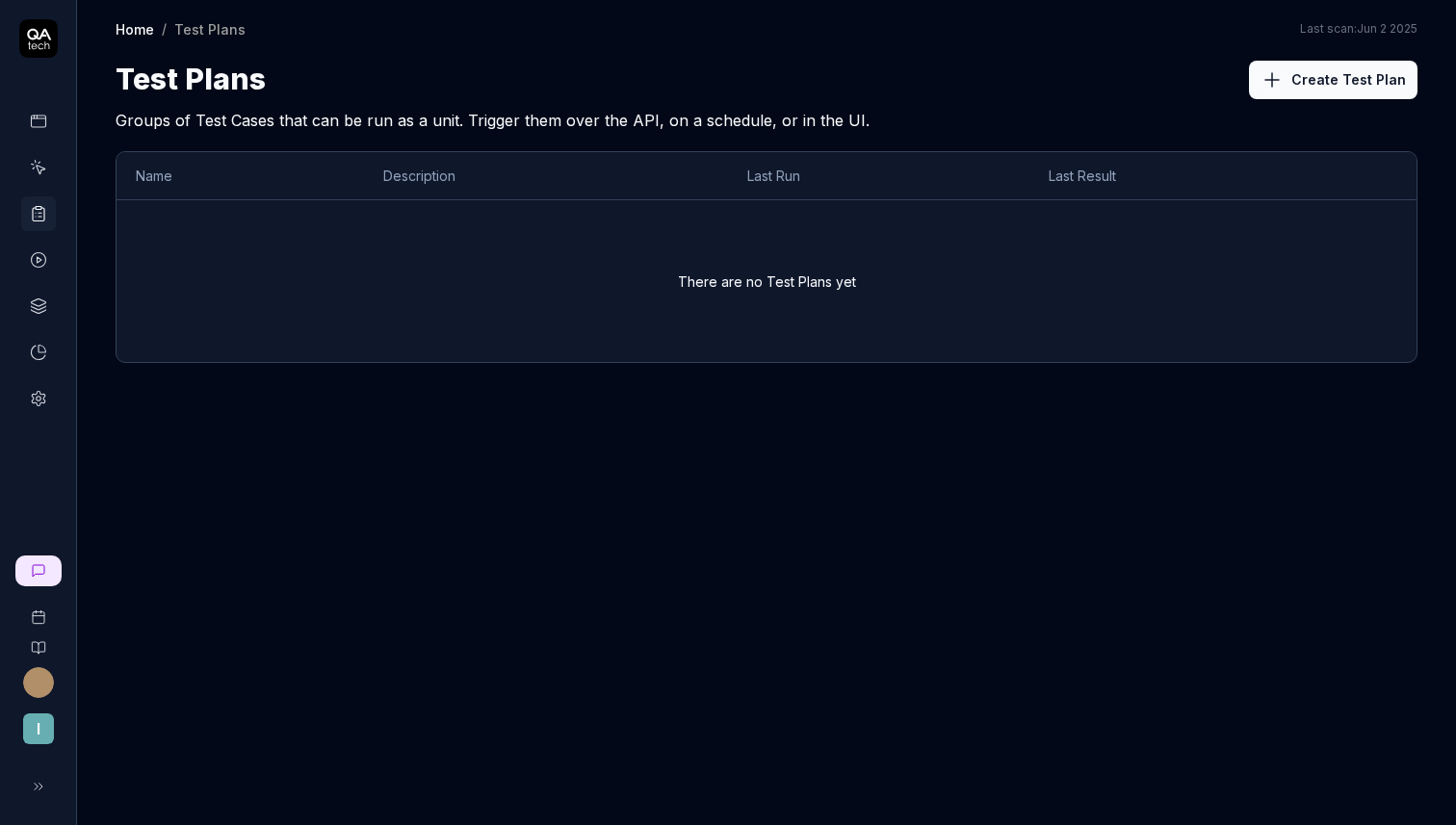 click at bounding box center [39, 260] 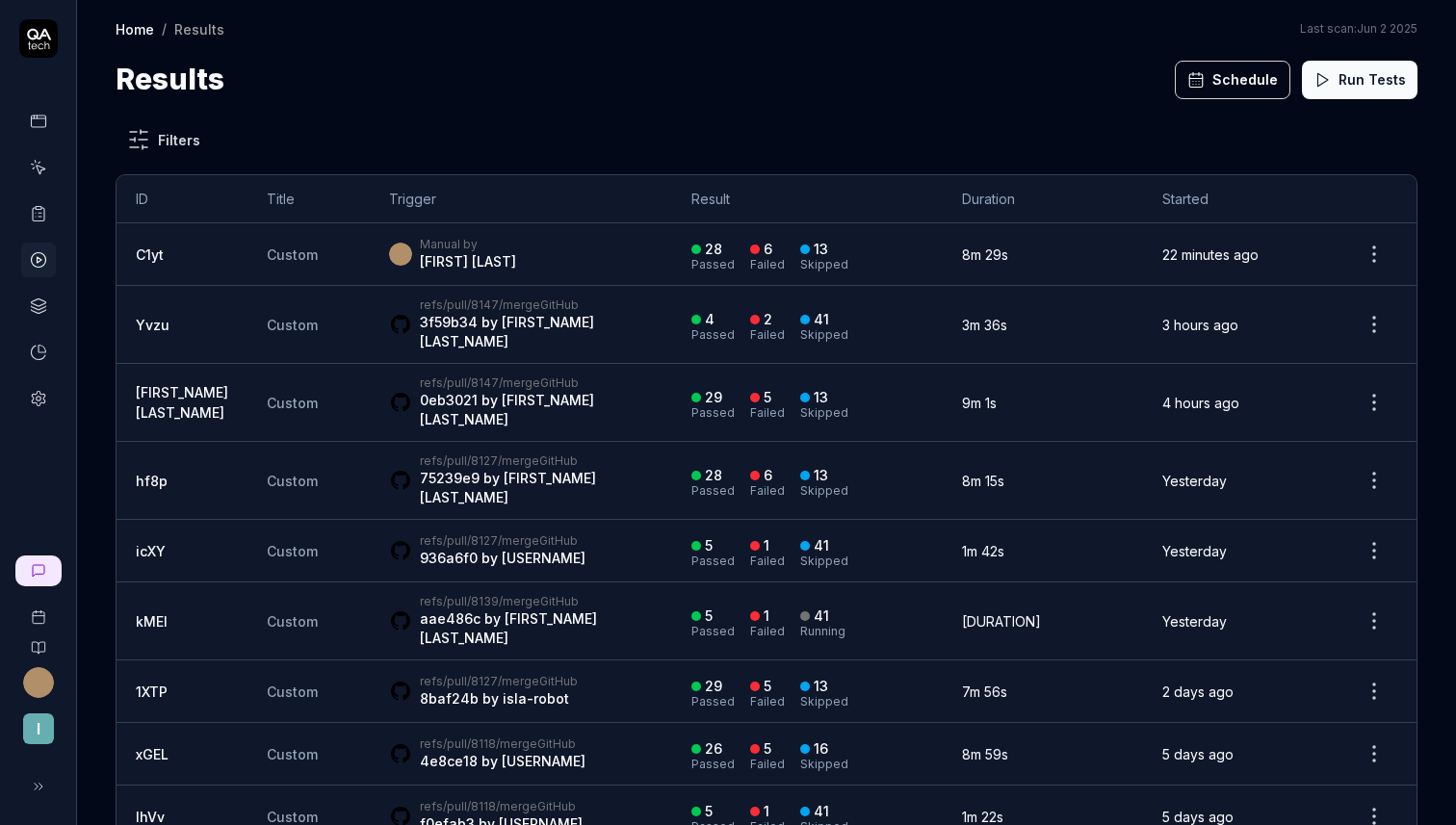 click on "Manual by [FIRST] [LAST]" at bounding box center (521, 254) 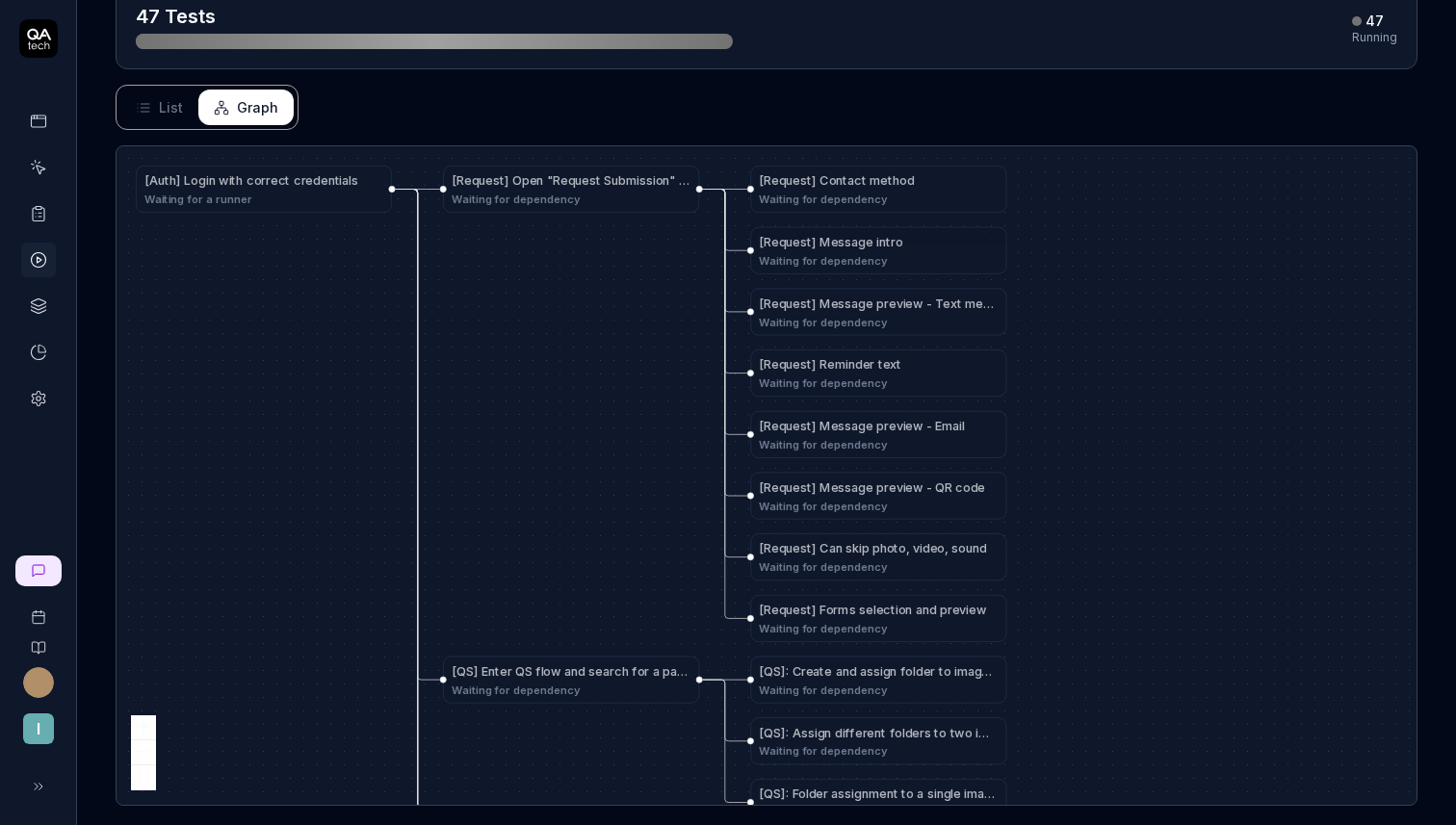 scroll, scrollTop: 260, scrollLeft: 0, axis: vertical 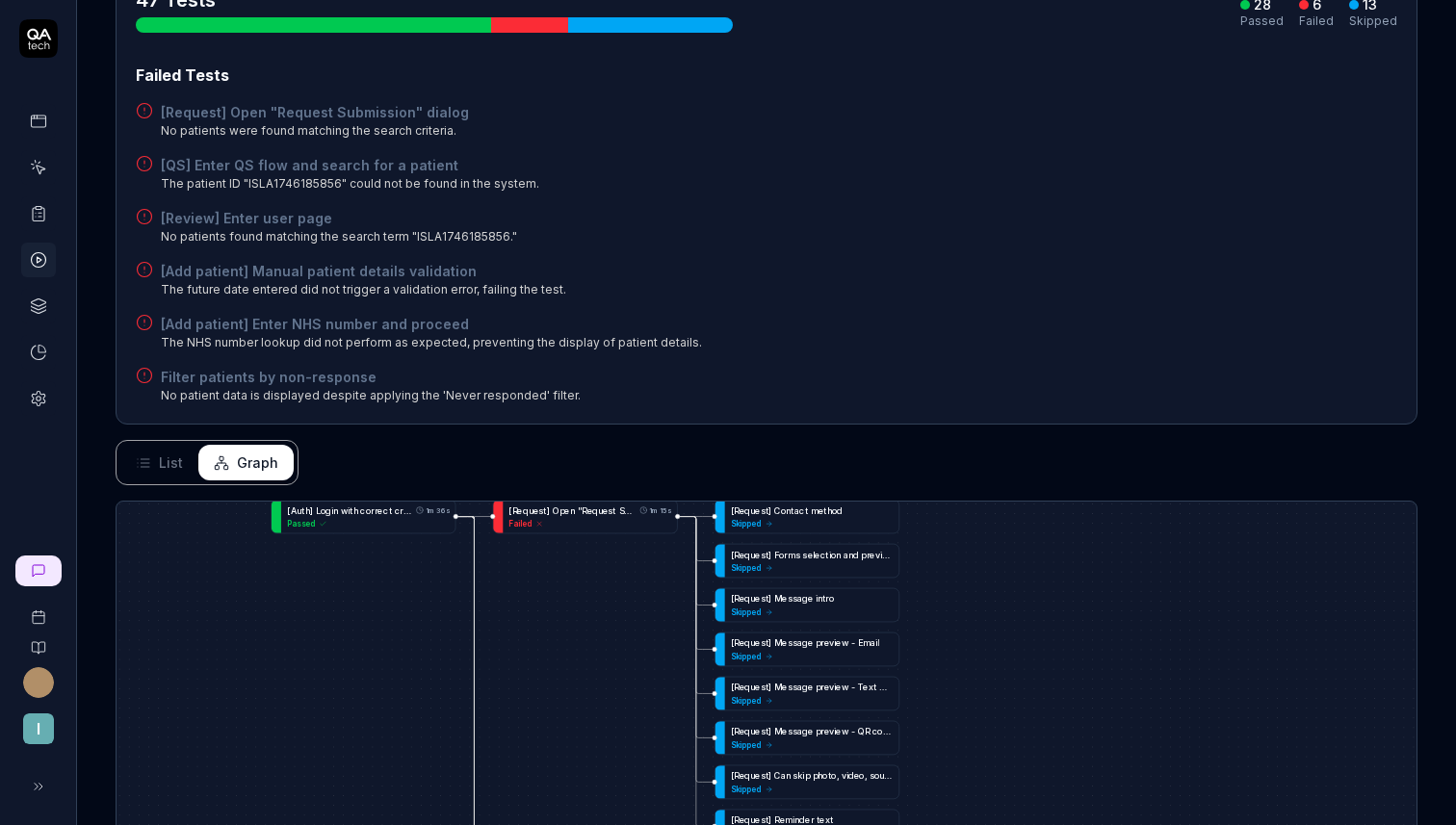drag, startPoint x: 528, startPoint y: 697, endPoint x: 623, endPoint y: 559, distance: 167.53806 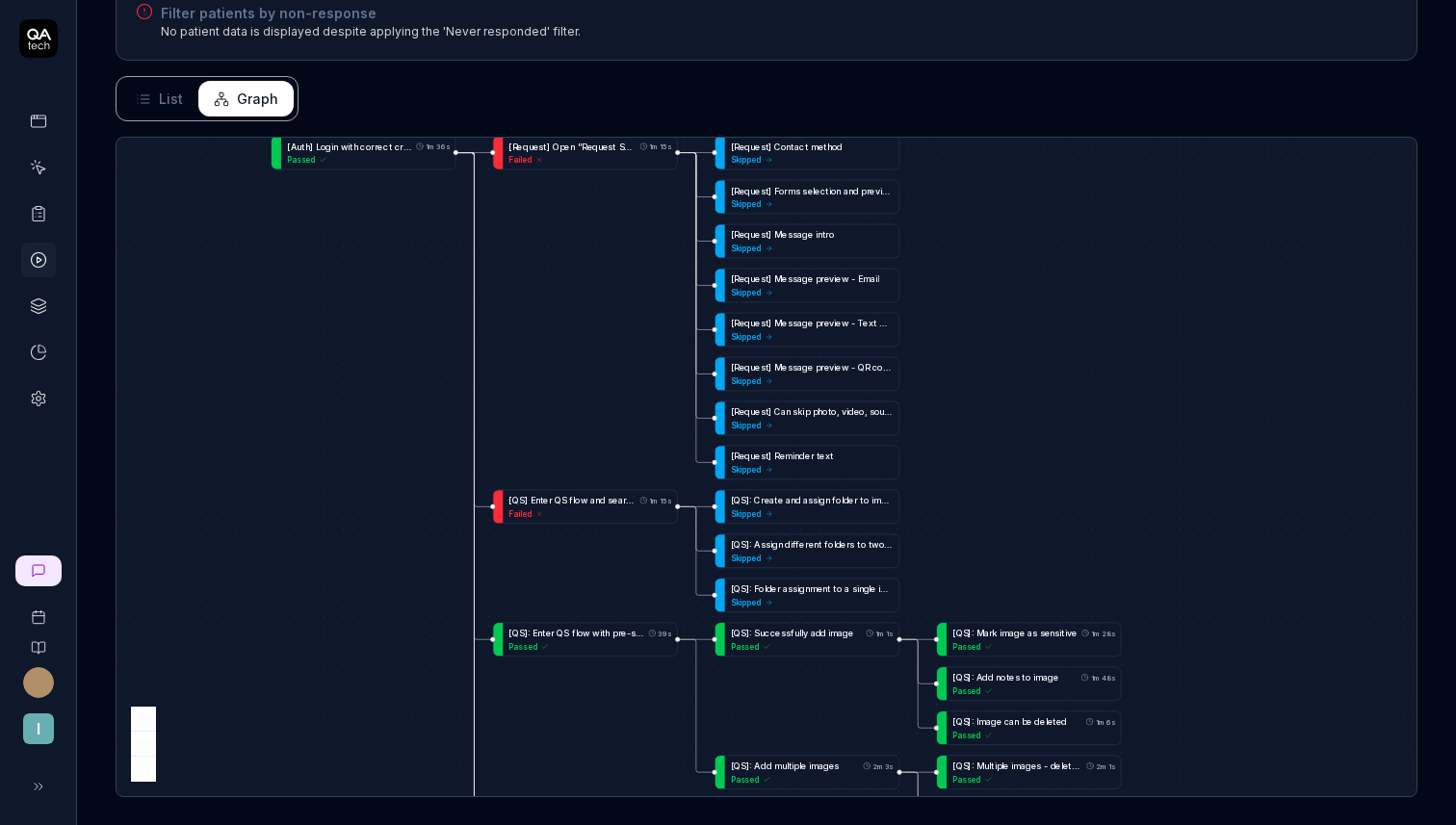 scroll, scrollTop: 632, scrollLeft: 0, axis: vertical 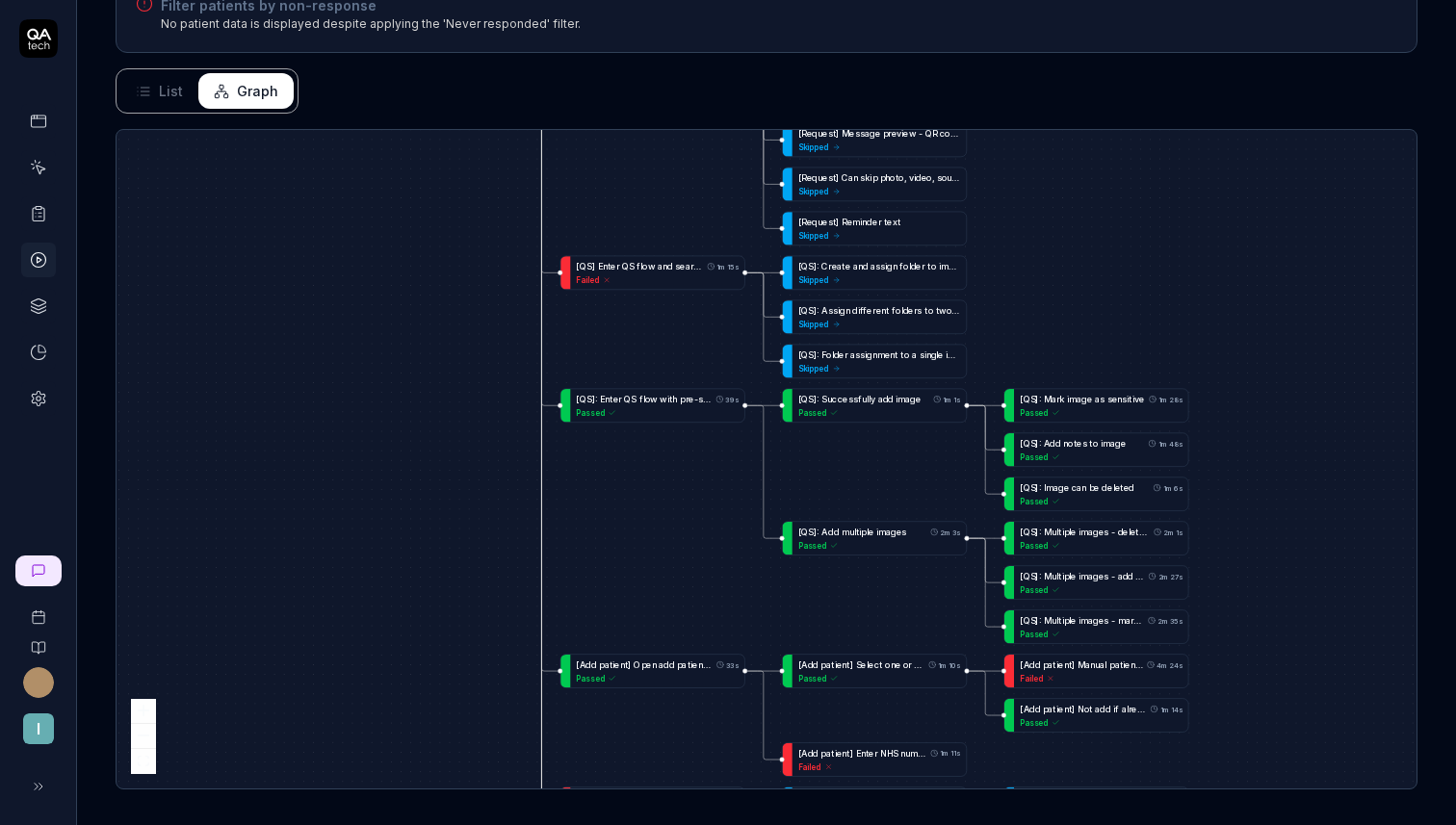 drag, startPoint x: 578, startPoint y: 418, endPoint x: 660, endPoint y: 395, distance: 85.16455 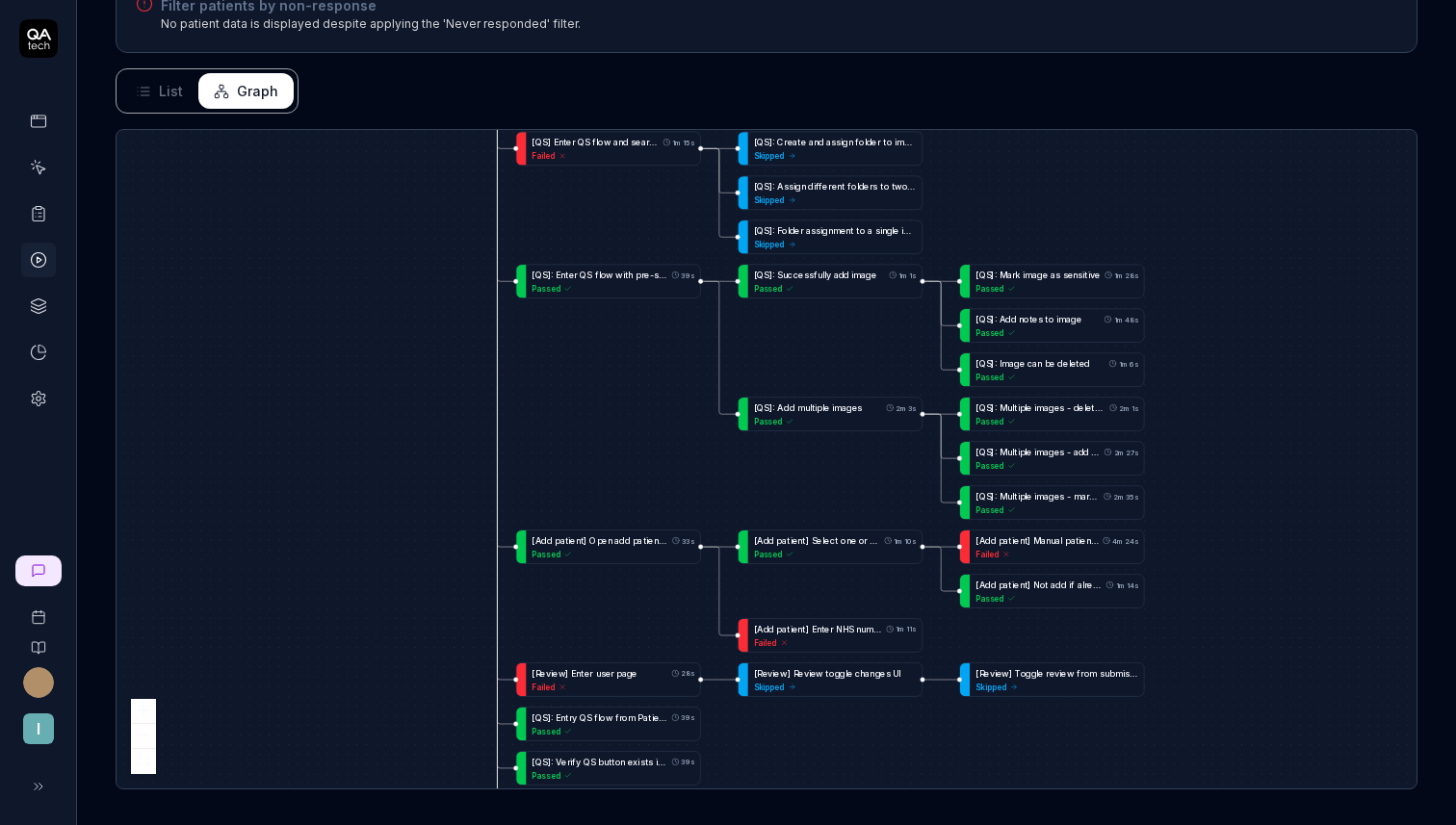 drag, startPoint x: 668, startPoint y: 524, endPoint x: 626, endPoint y: 424, distance: 108.46197 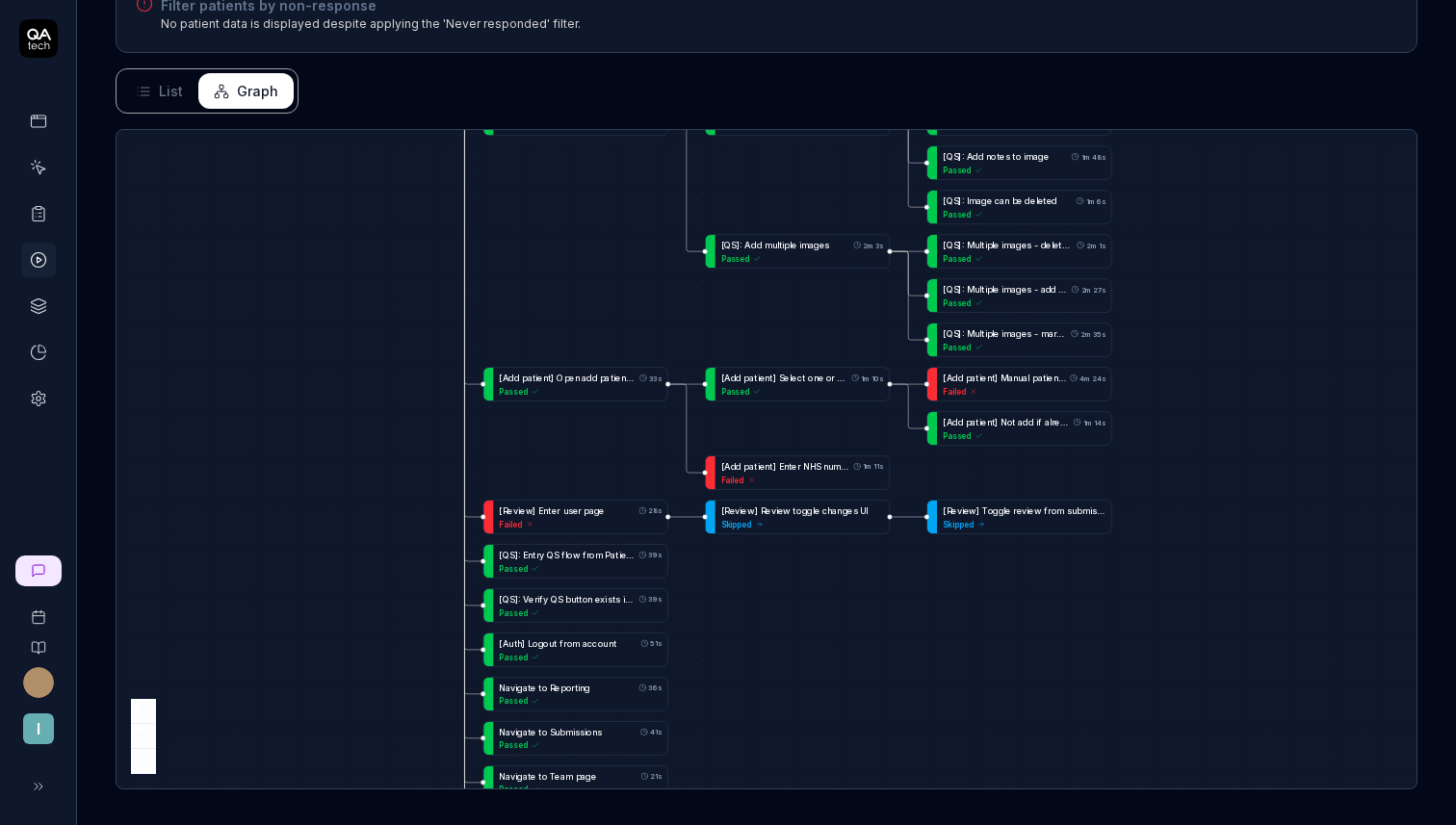 drag, startPoint x: 631, startPoint y: 500, endPoint x: 598, endPoint y: 337, distance: 166.3069 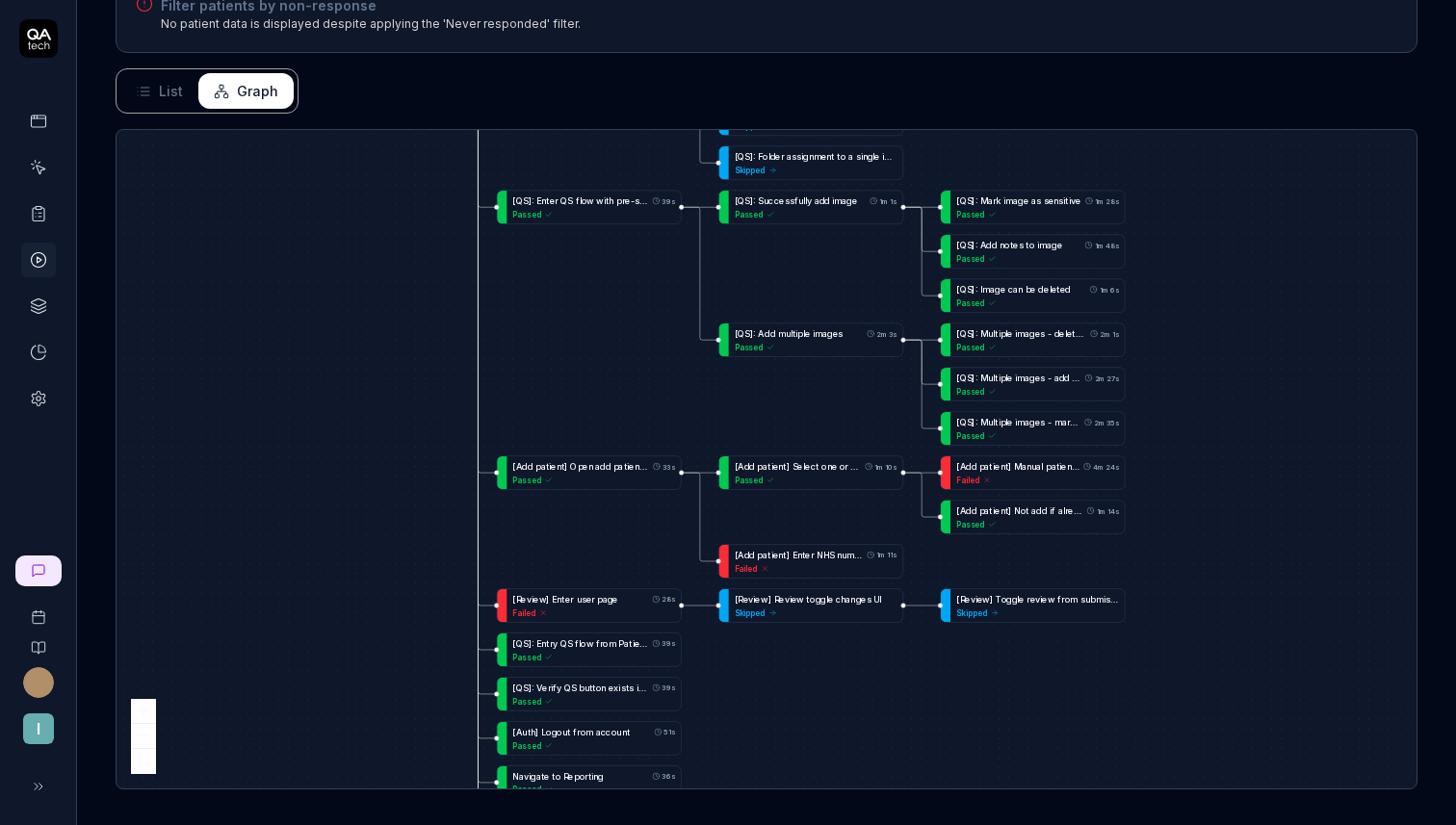 drag, startPoint x: 735, startPoint y: 621, endPoint x: 608, endPoint y: 584, distance: 132.28001 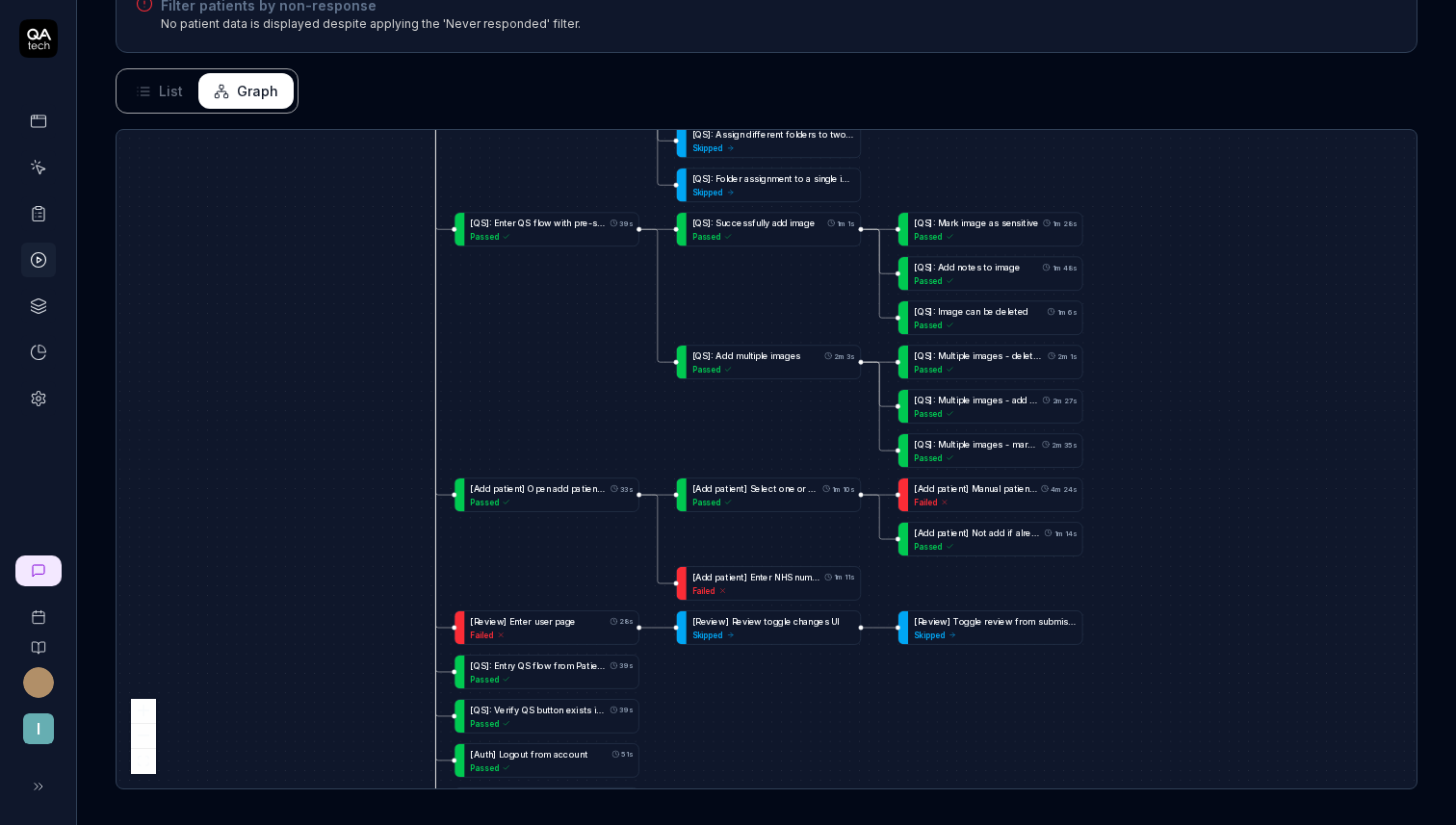 drag, startPoint x: 560, startPoint y: 535, endPoint x: 527, endPoint y: 558, distance: 40.22437 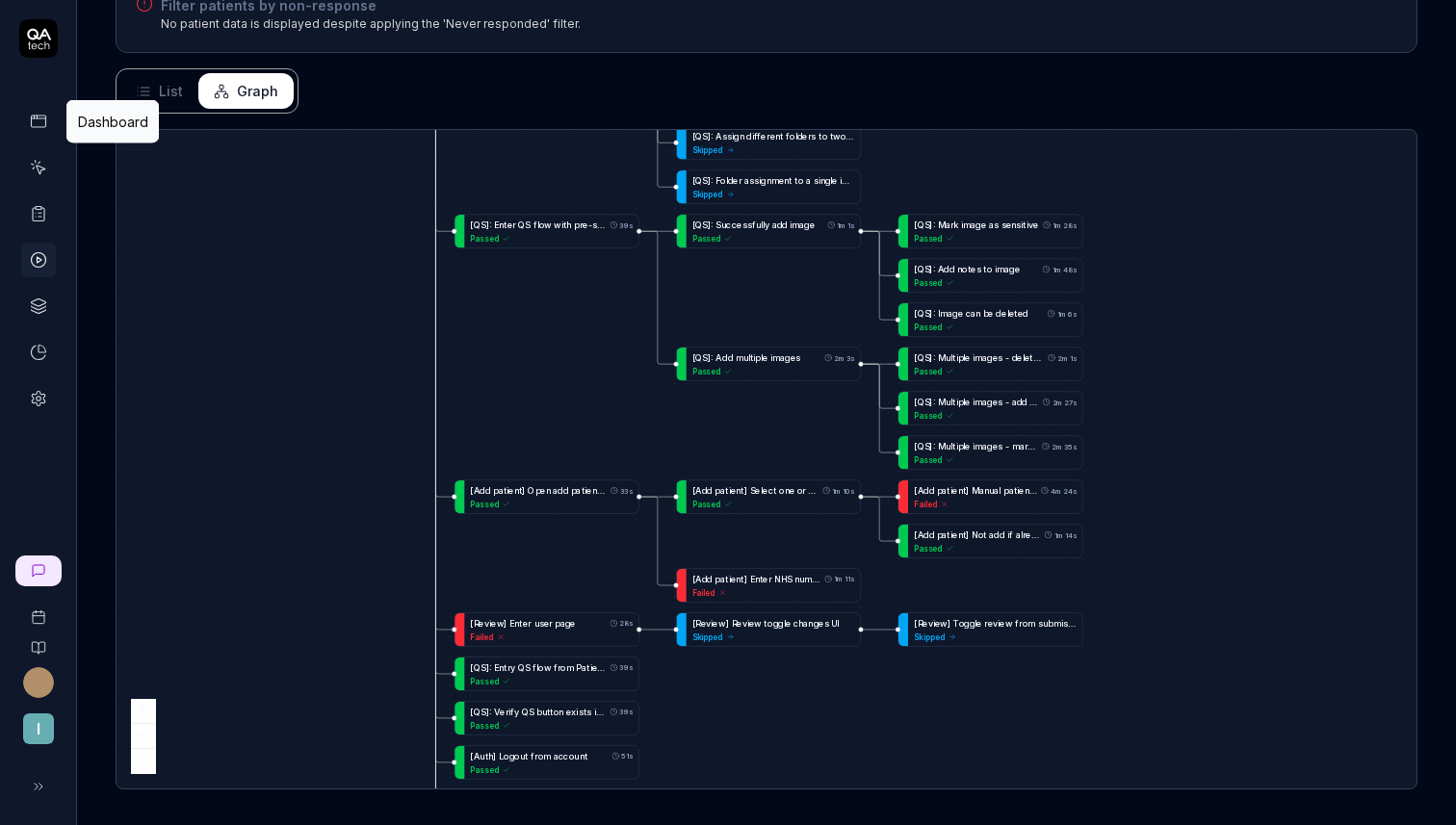 click 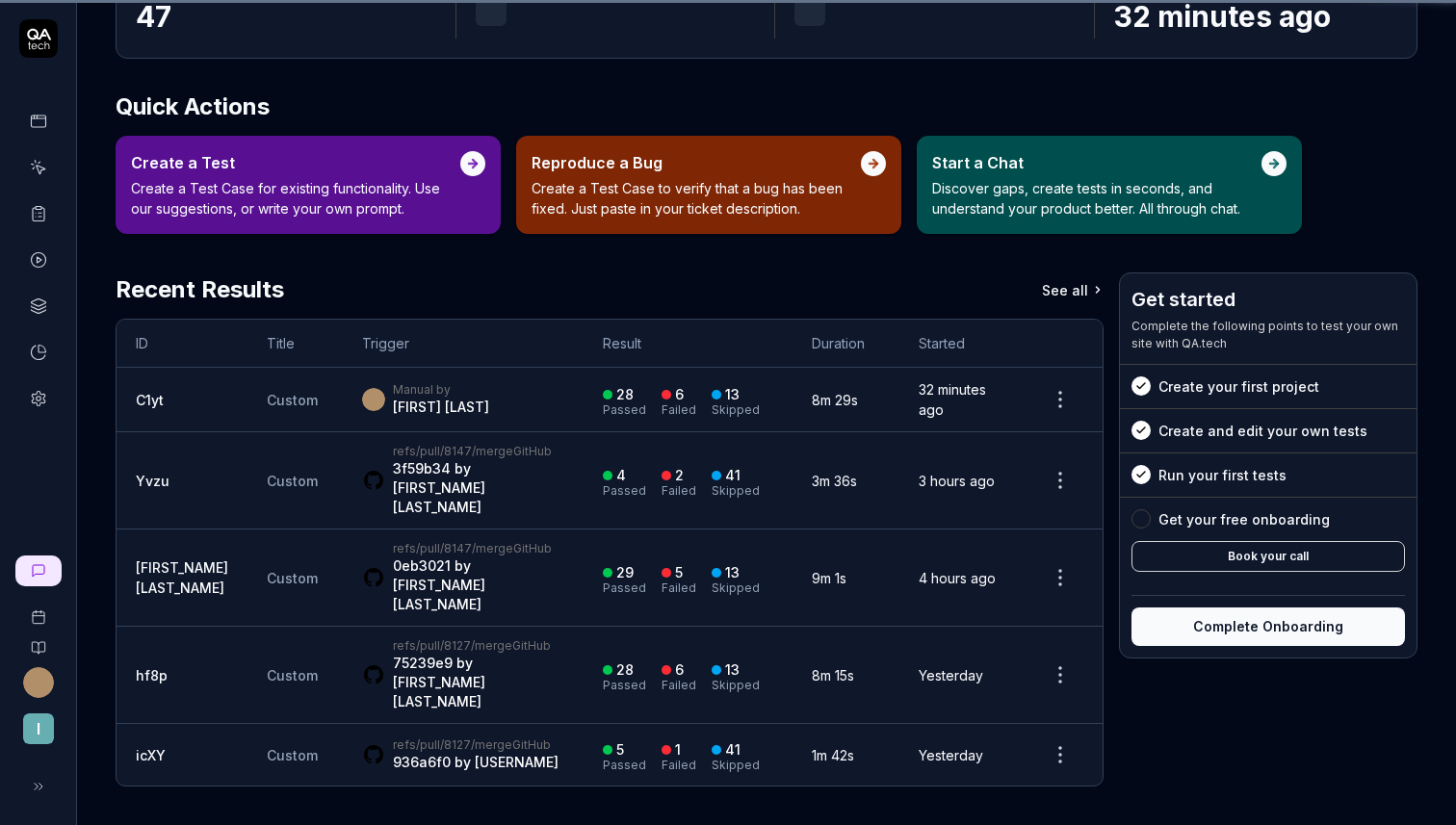 scroll, scrollTop: 0, scrollLeft: 0, axis: both 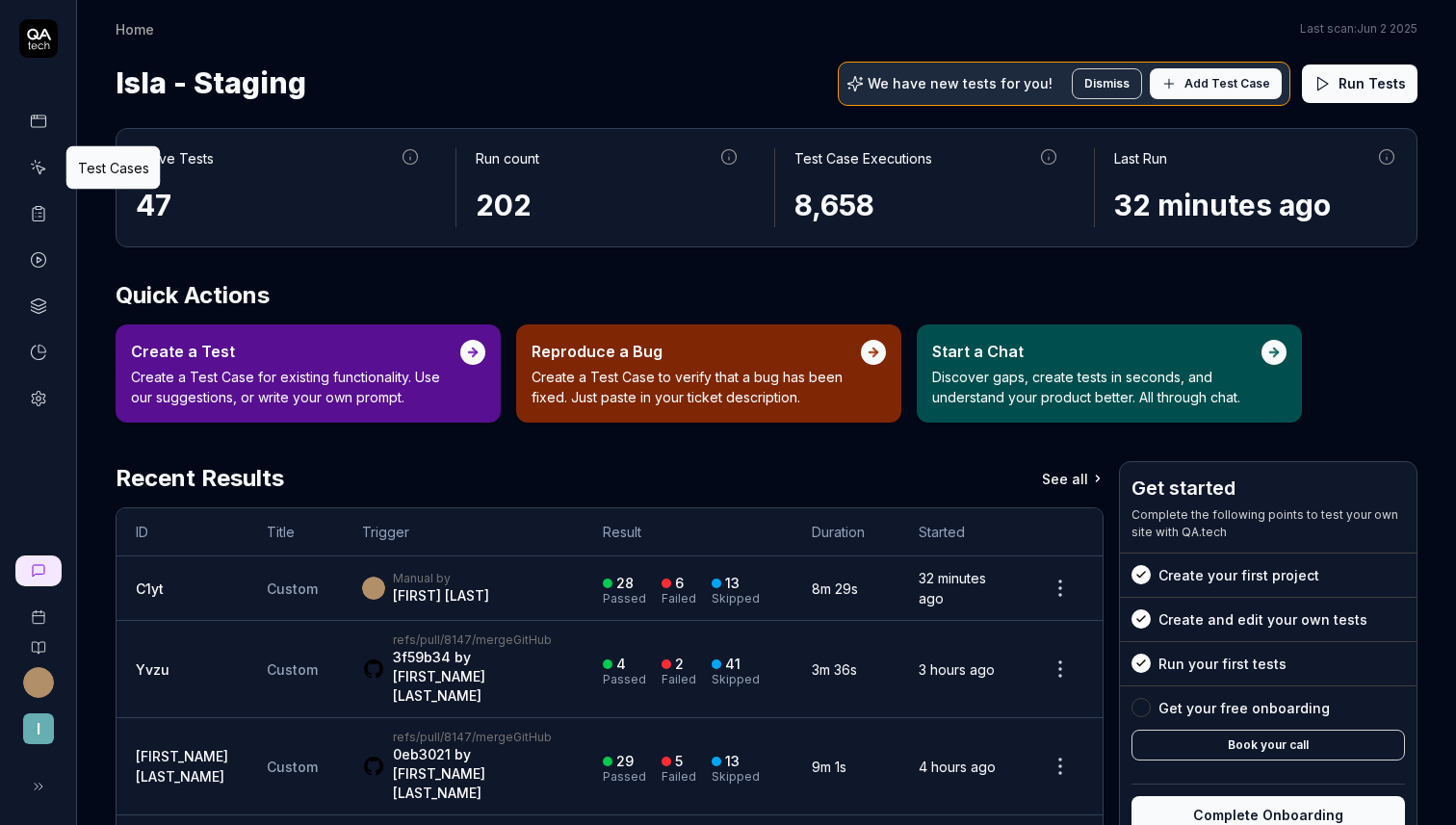 click 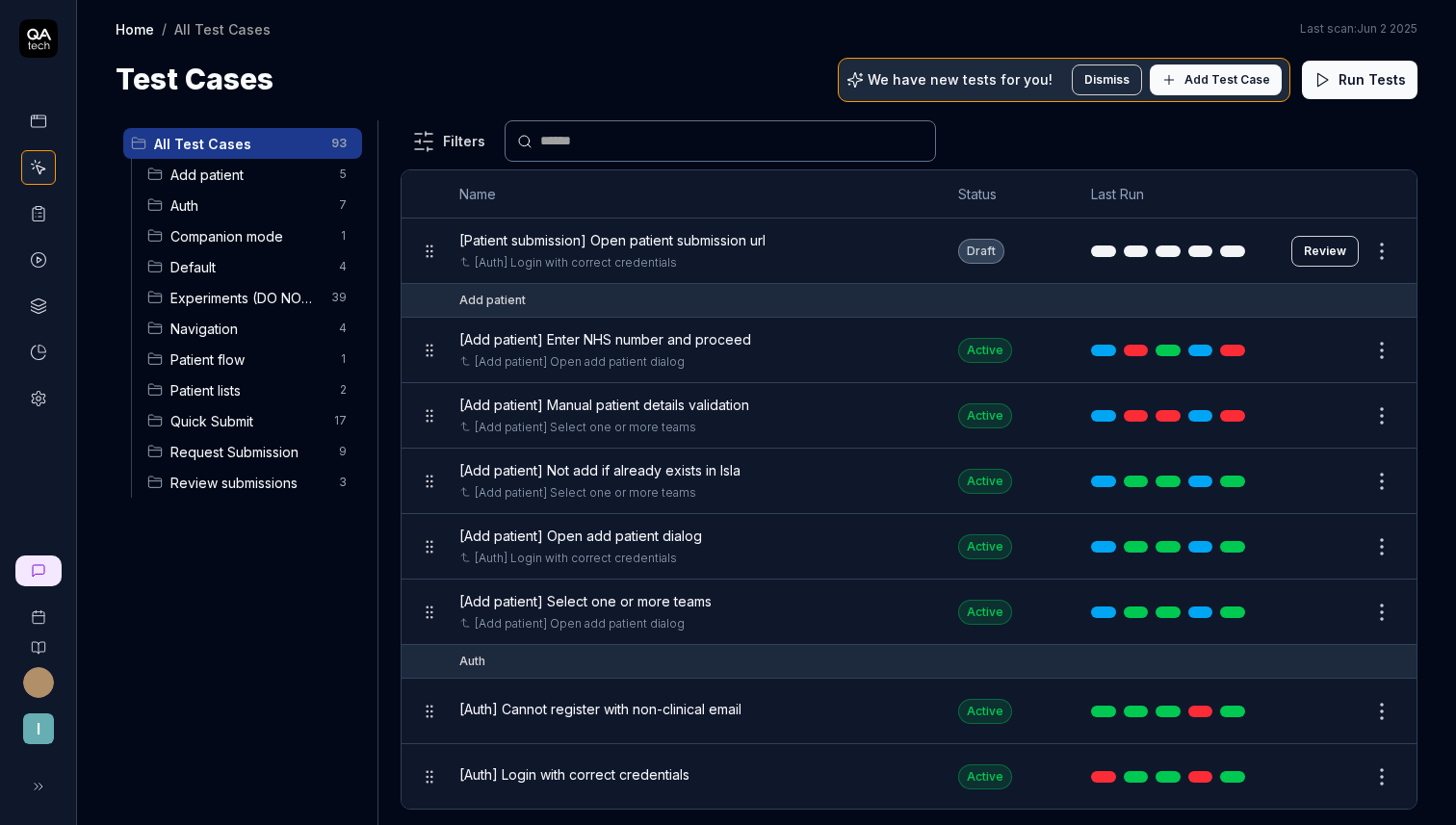 click on "Review" at bounding box center [1325, 251] 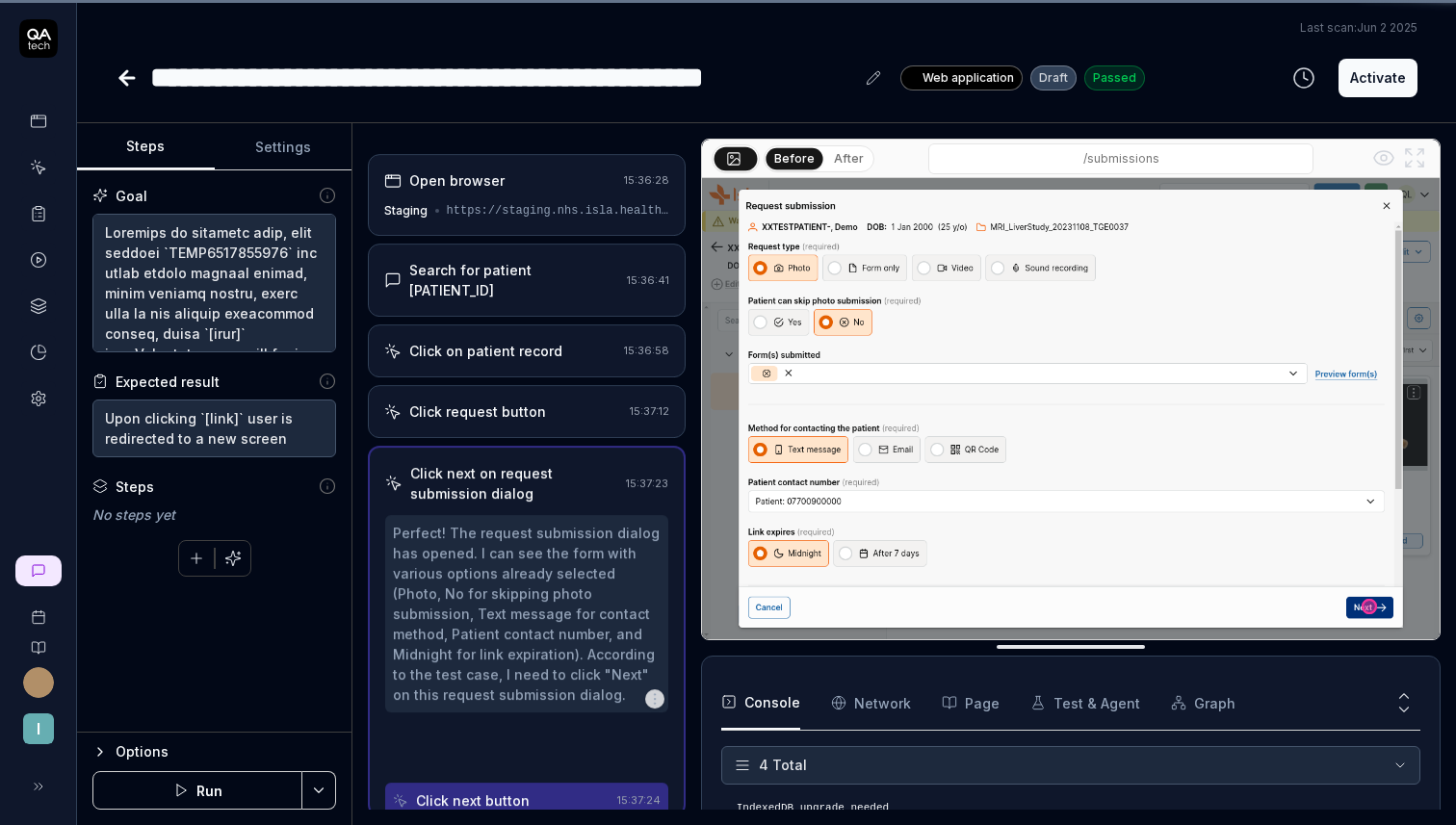 scroll, scrollTop: 0, scrollLeft: 0, axis: both 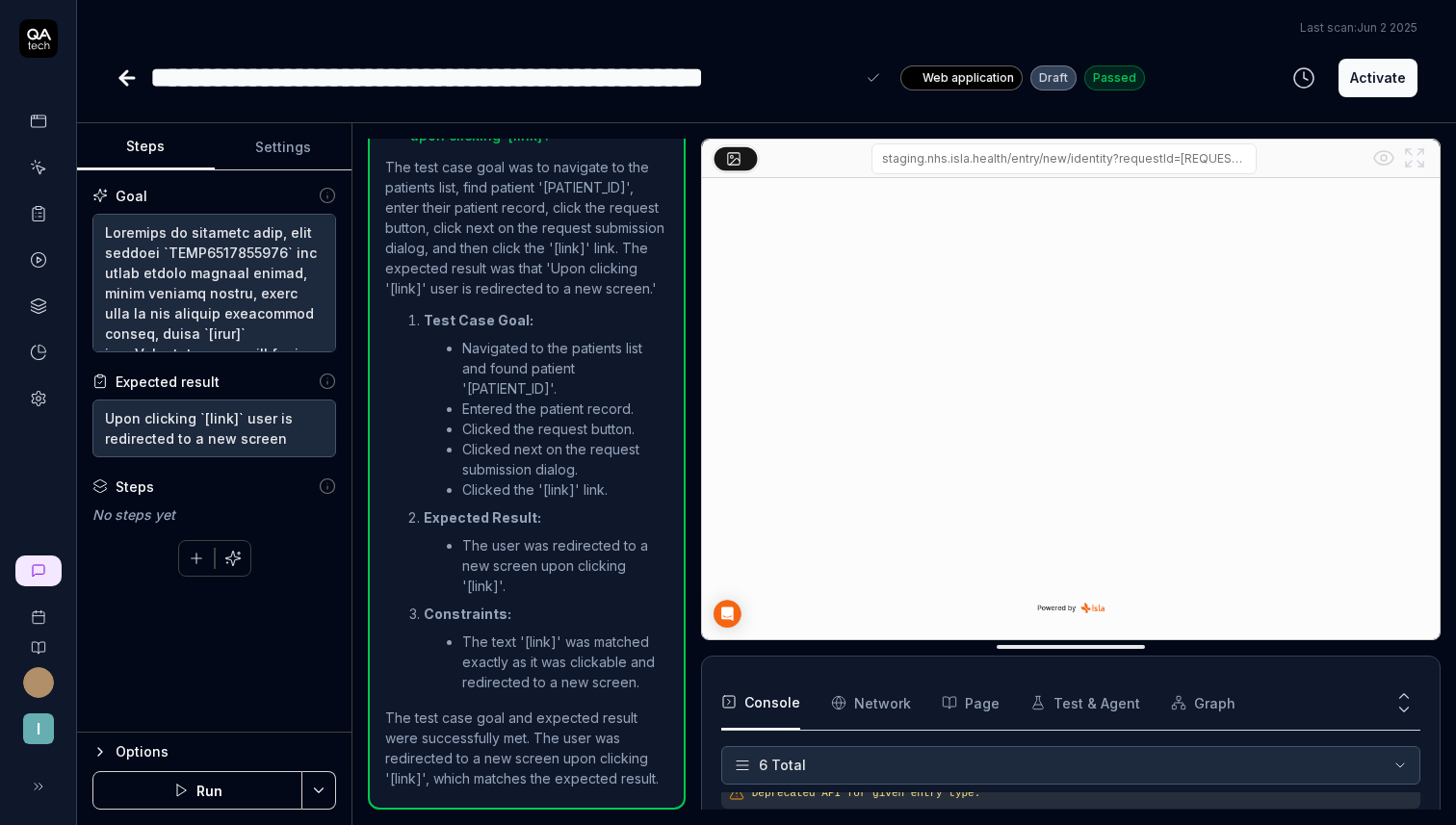 drag, startPoint x: 562, startPoint y: 83, endPoint x: 600, endPoint y: 70, distance: 40.162171 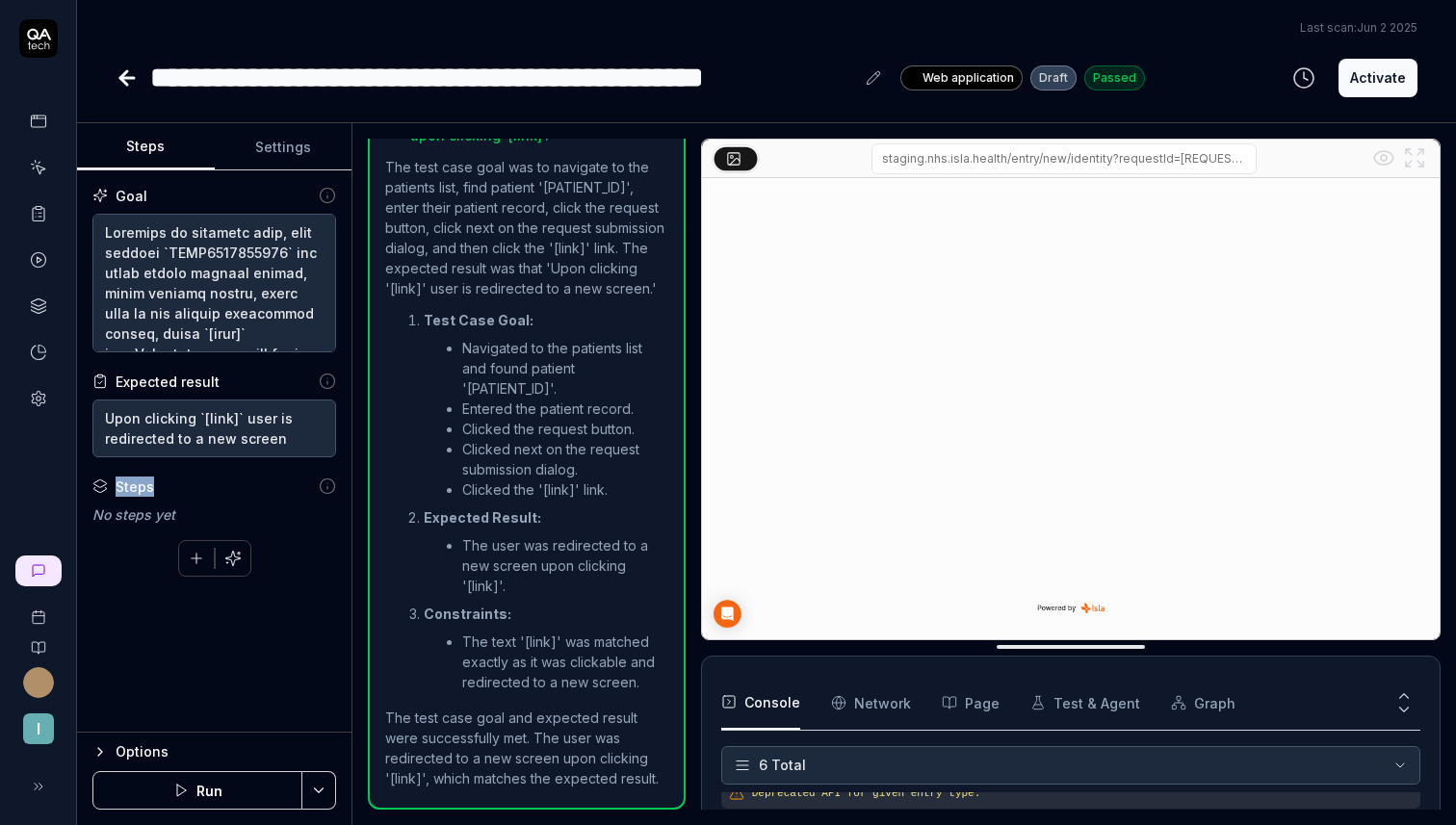 drag, startPoint x: 101, startPoint y: 482, endPoint x: 160, endPoint y: 485, distance: 59.076222 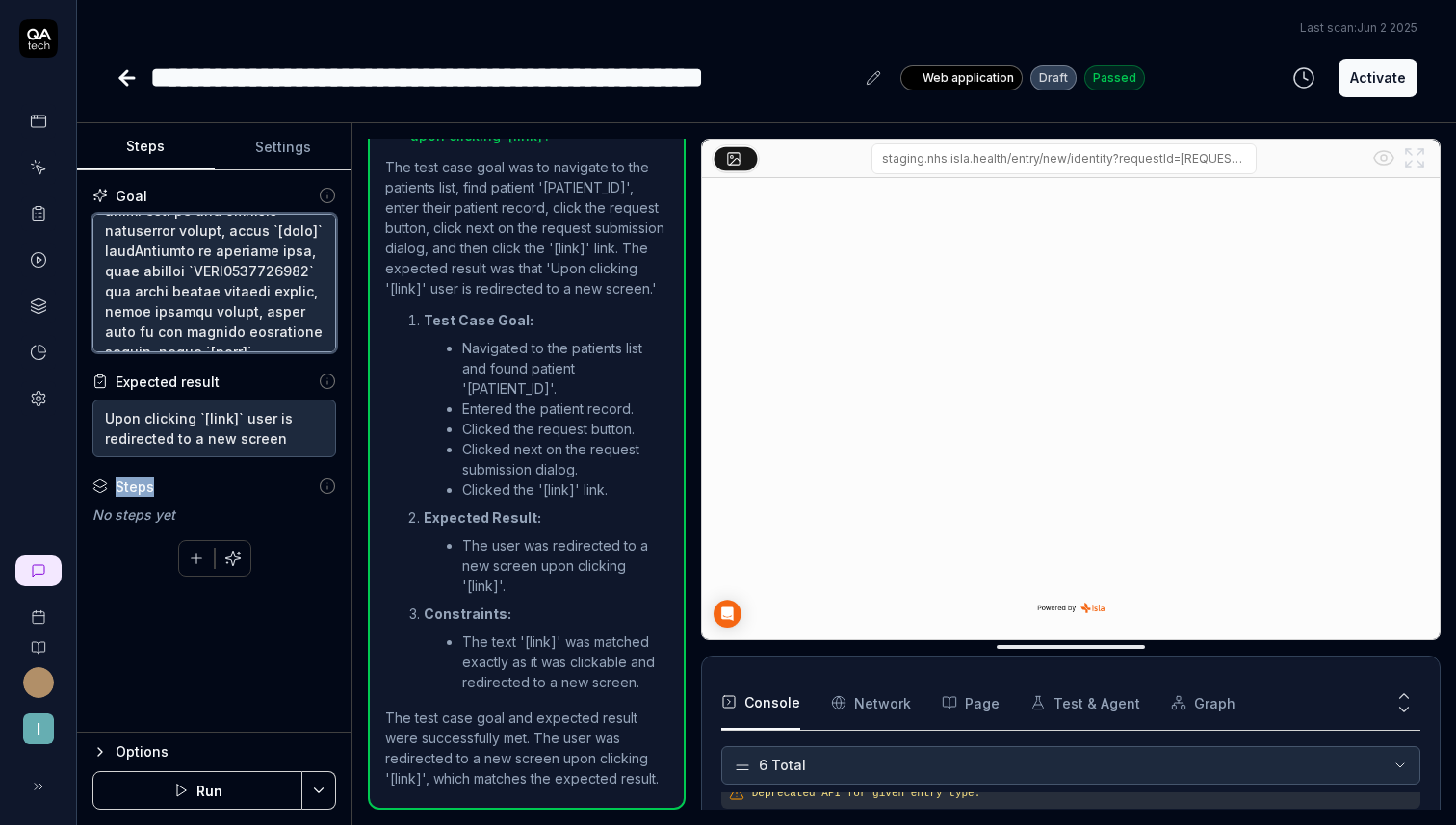 scroll, scrollTop: 0, scrollLeft: 0, axis: both 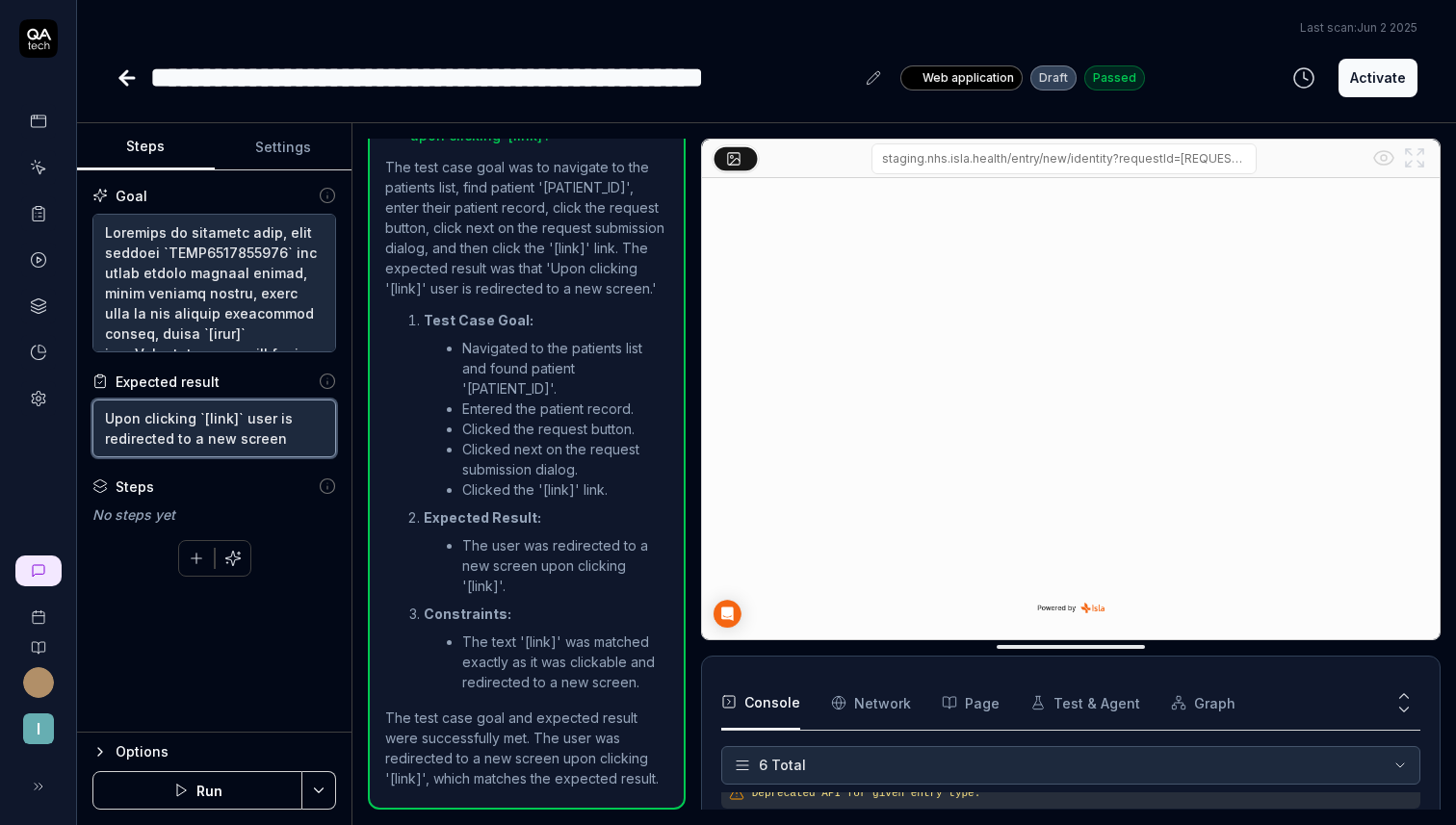 drag, startPoint x: 102, startPoint y: 418, endPoint x: 333, endPoint y: 437, distance: 231.7801 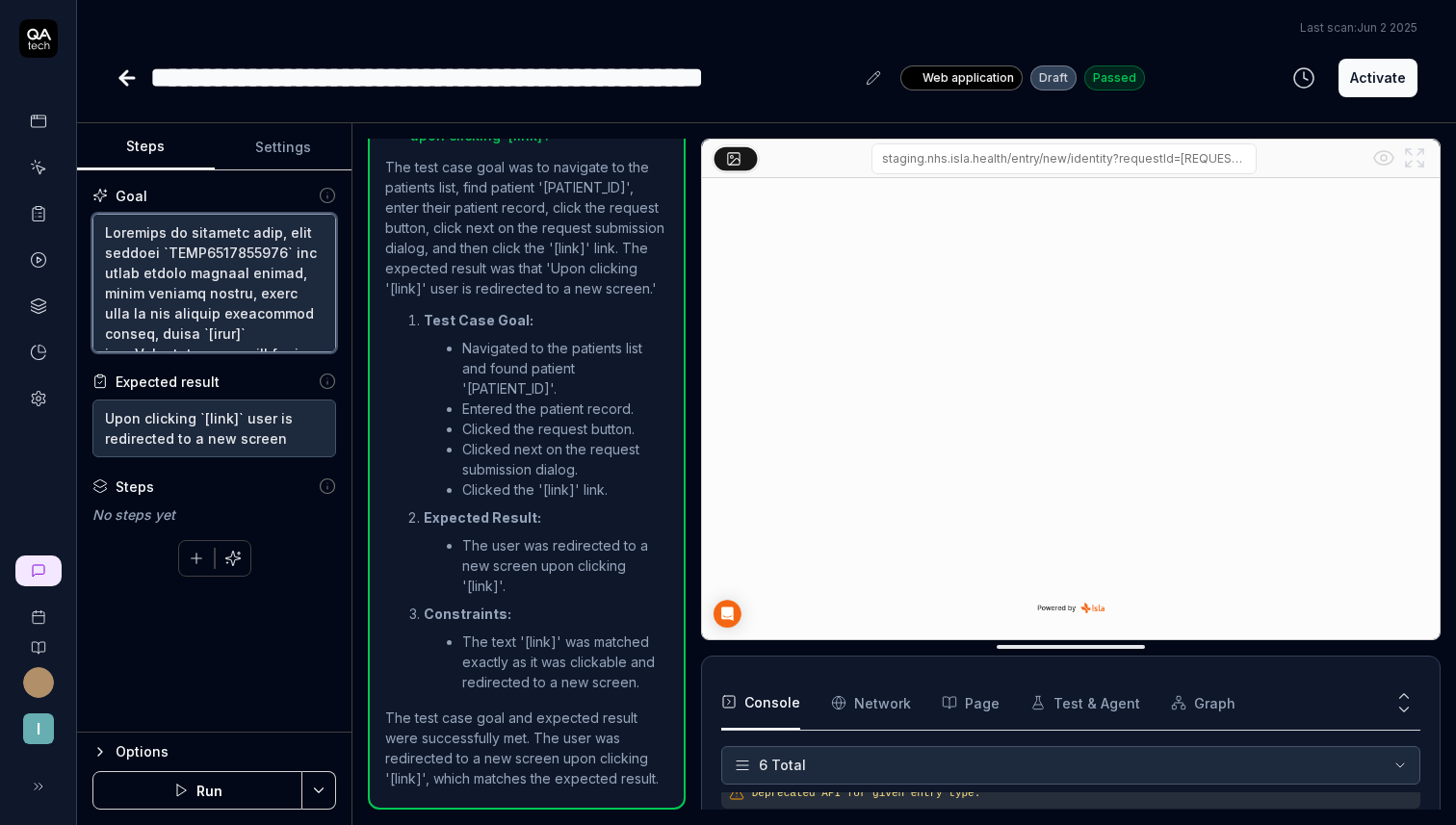 drag, startPoint x: 109, startPoint y: 229, endPoint x: 224, endPoint y: 295, distance: 132.59336 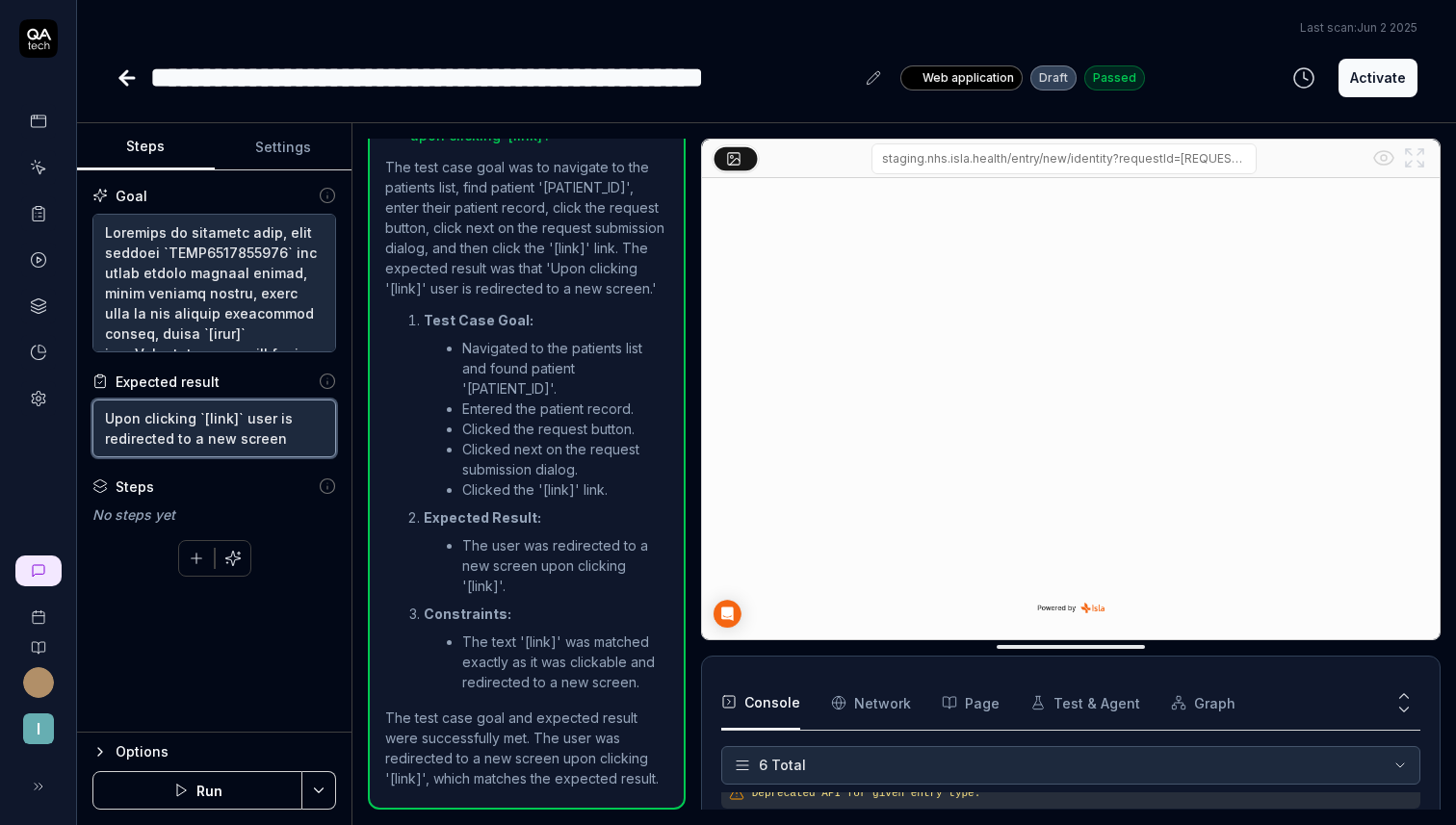 drag, startPoint x: 113, startPoint y: 410, endPoint x: 356, endPoint y: 507, distance: 261.6448 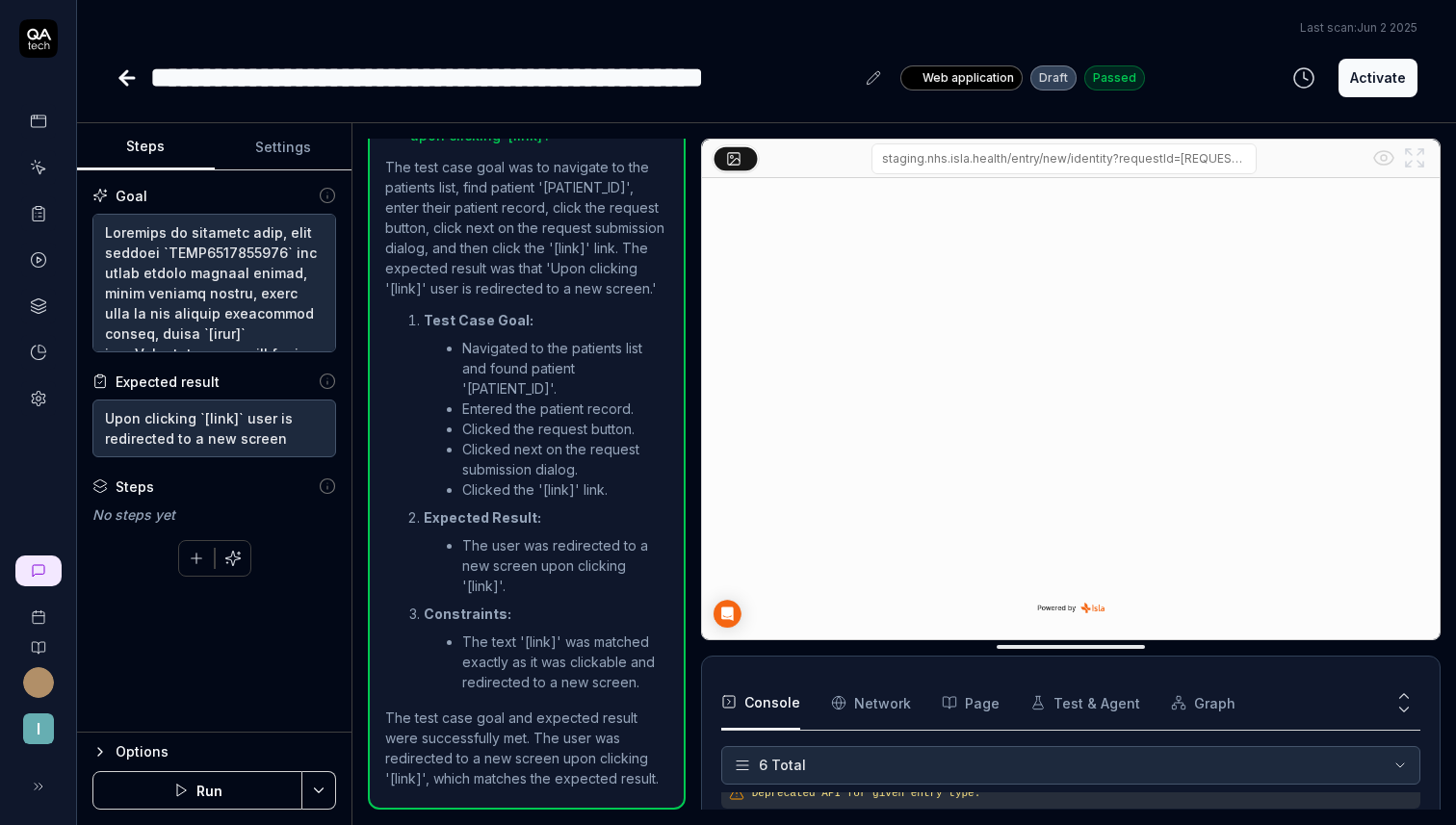 click on "No steps yet" at bounding box center (214, 514) 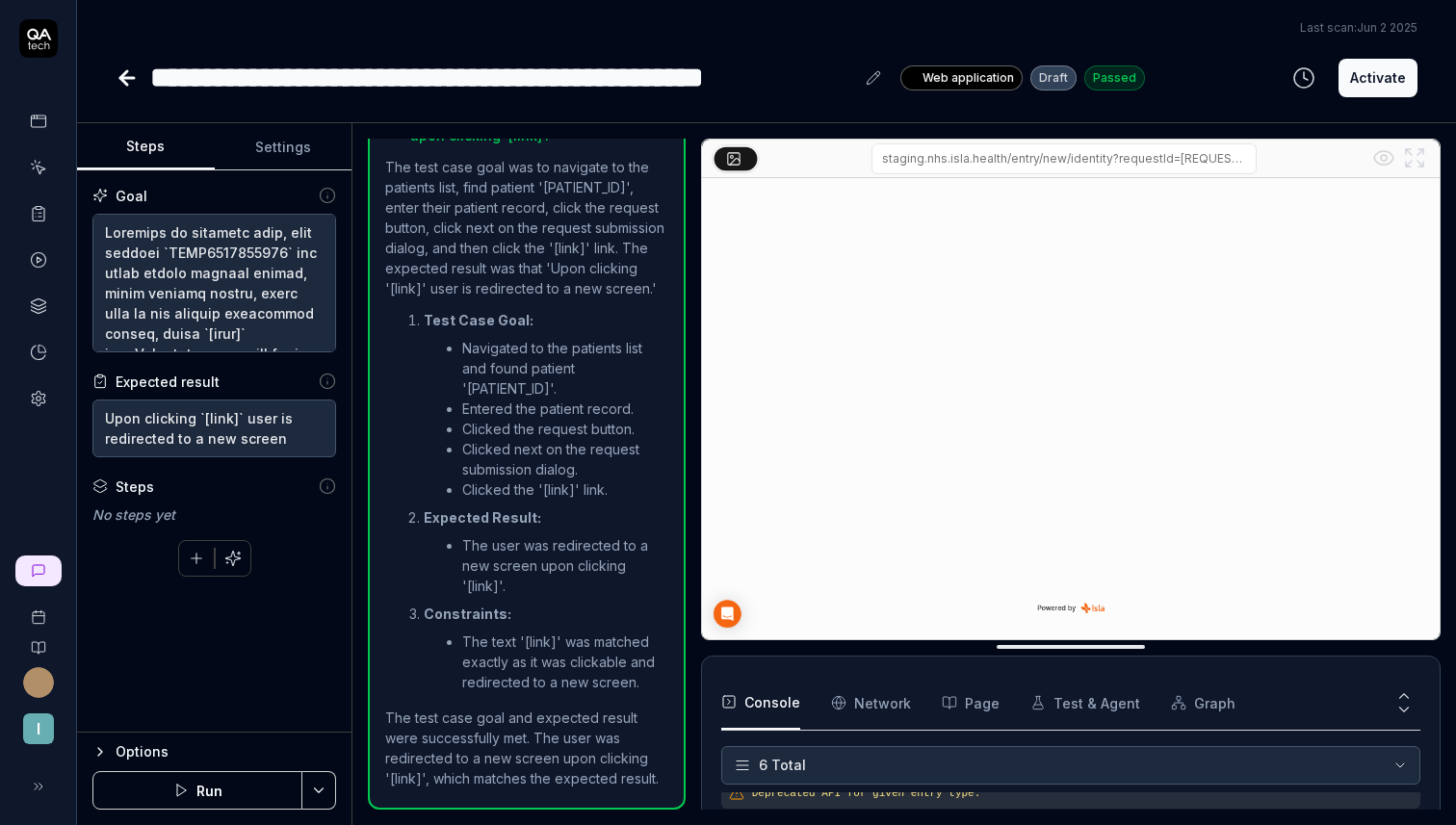 click 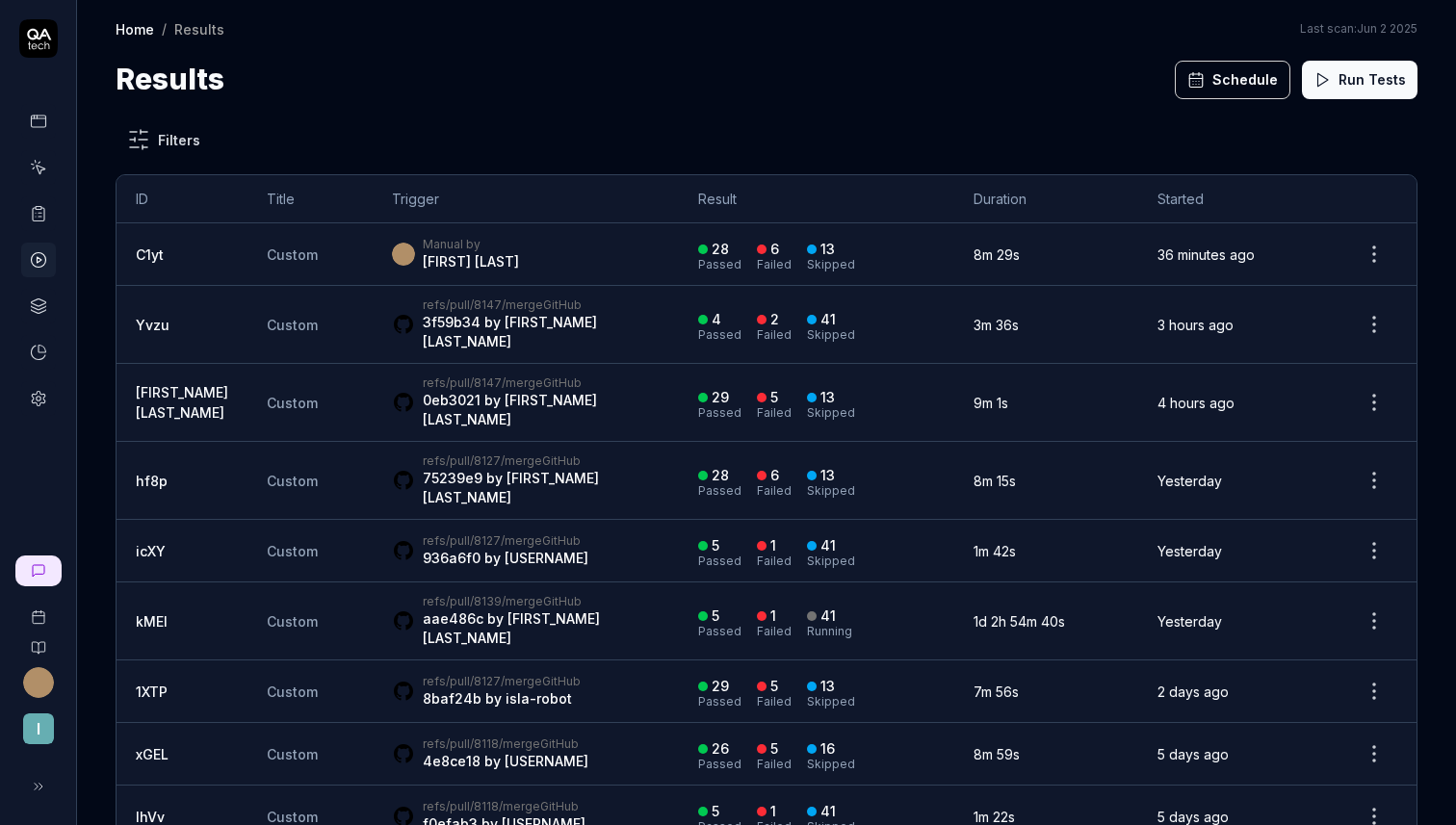 click on "I Home / Results Home / Results Last scan: Jun 2 2025 Results Schedule Run Tests Filters ID Title Trigger Result Duration Started C1yt Custom Manual by Zen Guzikovskij 28 Passed 6 Failed 13 Skipped 8m 29s 36 minutes ago Yvzu Custom refs/pull/8147/merge GitHub 3f59b34 by jljohnson001 4 Passed 2 Failed 41 Skipped 3m 36s 3 hours ago Cahl Custom refs/pull/8147/merge GitHub 0eb3021 by jljohnson001 29 Passed 5 Failed 13 Skipped 9m 1s 4 hours ago hf8p Custom refs/pull/8127/merge GitHub 75239e9 by jljohnson001 28 Passed 6 Failed 13 Skipped 8m 15s Yesterday icXY Custom refs/pull/8127/merge GitHub 936a6f0 by matt-spurgeon 5 Passed 1 Failed 41 Skipped 1m 42s Yesterday kMEl Custom refs/pull/8139/merge GitHub aae486c by jljohnson001 5 Passed 1 Failed 41 Running 1d 2h 54m 40s Yesterday 1XTP Custom refs/pull/8127/merge GitHub 8baf24b by isla-robot 29 Passed 5 Failed 13 Skipped 7m 56s 2 days ago xGEL Custom refs/pull/8118/merge GitHub 4e8ce18 by matt-spurgeon 26 Passed 5 Failed 16" at bounding box center [728, 412] 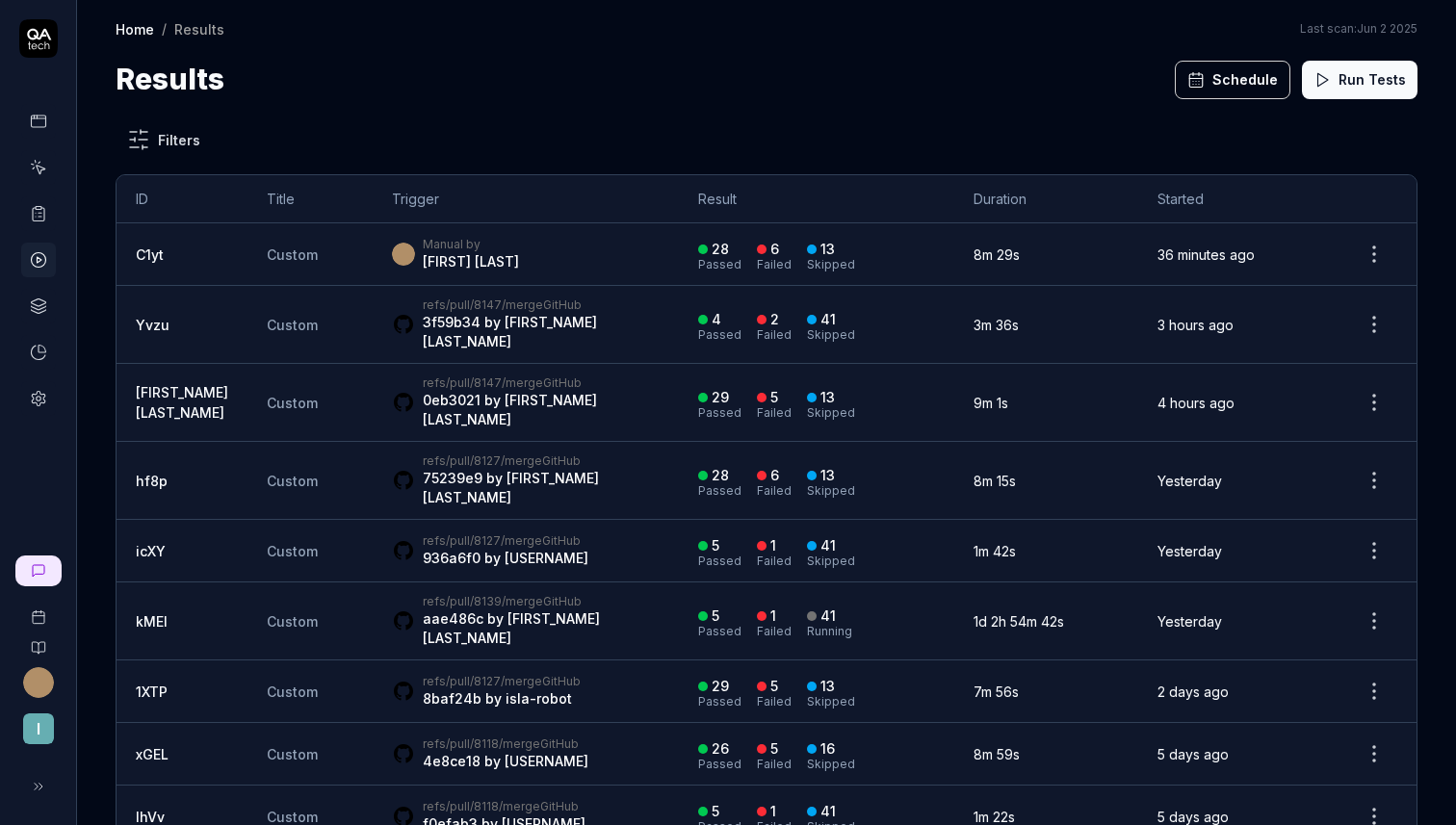 click on "I Home / Results Home / Results Last scan:  Jun 2 2025 Results Schedule Run Tests Filters ID Title Trigger Result Duration Started C1yt Custom   Manual by  Zen Guzikovskij 28 Passed 6 Failed 13 Skipped 8m 29s 36 minutes ago Yvzu Custom refs/pull/8147/merge  GitHub 3f59b34   by   jljohnson001 4 Passed 2 Failed 41 Skipped 3m 36s 3 hours ago Cahl Custom refs/pull/8147/merge  GitHub 0eb3021   by   jljohnson001 29 Passed 5 Failed 13 Skipped 9m 1s 4 hours ago hf8p Custom refs/pull/8127/merge  GitHub 75239e9   by   jljohnson001 28 Passed 6 Failed 13 Skipped 8m 15s Yesterday icXY Custom refs/pull/8127/merge  GitHub 936a6f0   by   matt-spurgeon 5 Passed 1 Failed 41 Skipped 1m 42s Yesterday kMEl Custom refs/pull/8139/merge  GitHub aae486c   by   jljohnson001 5 Passed 1 Failed 41 Running 1d 2h 54m 42s Yesterday 1XTP Custom refs/pull/8127/merge  GitHub 8baf24b   by   isla-robot 29 Passed 5 Failed 13 Skipped 7m 56s 2 days ago xGEL Custom refs/pull/8118/merge  GitHub 4e8ce18   by   matt-spurgeon 26 Passed 5 Failed 16" at bounding box center [728, 412] 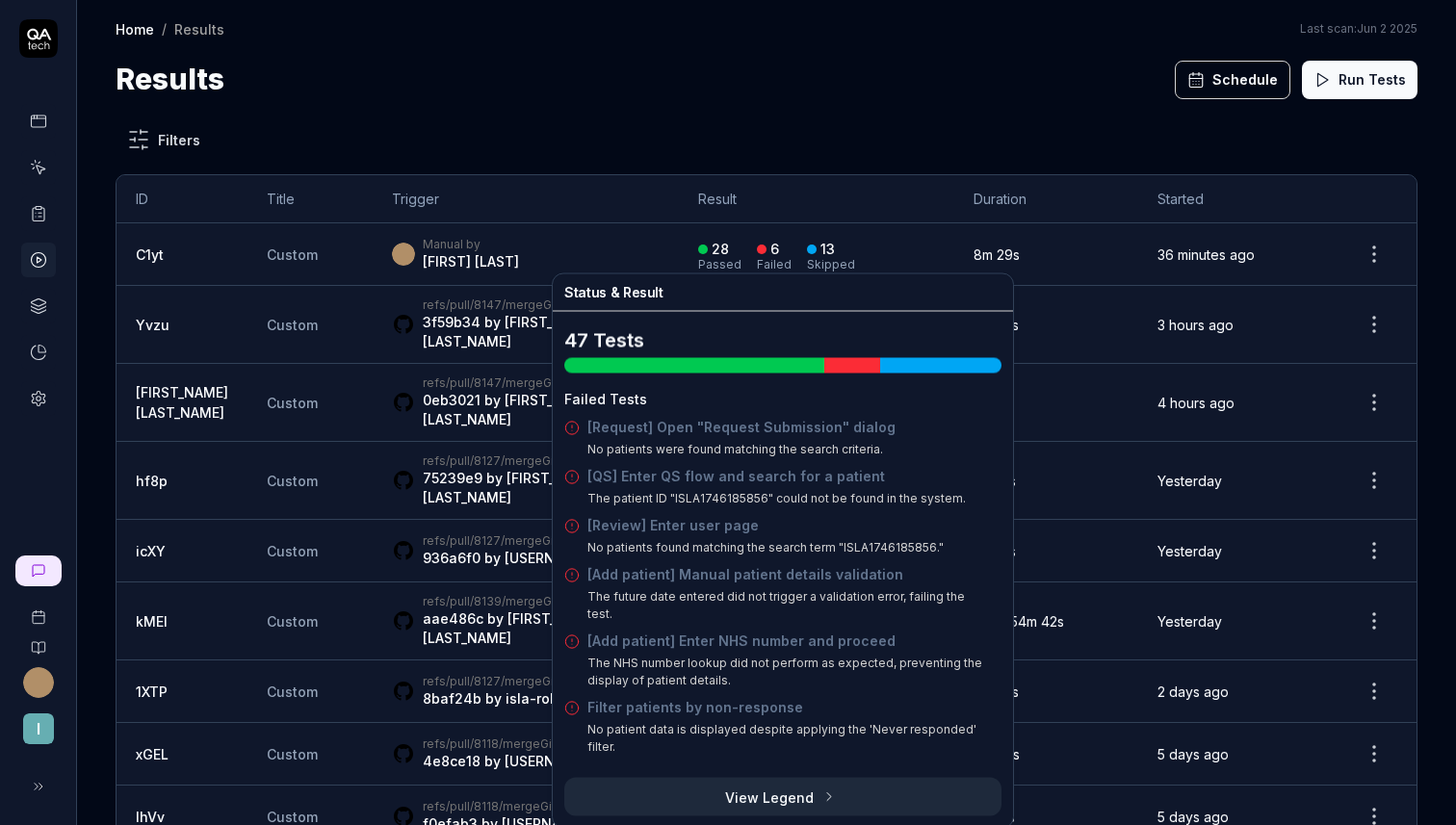 click on "Manual by [FIRST] [LAST]" at bounding box center (526, 254) 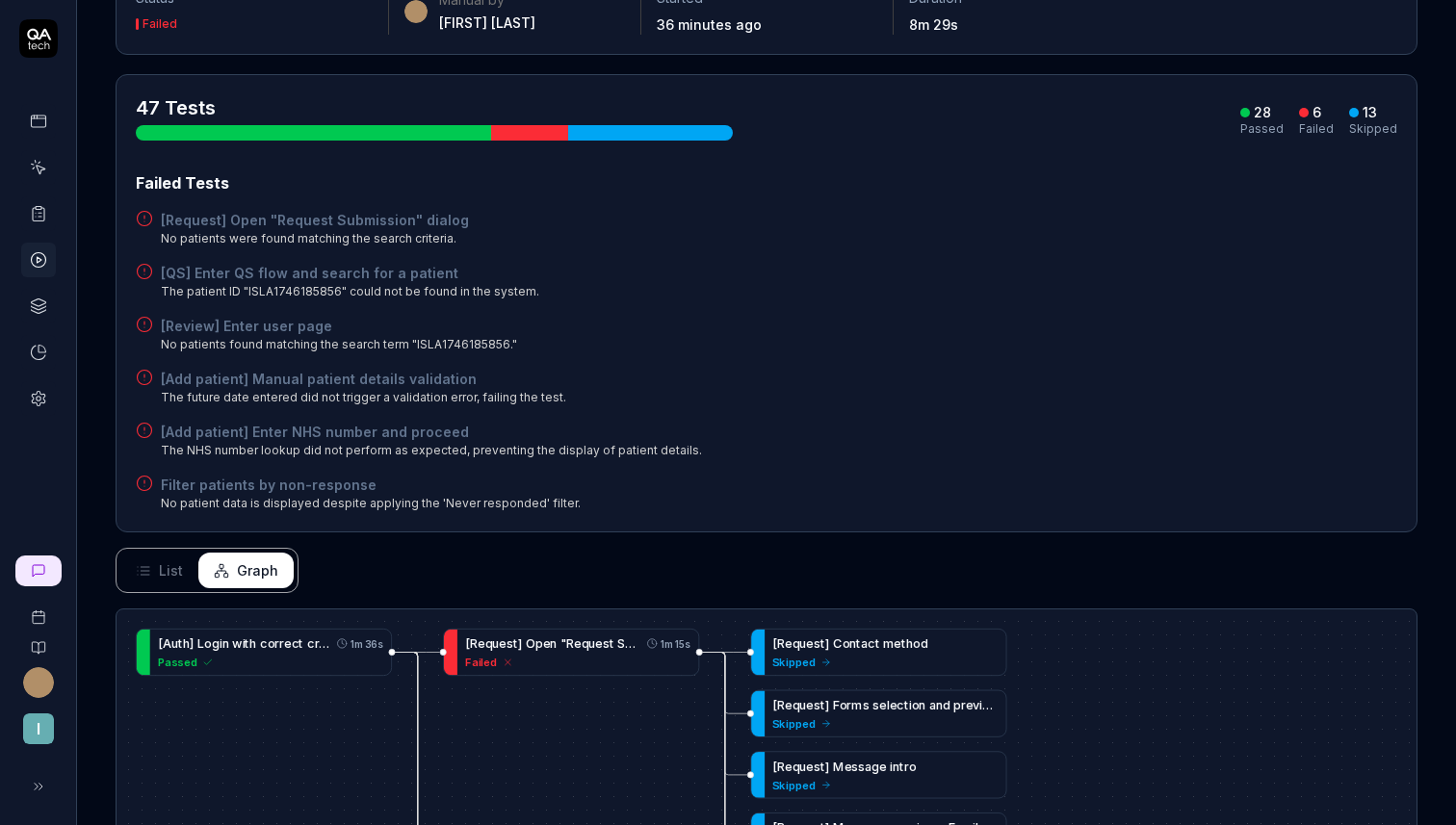 scroll, scrollTop: 175, scrollLeft: 0, axis: vertical 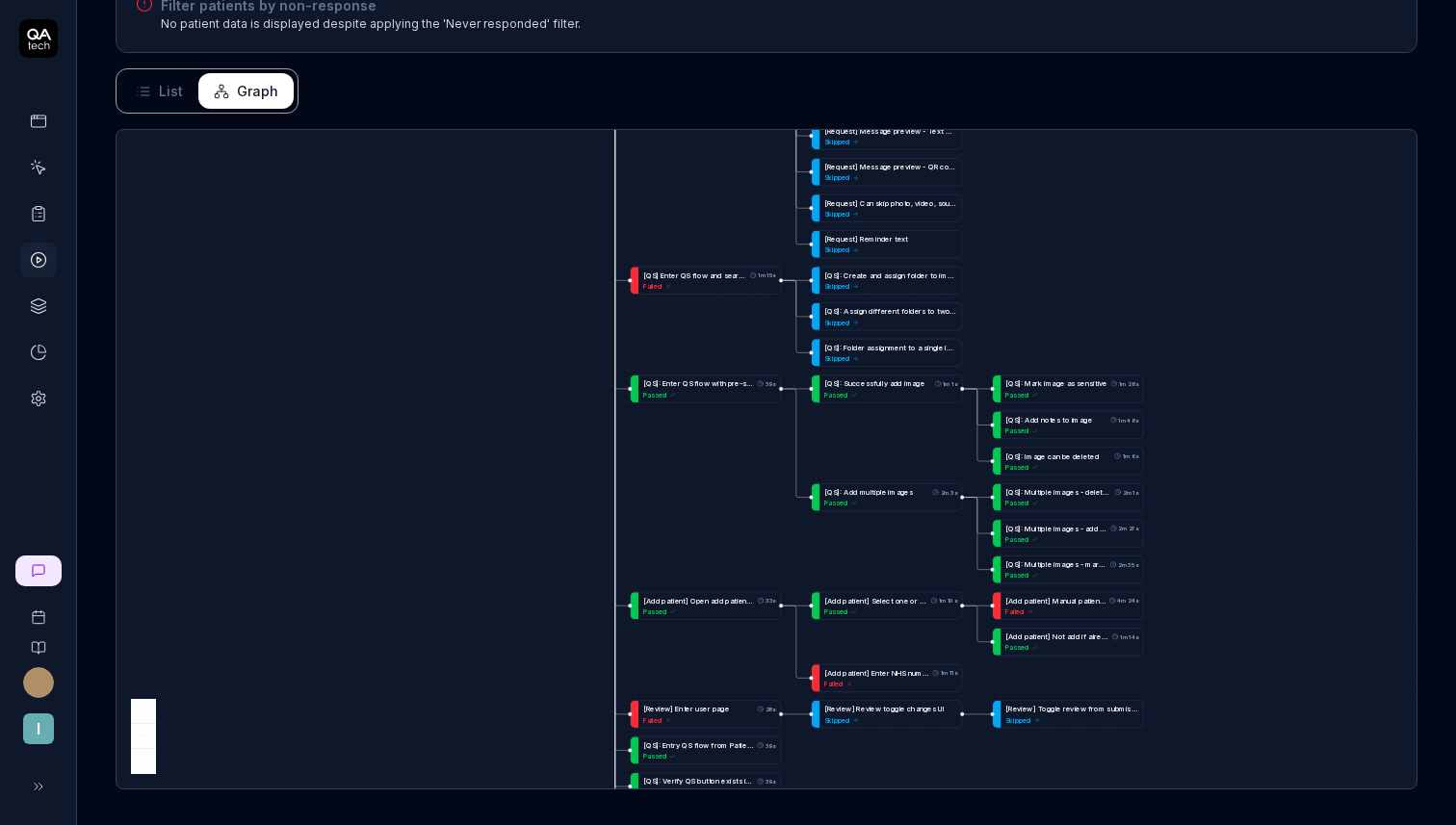 drag, startPoint x: 281, startPoint y: 420, endPoint x: 461, endPoint y: 265, distance: 237.53947 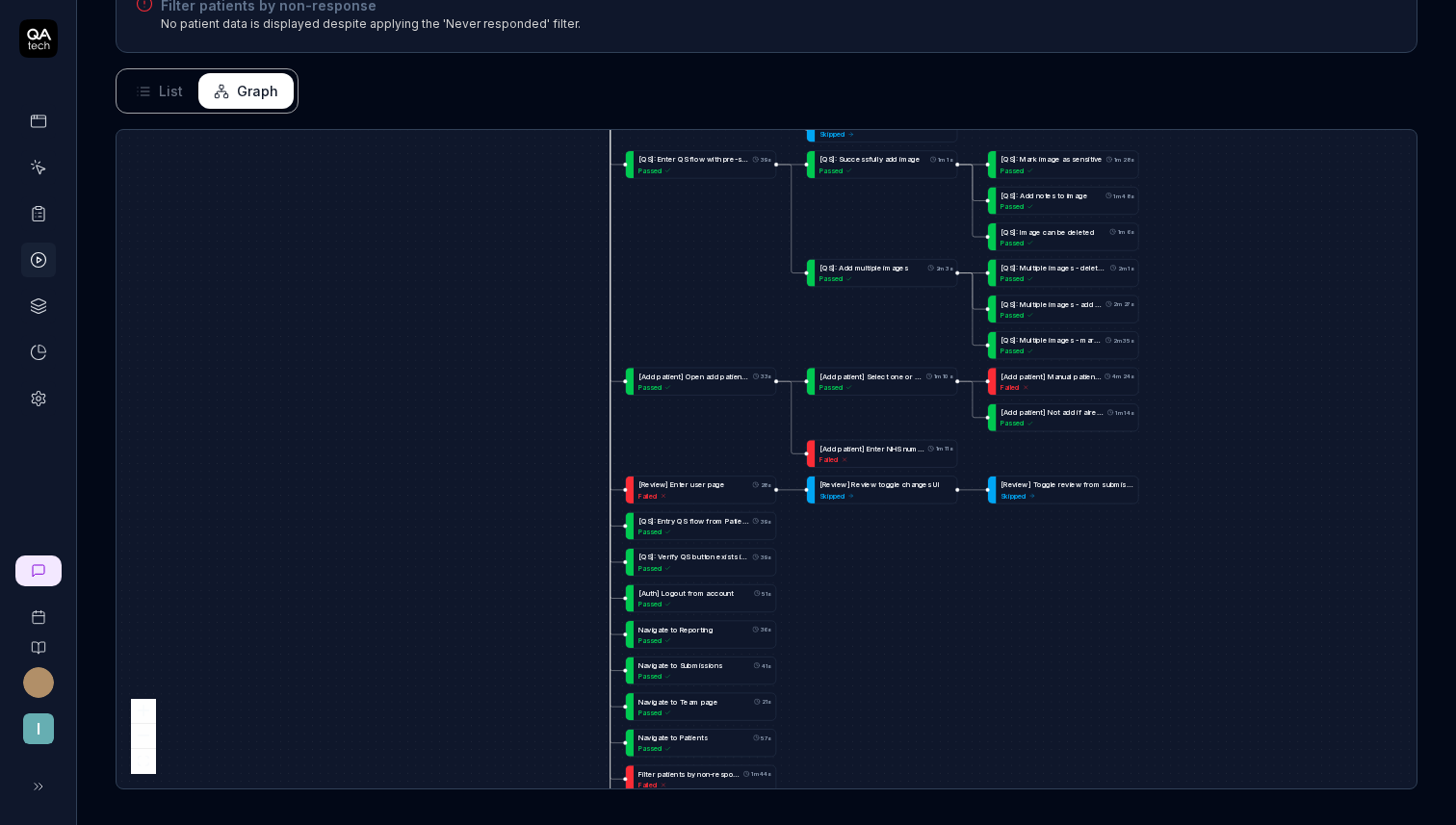 drag, startPoint x: 486, startPoint y: 384, endPoint x: 476, endPoint y: 182, distance: 202.2474 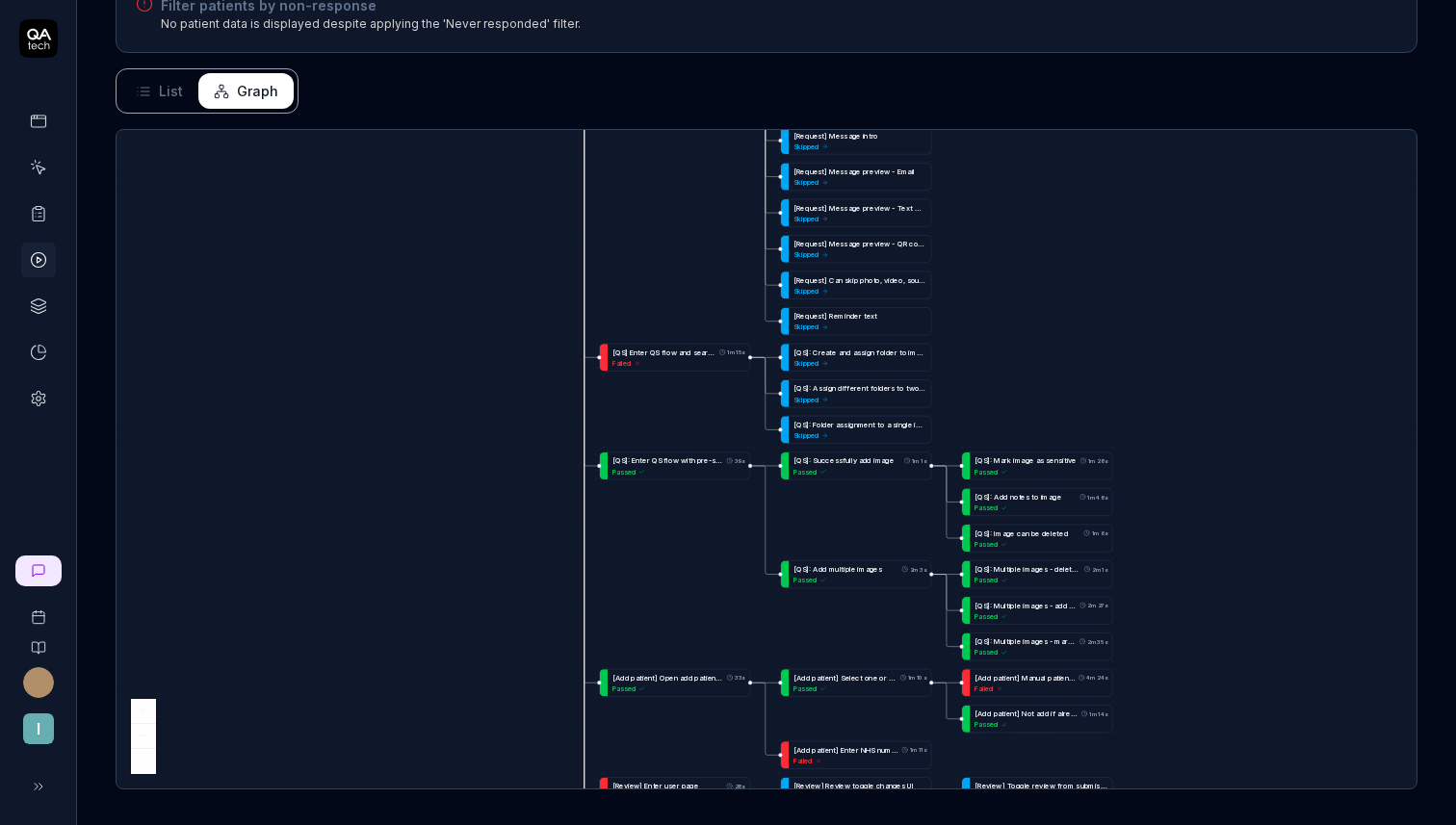 drag, startPoint x: 513, startPoint y: 301, endPoint x: 480, endPoint y: 542, distance: 243.24884 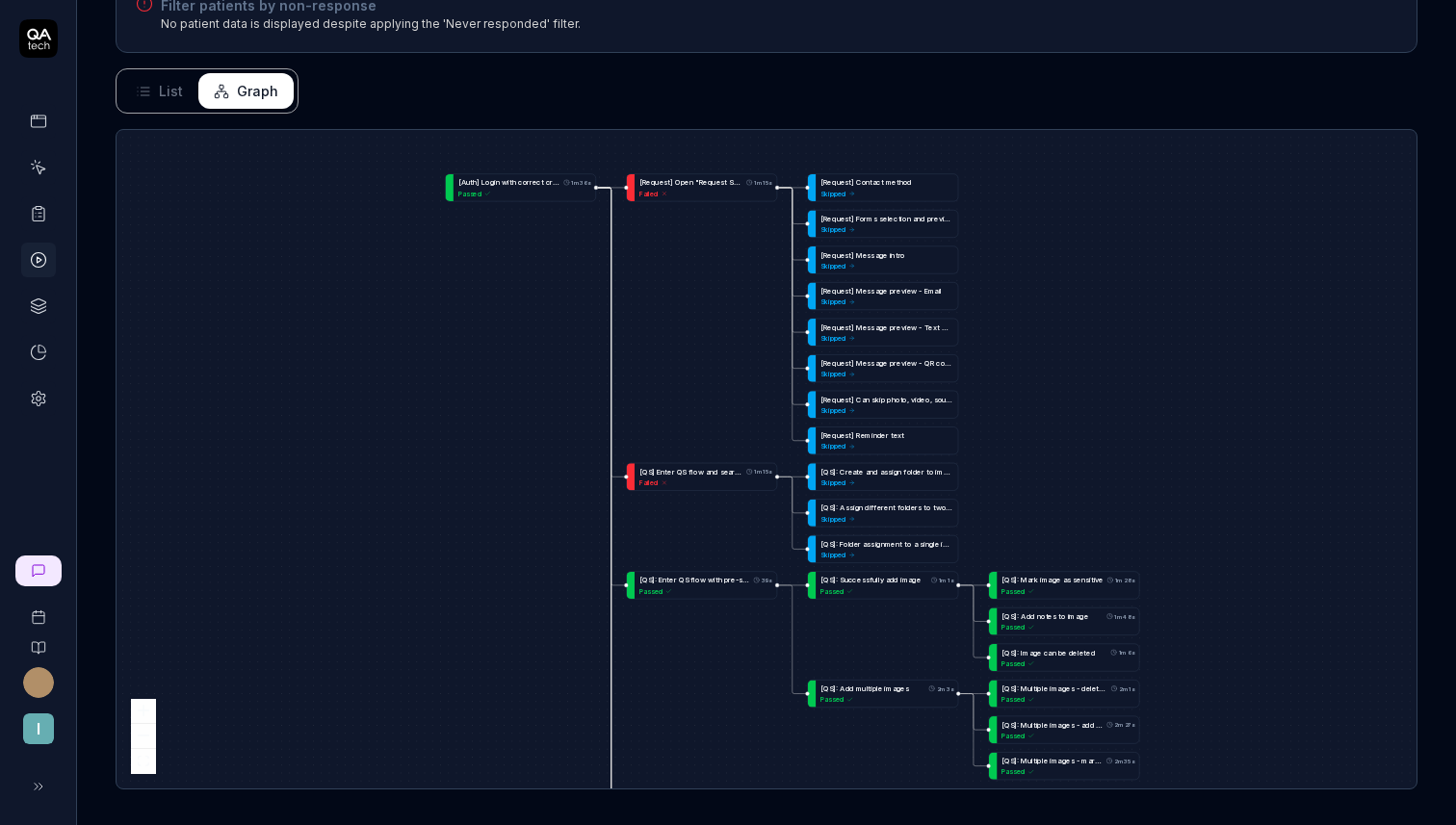 drag, startPoint x: 478, startPoint y: 390, endPoint x: 505, endPoint y: 510, distance: 123 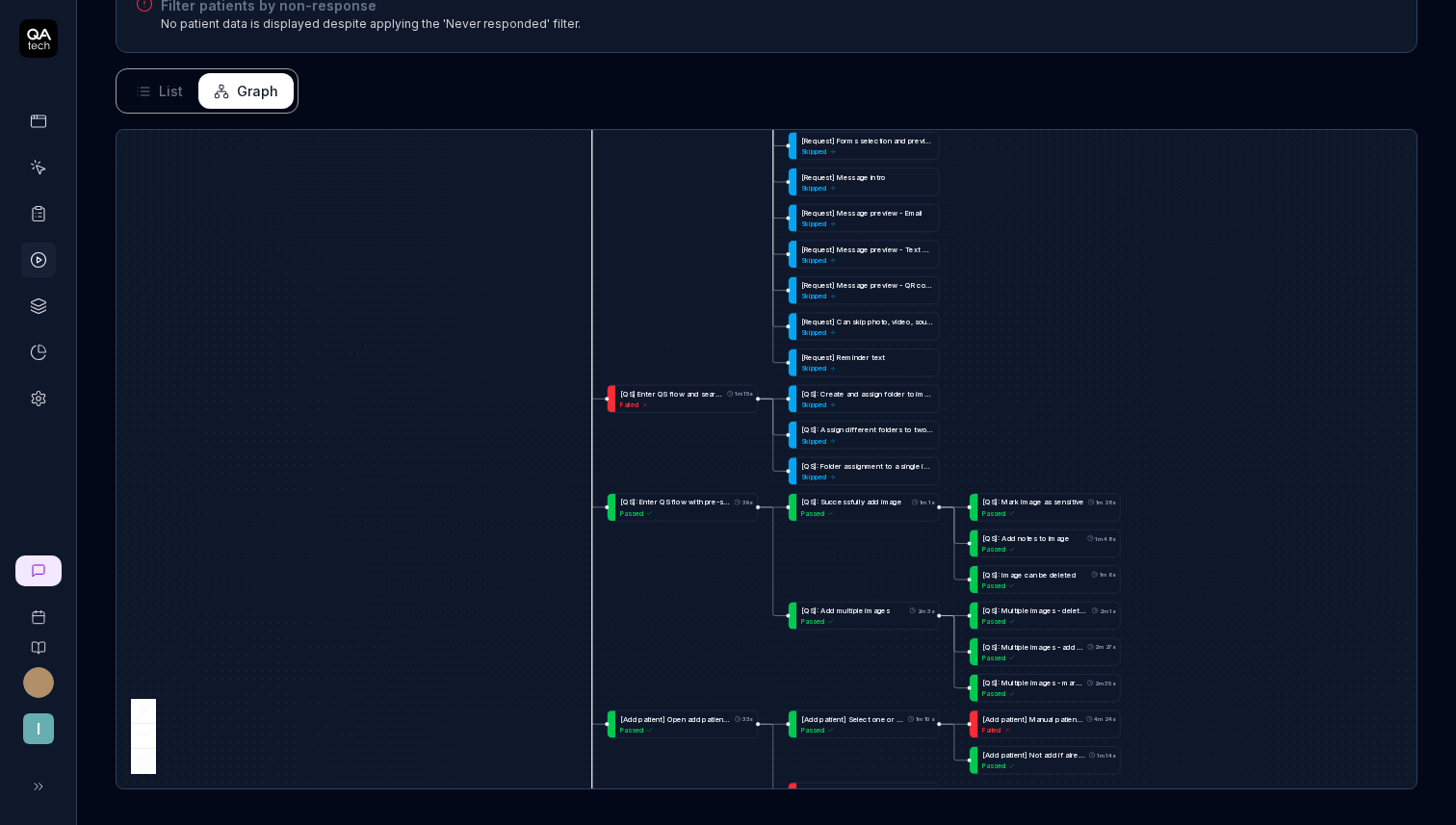 drag, startPoint x: 663, startPoint y: 400, endPoint x: 517, endPoint y: 78, distance: 353.5534 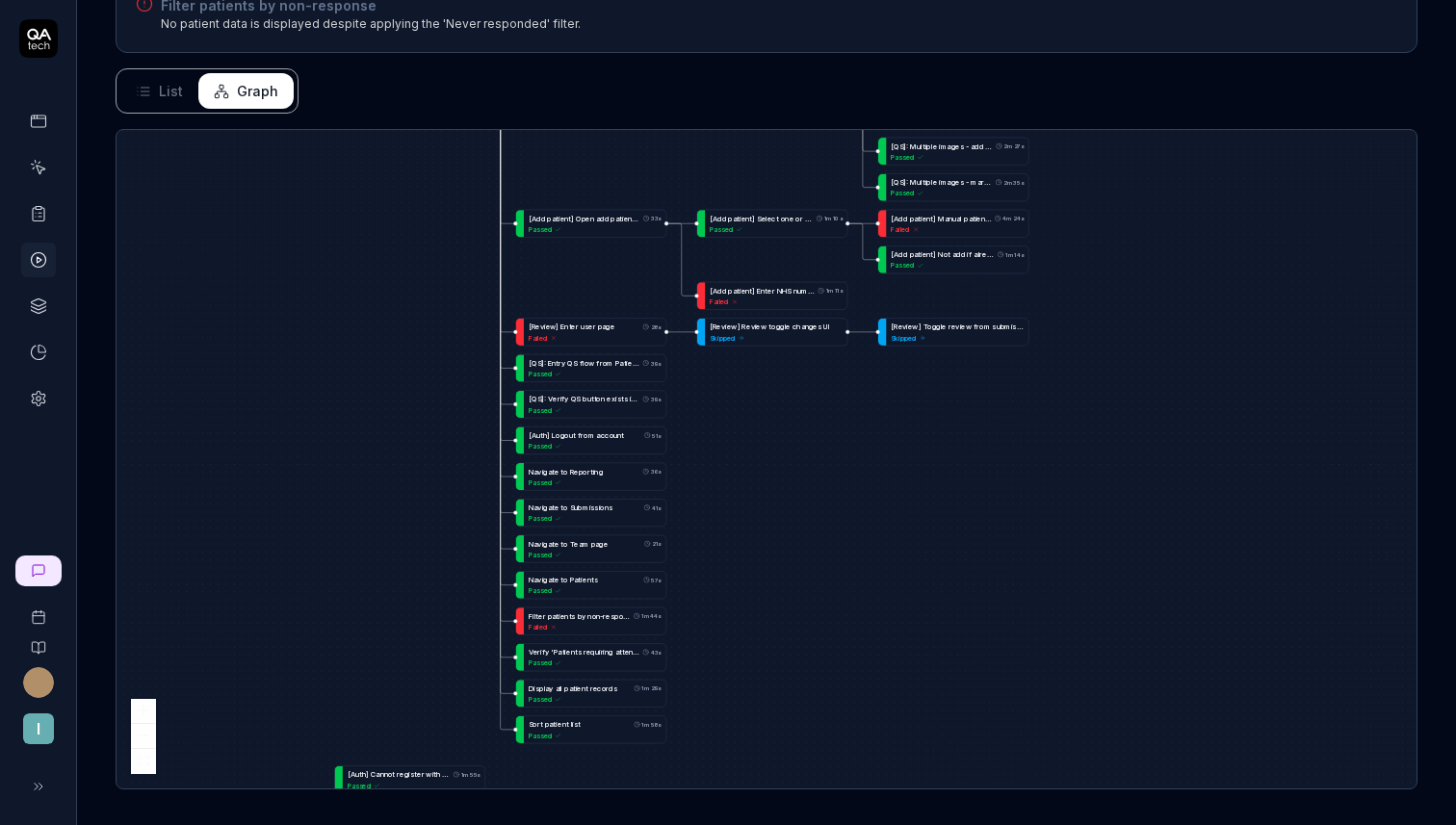 drag, startPoint x: 577, startPoint y: 363, endPoint x: 613, endPoint y: 122, distance: 243.674 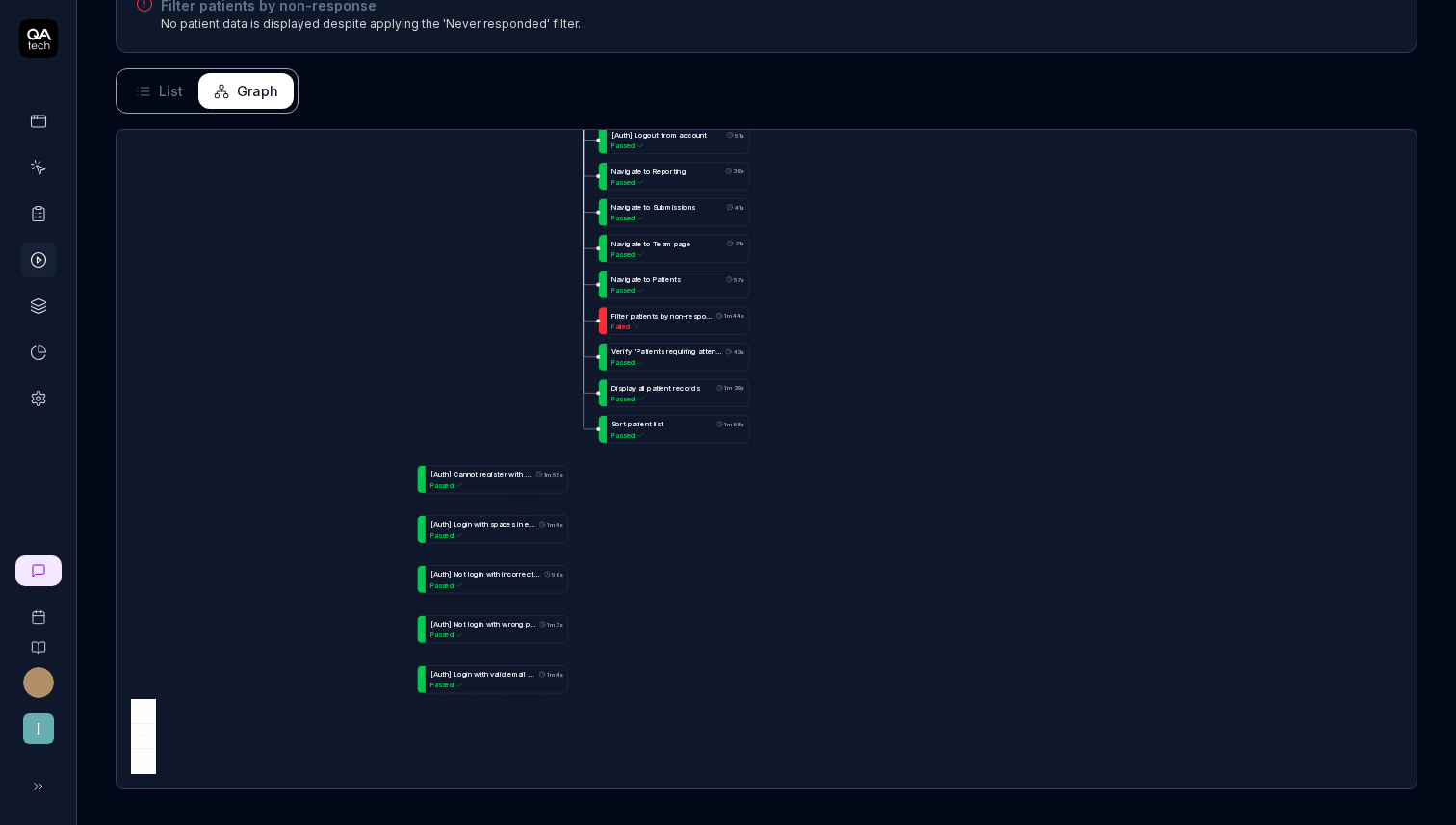 drag, startPoint x: 754, startPoint y: 430, endPoint x: 847, endPoint y: 188, distance: 259.2547 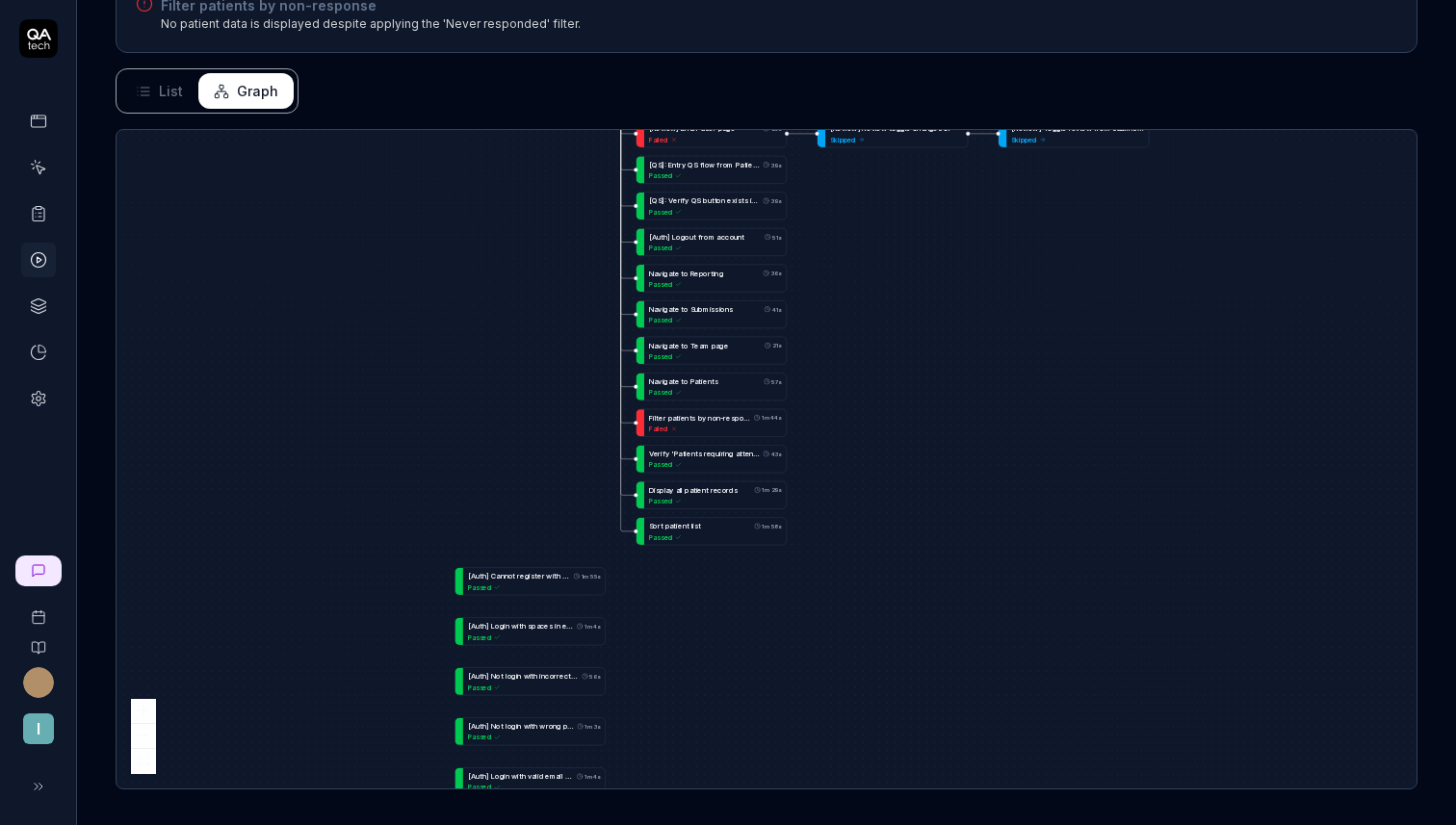 drag, startPoint x: 843, startPoint y: 573, endPoint x: 868, endPoint y: 758, distance: 186.68155 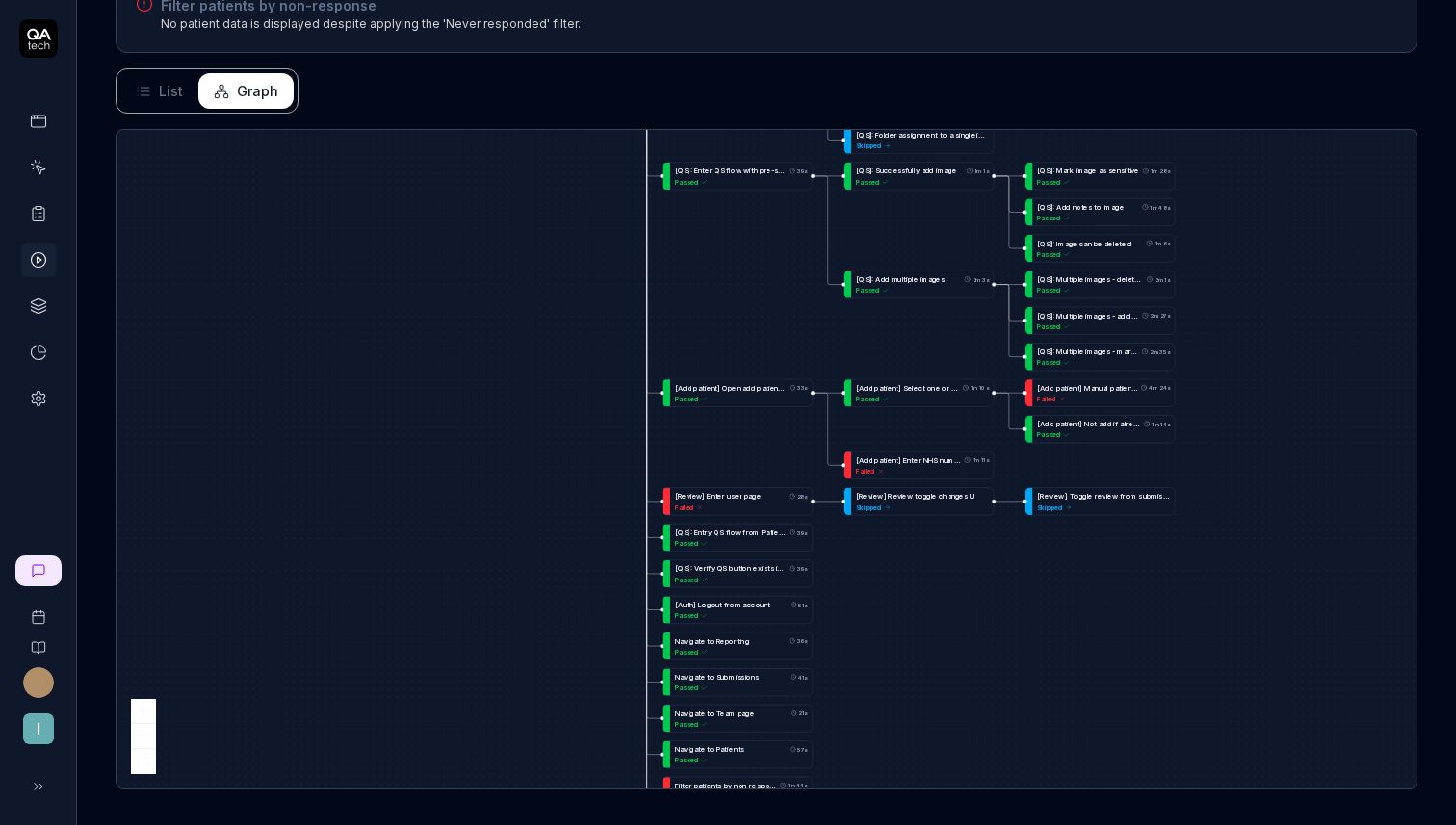 drag, startPoint x: 846, startPoint y: 482, endPoint x: 870, endPoint y: 599, distance: 119.43618 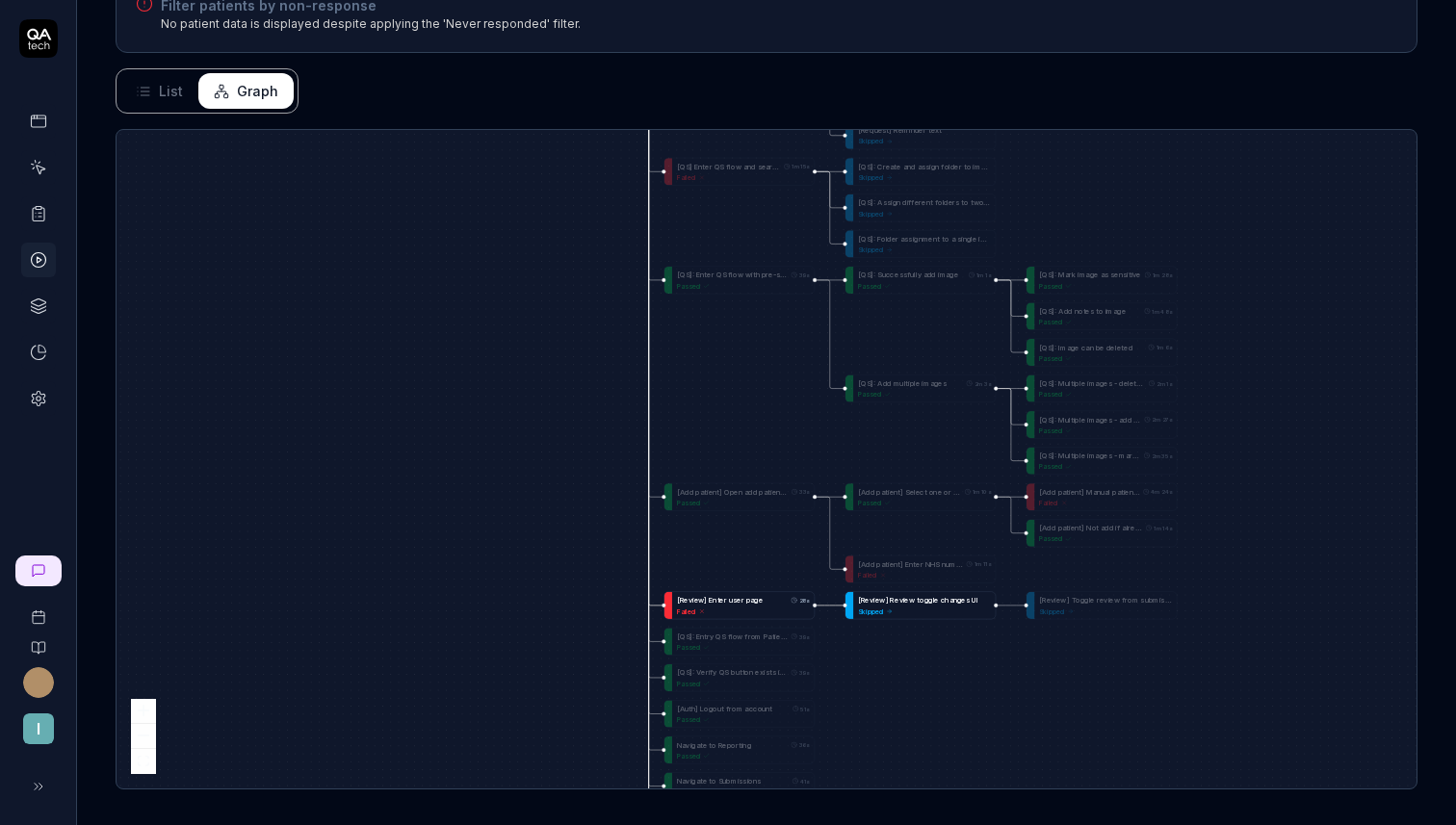drag, startPoint x: 866, startPoint y: 556, endPoint x: 741, endPoint y: 455, distance: 160.705 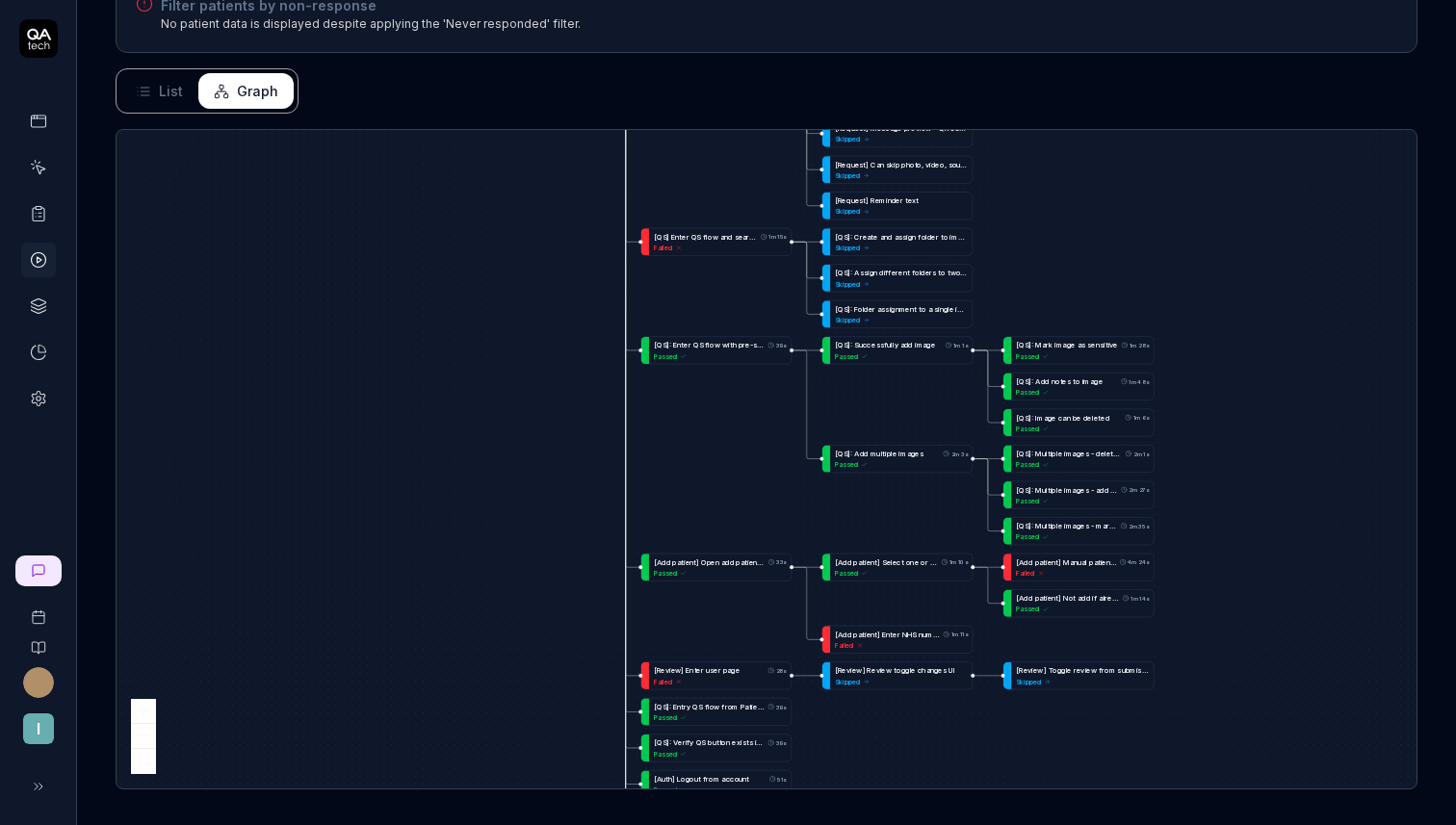 drag, startPoint x: 674, startPoint y: 407, endPoint x: 661, endPoint y: 577, distance: 170.49633 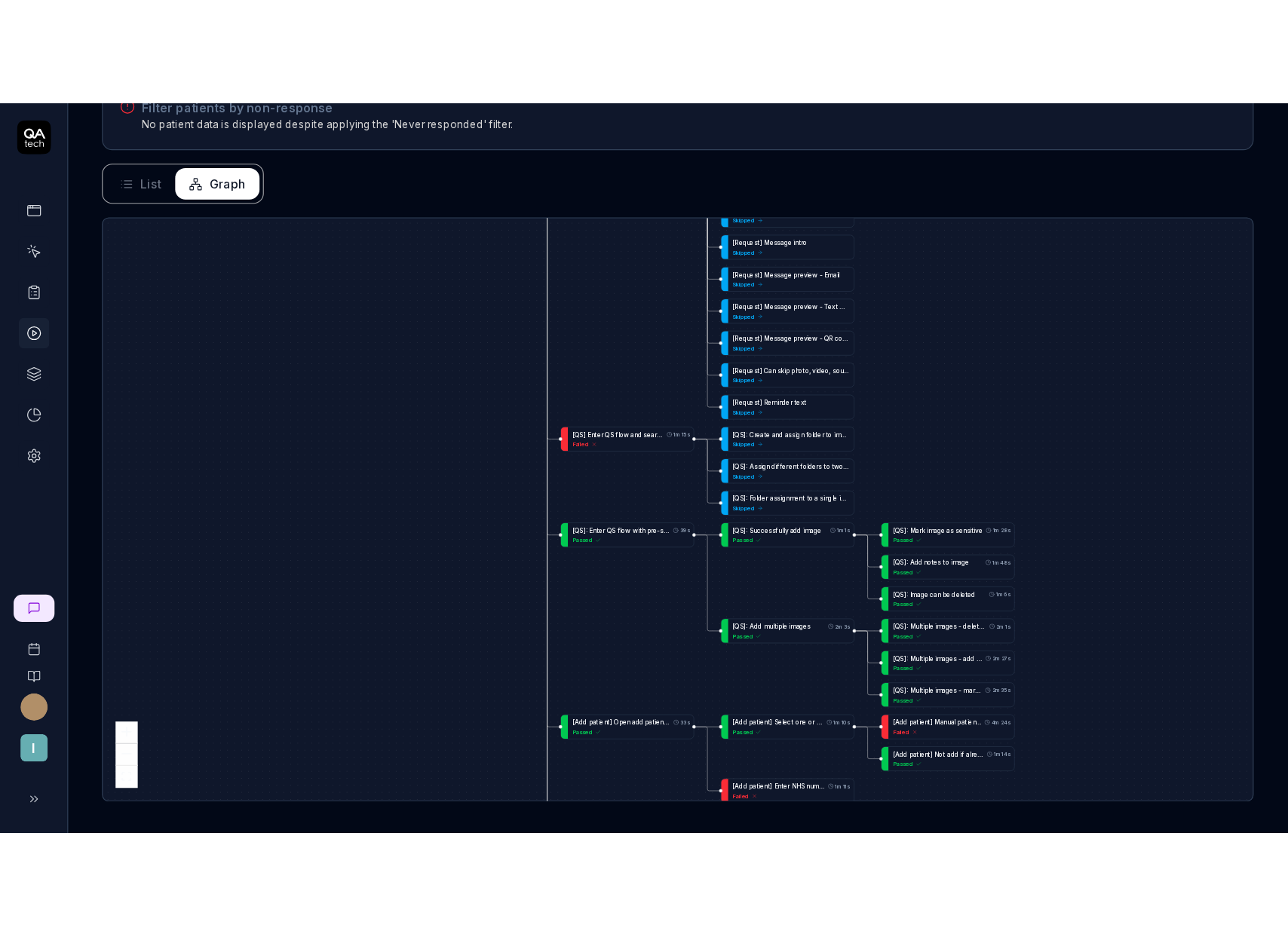 scroll, scrollTop: 438, scrollLeft: 0, axis: vertical 